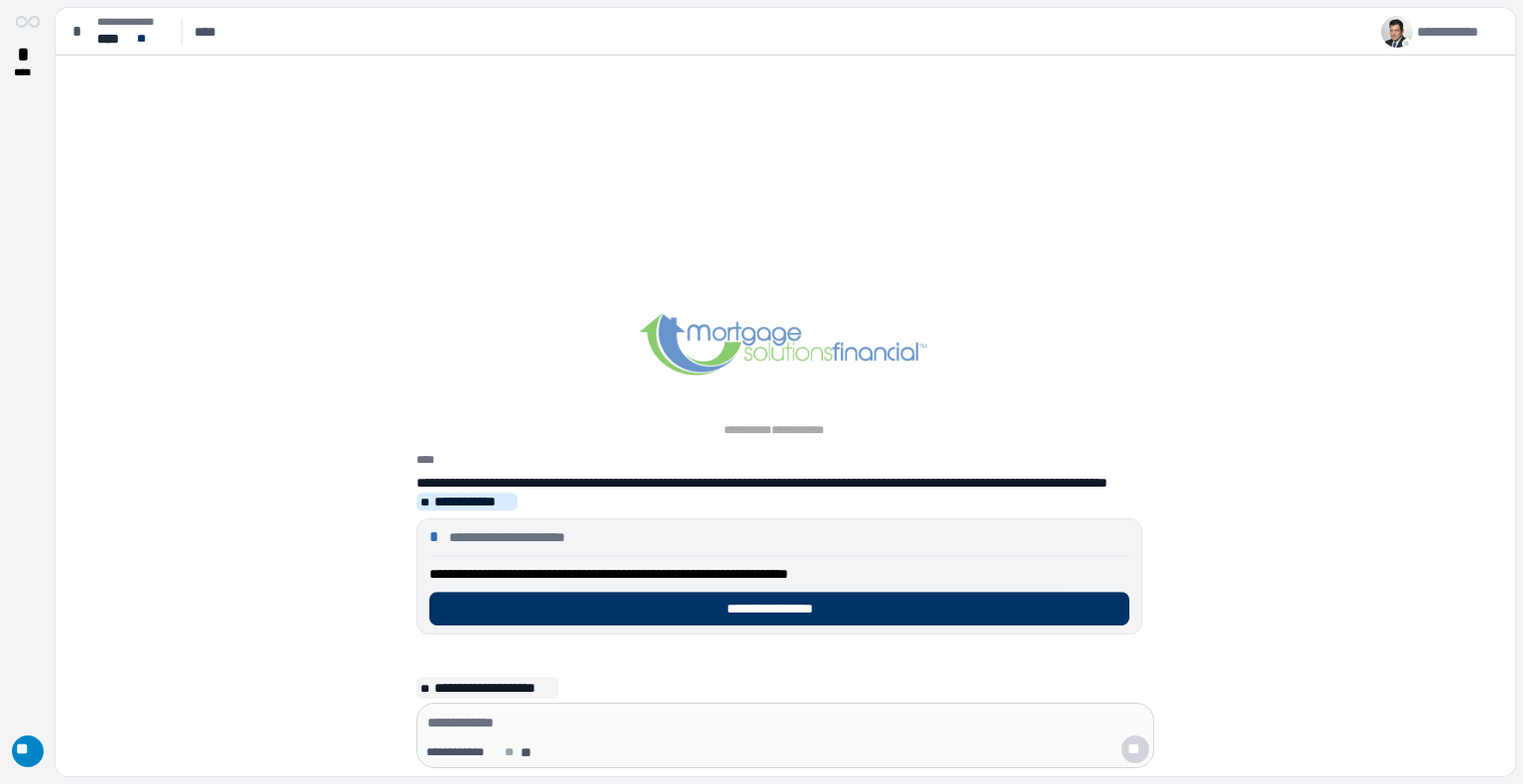 scroll, scrollTop: 0, scrollLeft: 0, axis: both 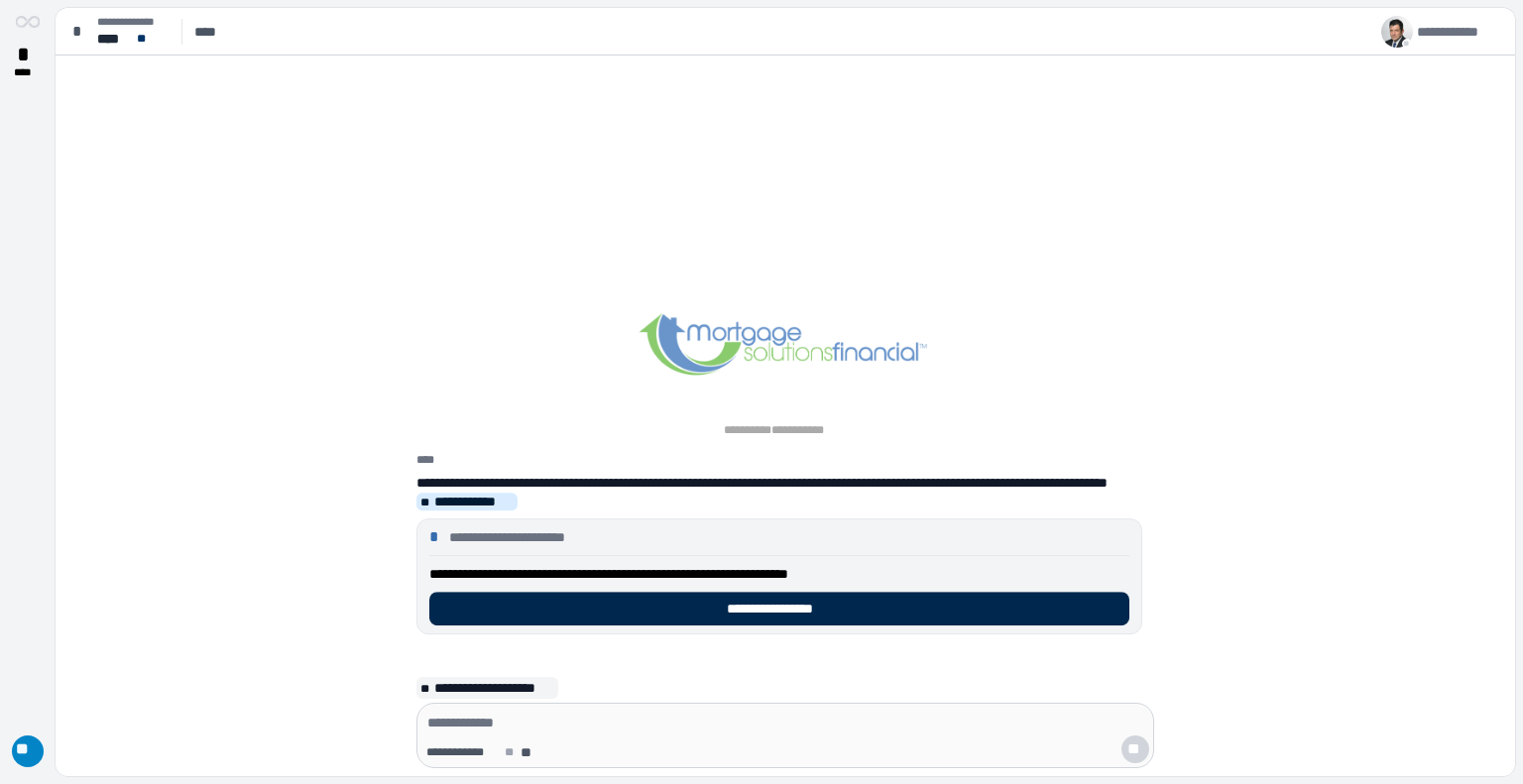click on "**********" at bounding box center (779, 609) 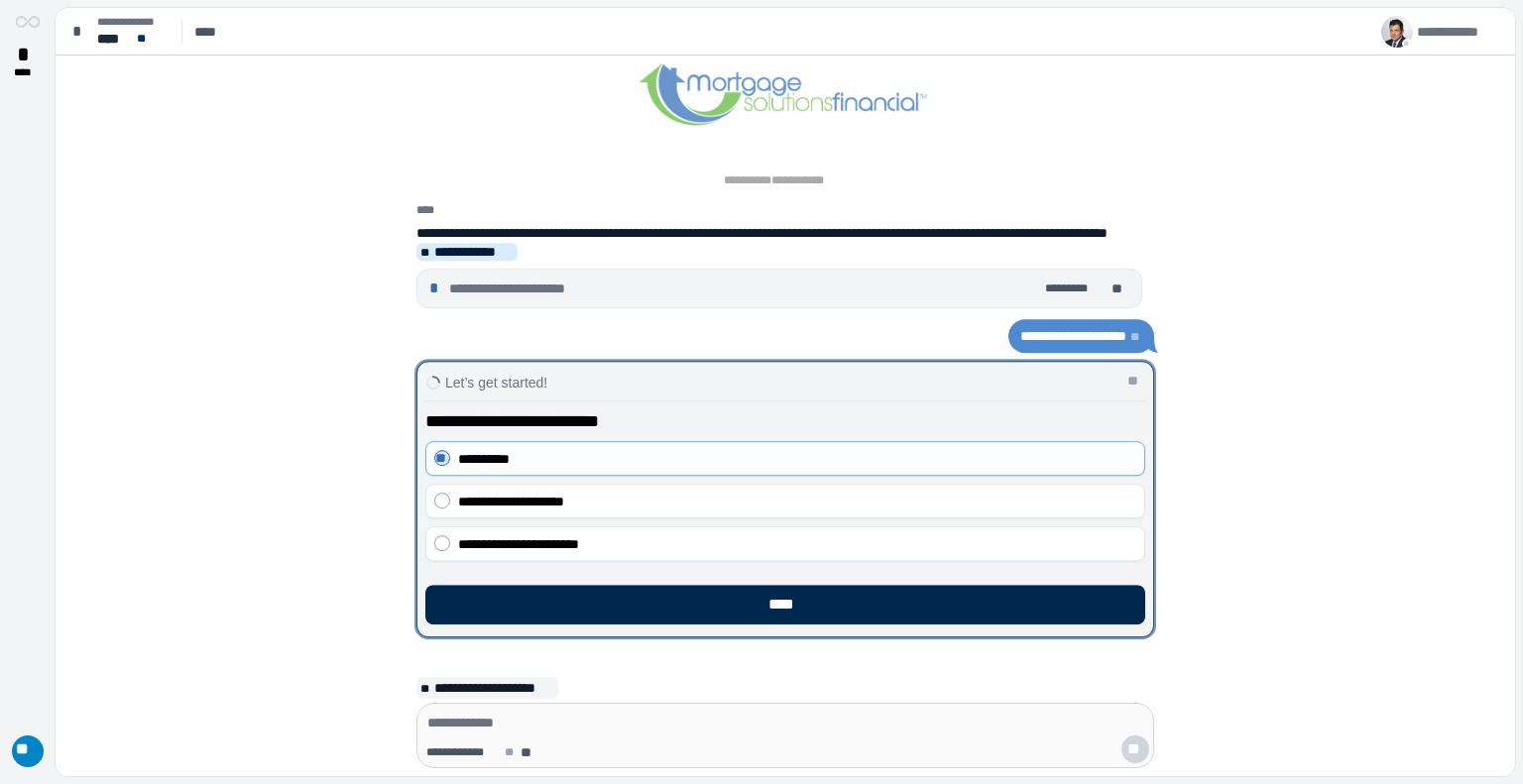 click on "****" at bounding box center (785, 605) 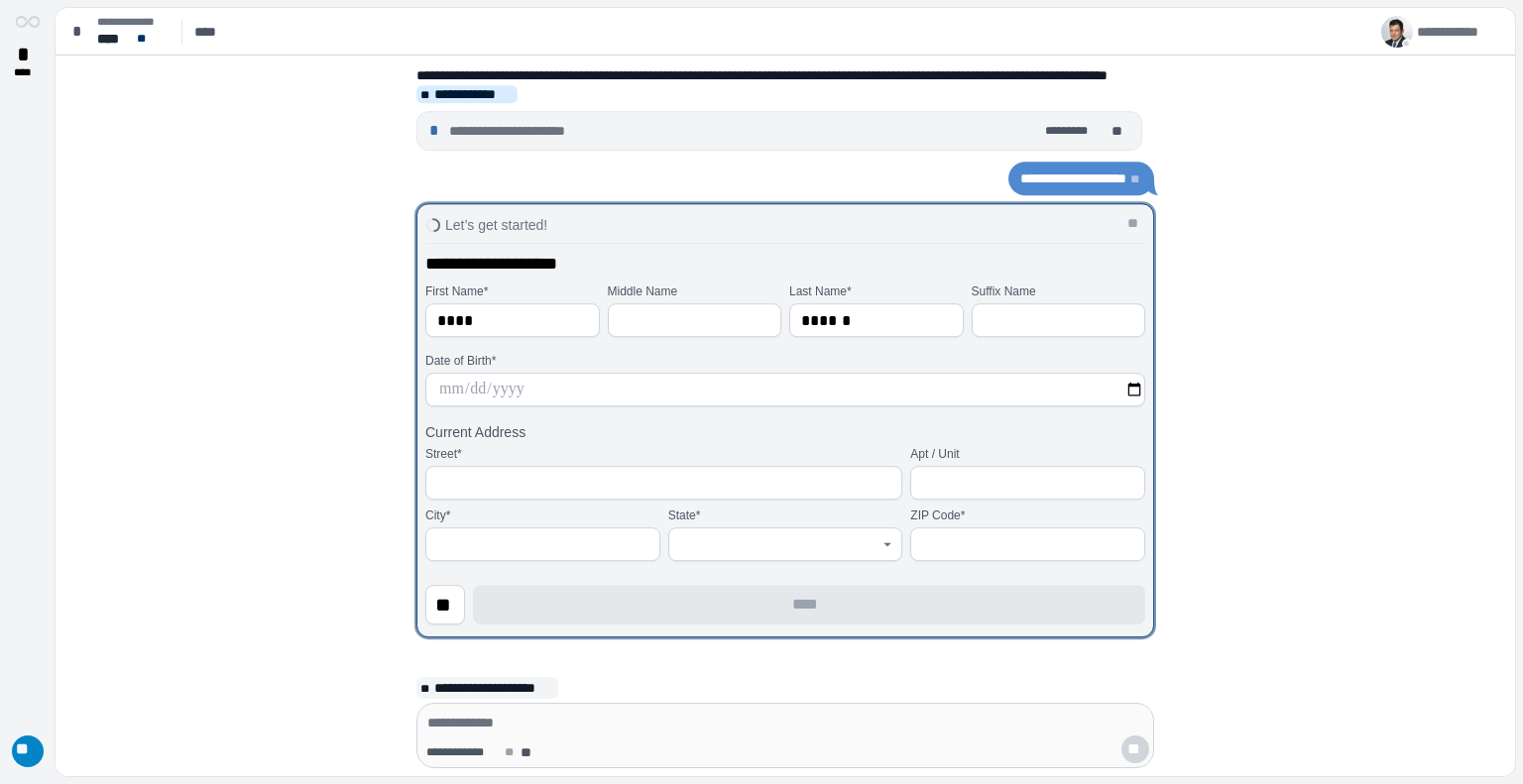 click at bounding box center (785, 390) 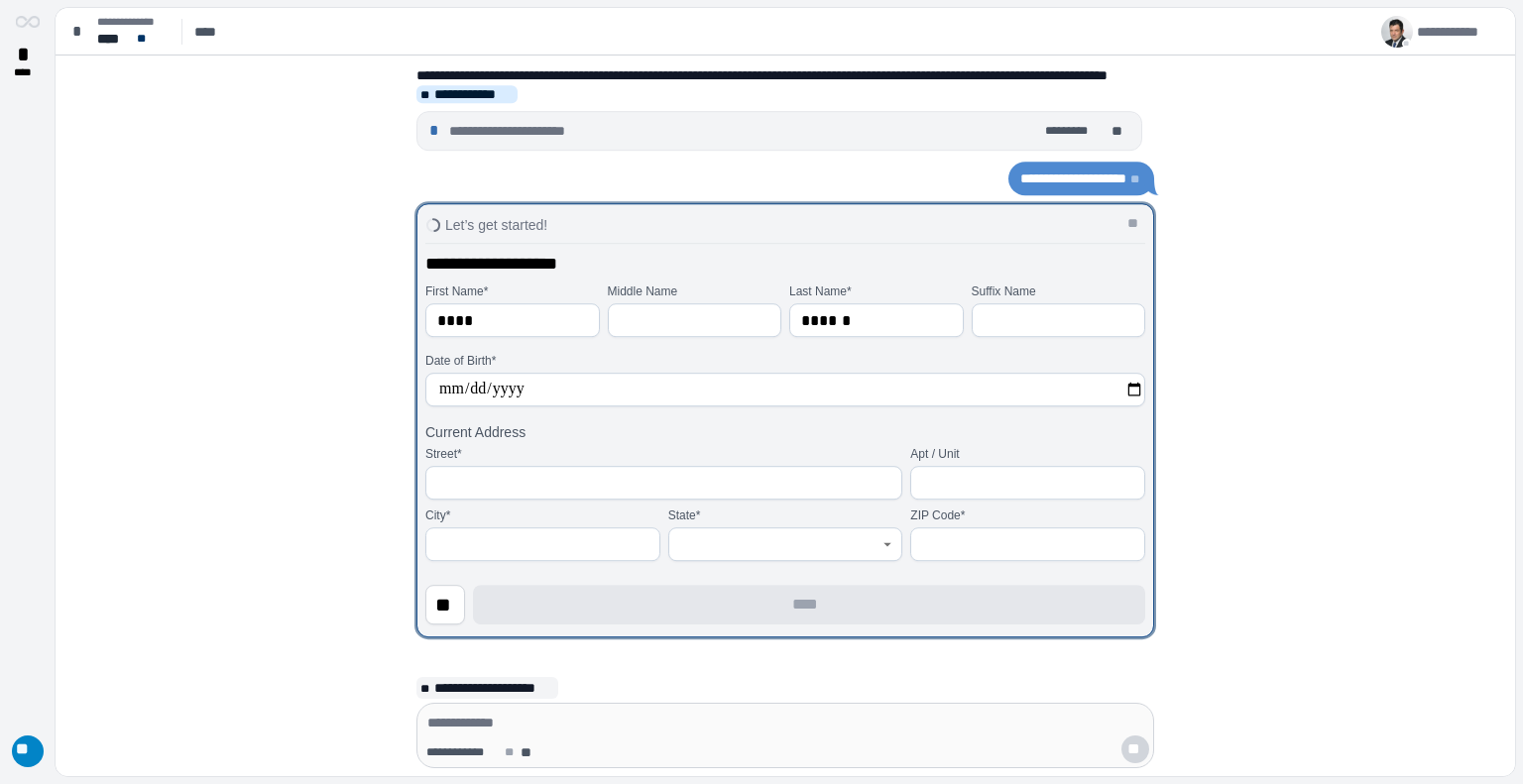 type on "**********" 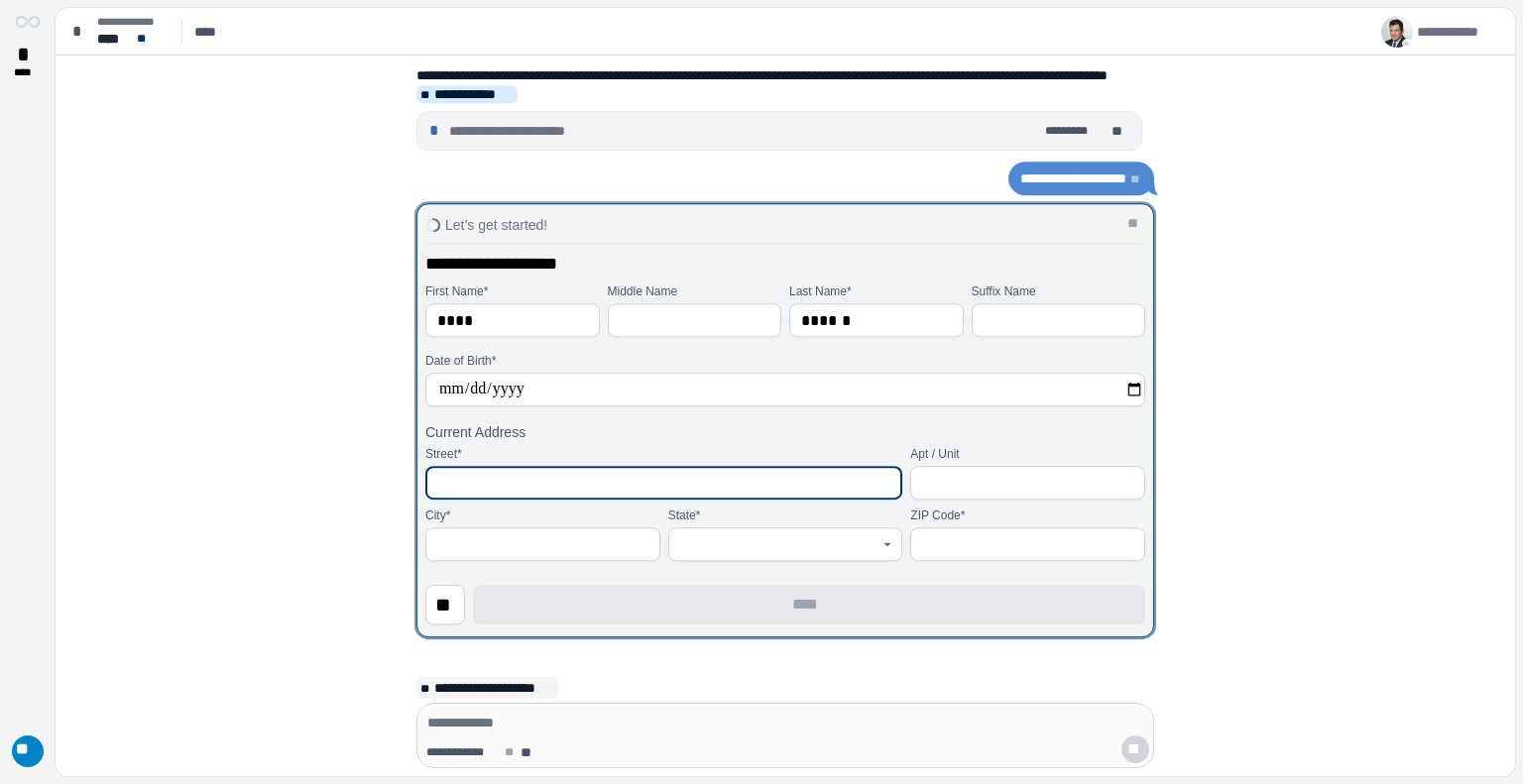 click at bounding box center (663, 483) 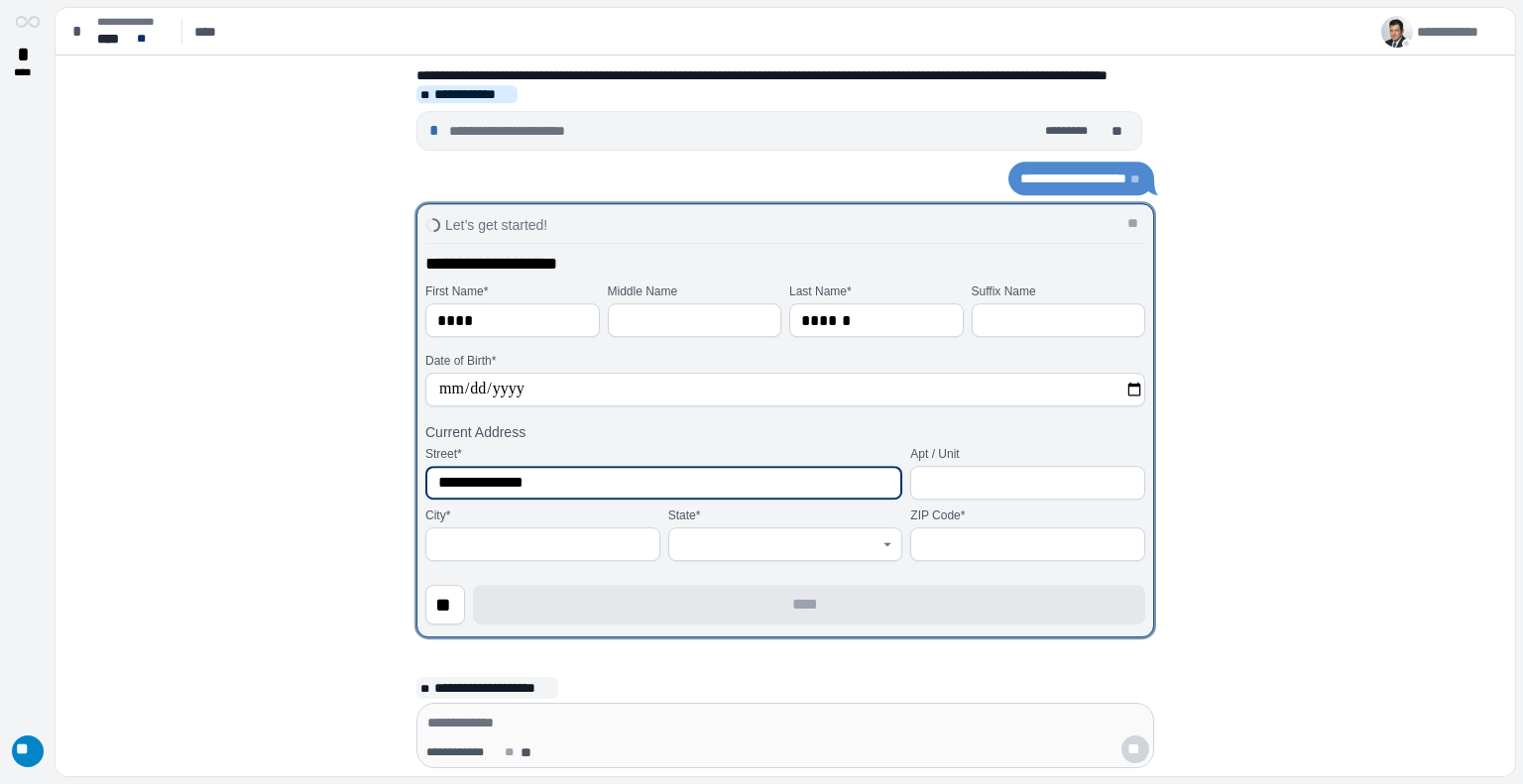 type on "**********" 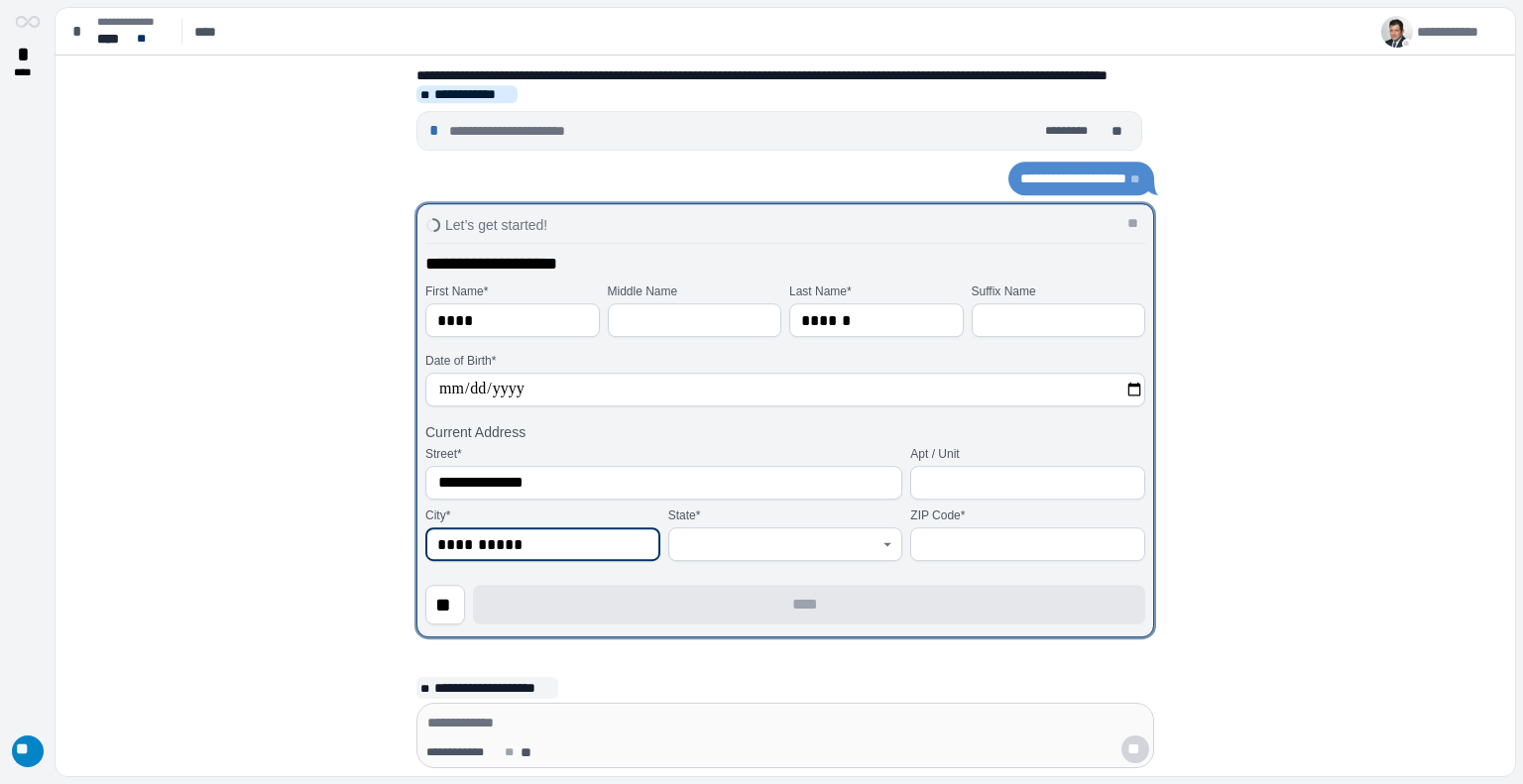 type on "**********" 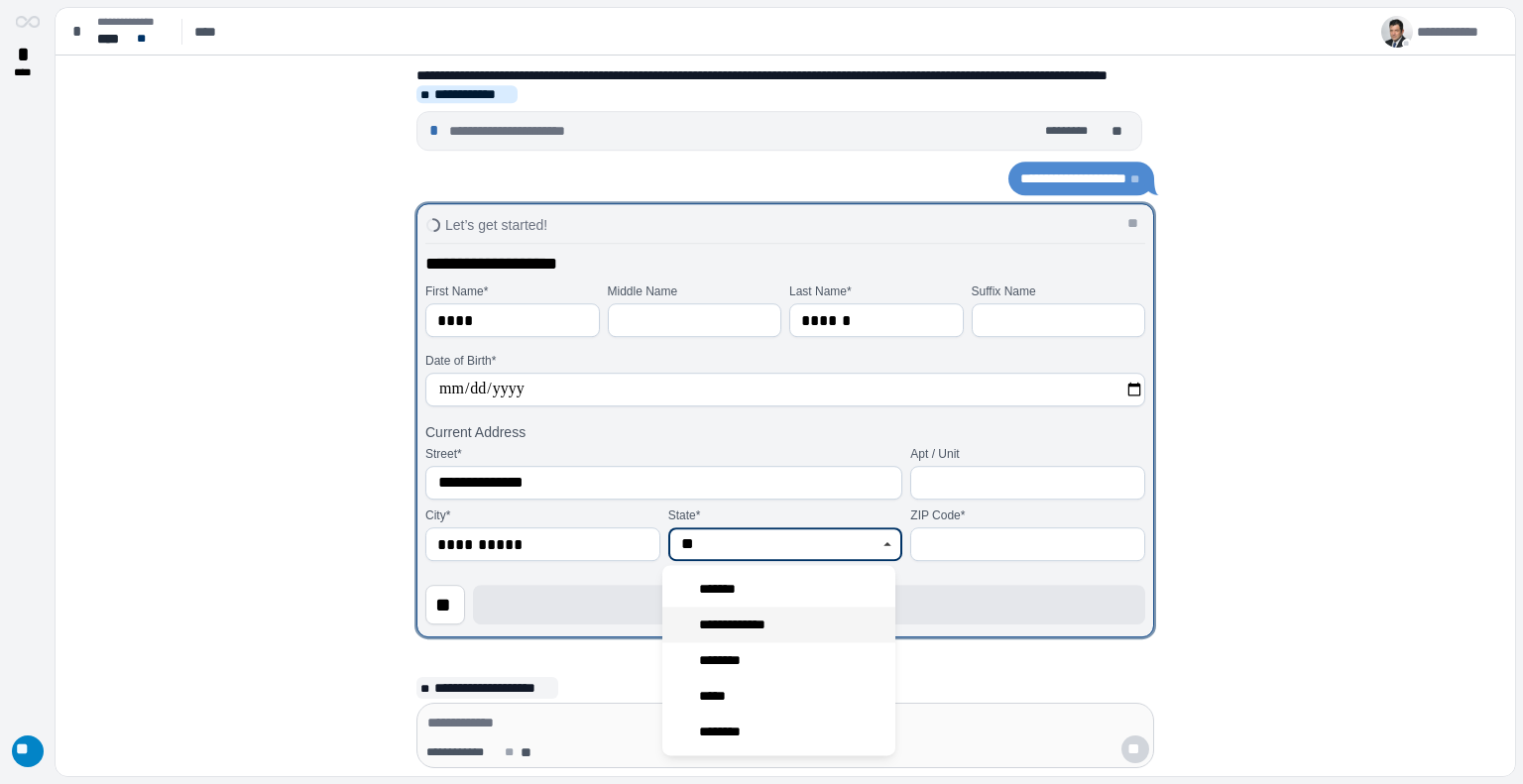 click on "**********" at bounding box center [744, 624] 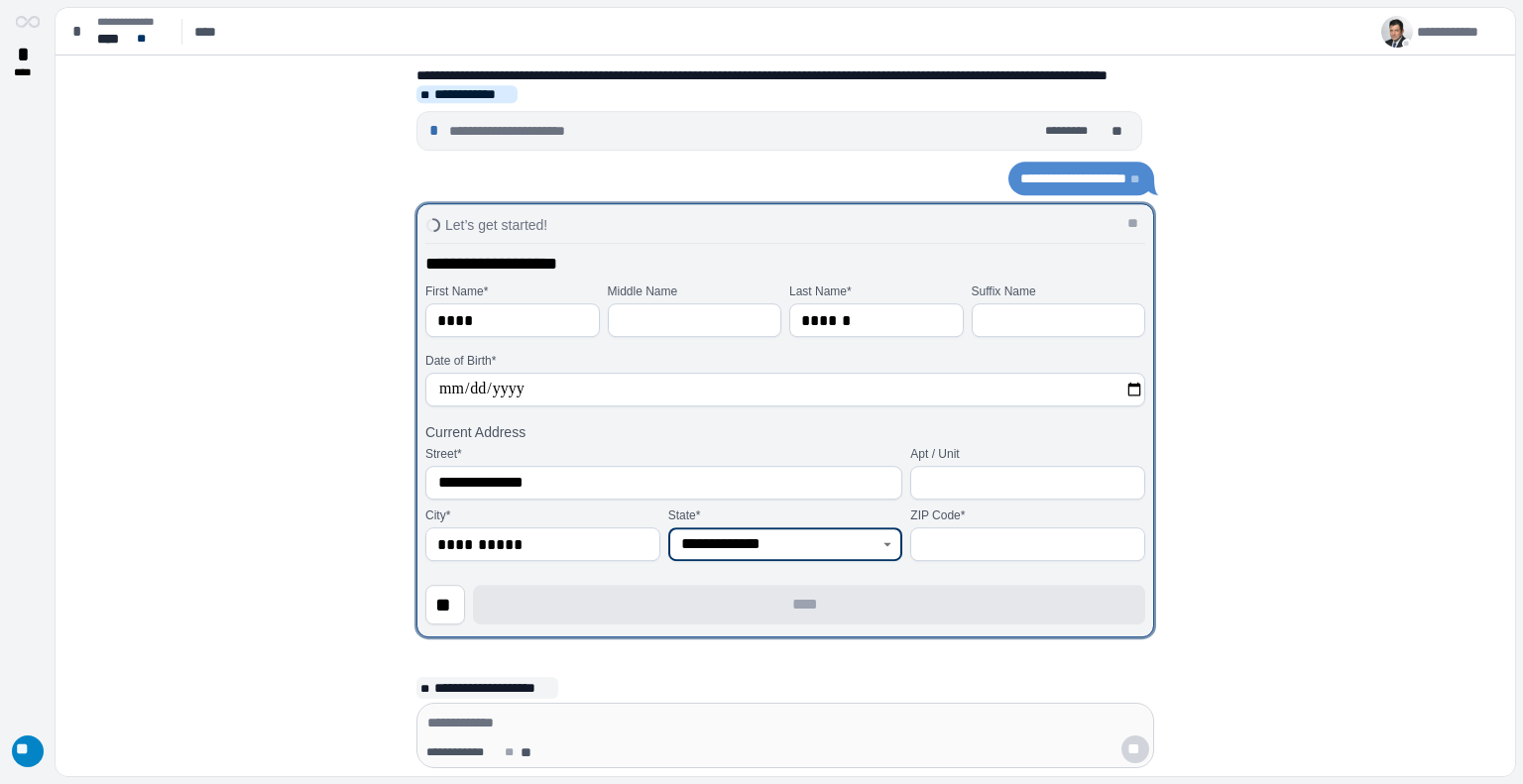 type on "**********" 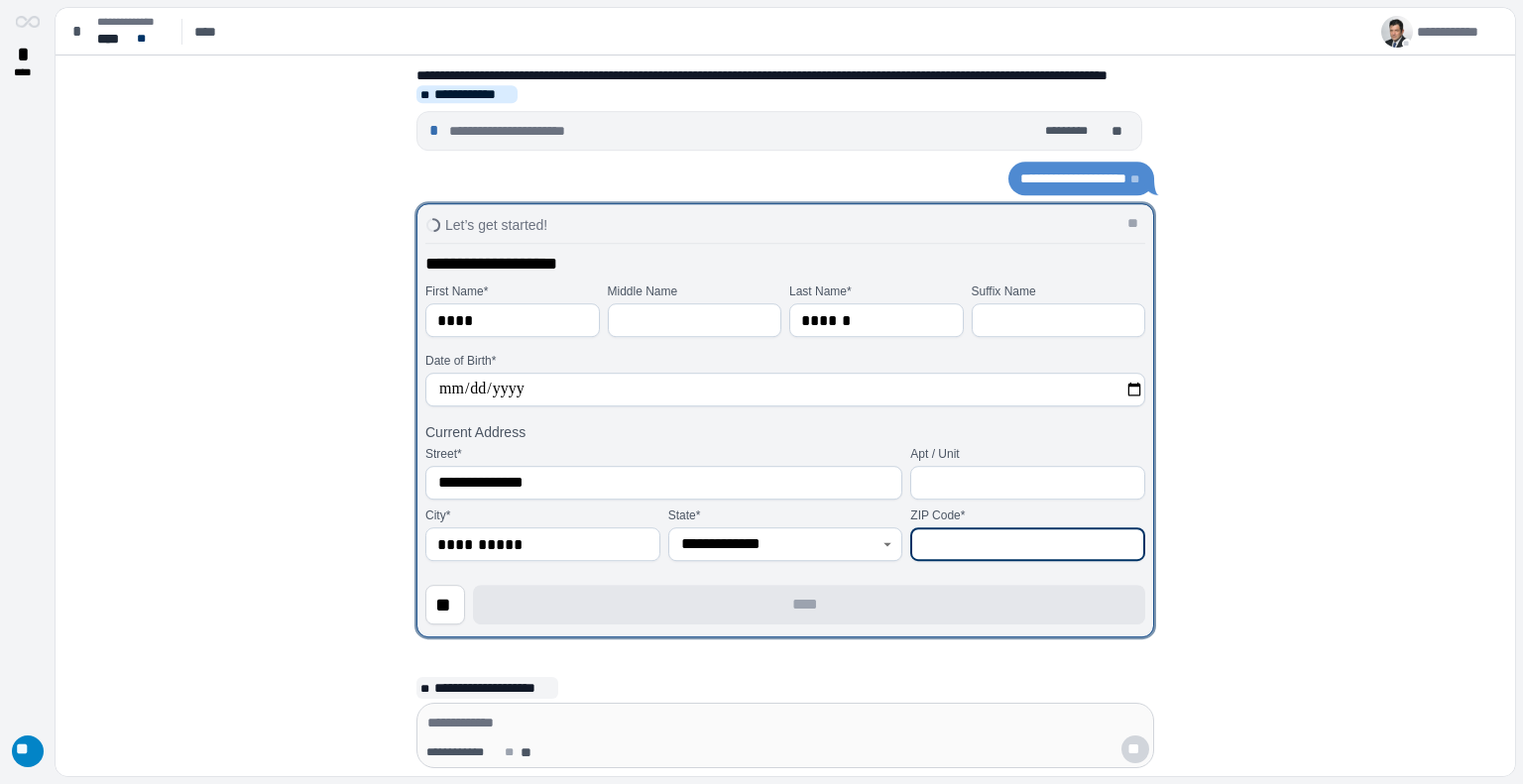 click at bounding box center (1027, 544) 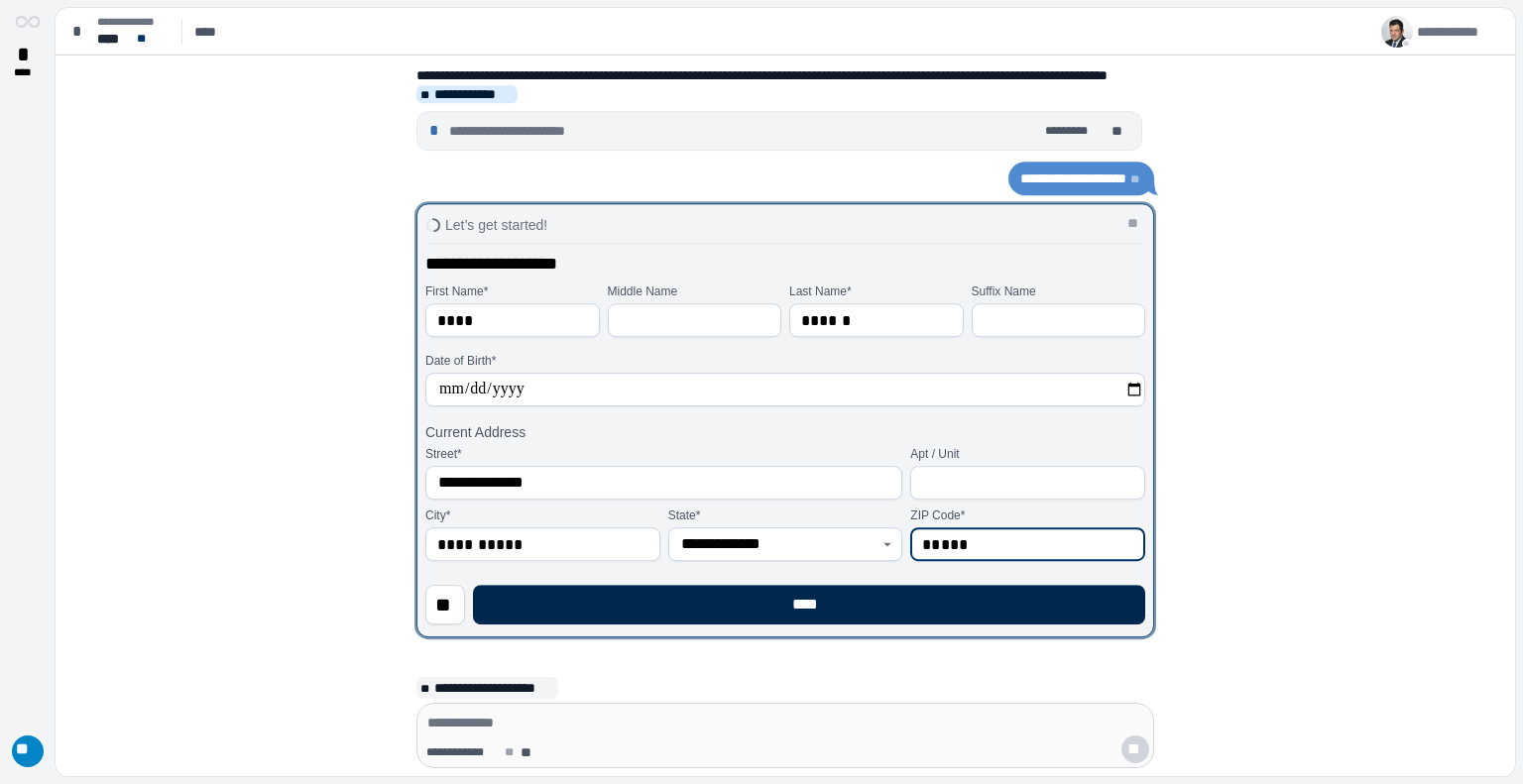 type on "*****" 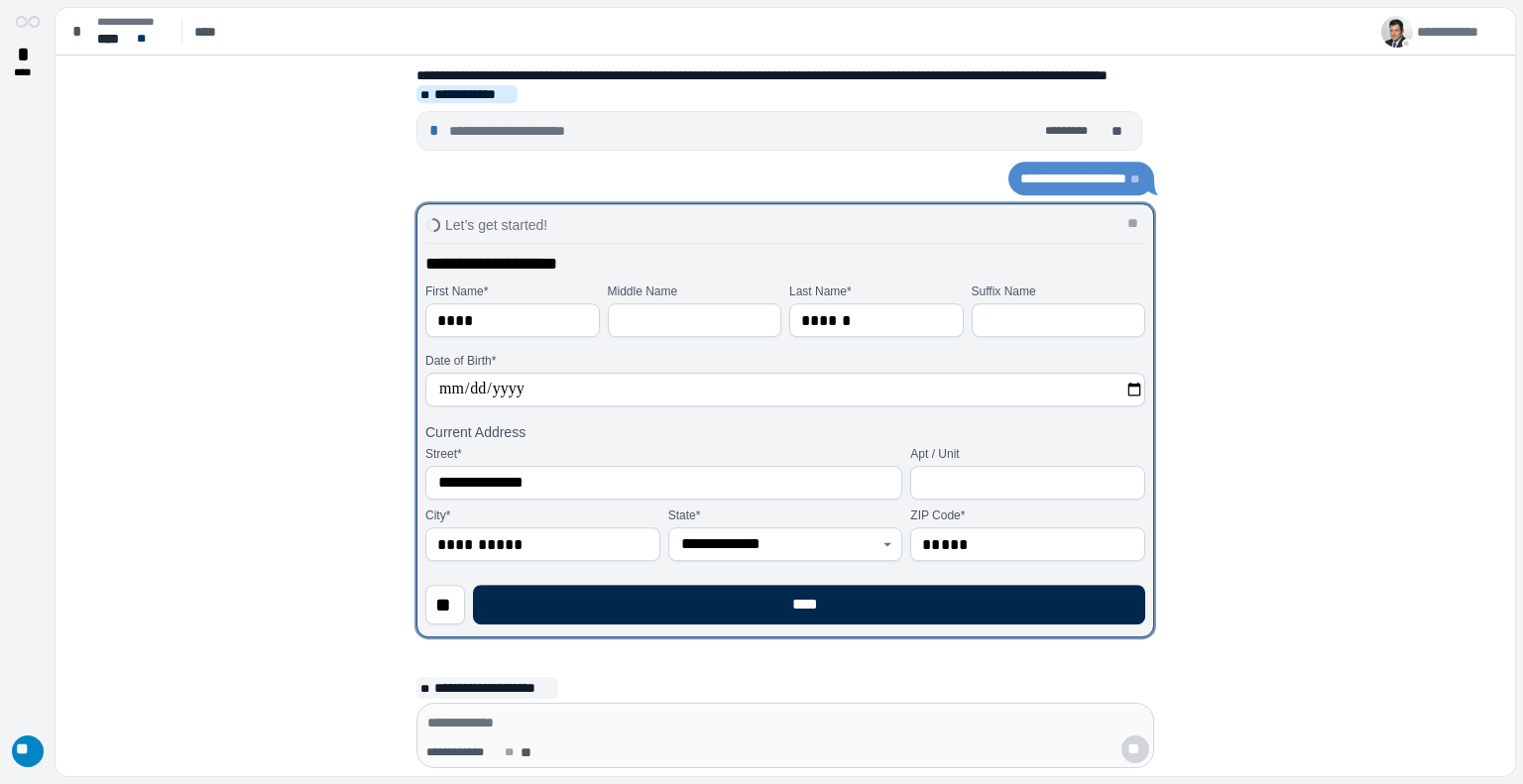 click on "****" at bounding box center [809, 605] 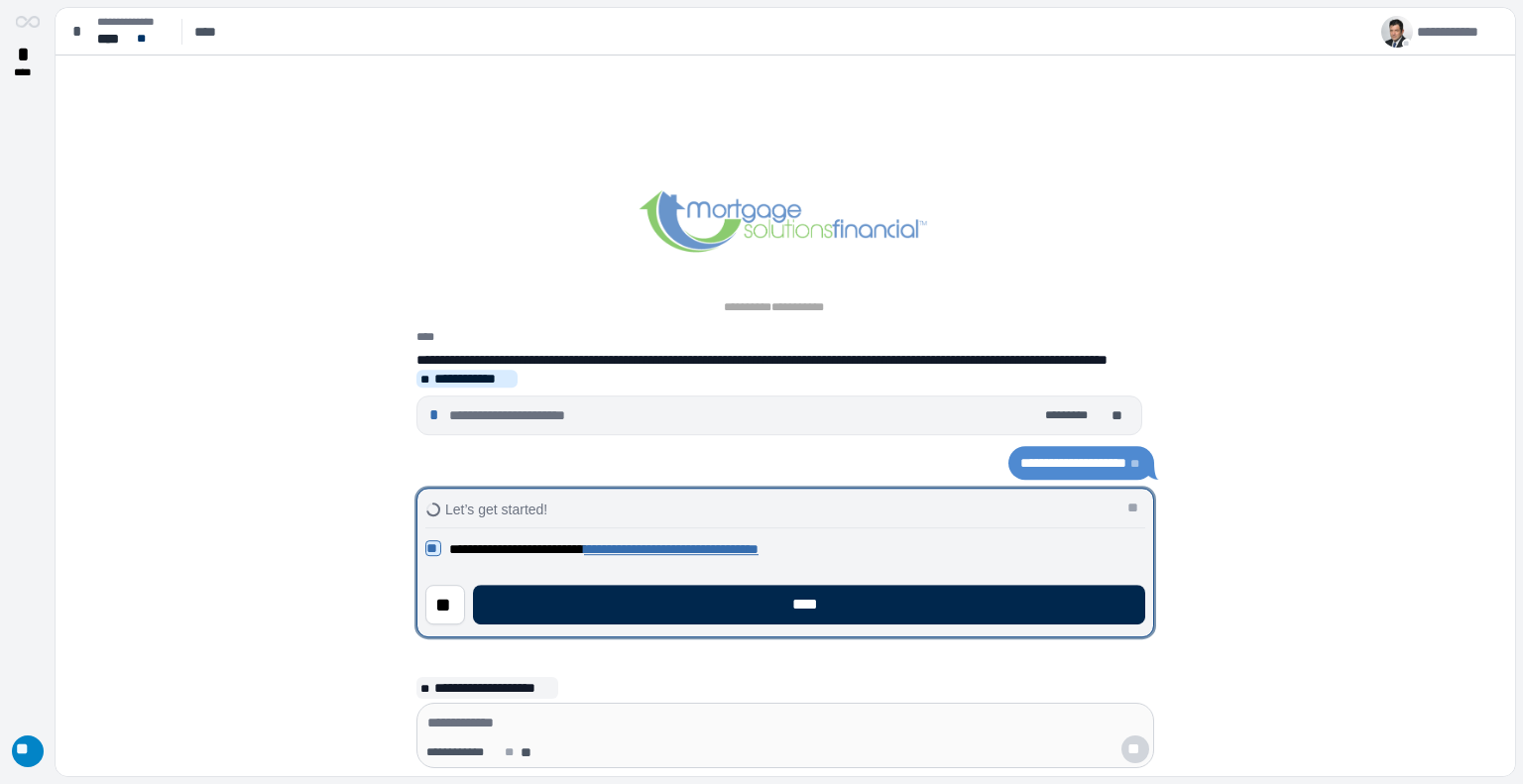 click on "****" at bounding box center (809, 605) 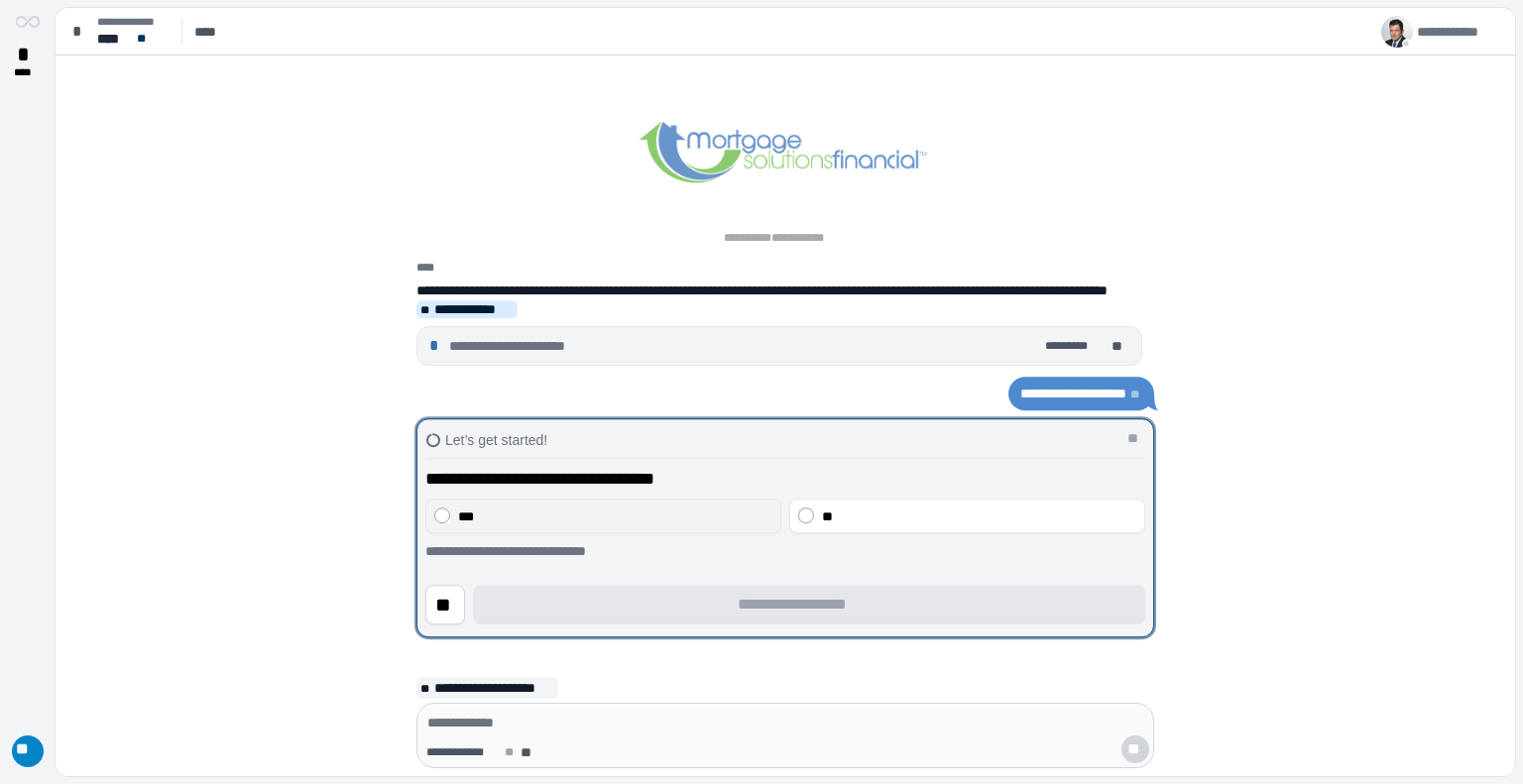 click on "***" at bounding box center (603, 515) 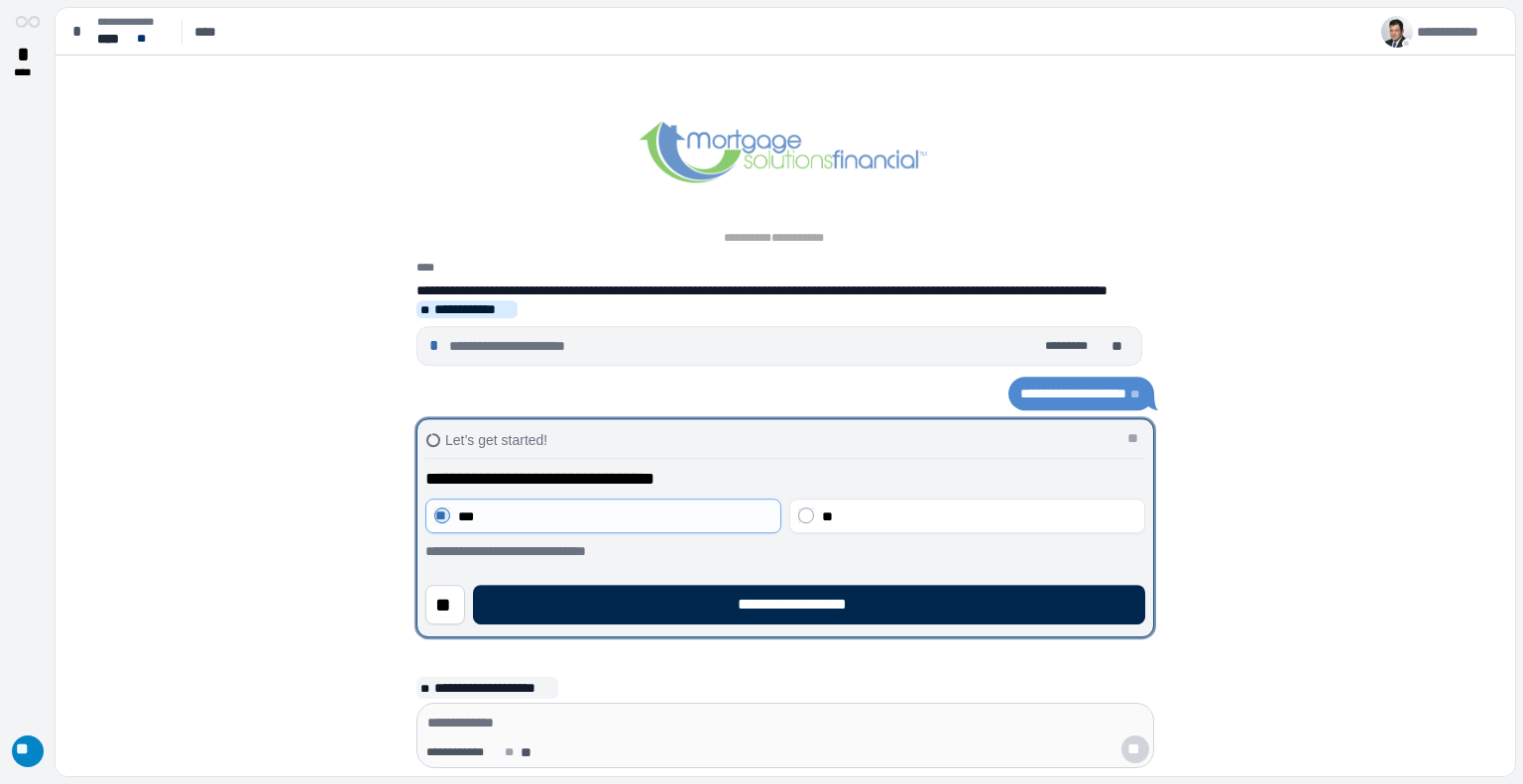 click on "**********" at bounding box center [809, 605] 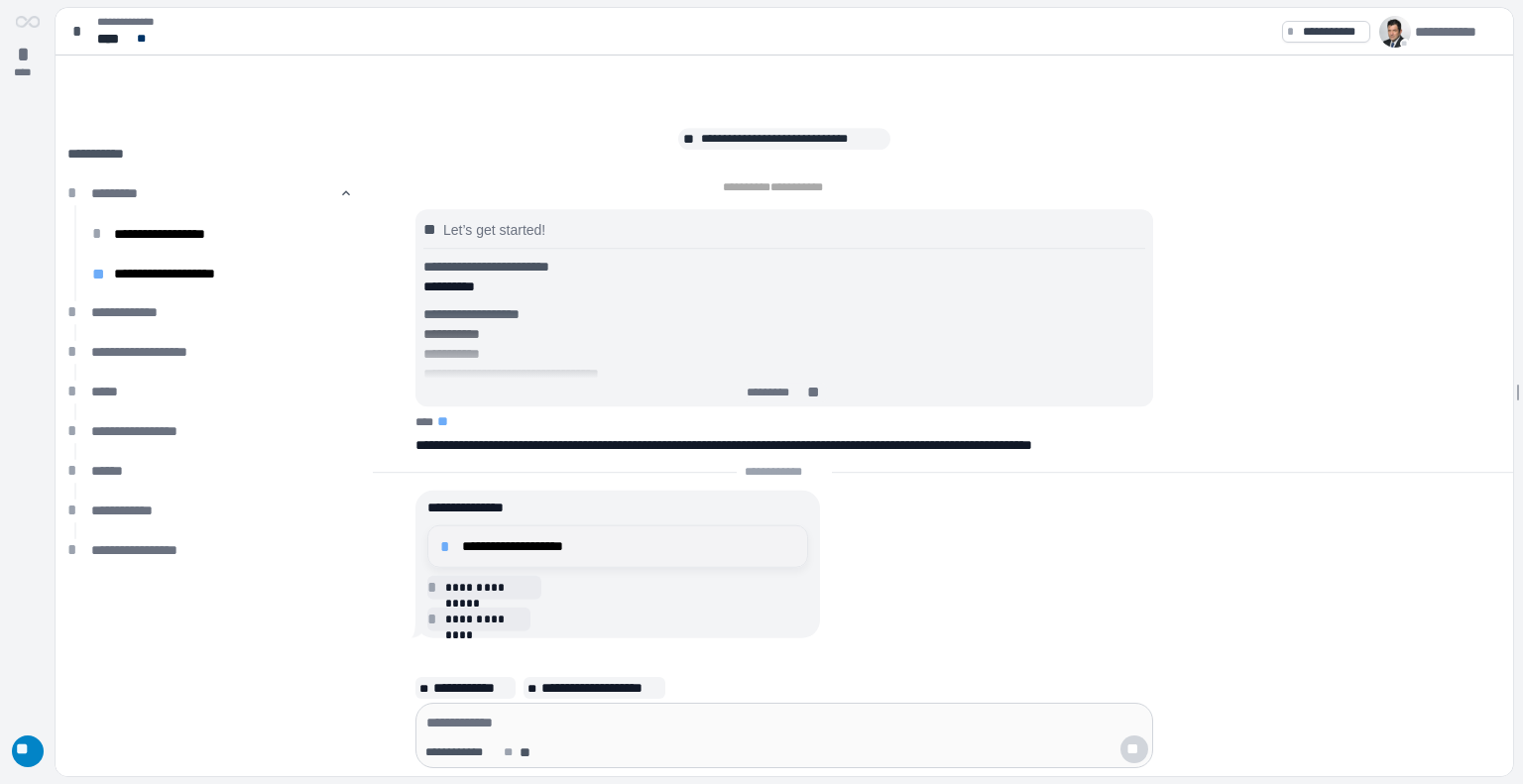 click on "**********" at bounding box center [629, 546] 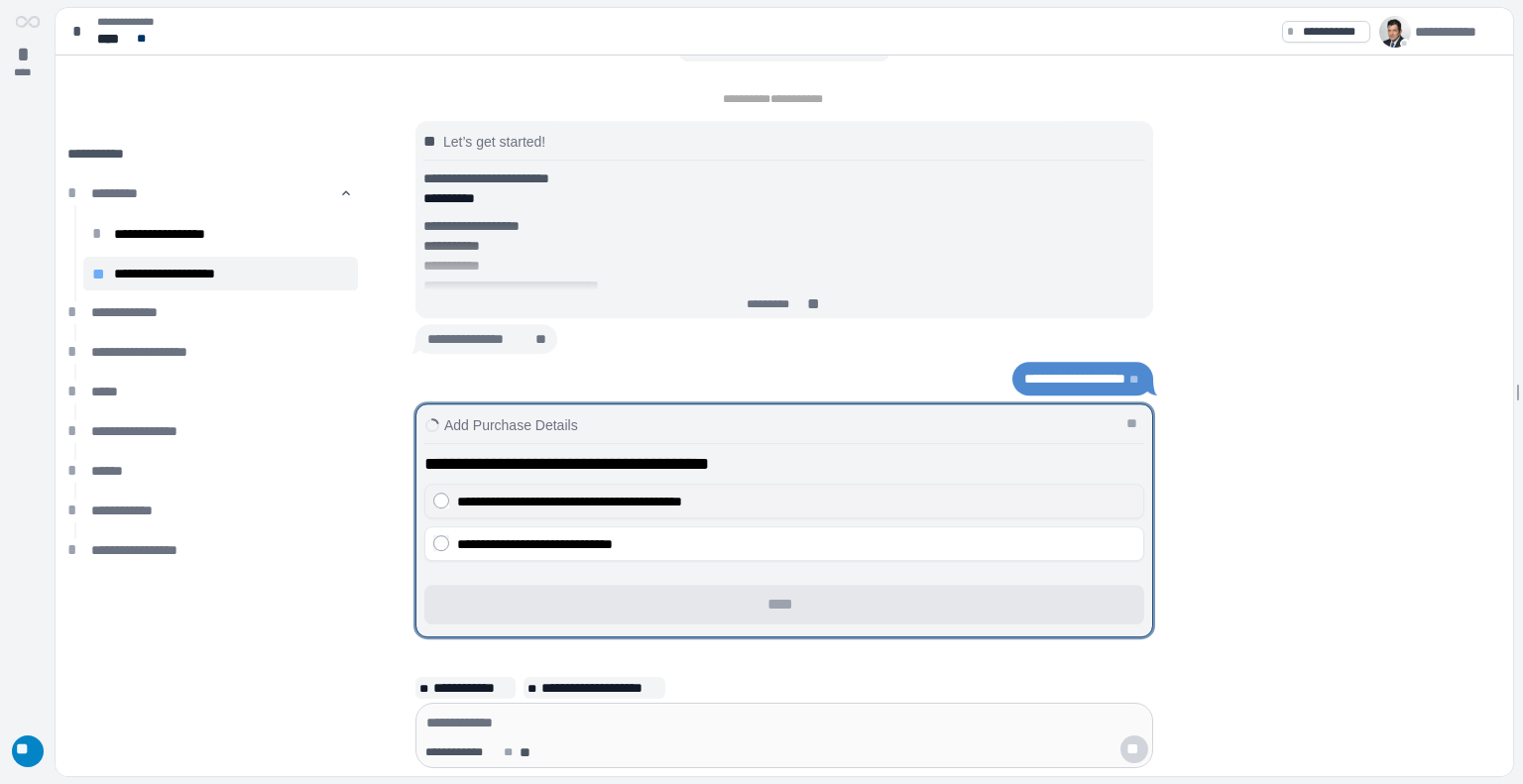 click on "**********" at bounding box center [569, 502] 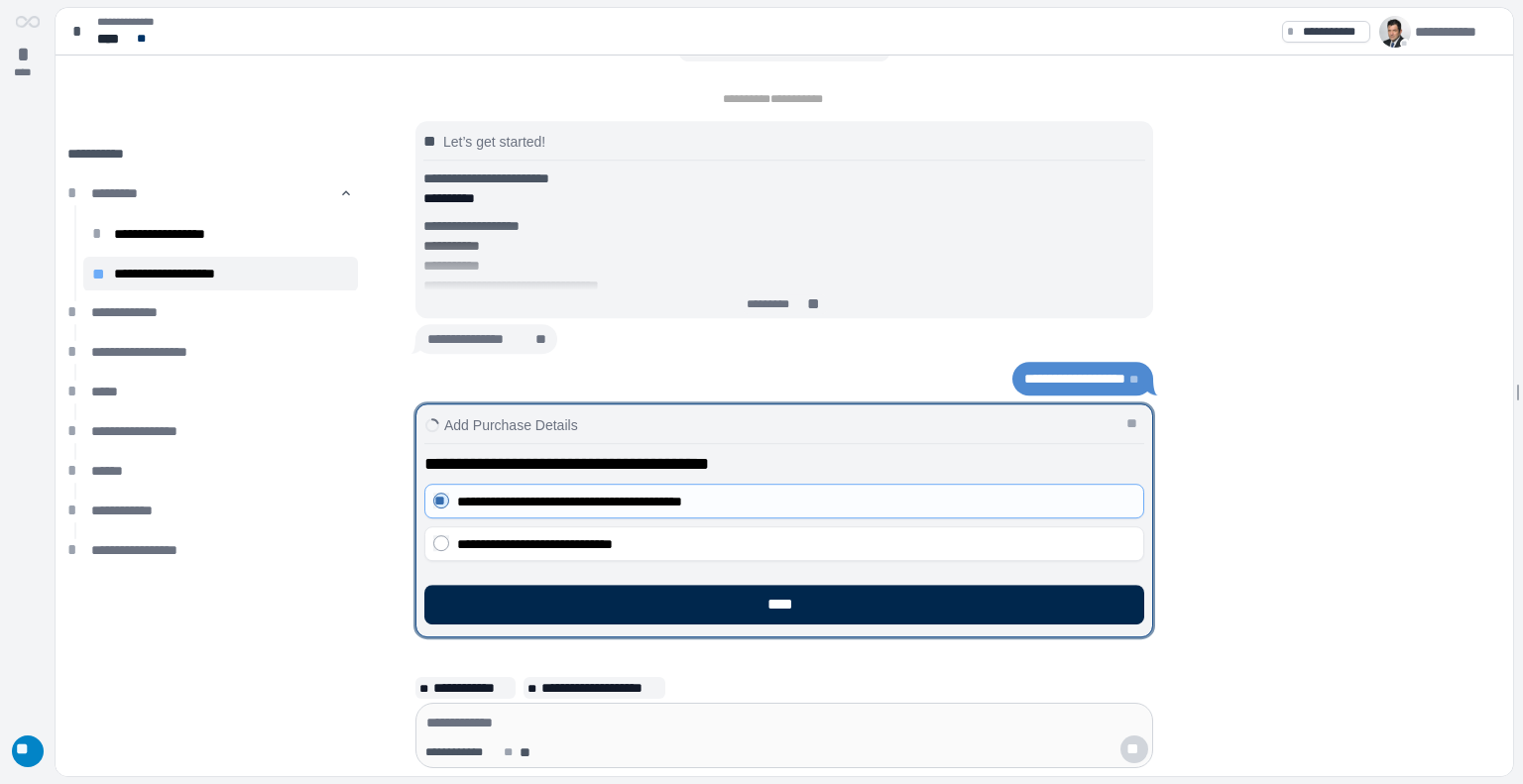 click on "****" at bounding box center (784, 605) 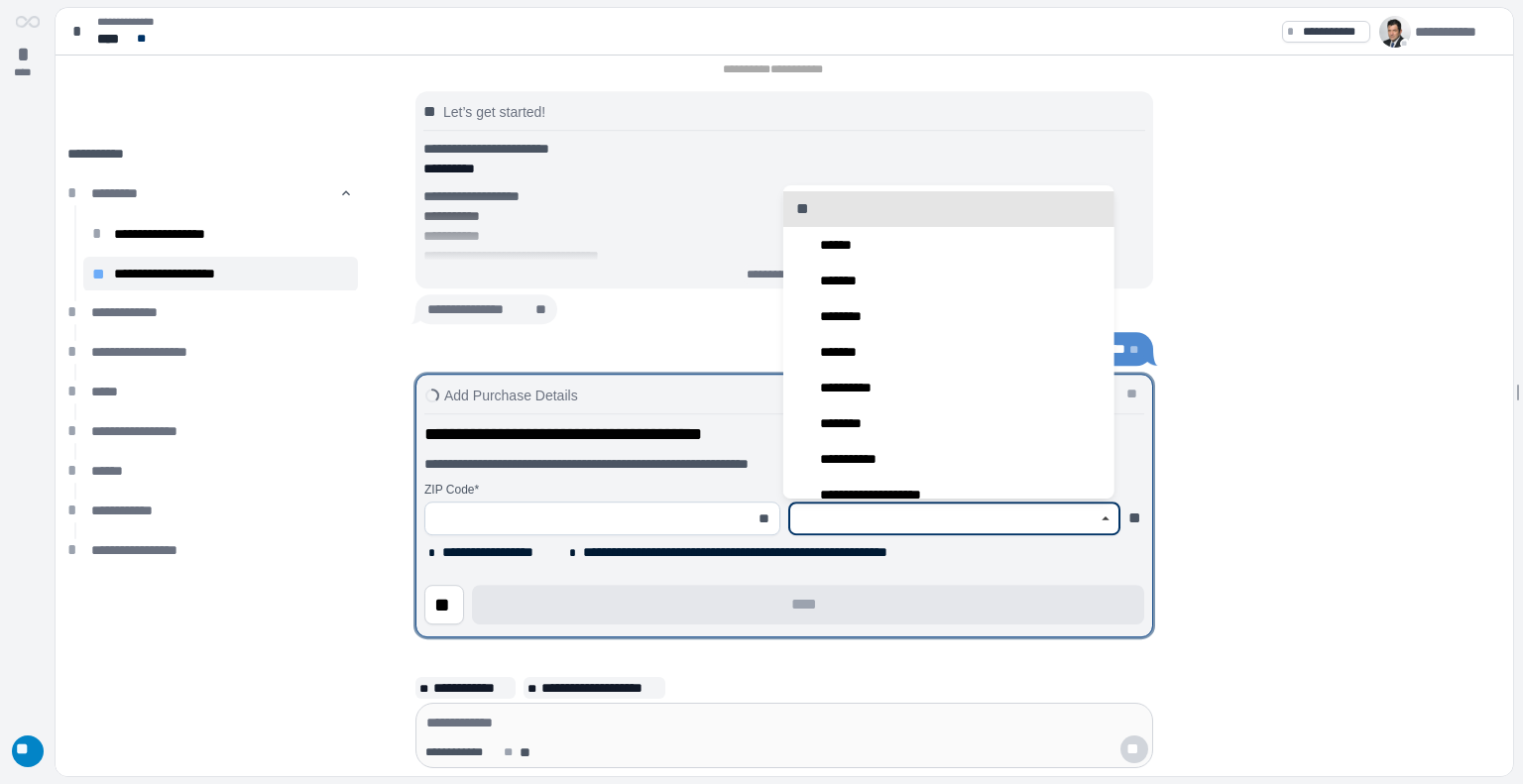 click at bounding box center [943, 518] 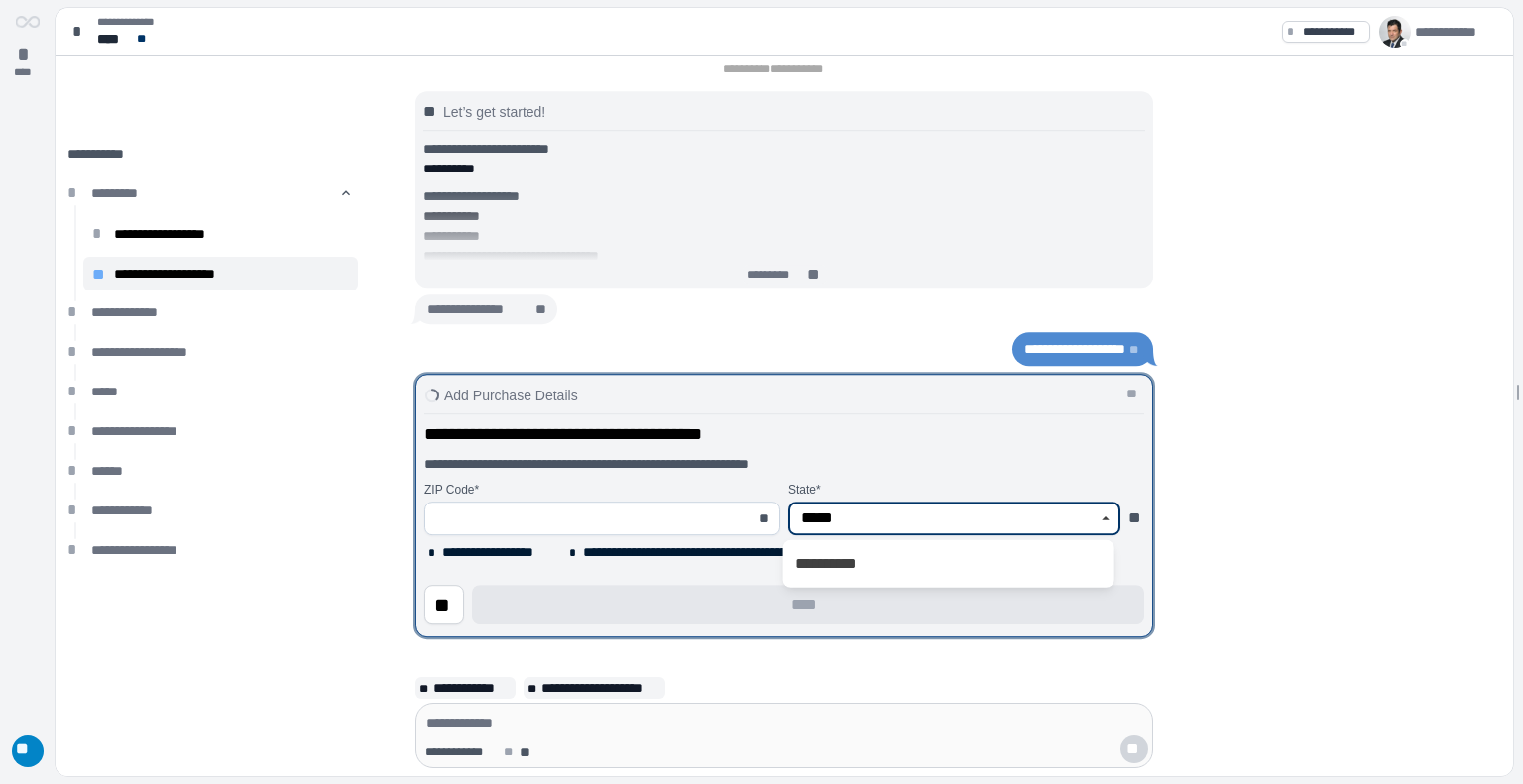 type on "*****" 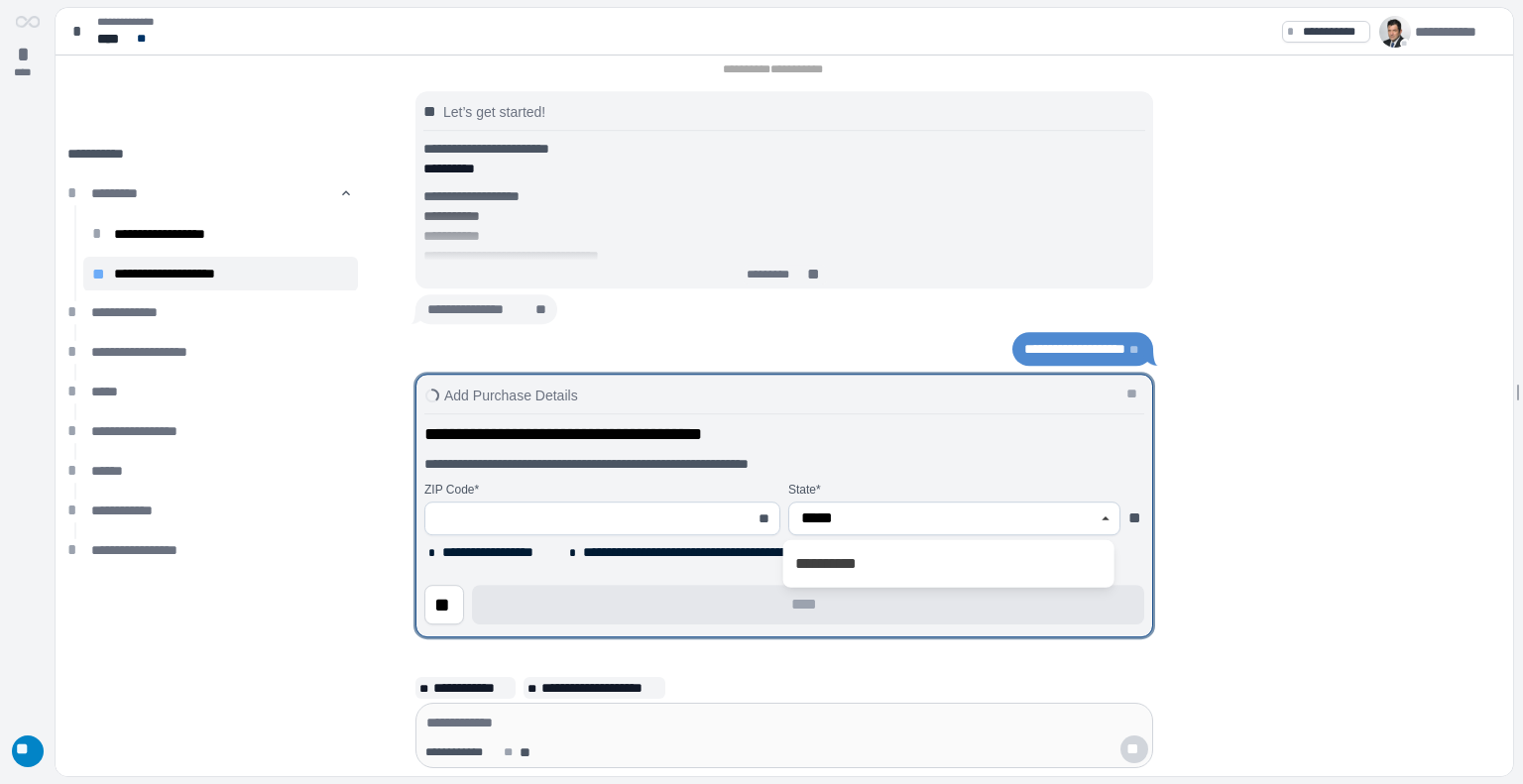 type 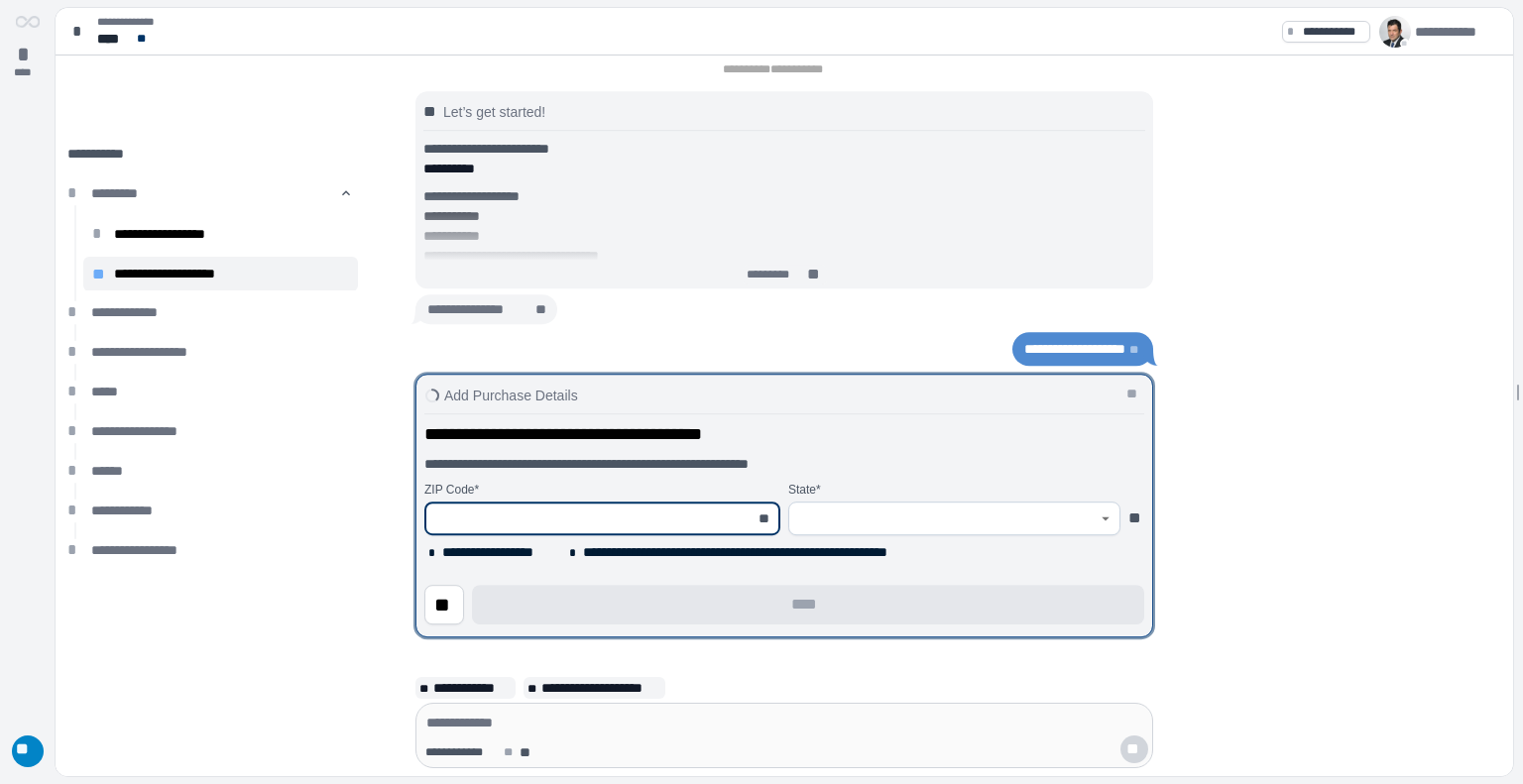 click at bounding box center (591, 518) 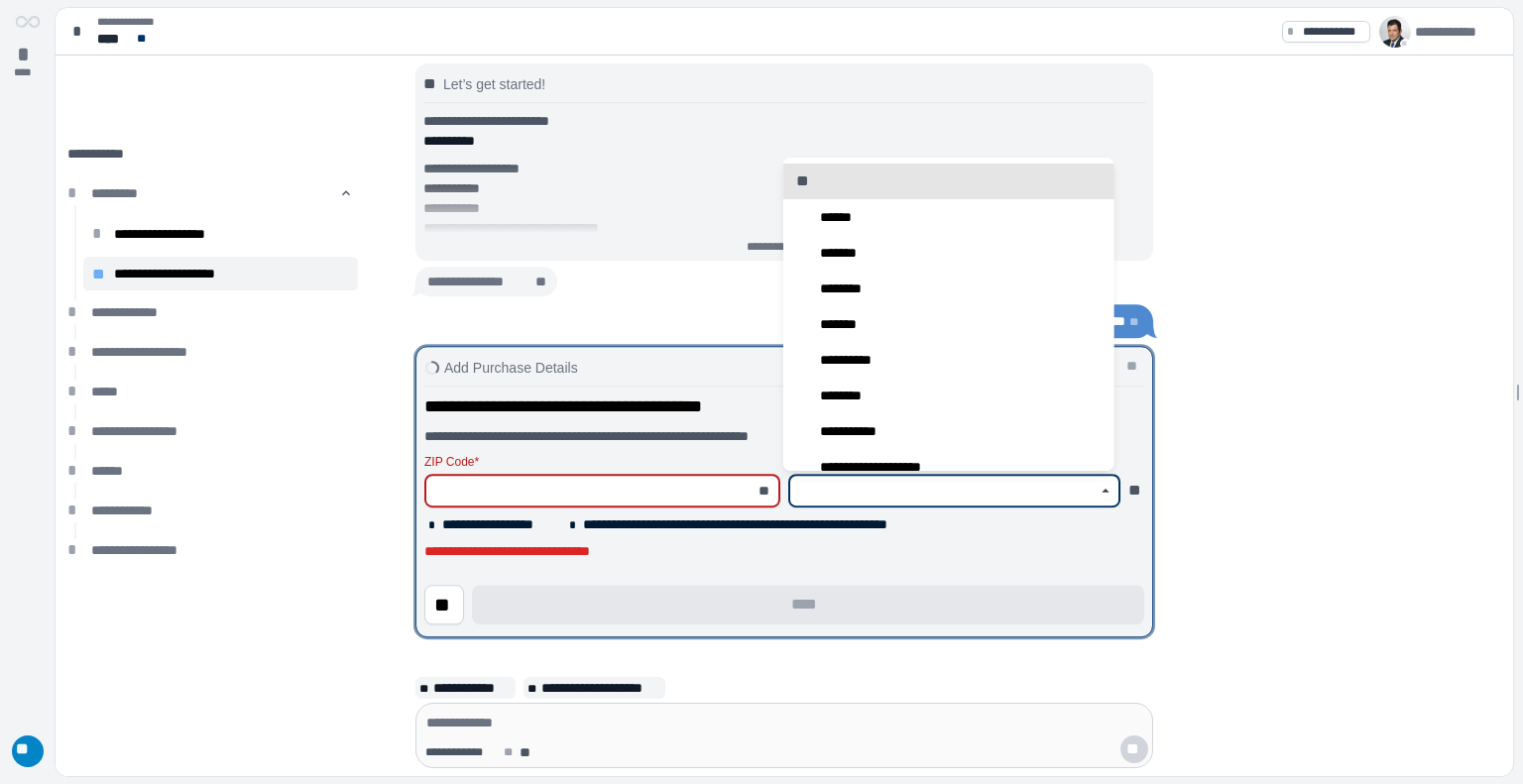 click on "State  * **" at bounding box center (966, 481) 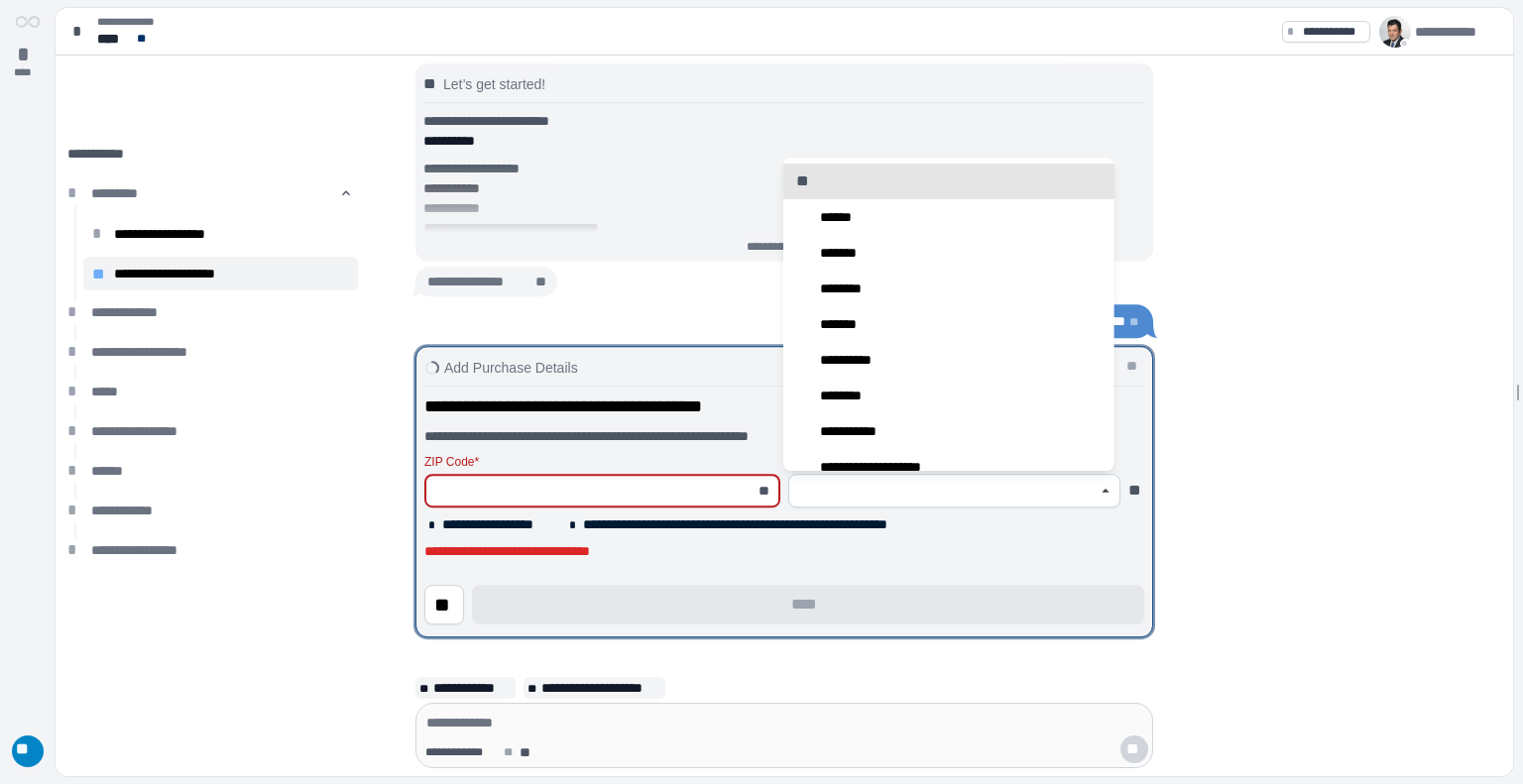 click at bounding box center (591, 491) 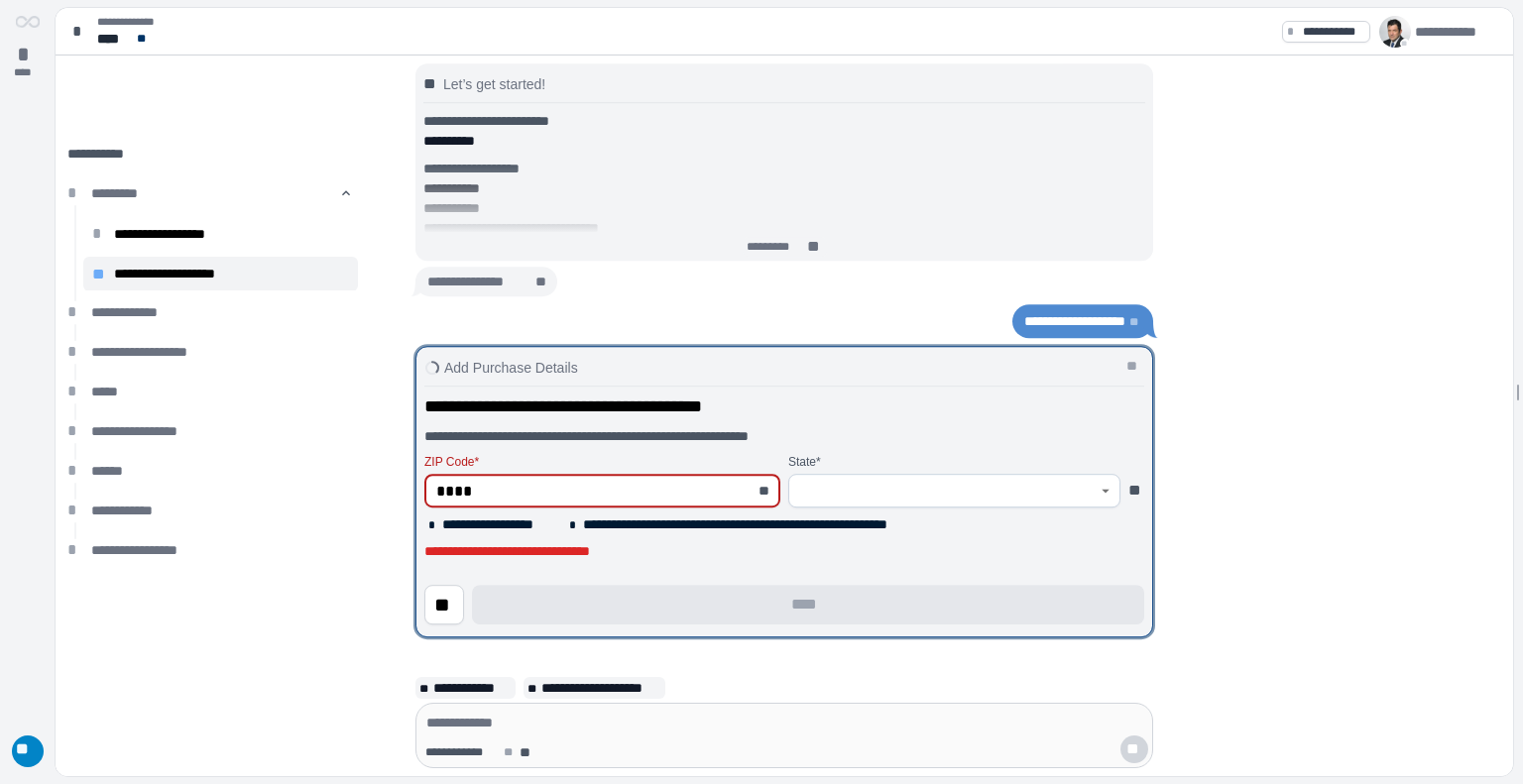 type on "*****" 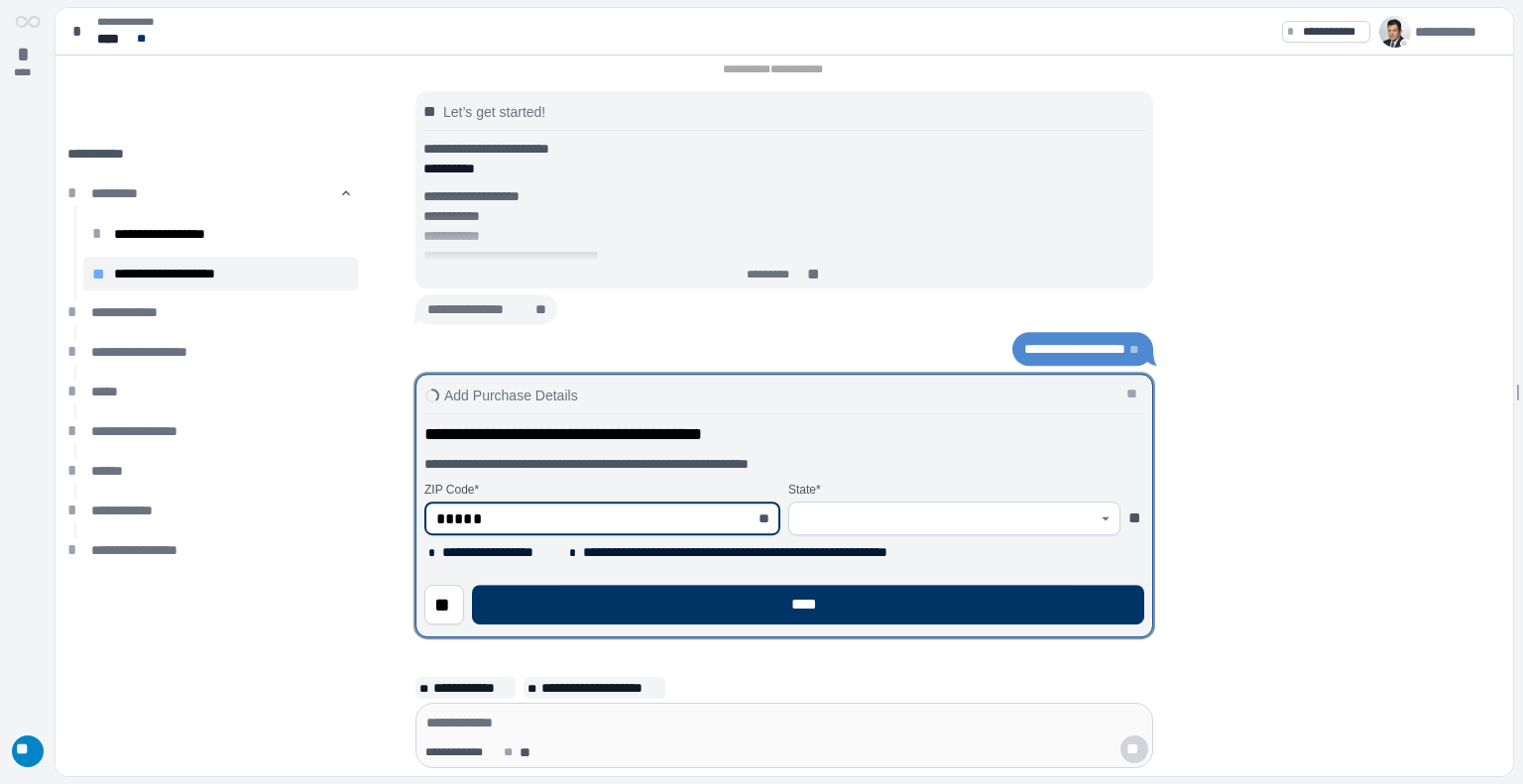 type on "******" 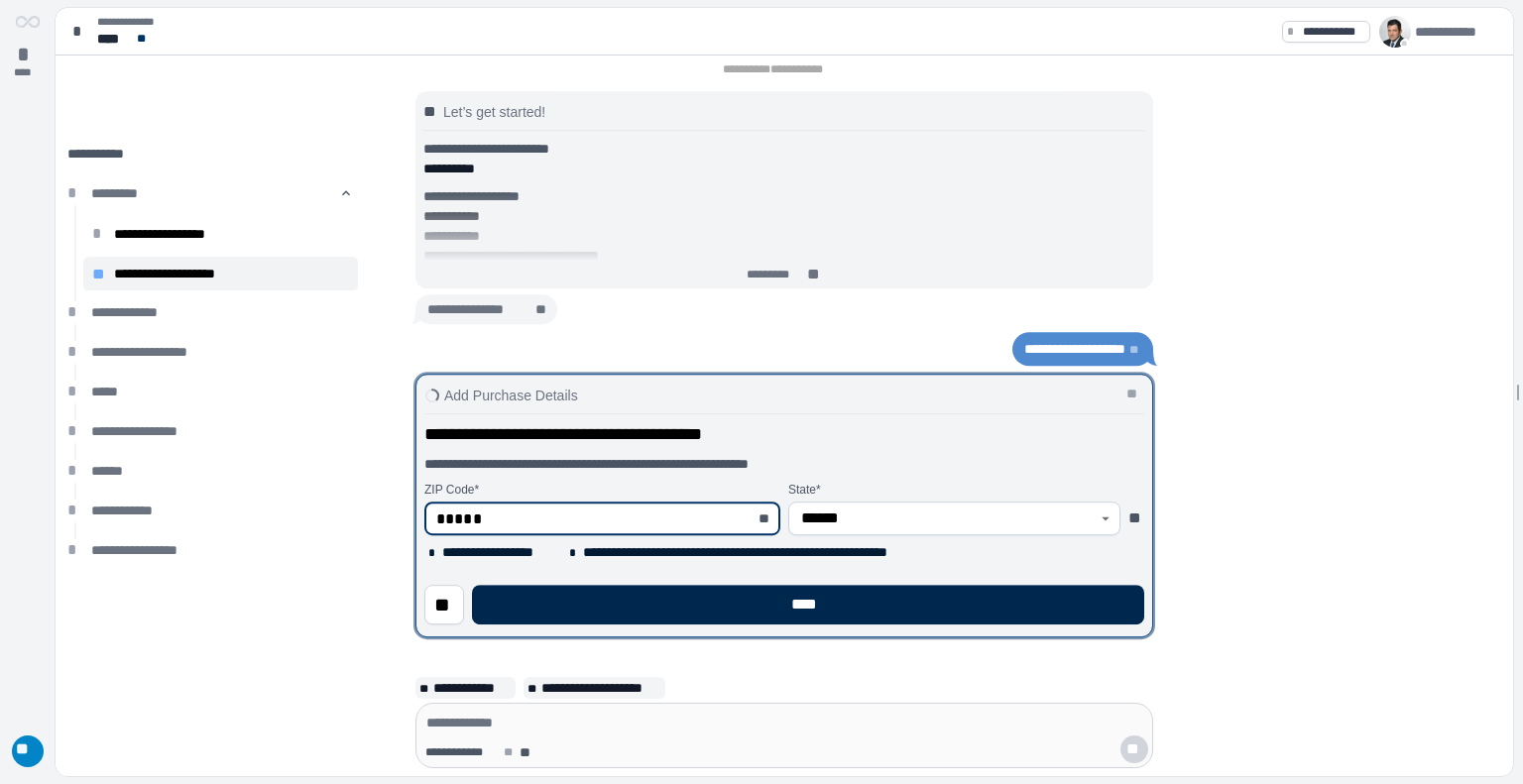 type on "*****" 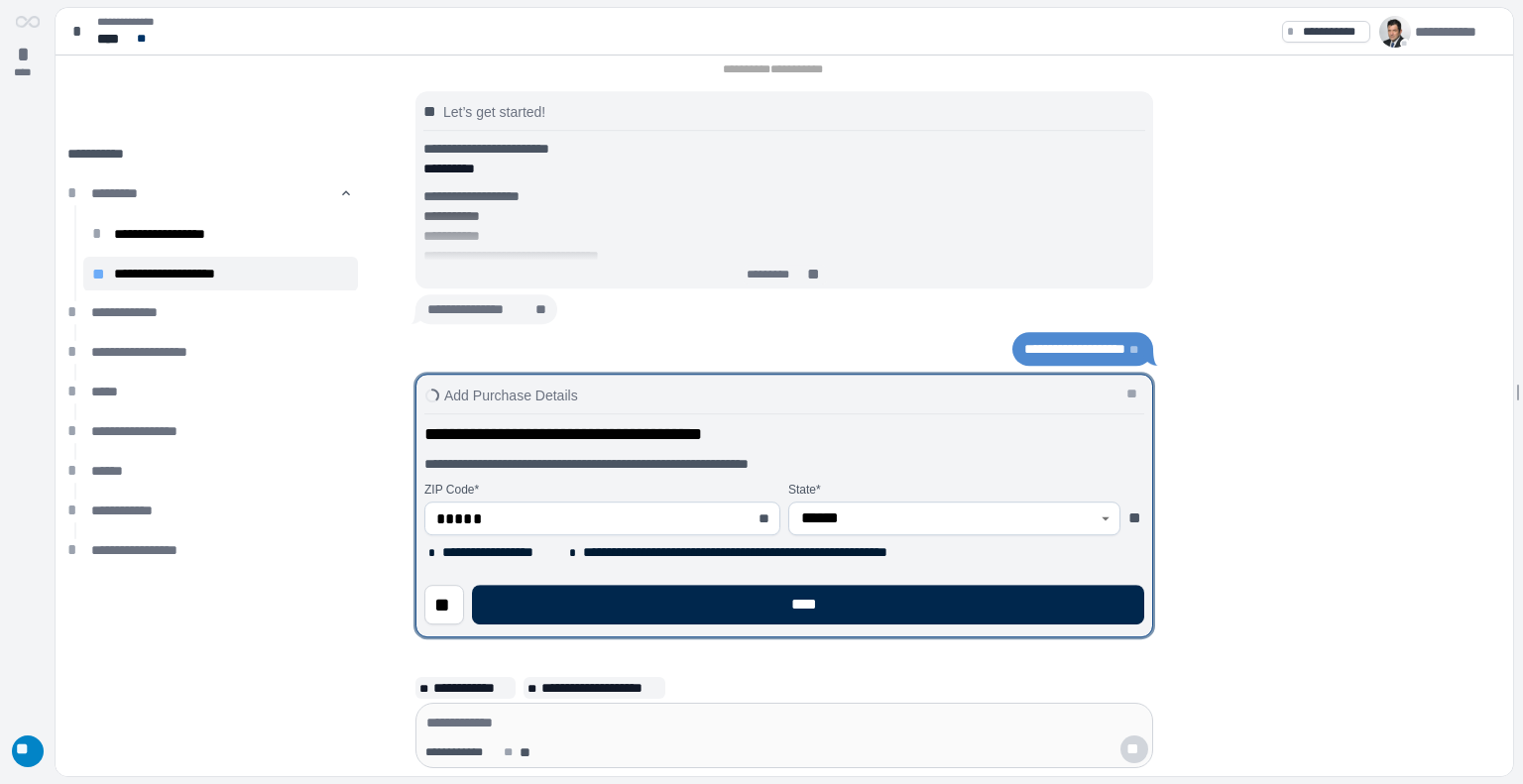 click on "****" at bounding box center (808, 605) 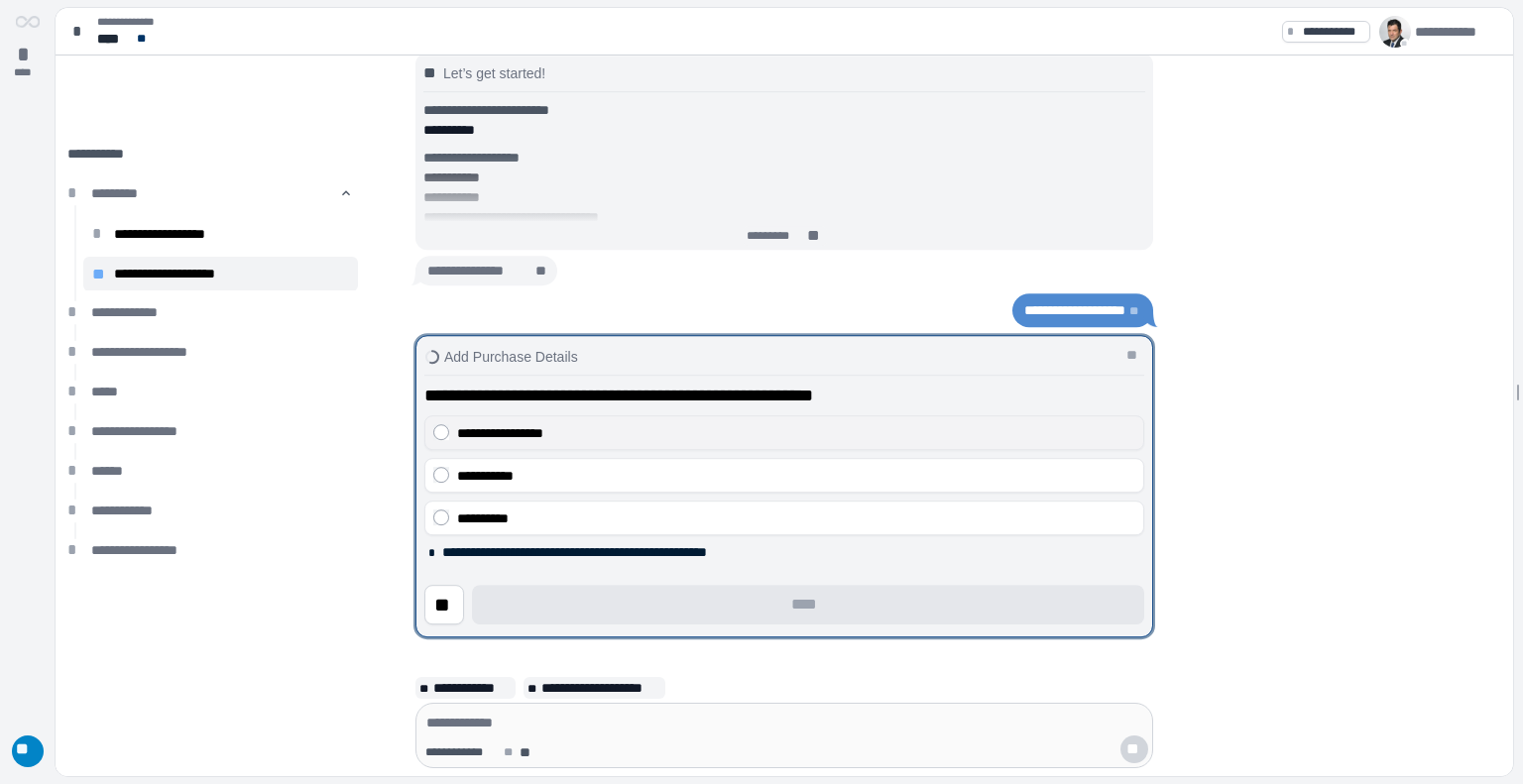 click on "**********" at bounding box center [500, 433] 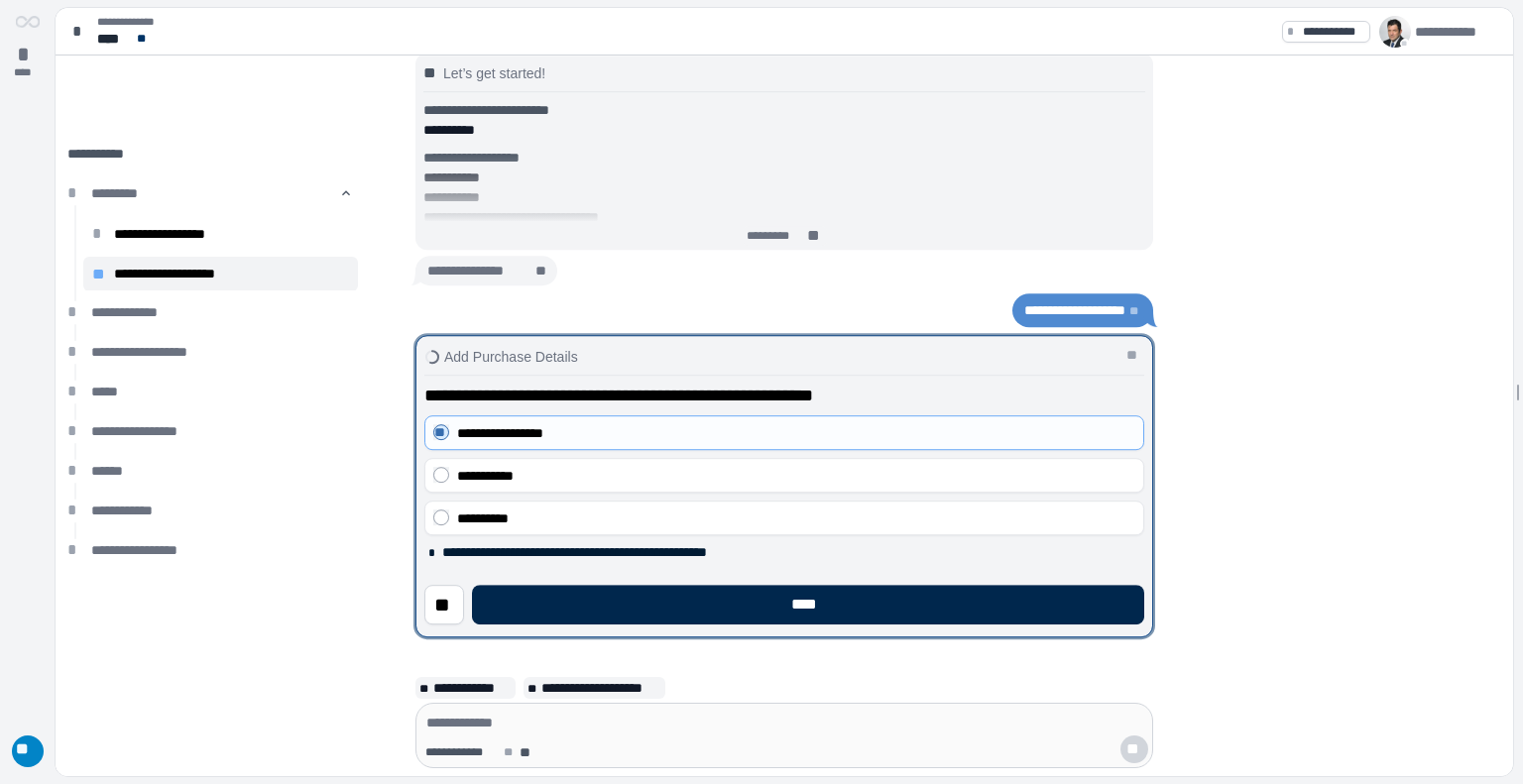 click on "****" at bounding box center (808, 605) 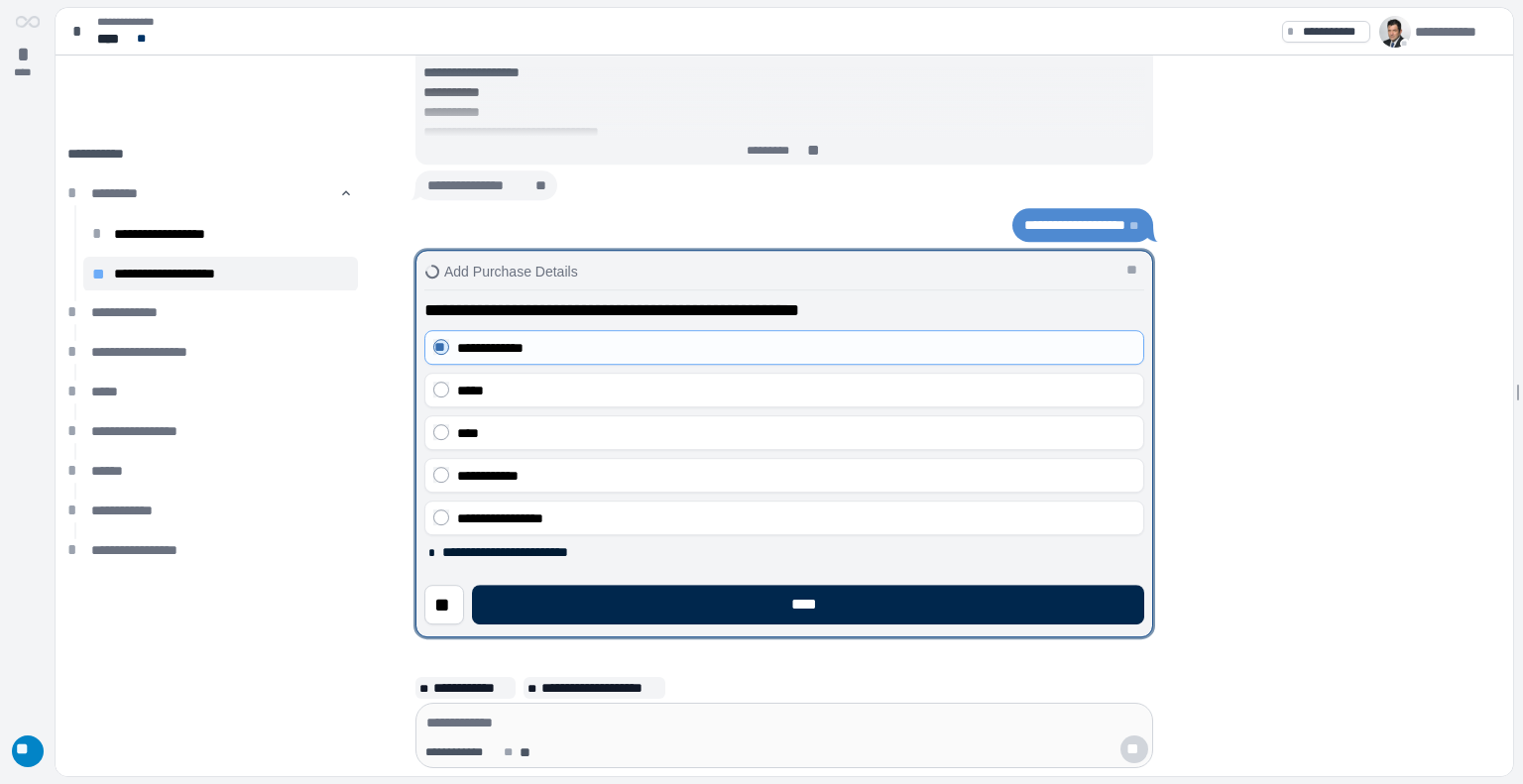 click on "****" at bounding box center [808, 605] 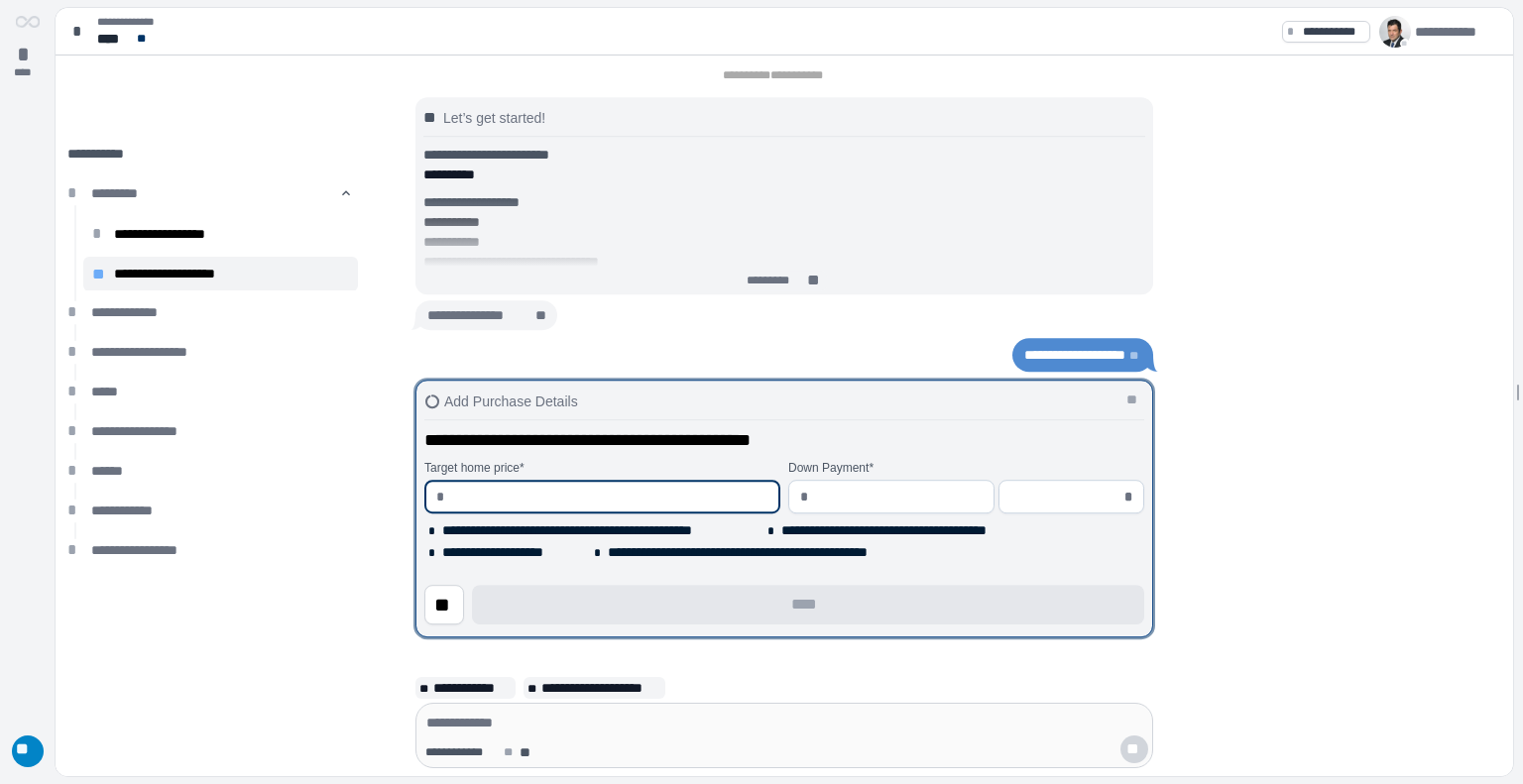 click at bounding box center (610, 497) 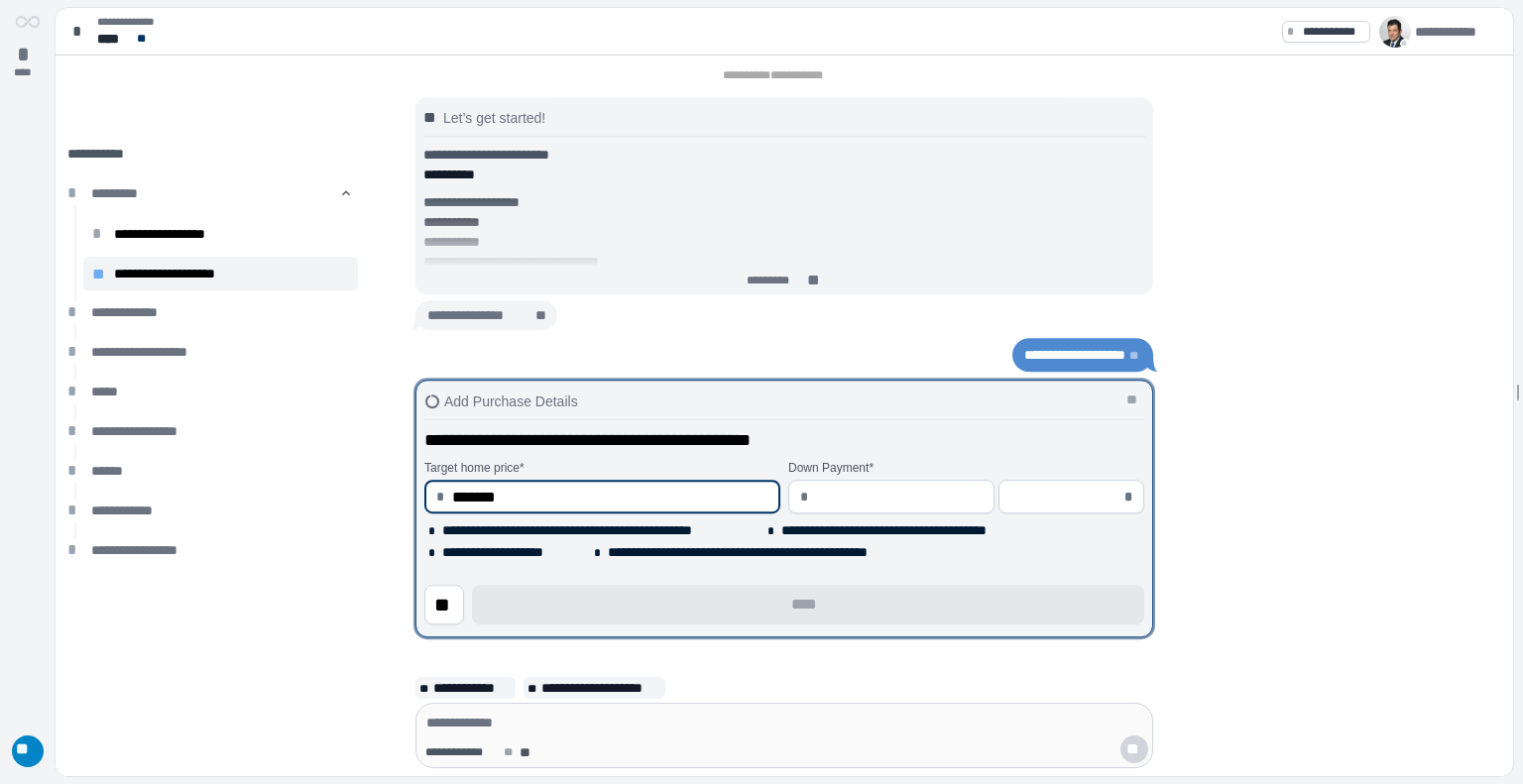 type on "**********" 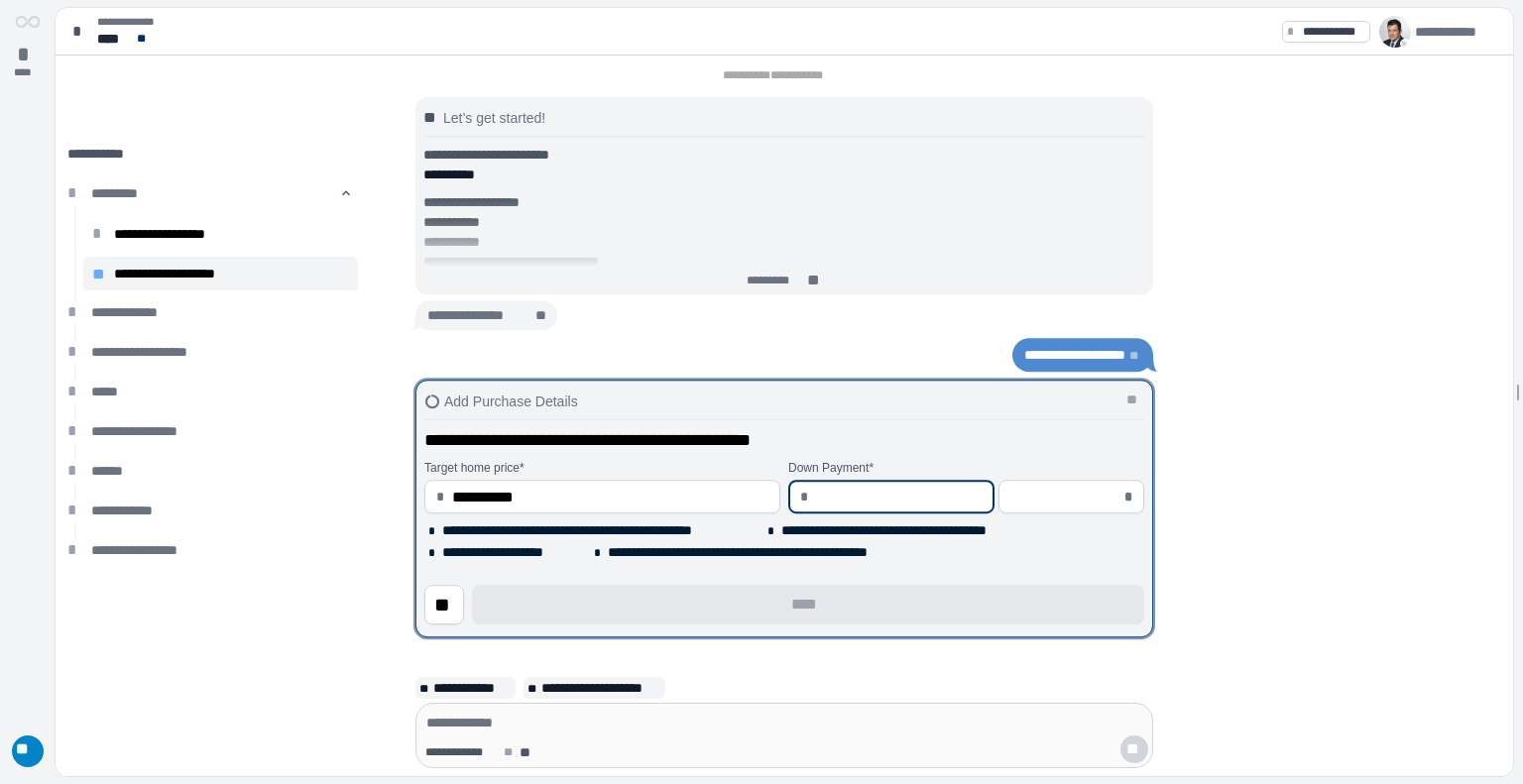 click at bounding box center (899, 497) 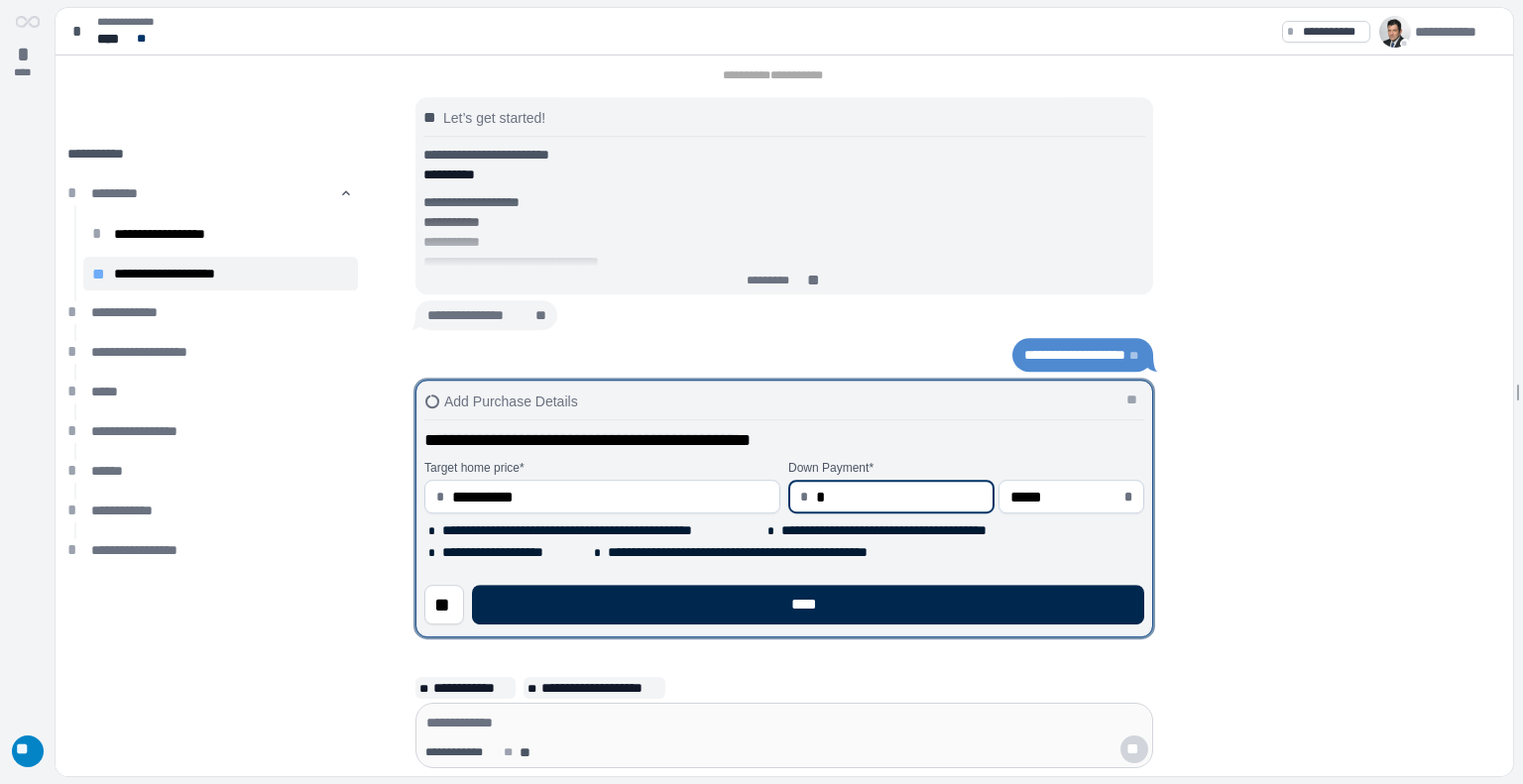 type on "****" 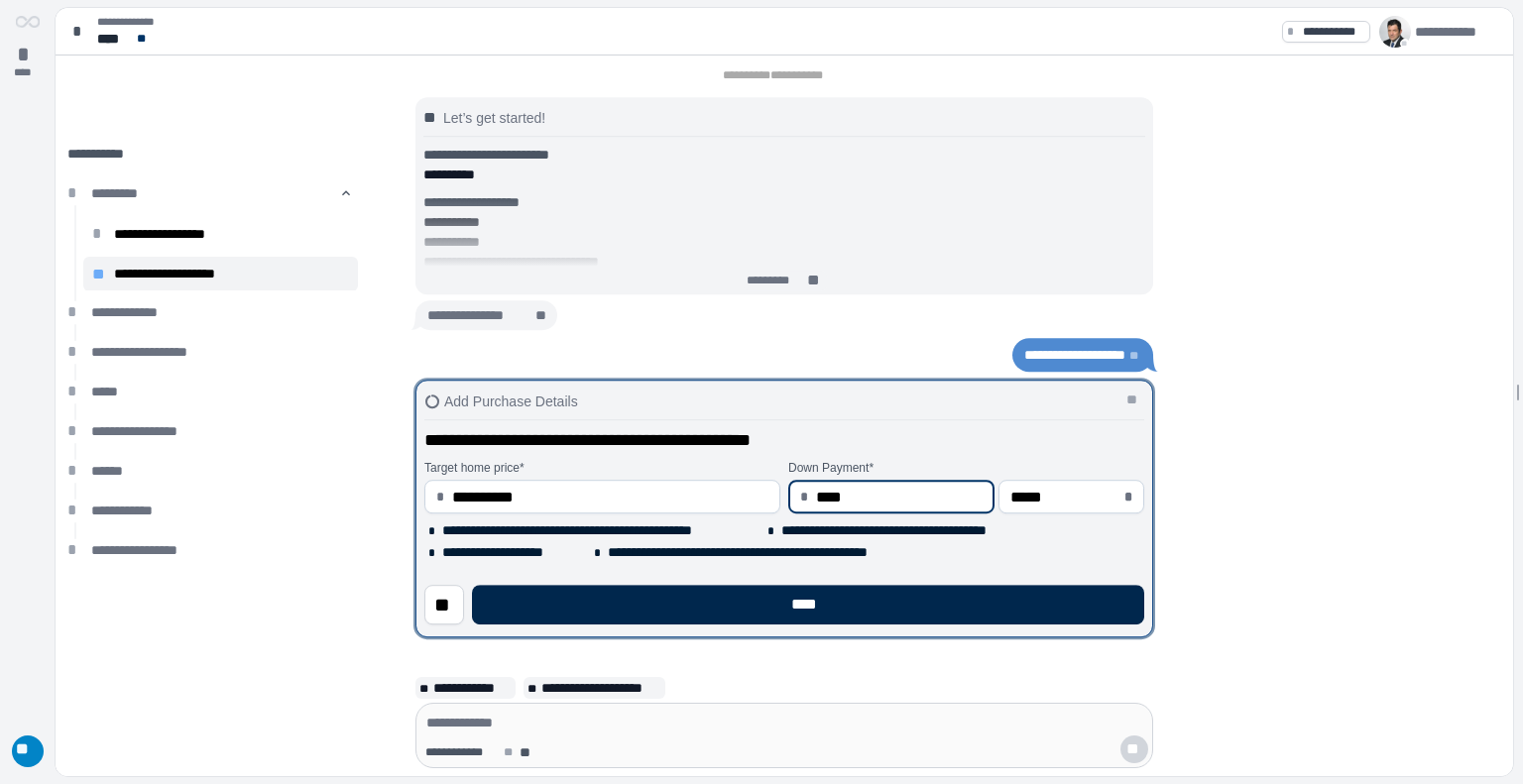 click on "****" at bounding box center (808, 605) 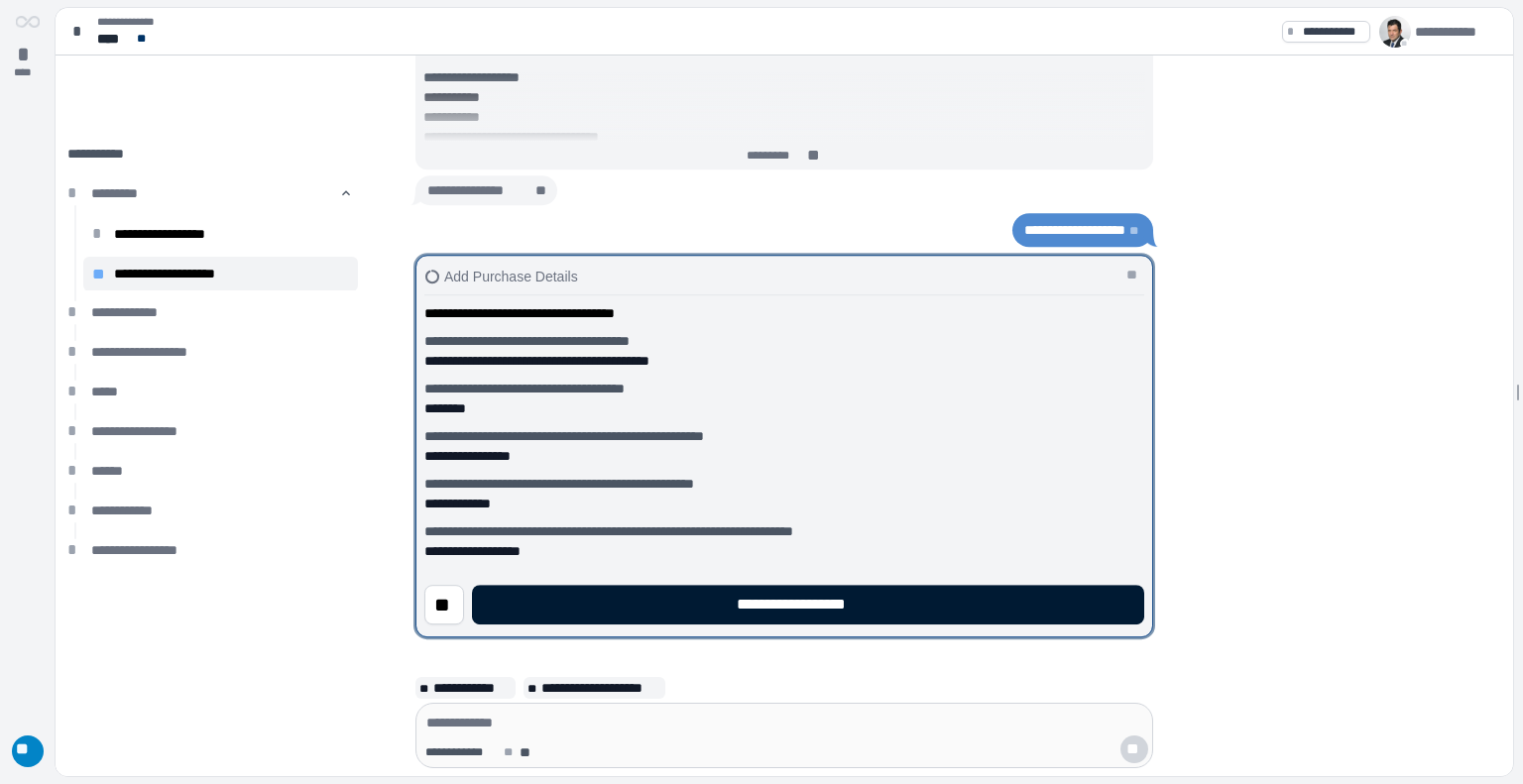 click on "**********" at bounding box center [808, 605] 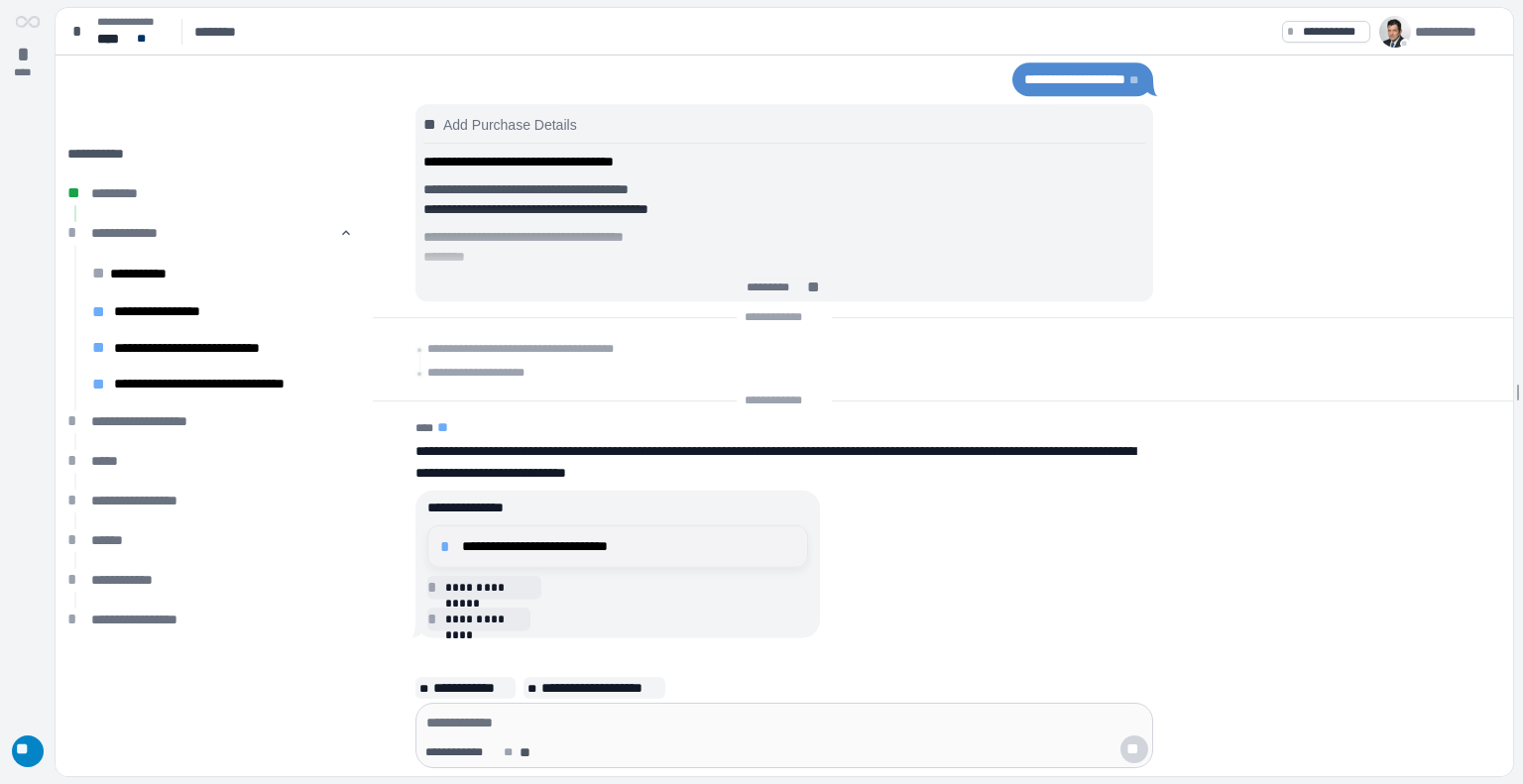 click on "**********" at bounding box center [629, 546] 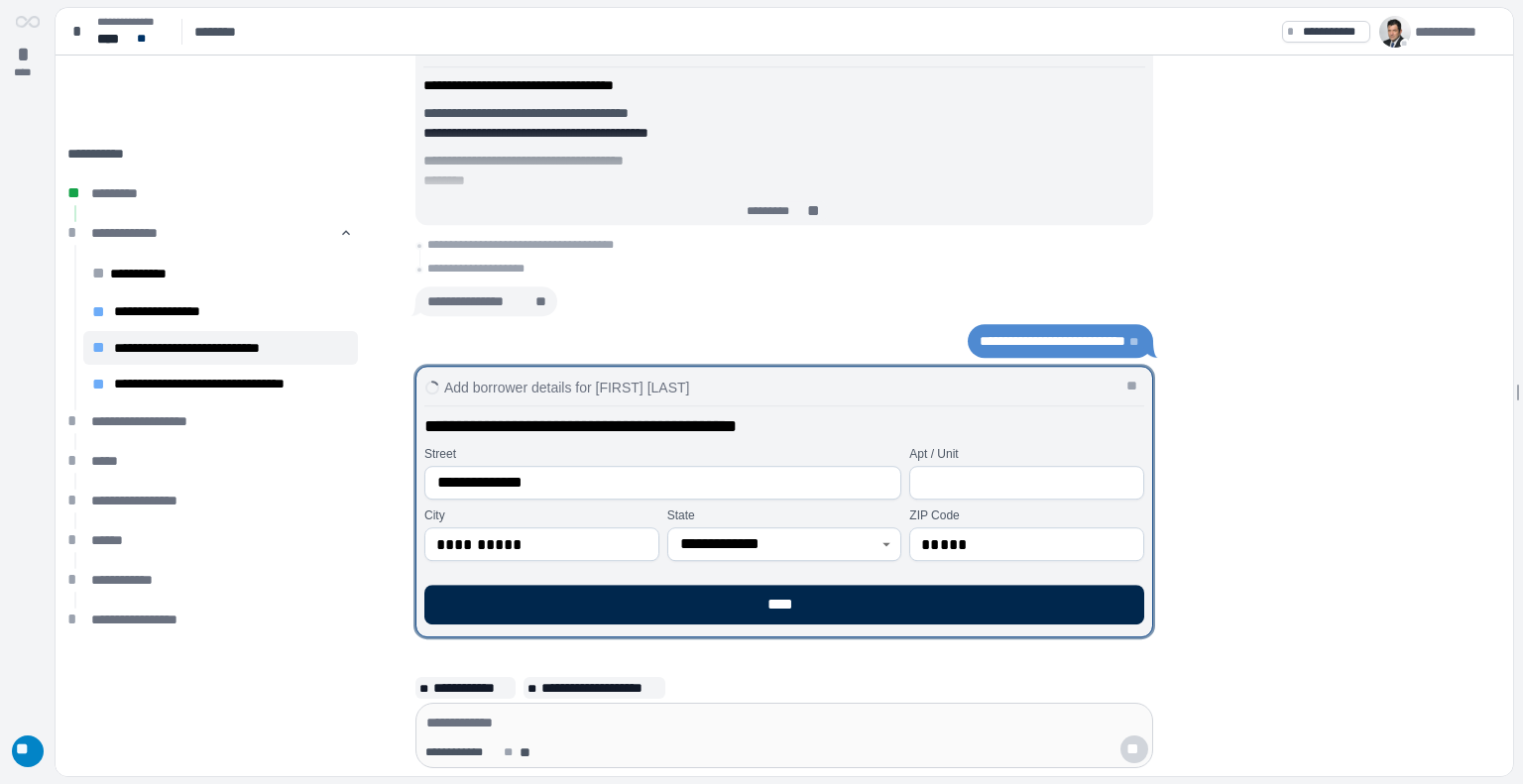 click on "****" at bounding box center [784, 605] 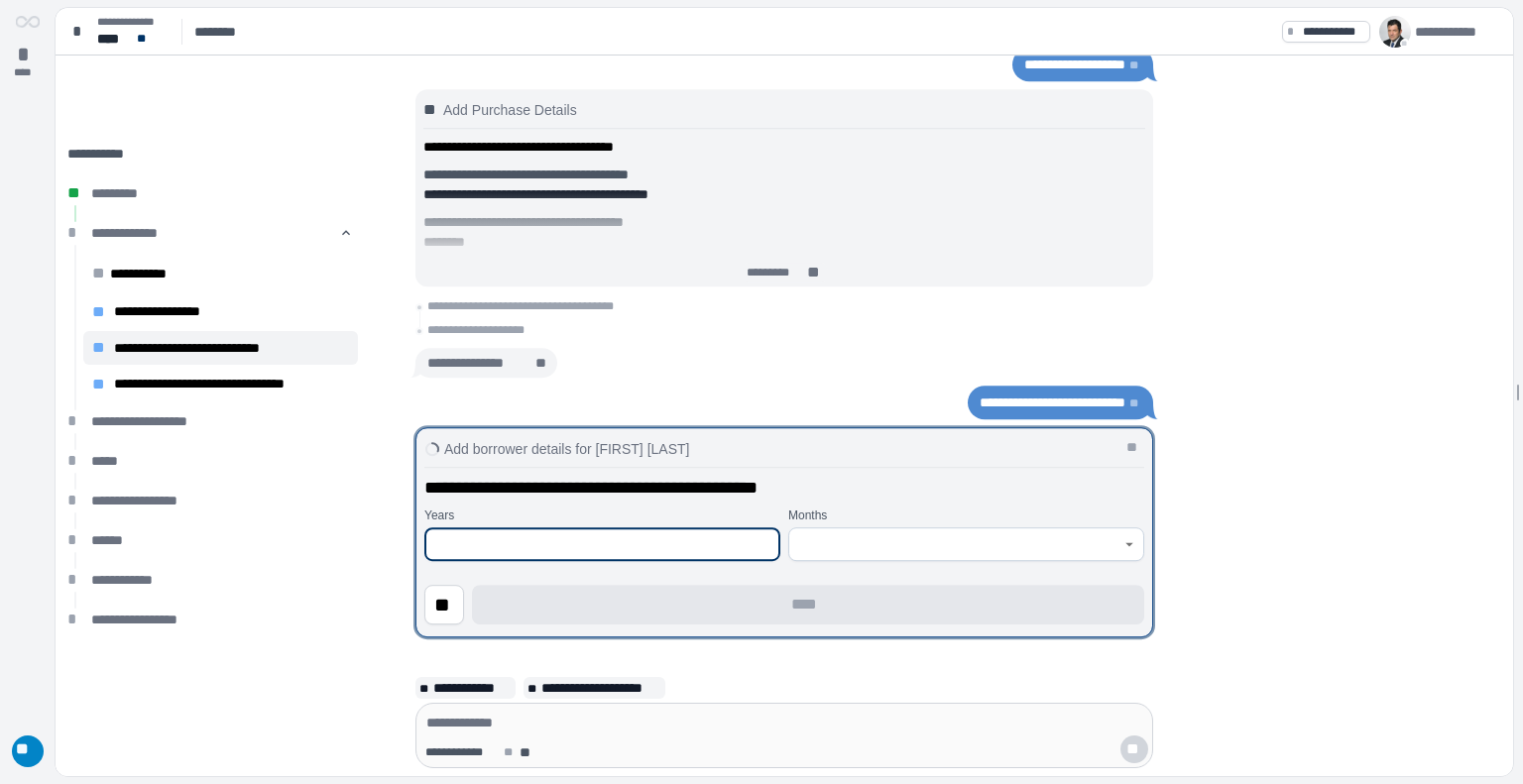 click at bounding box center (602, 544) 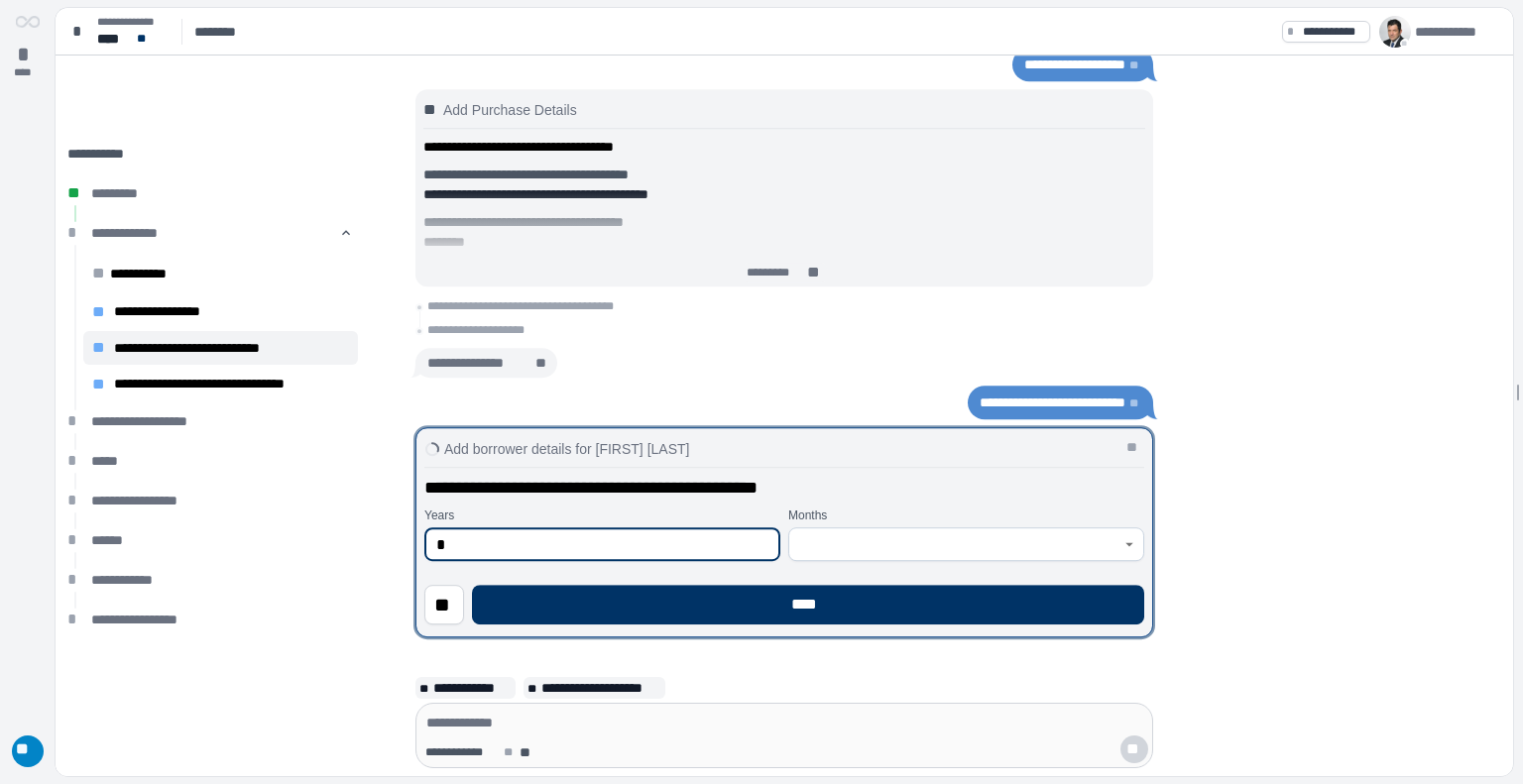 type on "*" 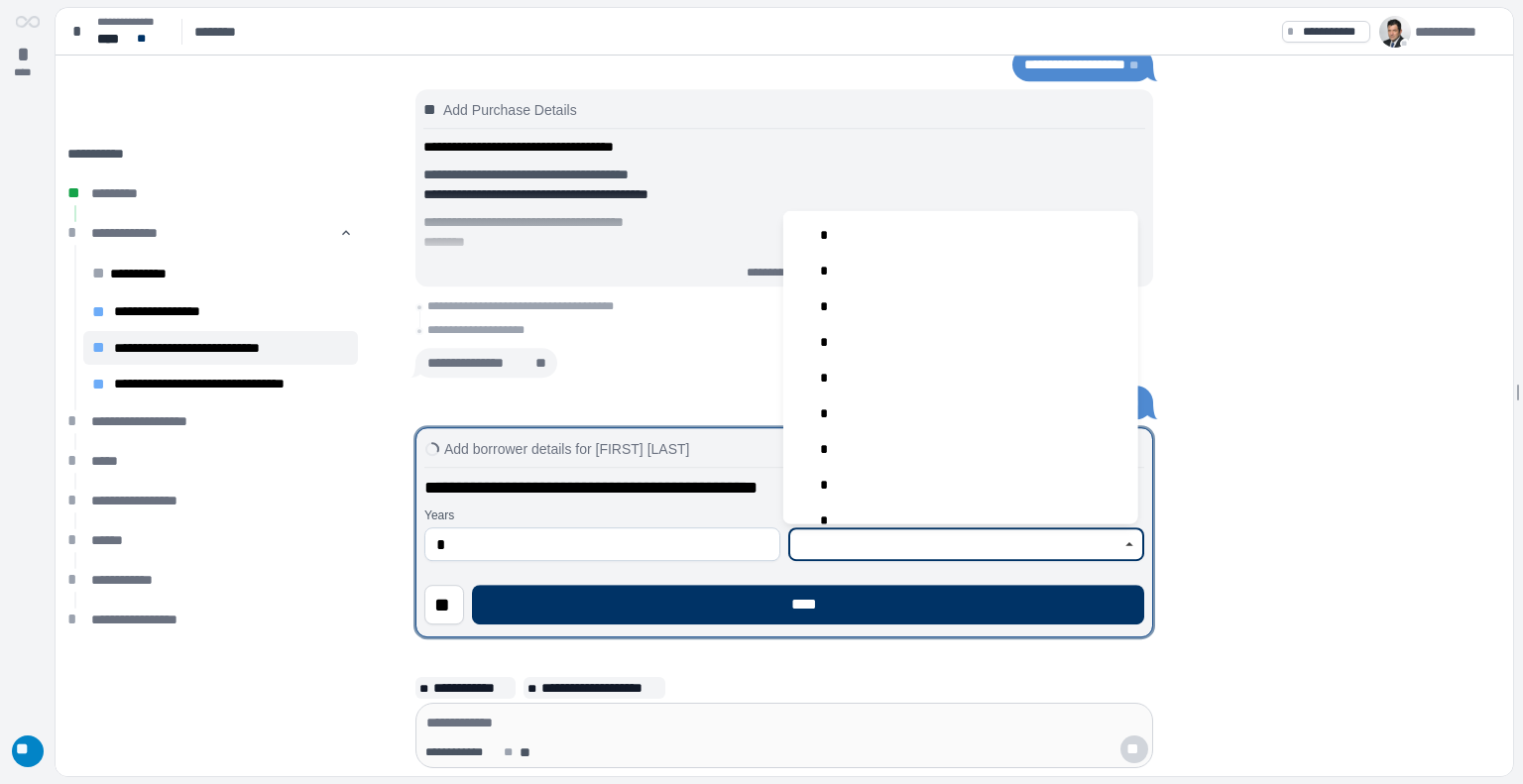 click at bounding box center (955, 544) 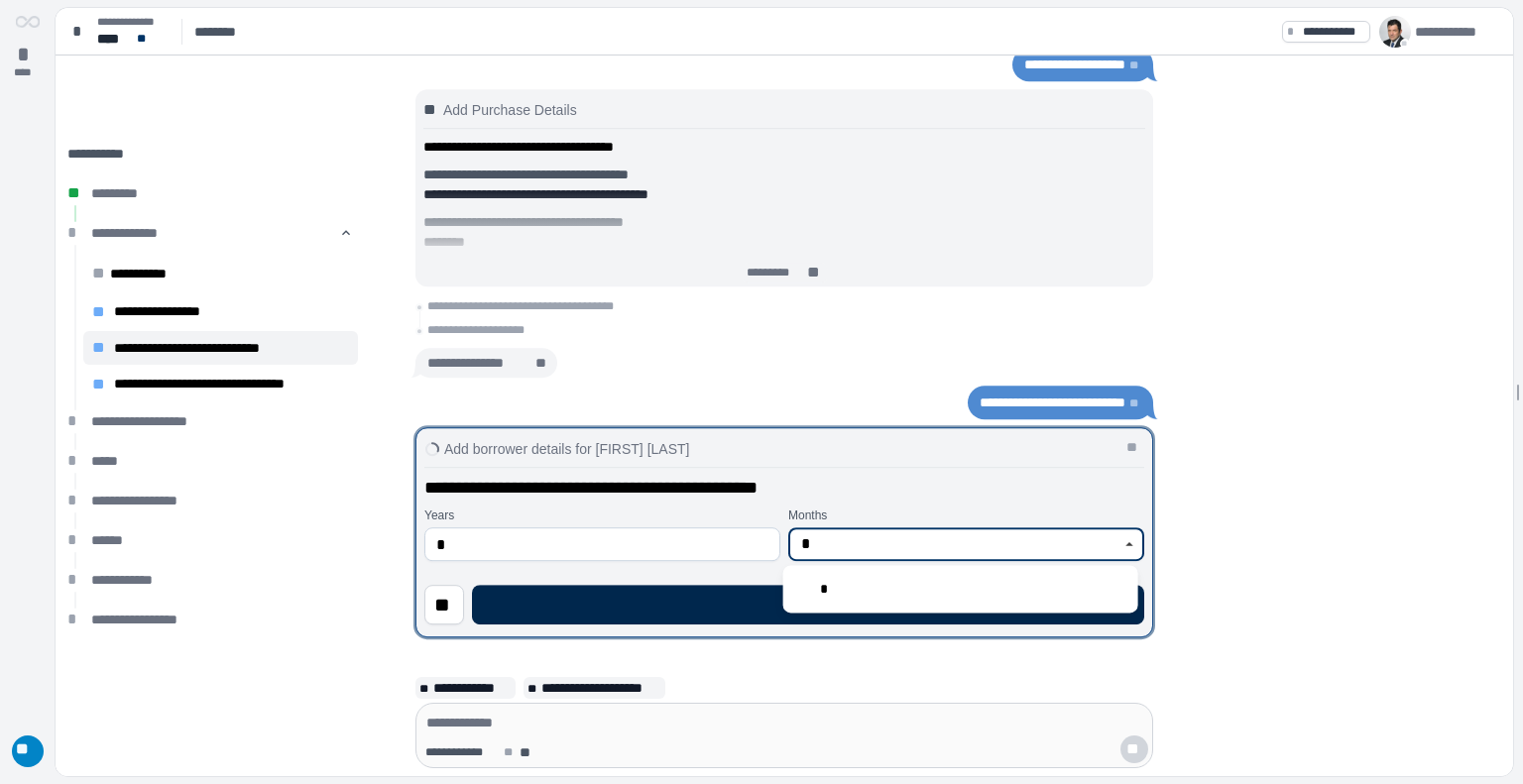 type on "*" 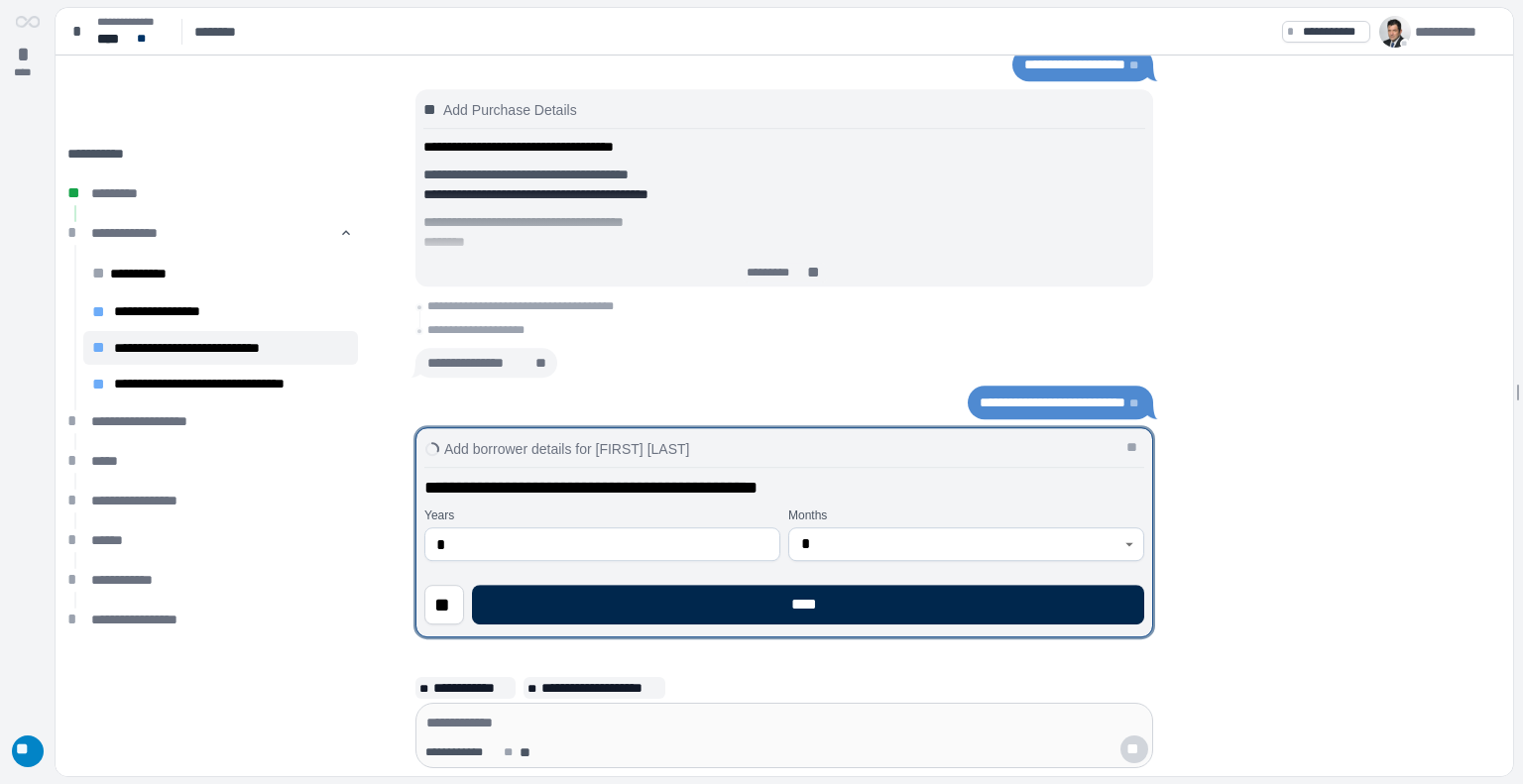 click on "****" at bounding box center [808, 605] 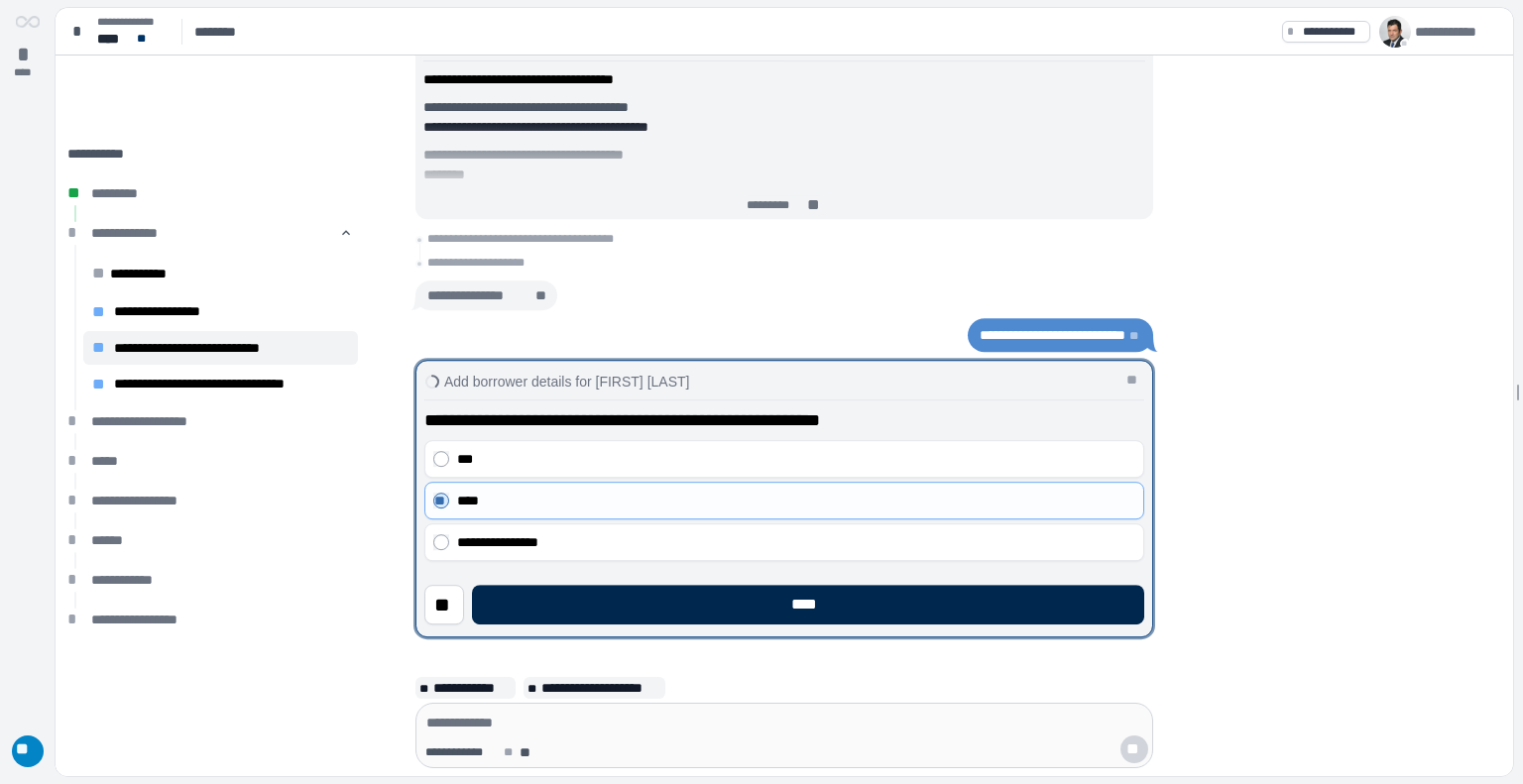 click on "****" at bounding box center [808, 605] 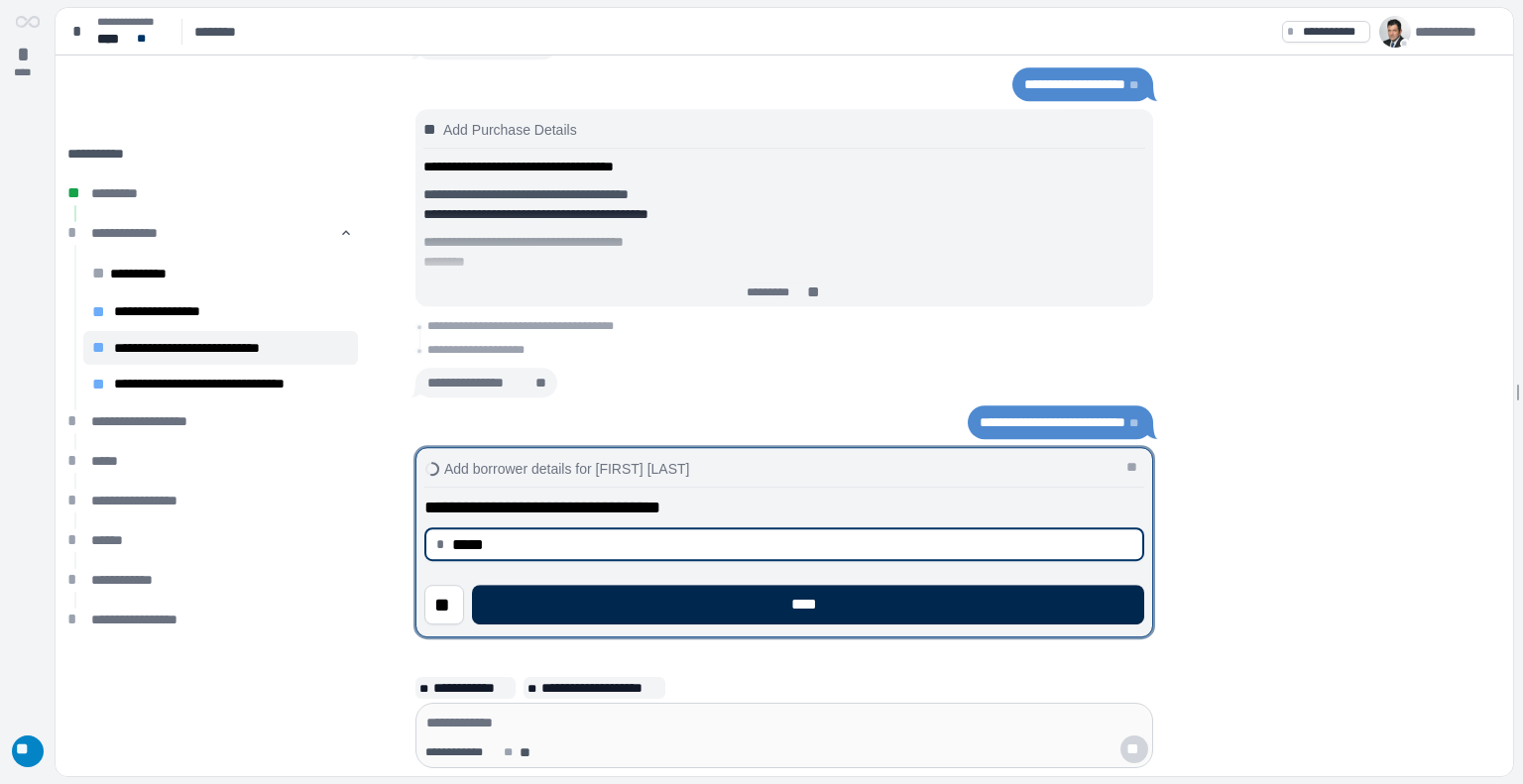 type on "********" 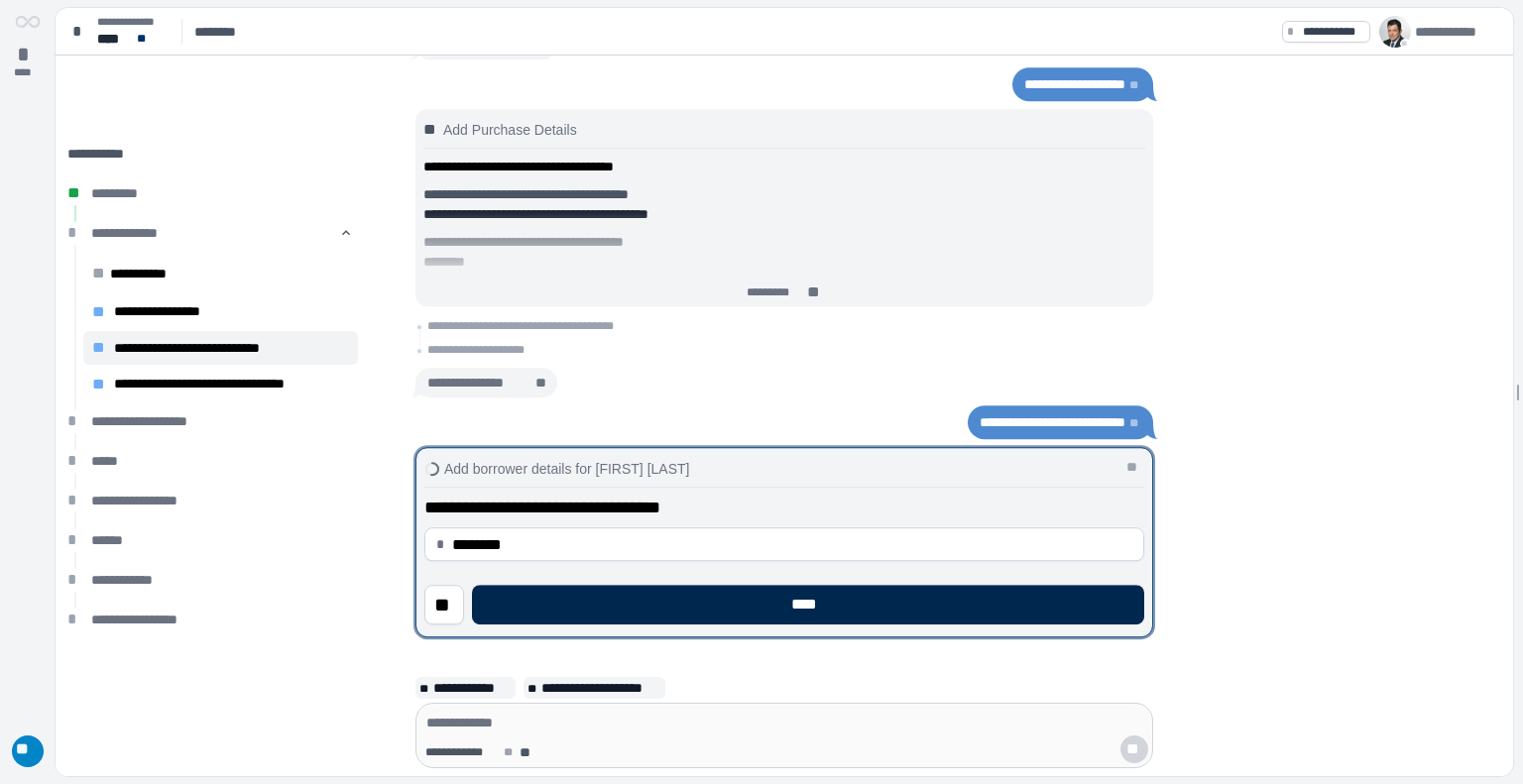 click on "****" at bounding box center (808, 605) 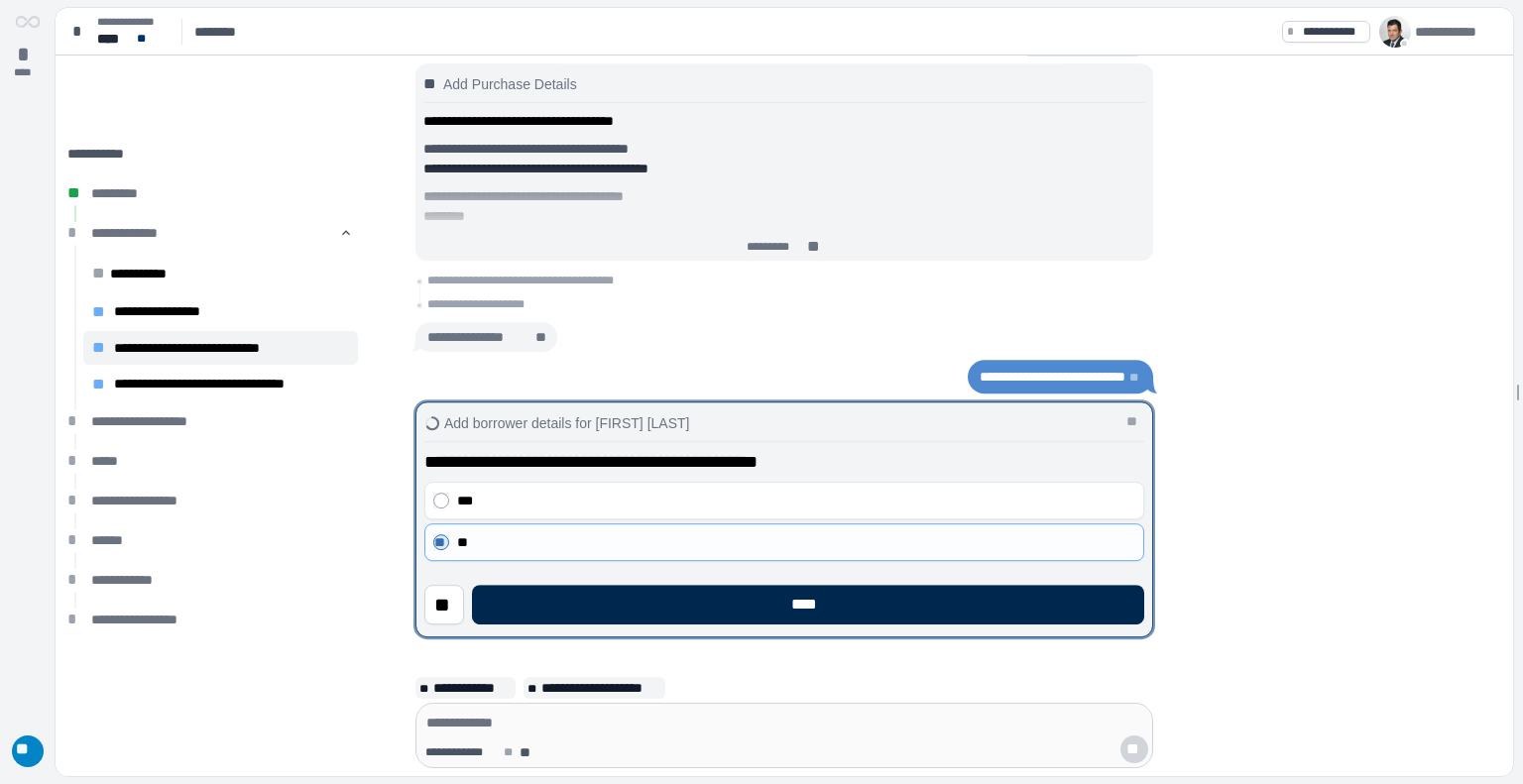 click on "****" at bounding box center [808, 605] 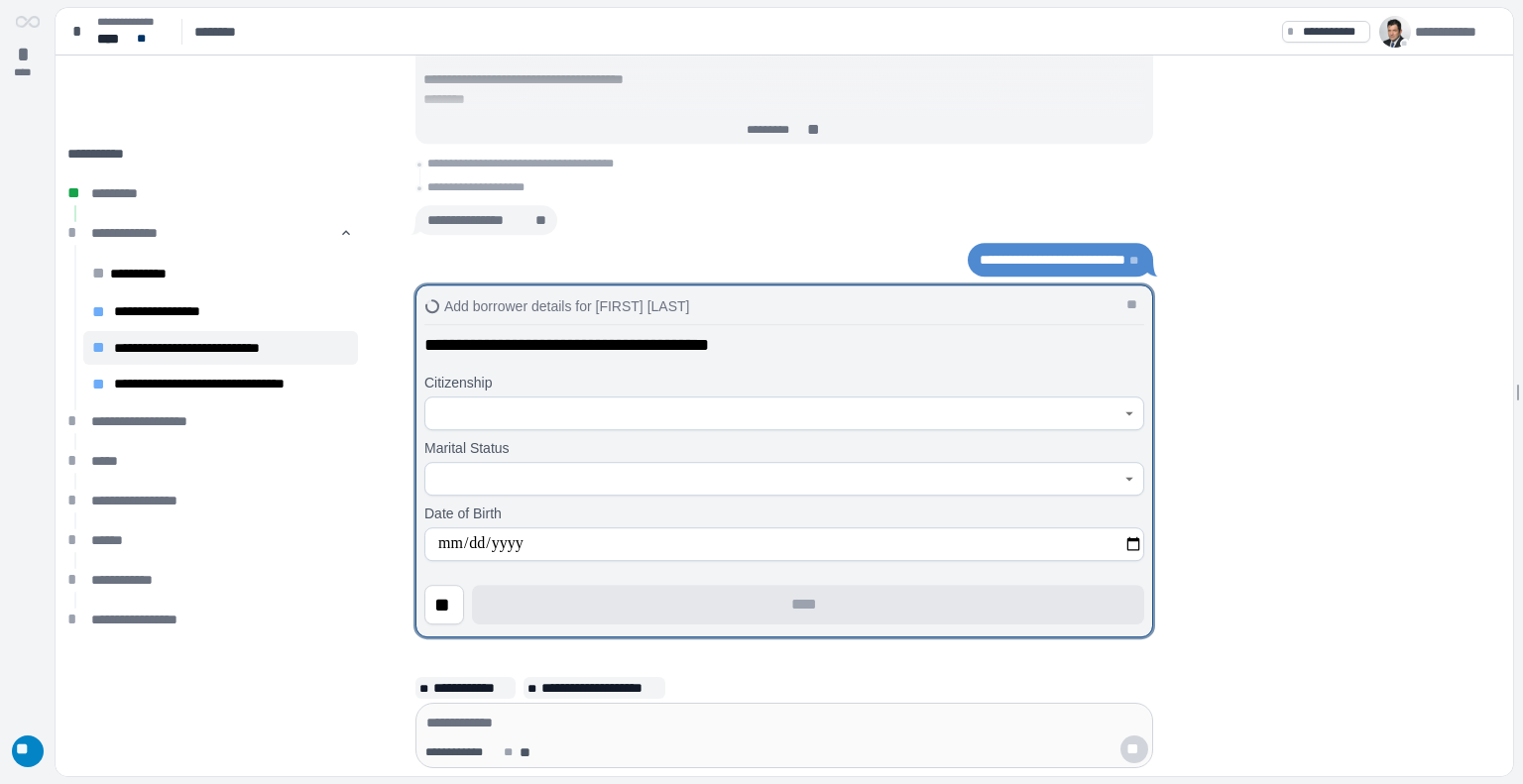 click at bounding box center (773, 413) 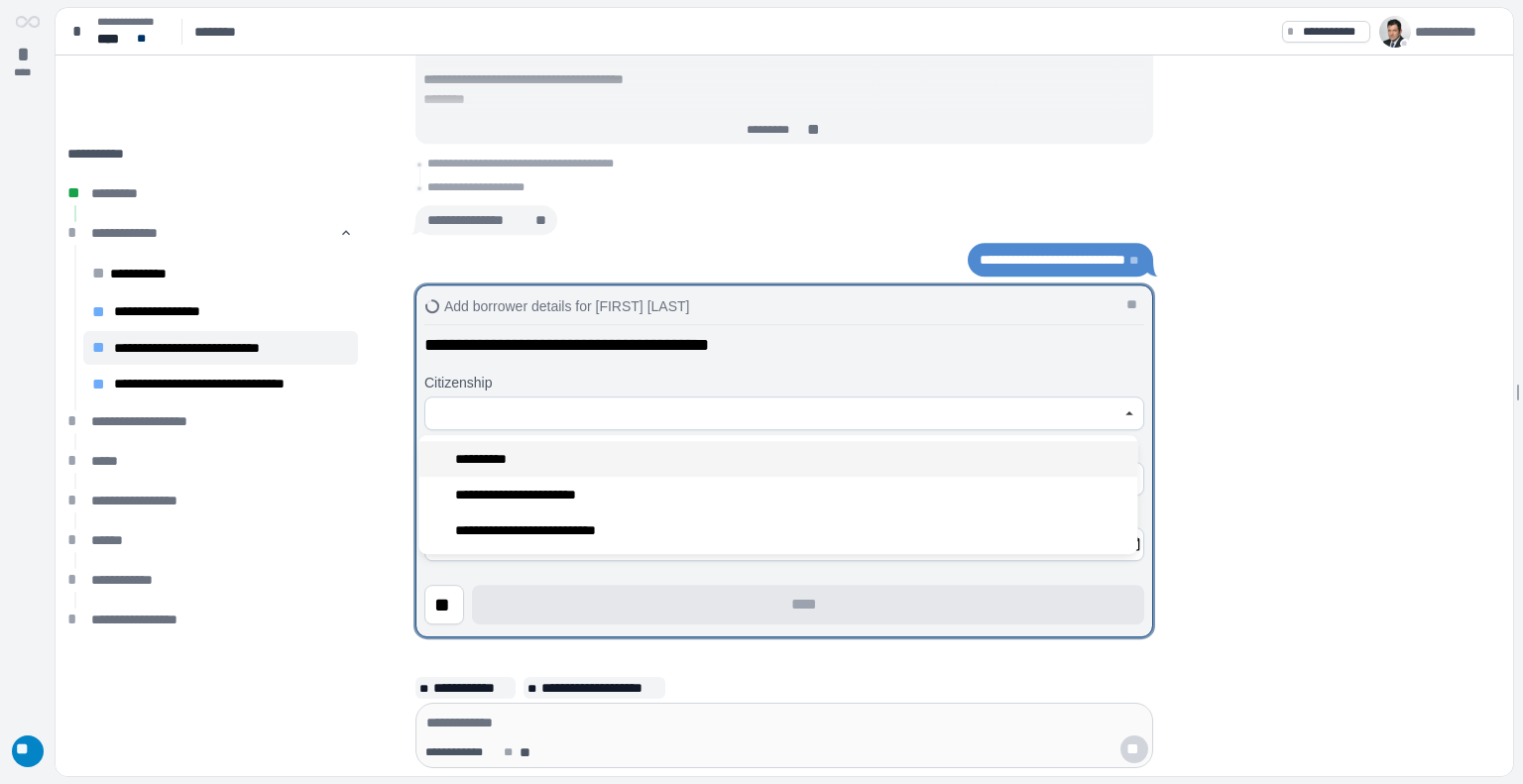 click on "**********" at bounding box center (777, 459) 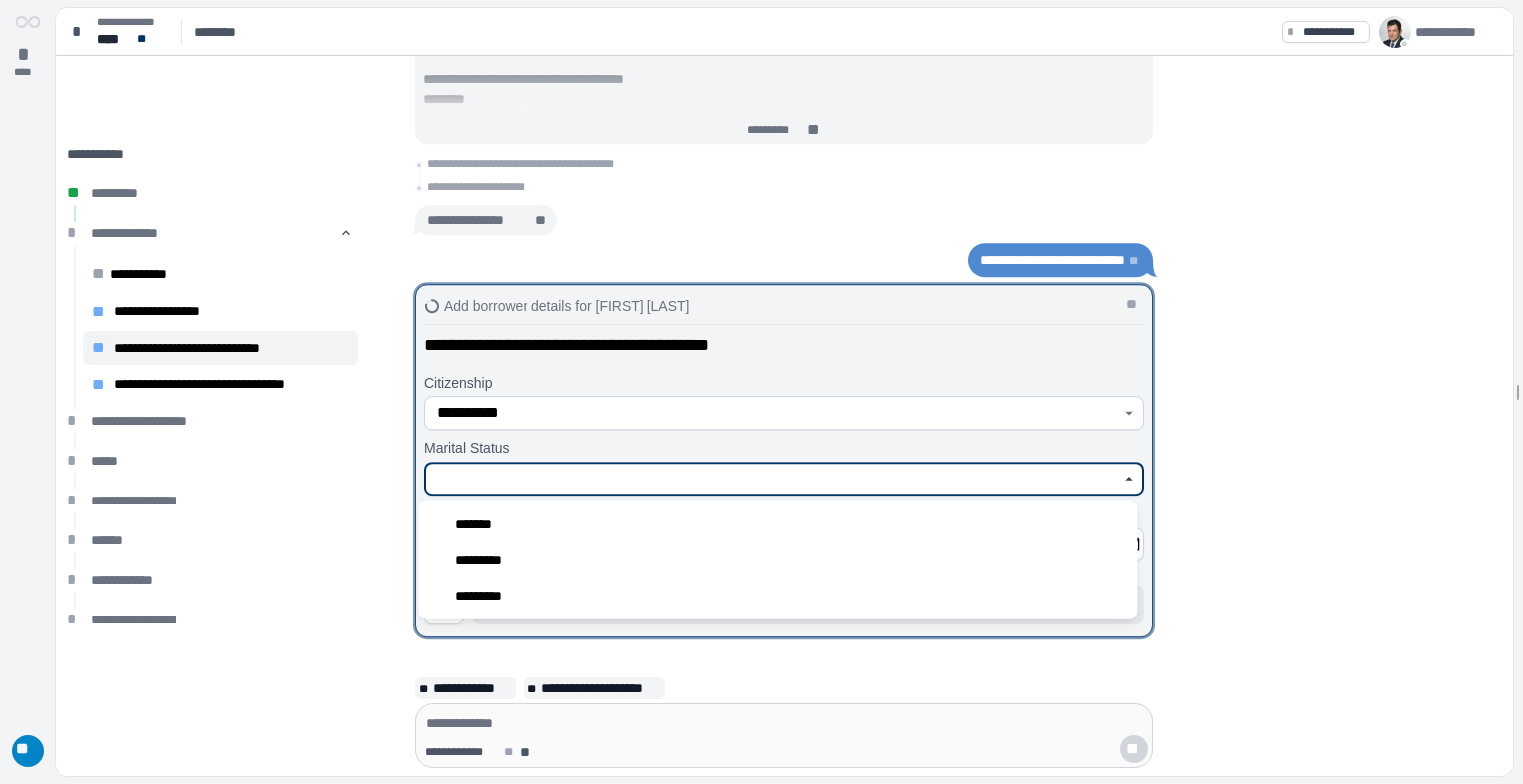 click at bounding box center [773, 479] 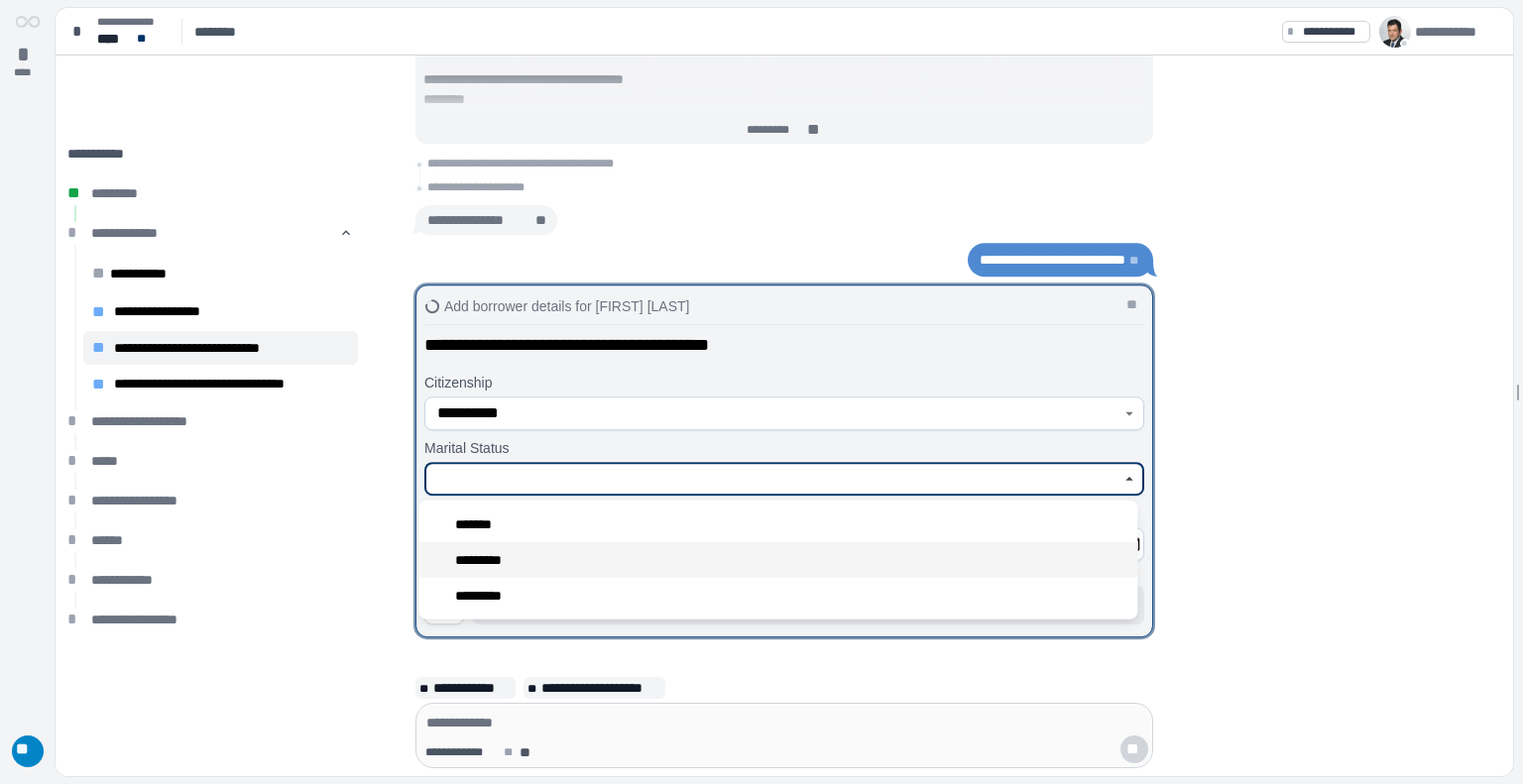 click on "*********" at bounding box center (777, 560) 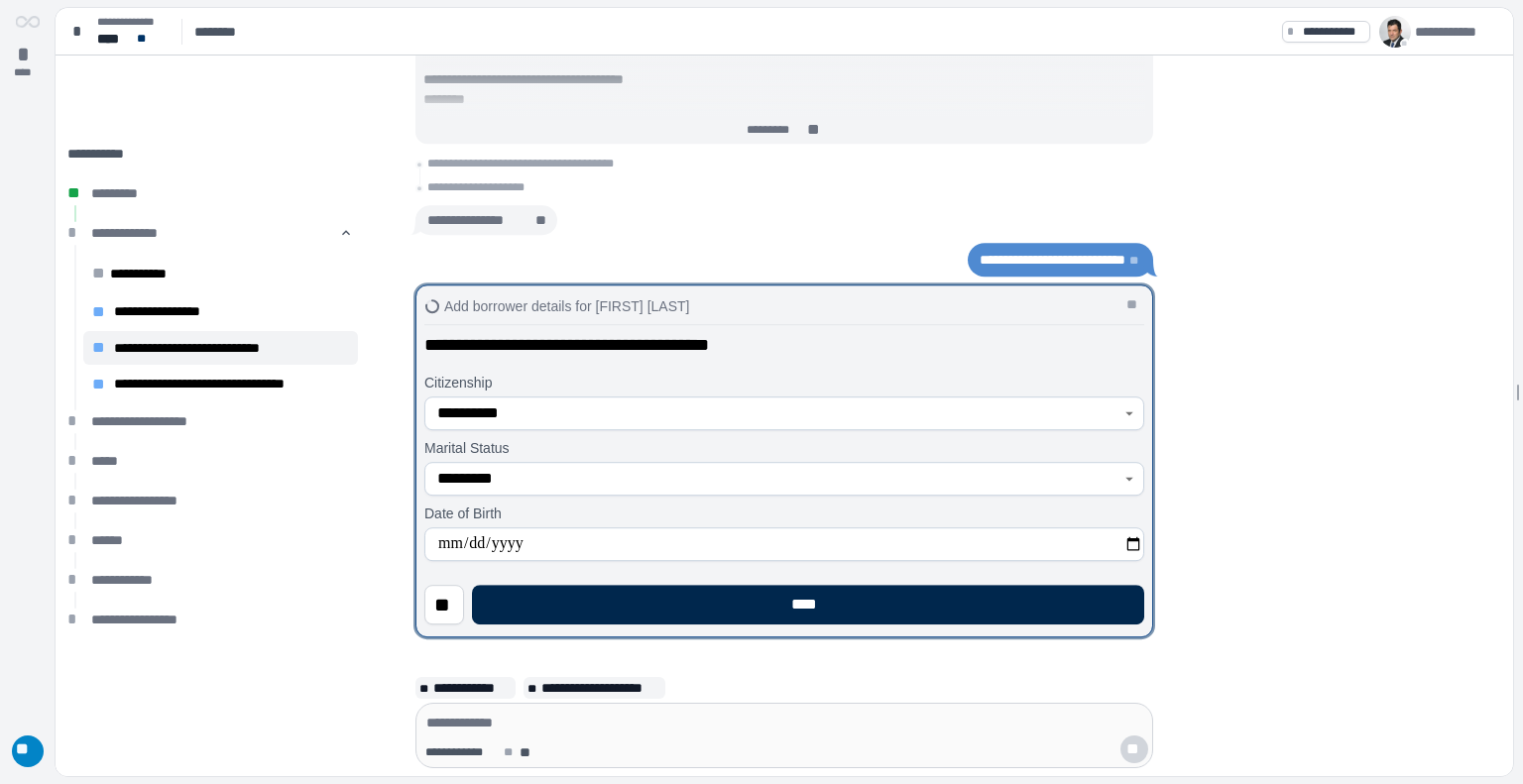 click on "****" at bounding box center [808, 605] 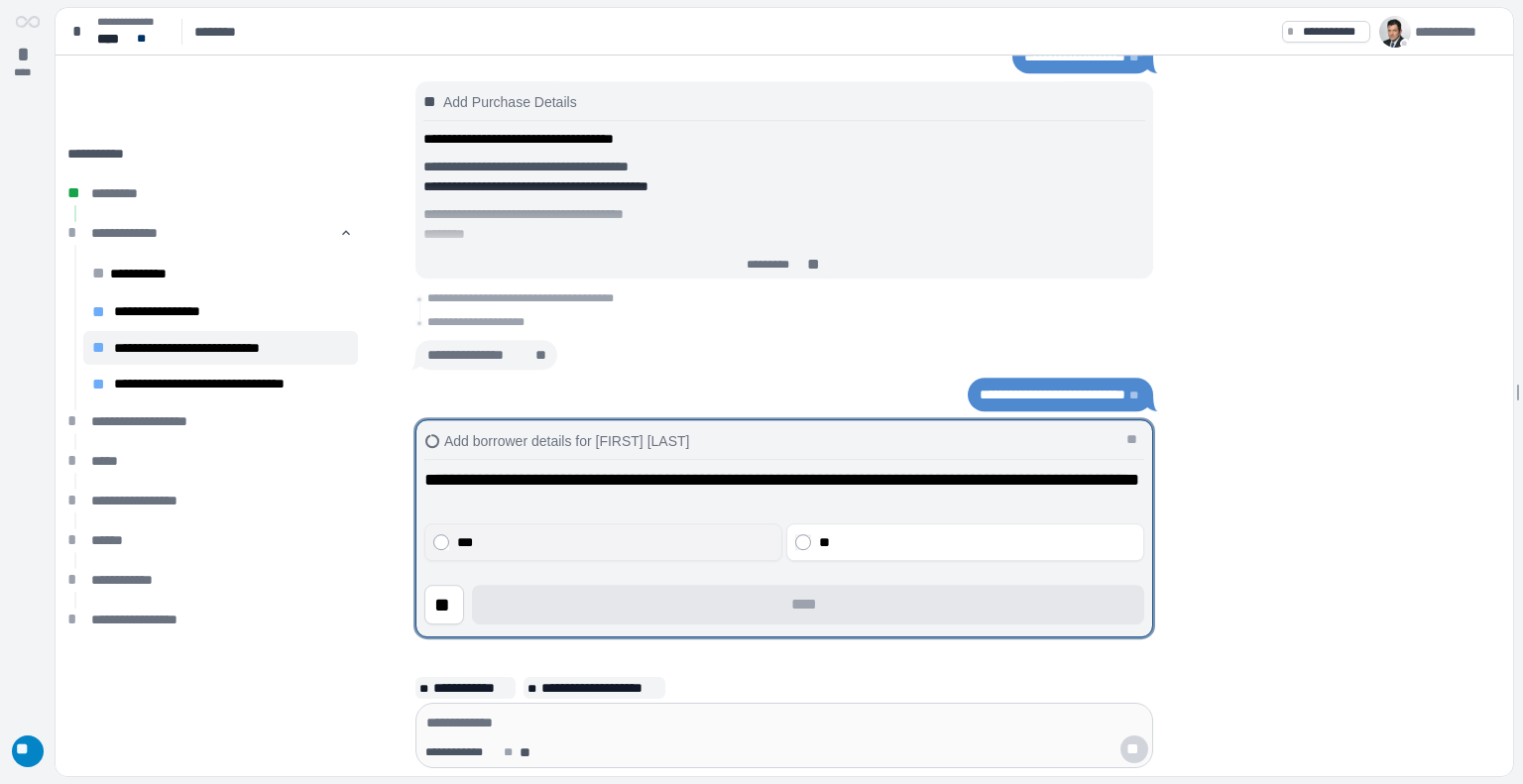 click on "***" at bounding box center (616, 542) 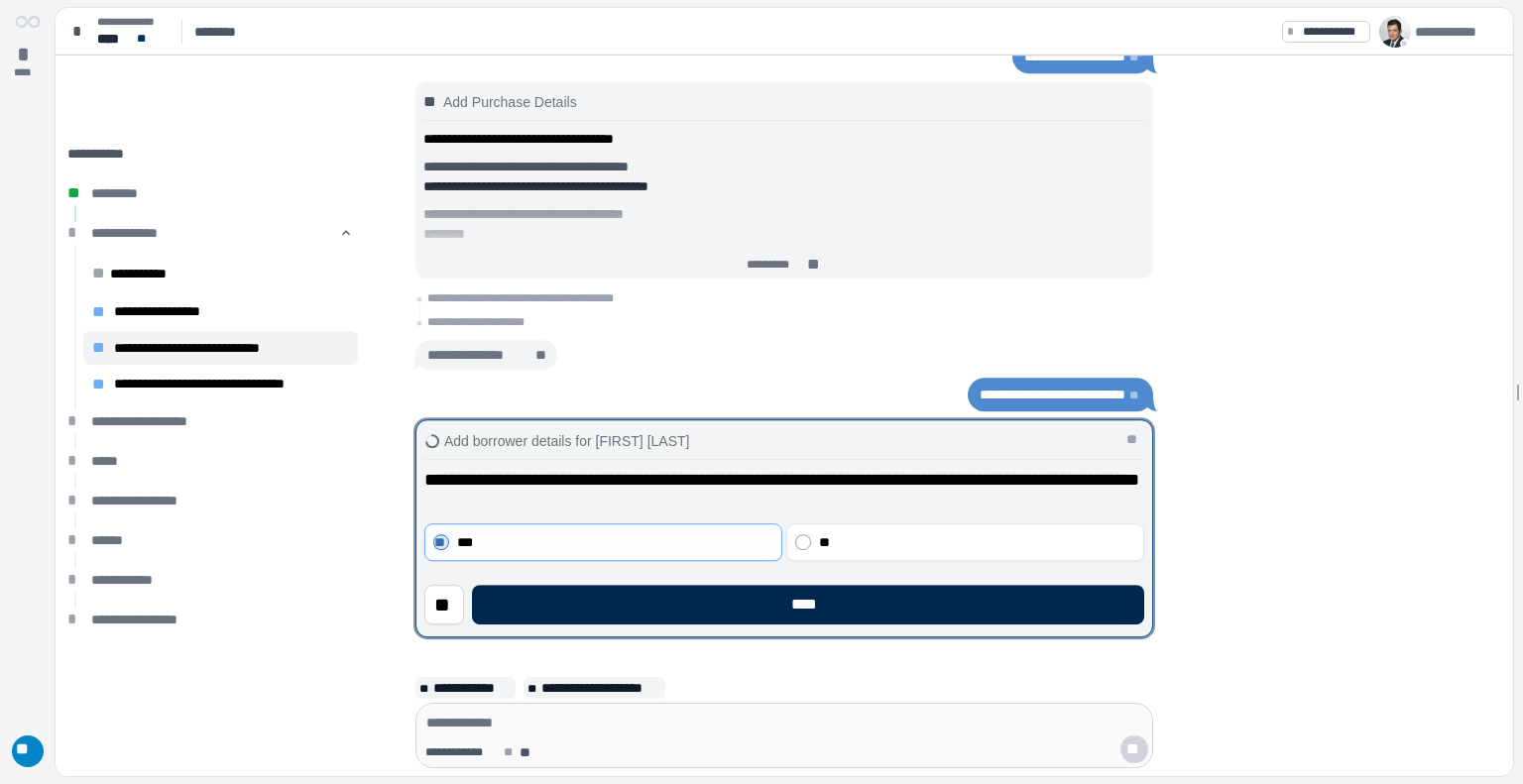 click on "****" at bounding box center (808, 605) 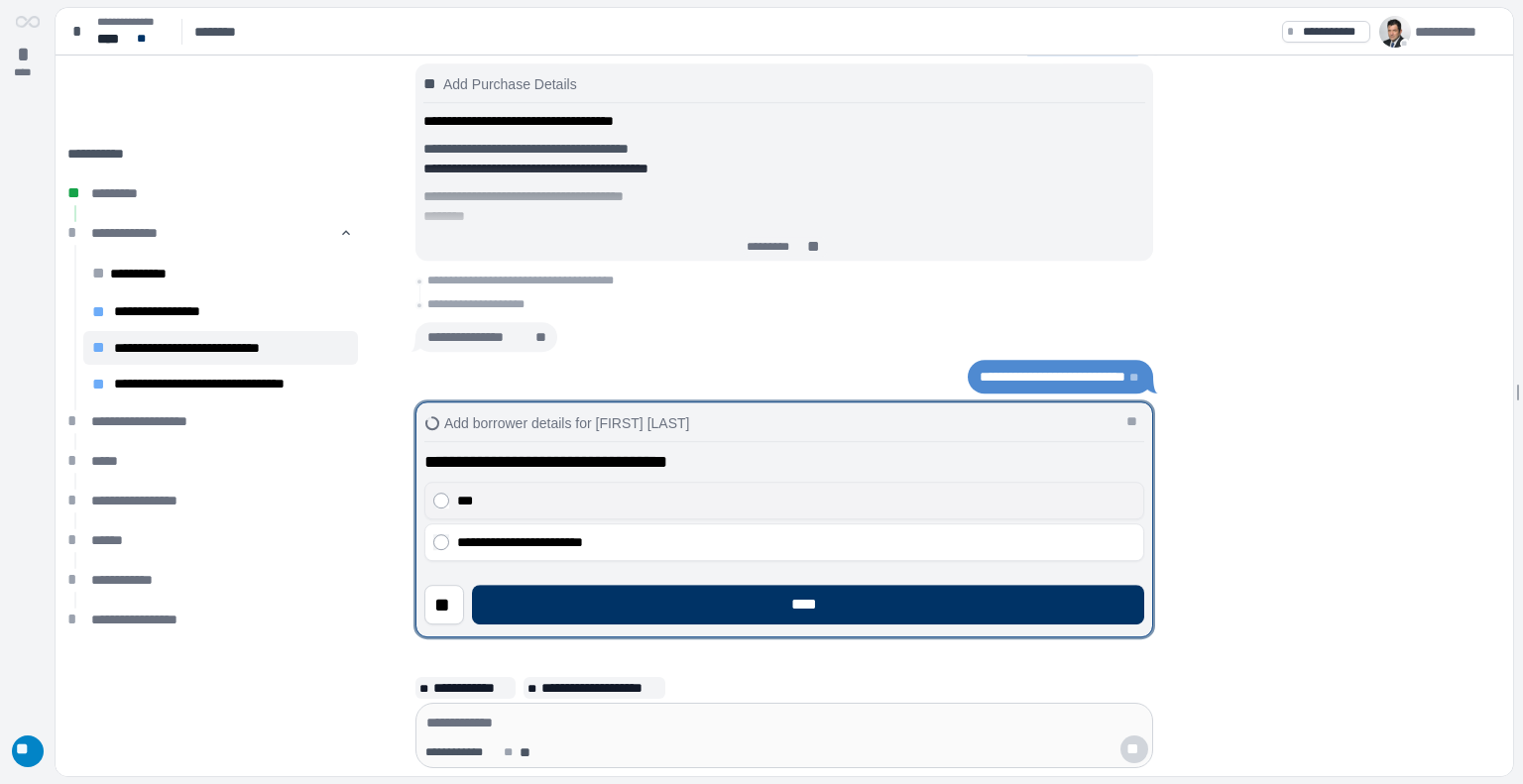 click on "***" at bounding box center [796, 501] 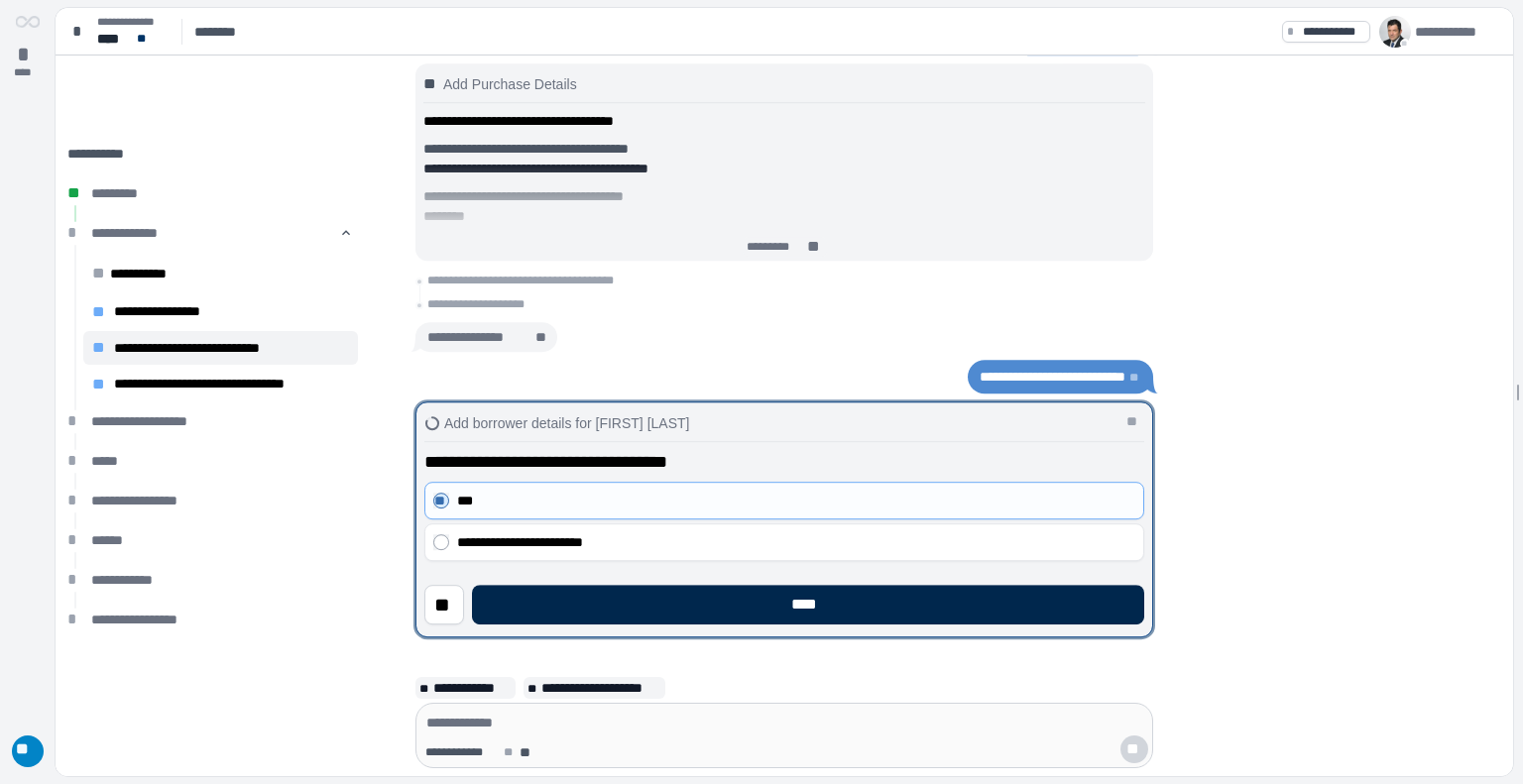 click on "****" at bounding box center [808, 605] 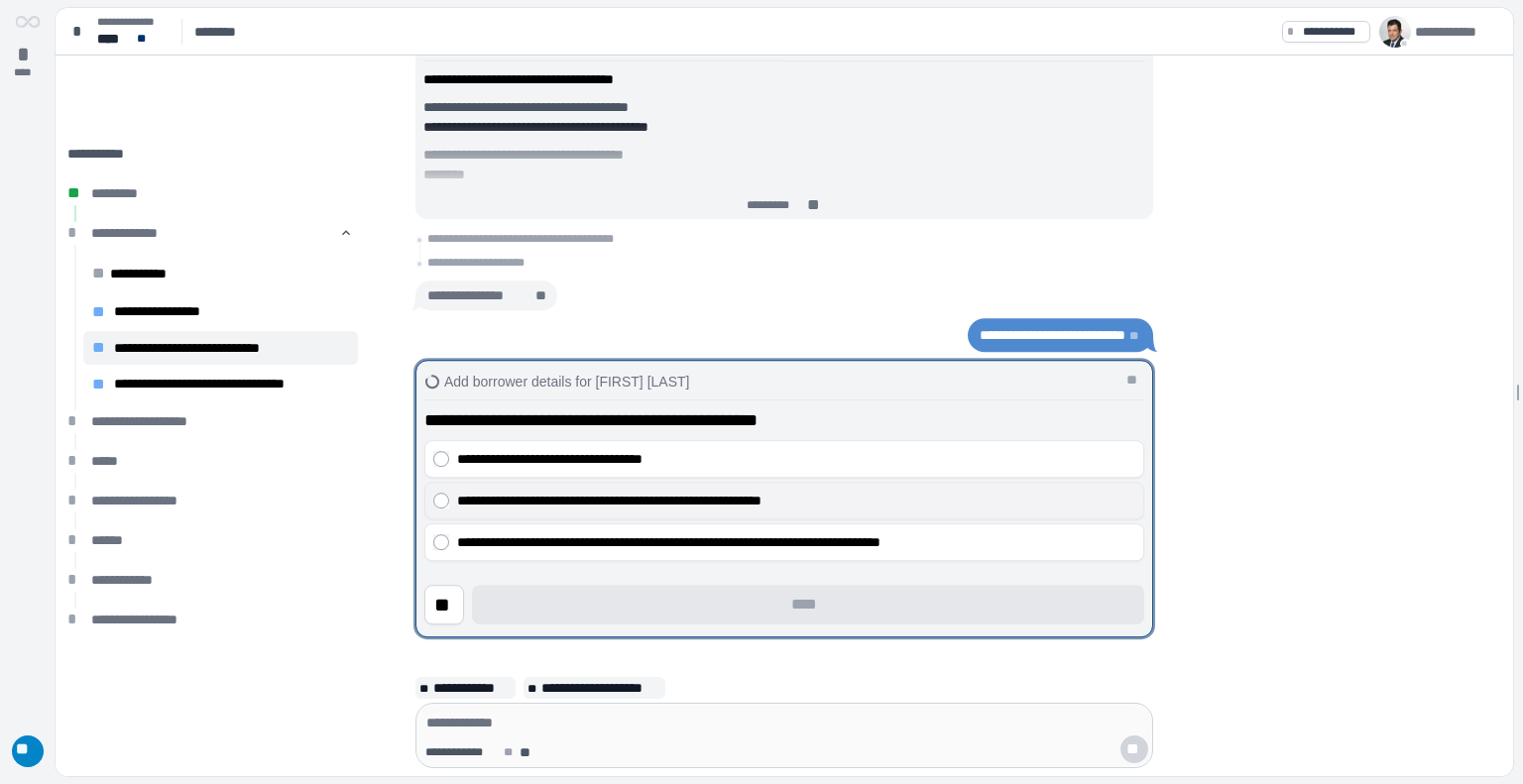 click on "**********" at bounding box center (784, 501) 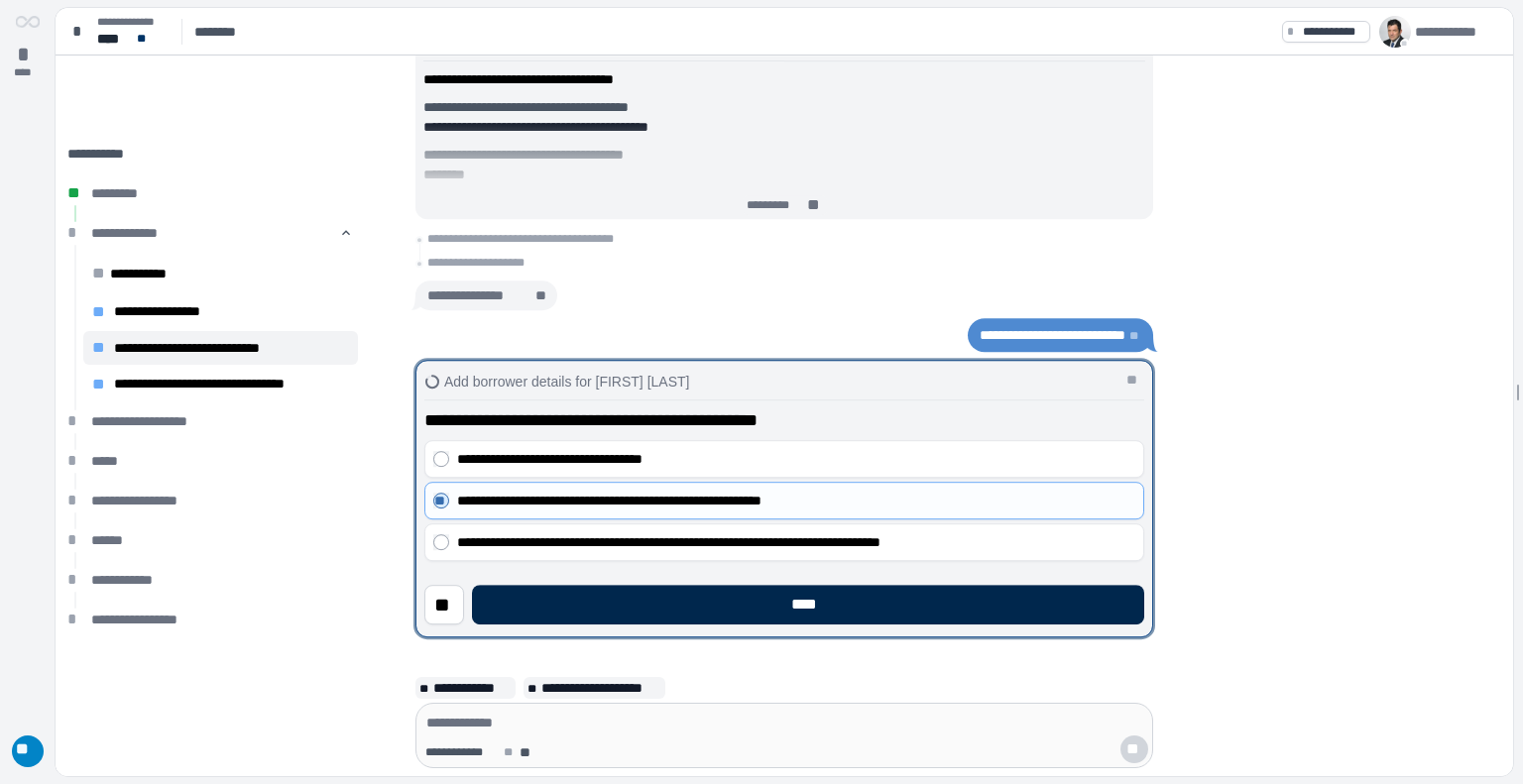 click on "****" at bounding box center [808, 605] 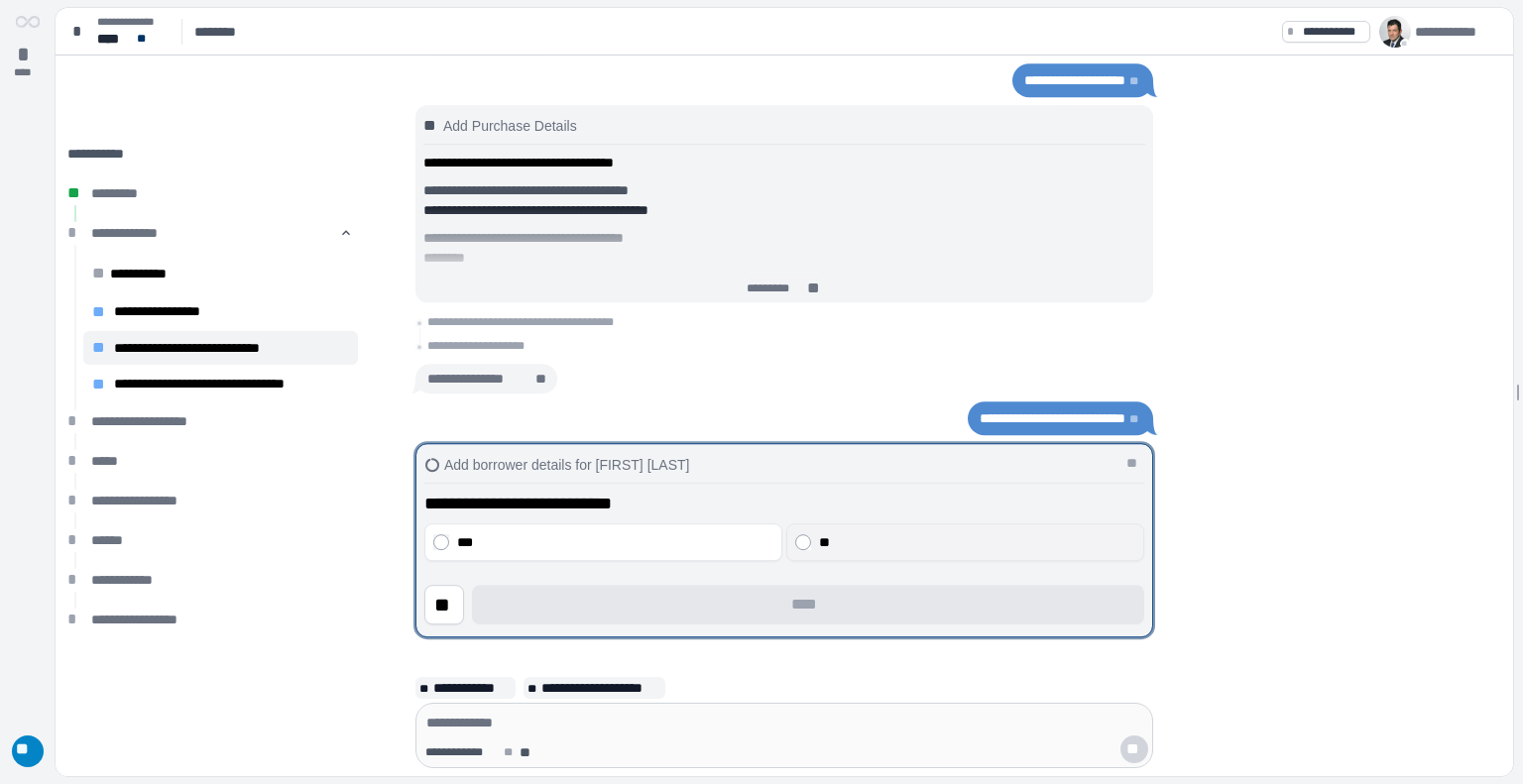click on "**" at bounding box center [965, 542] 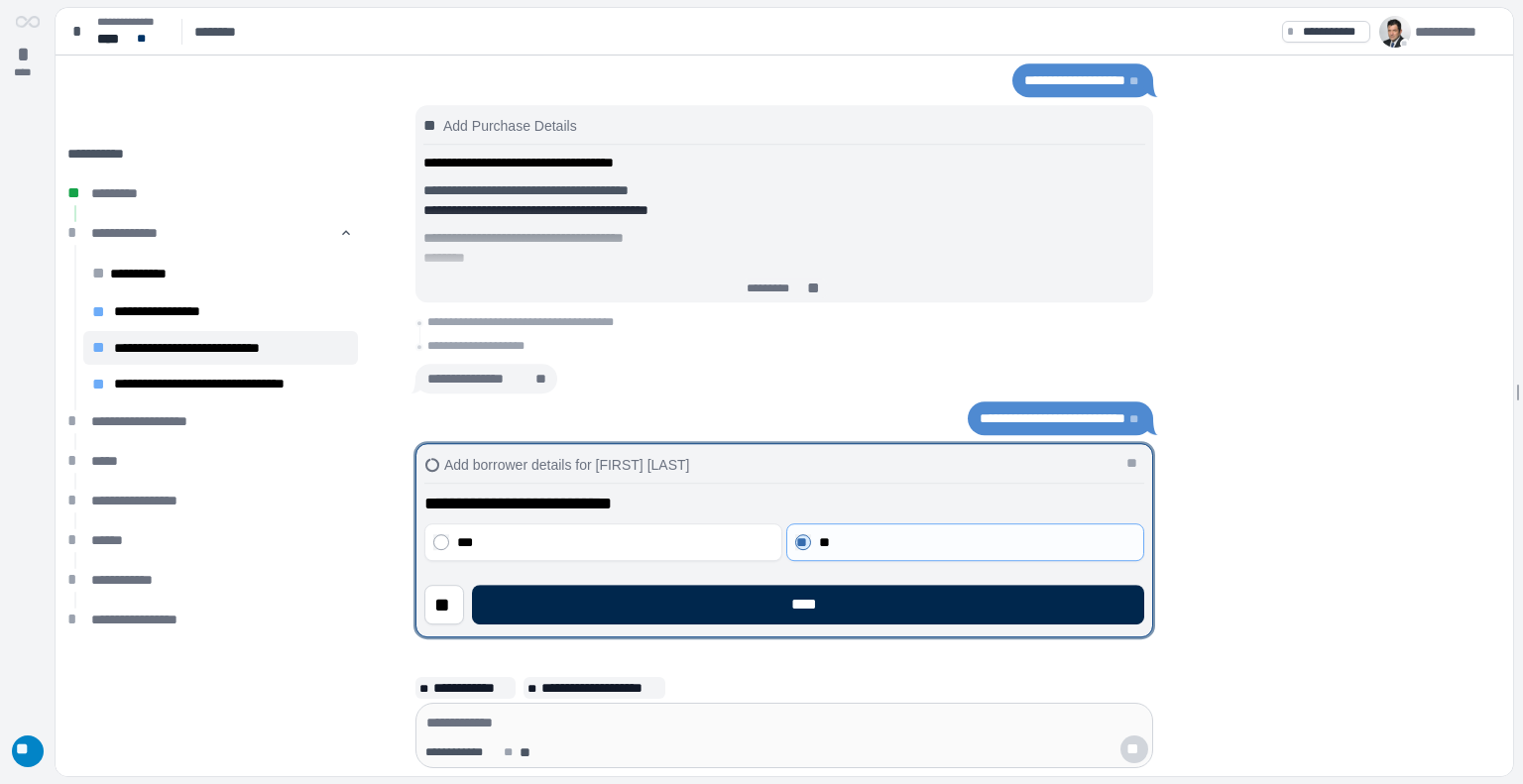 click on "****" at bounding box center (808, 605) 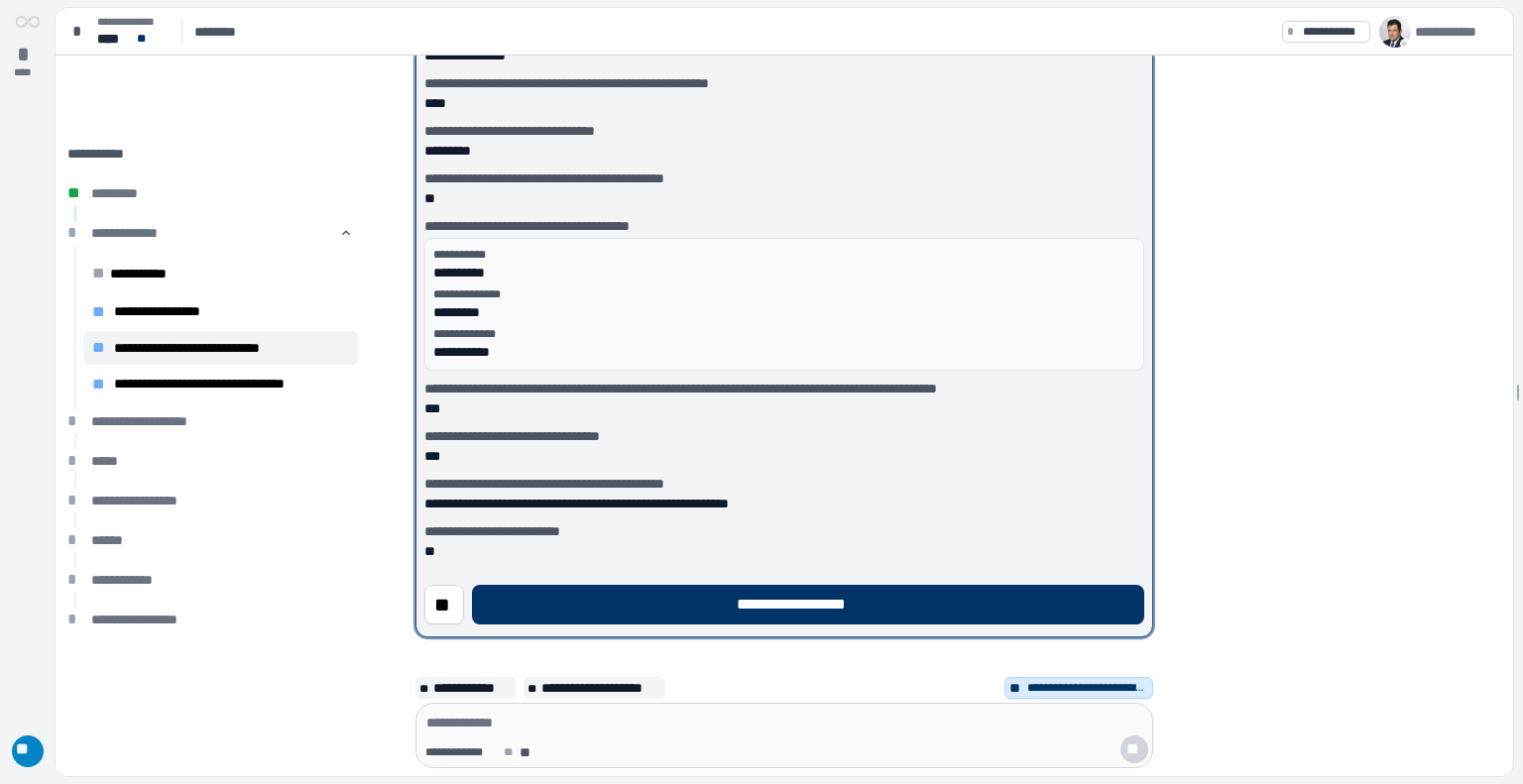 click on "**********" at bounding box center (808, 605) 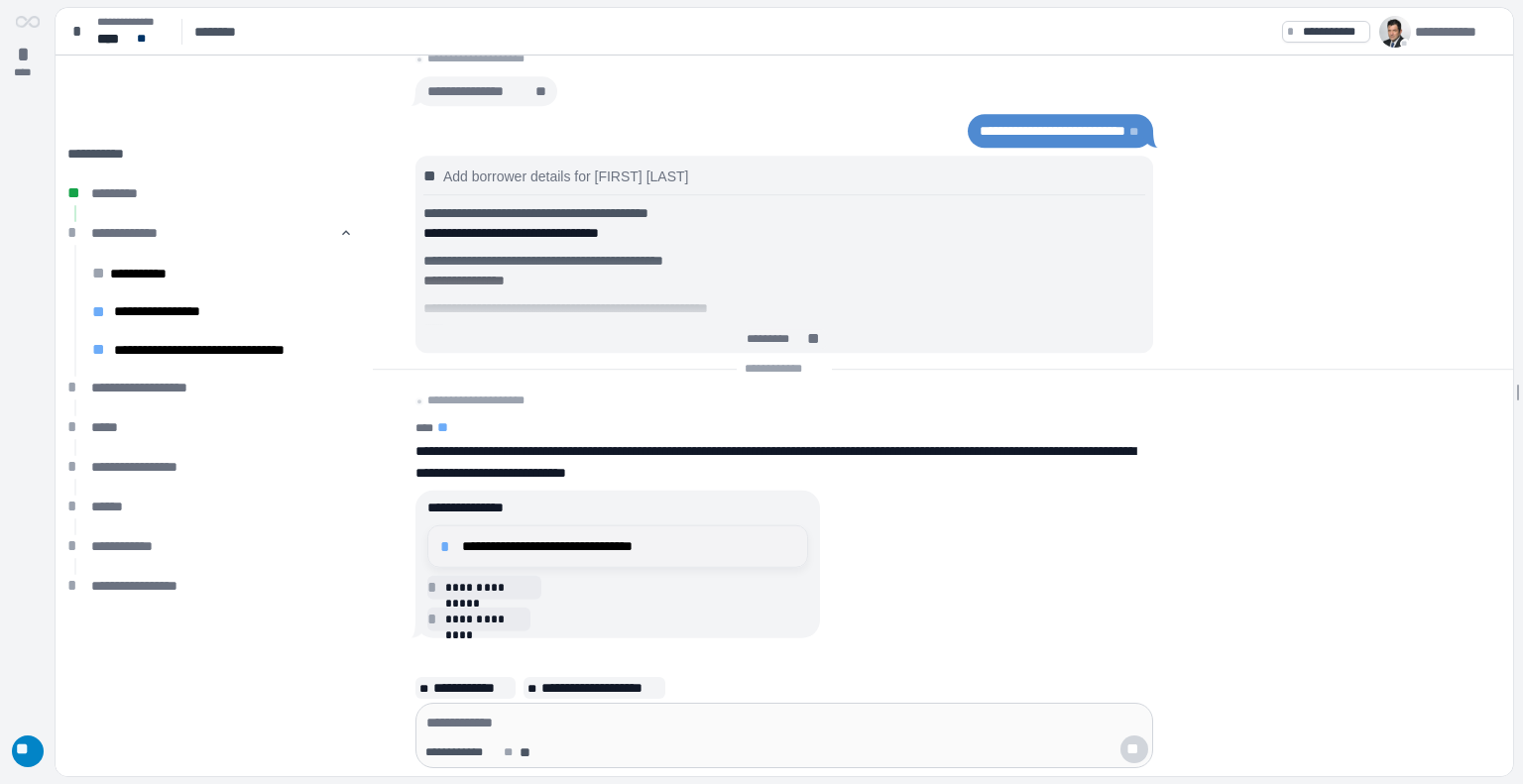click on "**********" at bounding box center (629, 546) 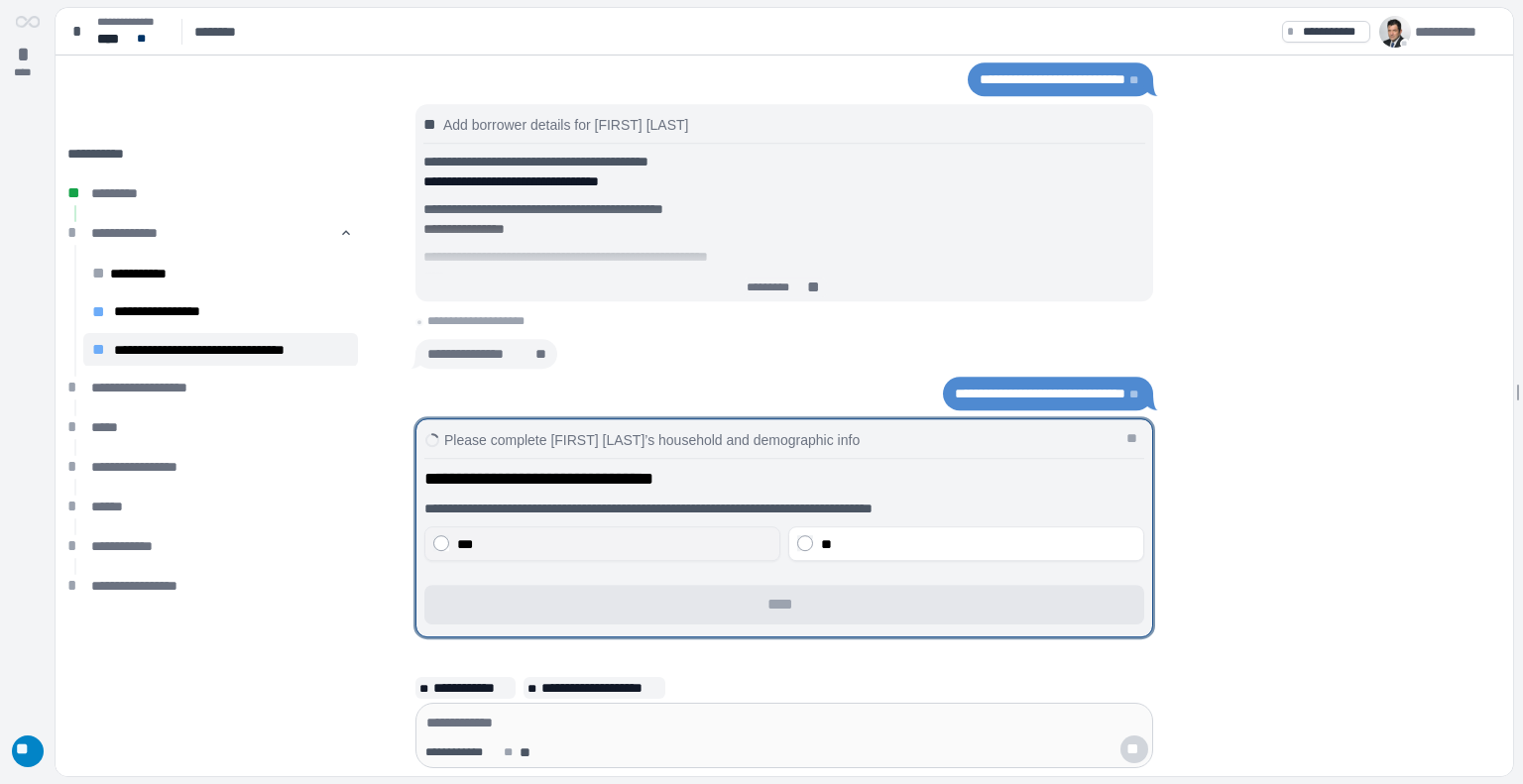 click on "***" at bounding box center (614, 544) 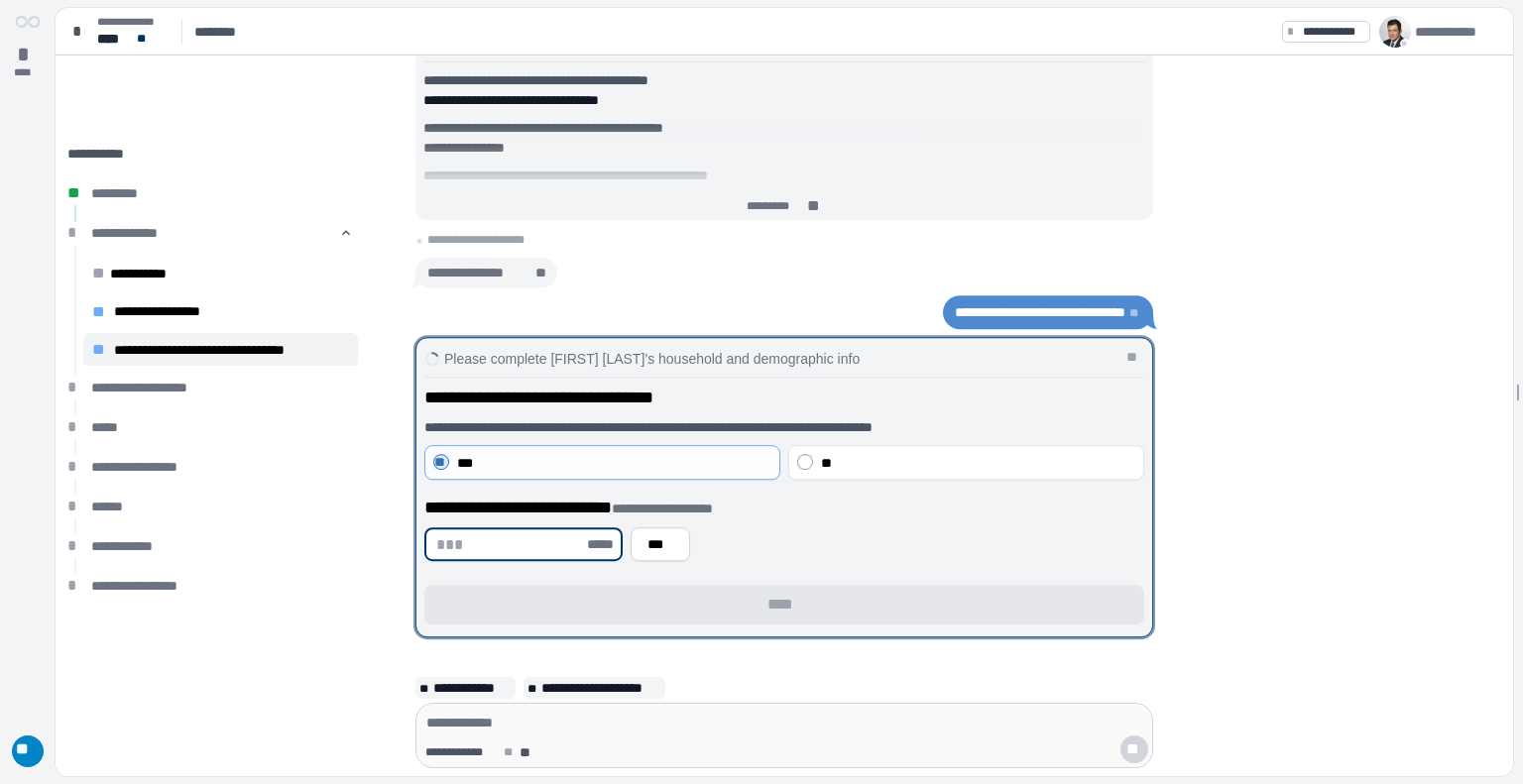 click at bounding box center [510, 544] 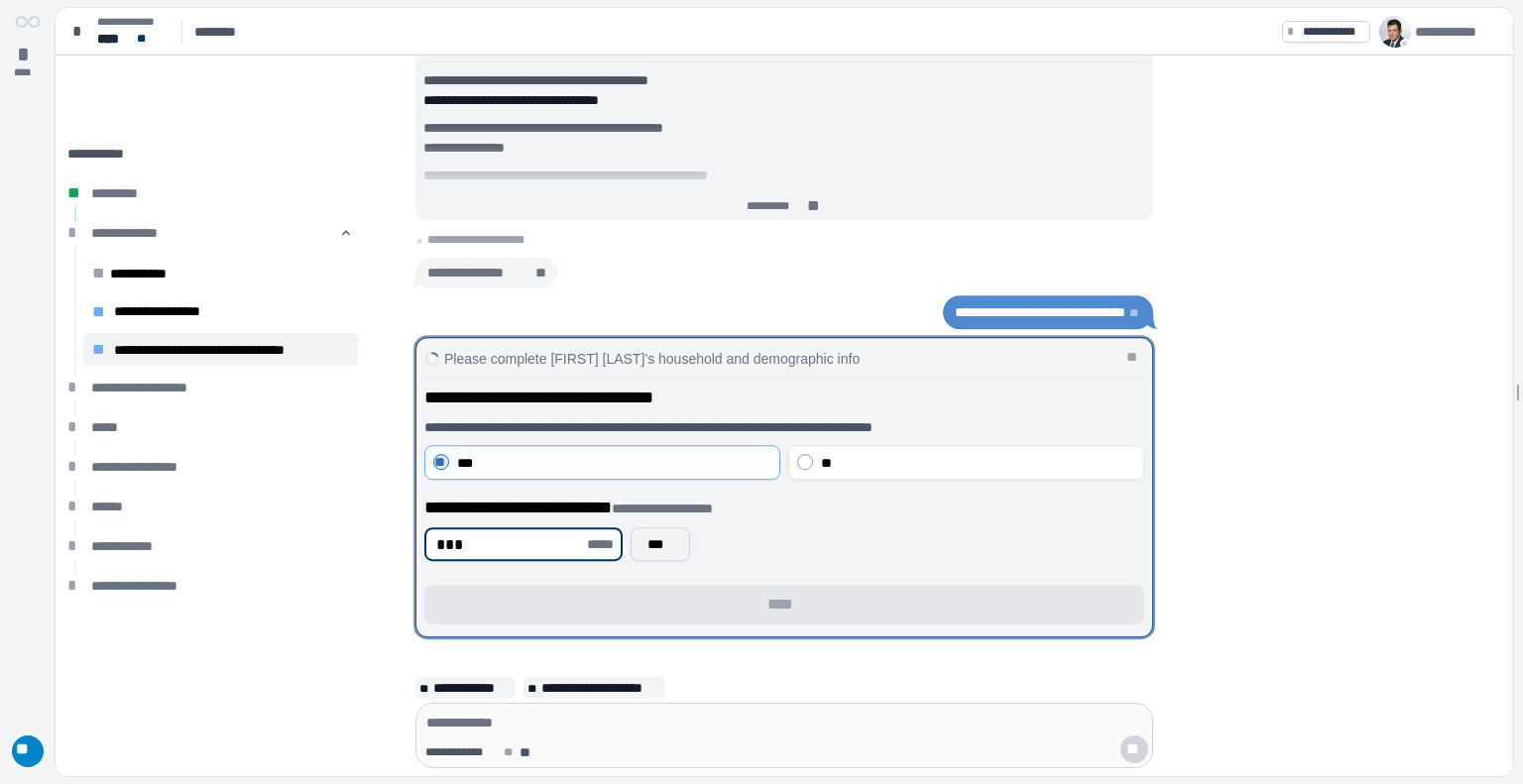 type on "***" 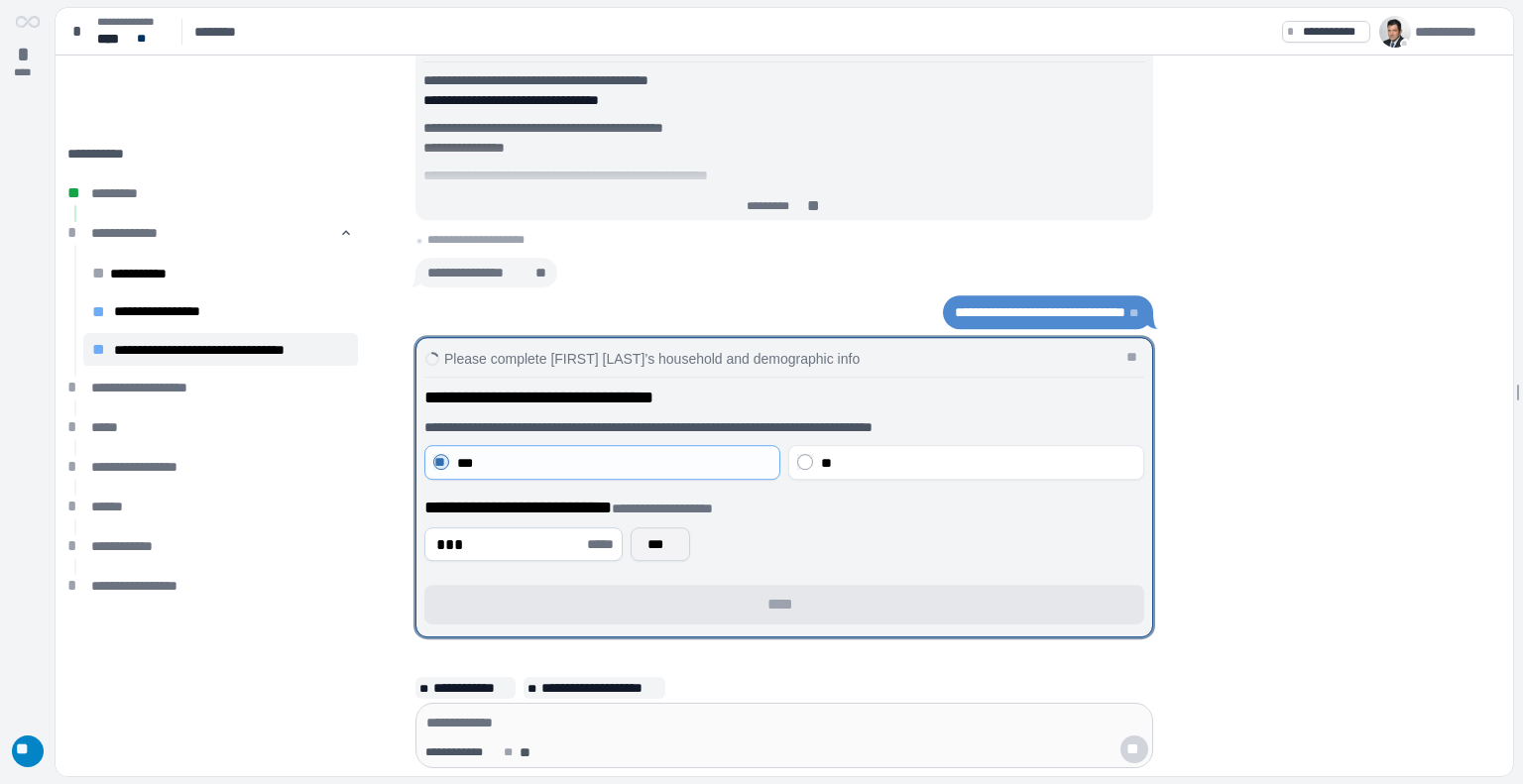 click on "***" at bounding box center [660, 544] 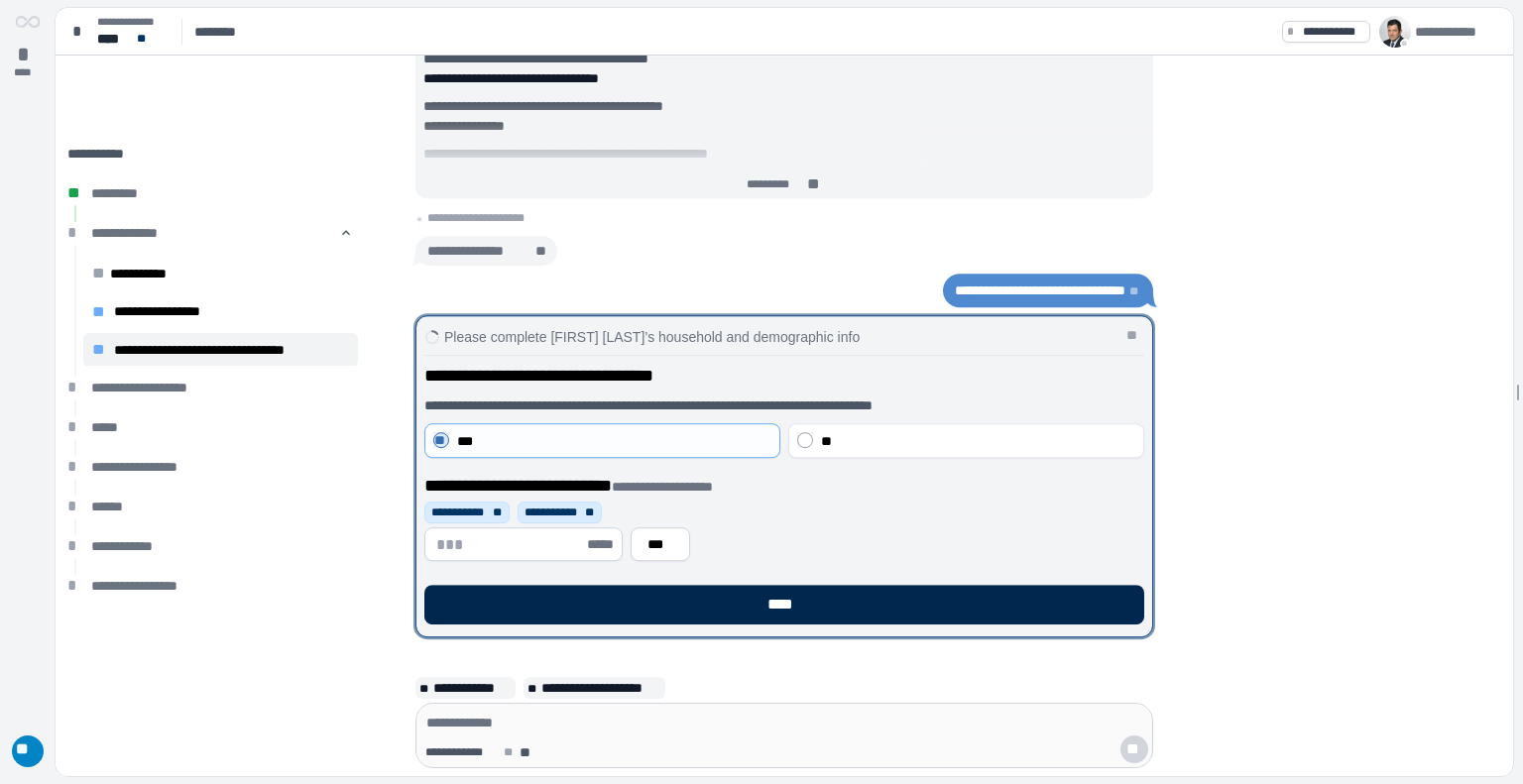 click on "****" at bounding box center (784, 605) 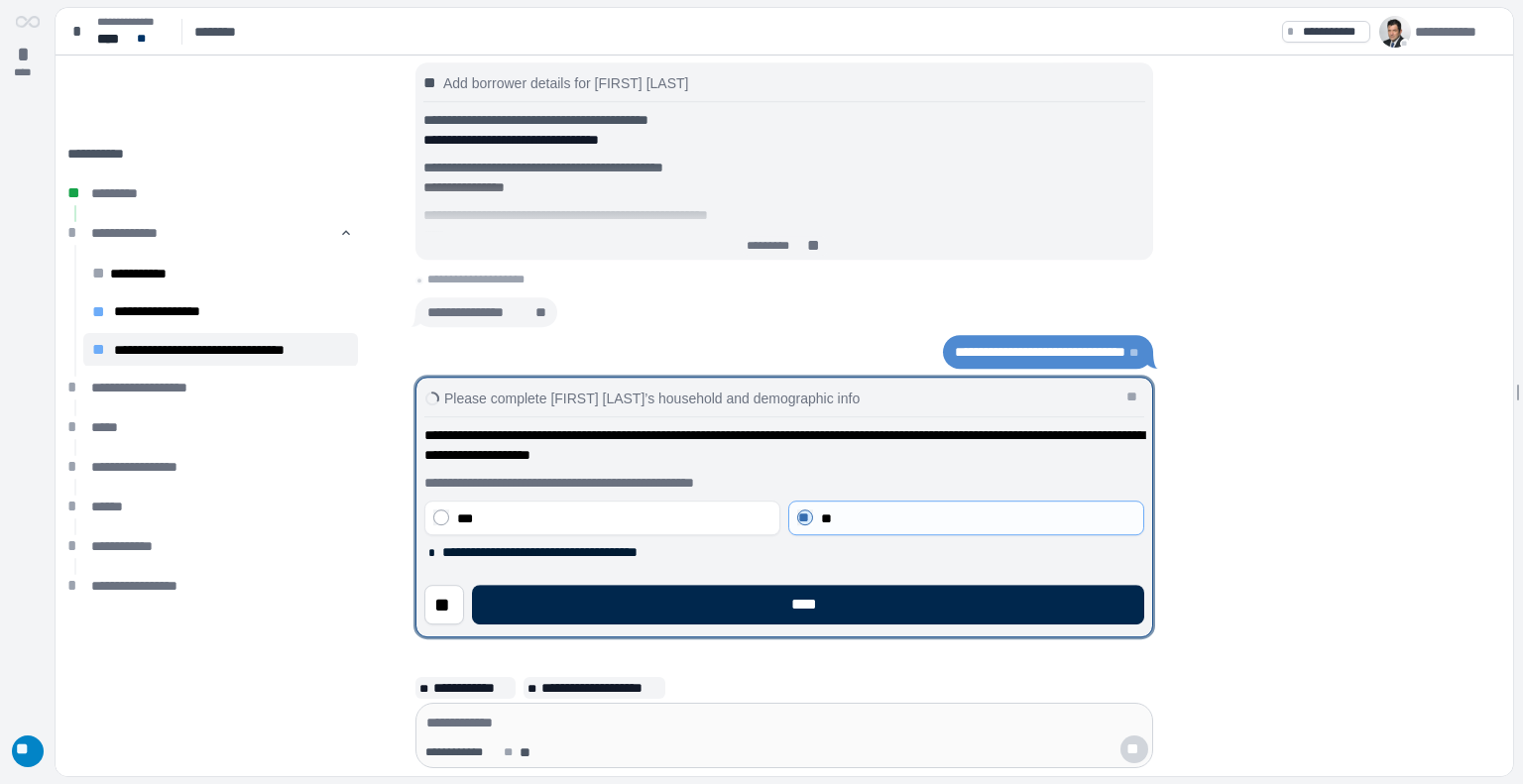 click on "****" at bounding box center [808, 605] 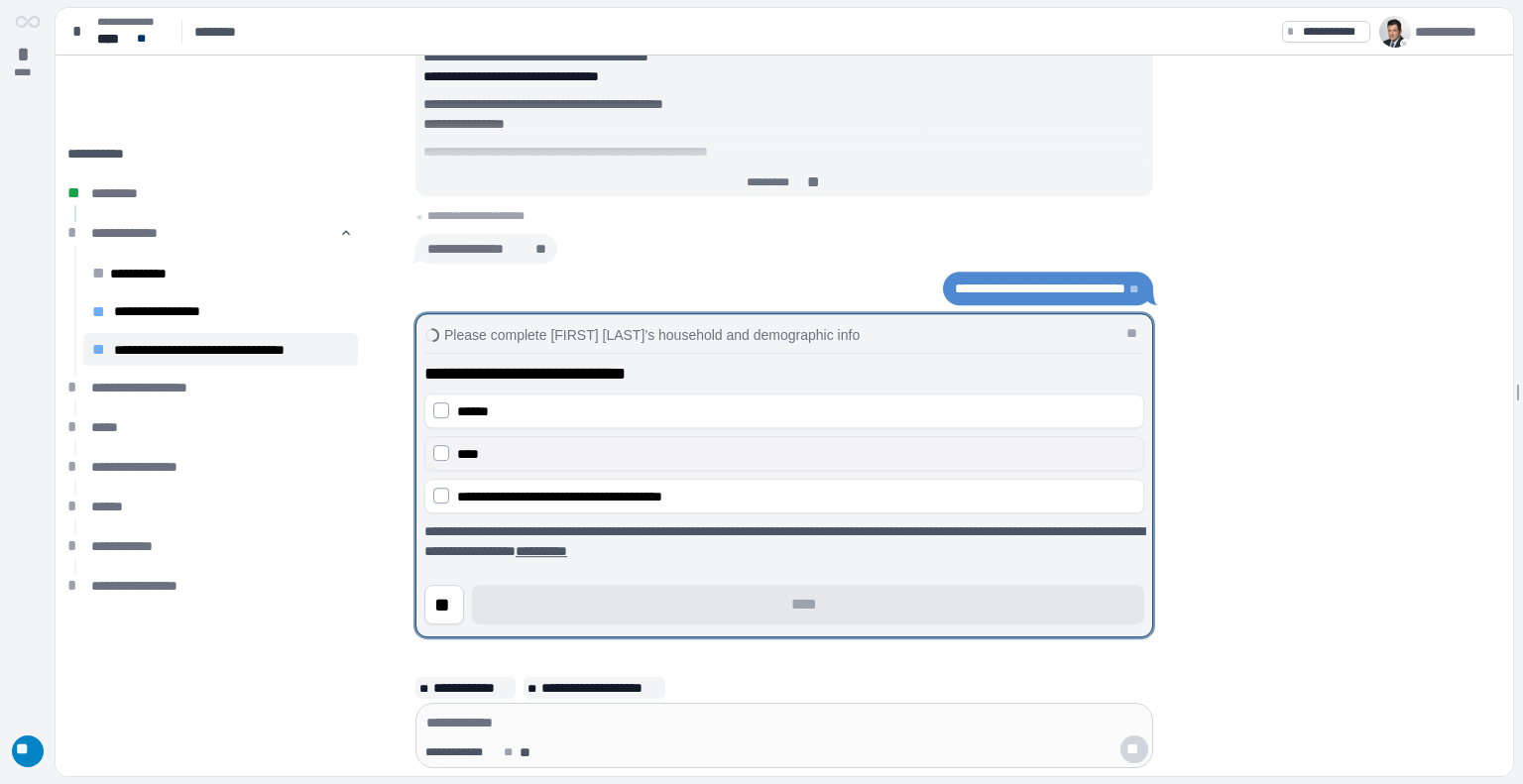 click on "****" at bounding box center [784, 453] 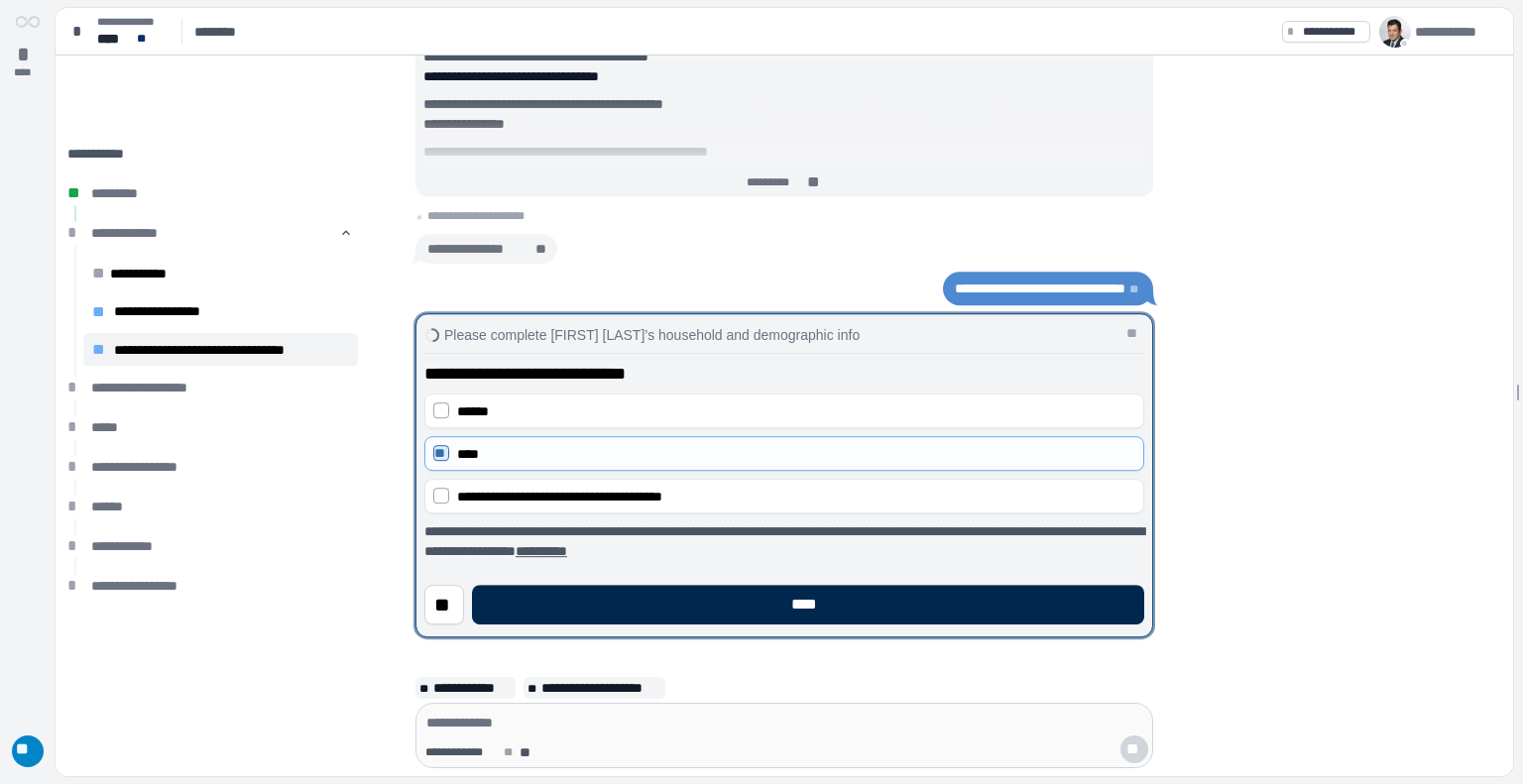 click on "****" at bounding box center [808, 605] 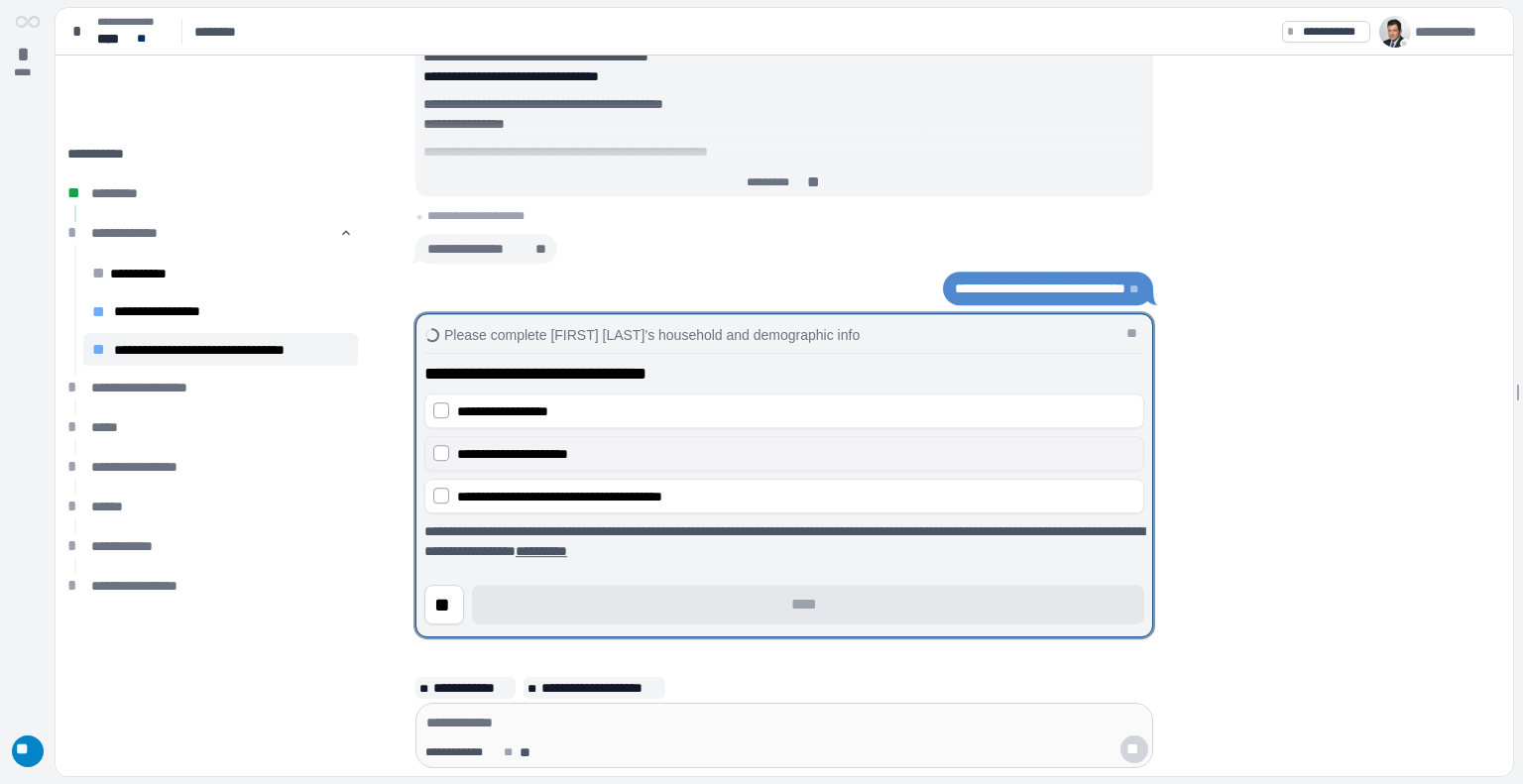 click on "**********" at bounding box center [784, 453] 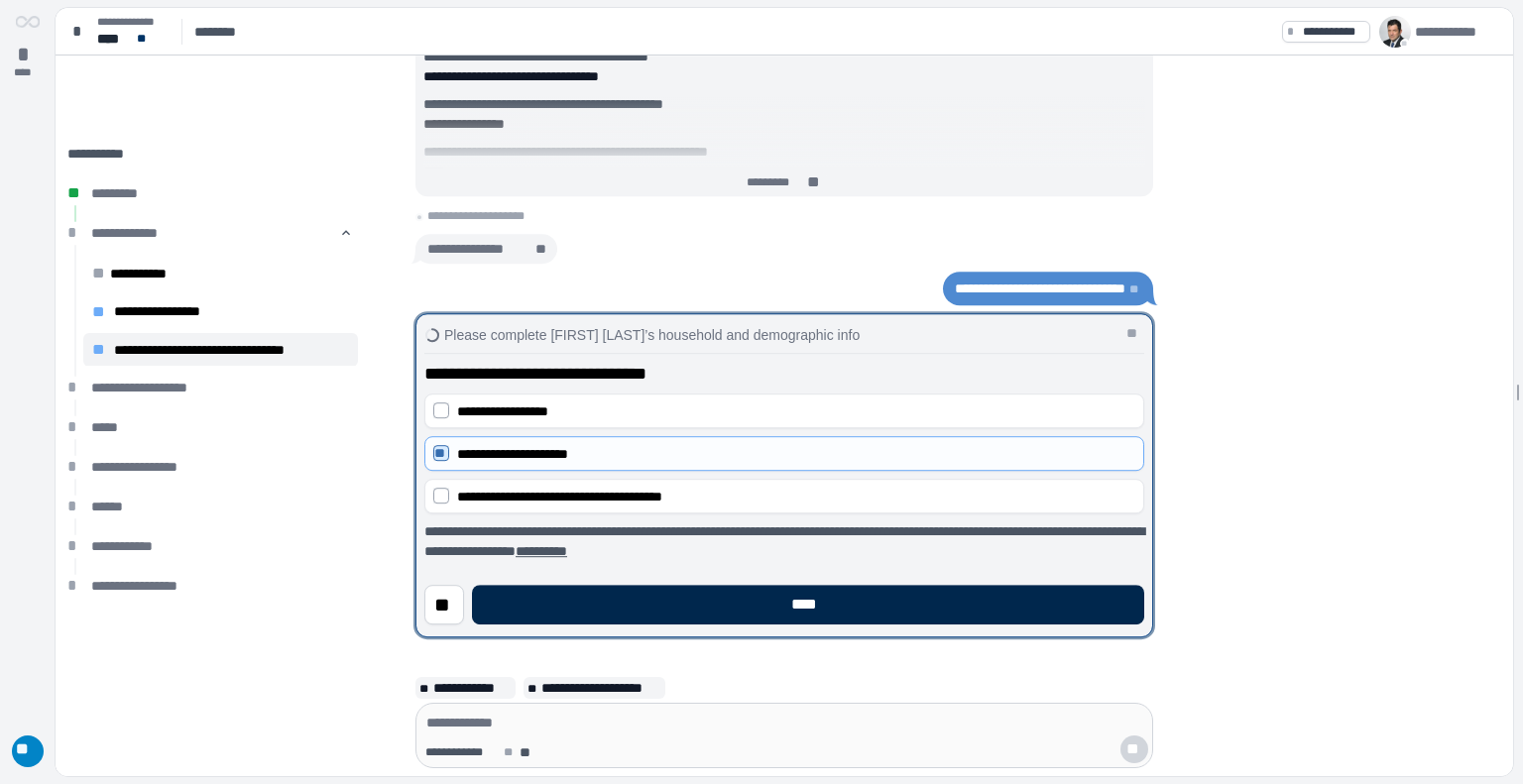 click on "****" at bounding box center (808, 605) 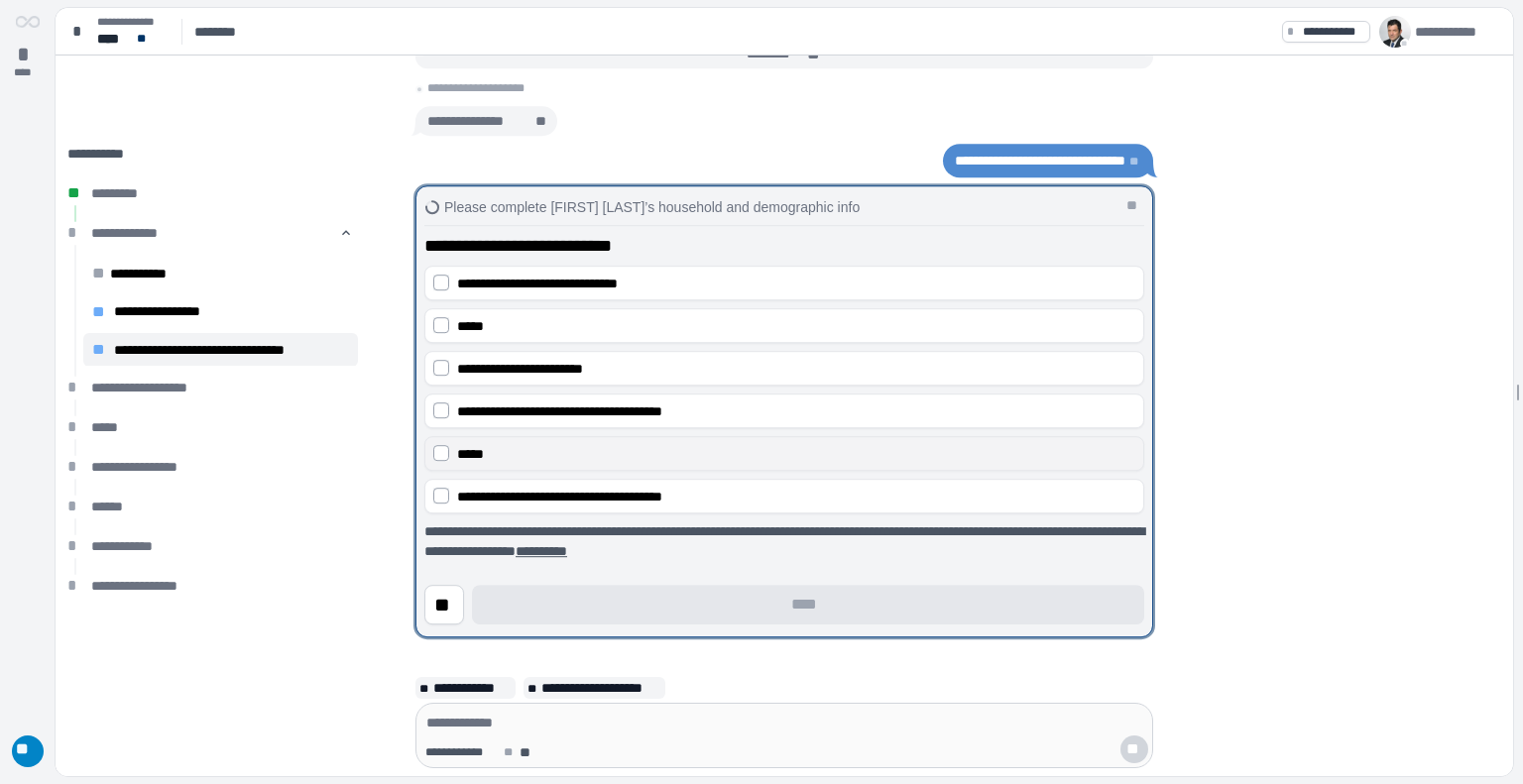 click on "*****" at bounding box center (784, 453) 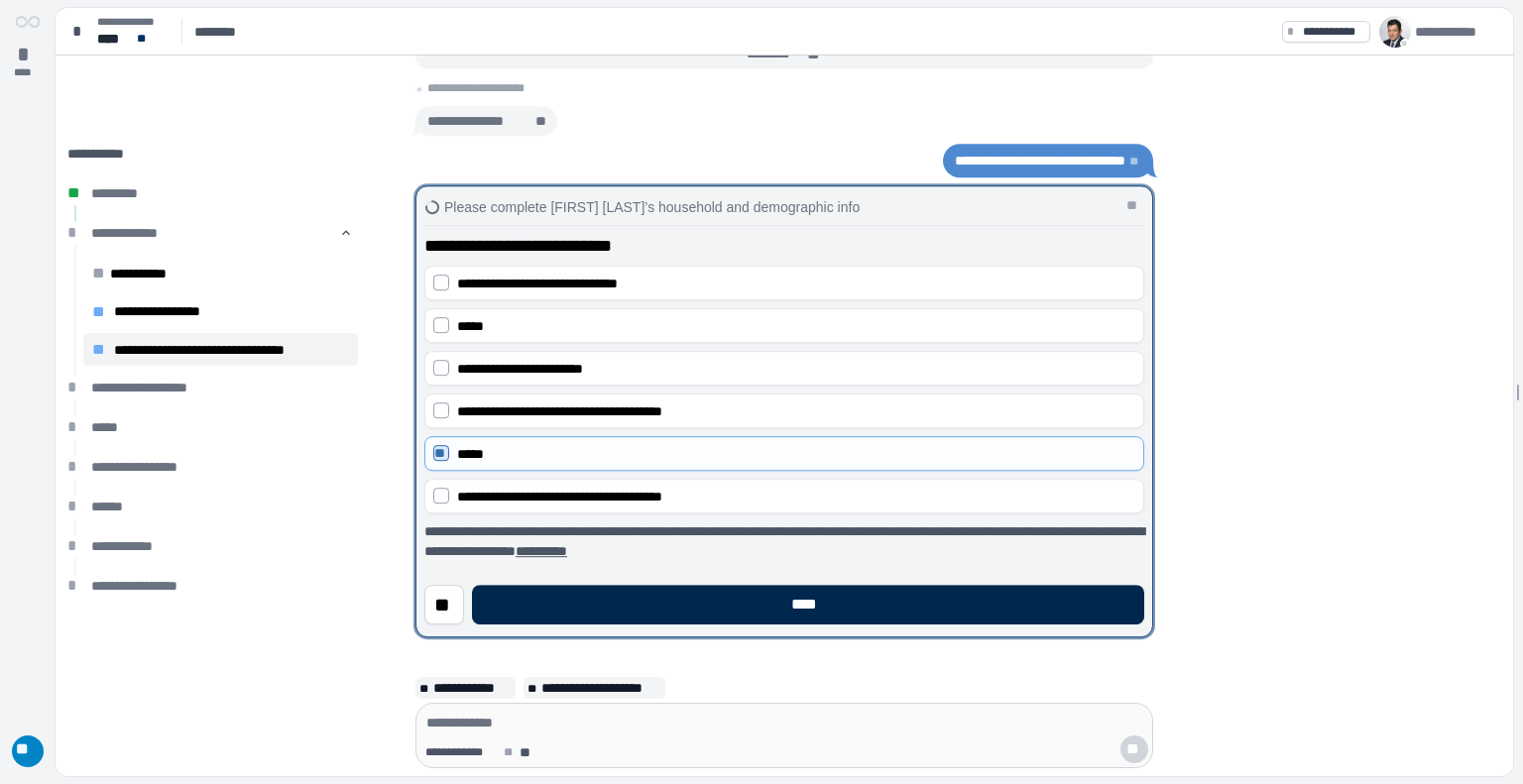 click on "****" at bounding box center (808, 605) 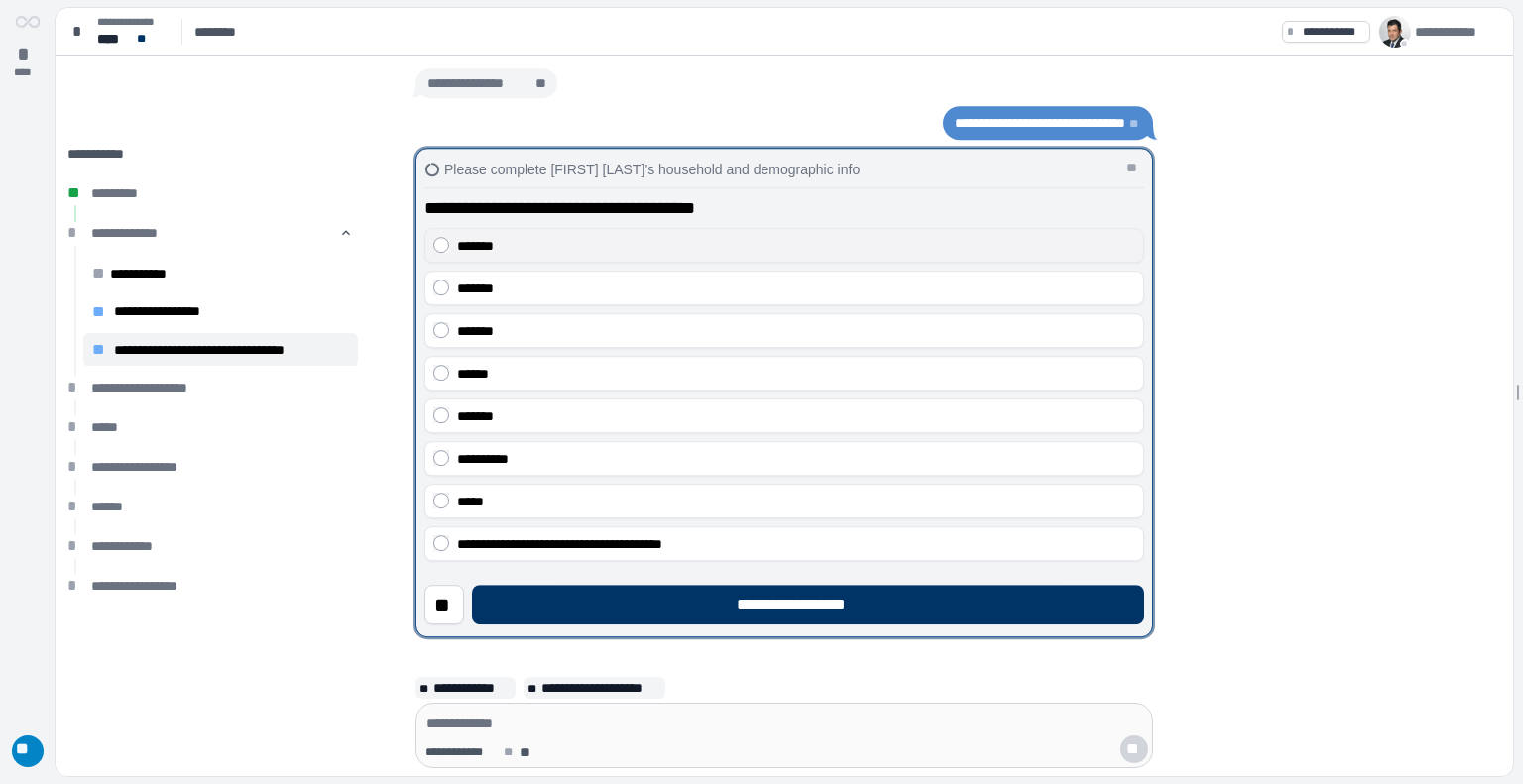 click on "*******" at bounding box center [796, 246] 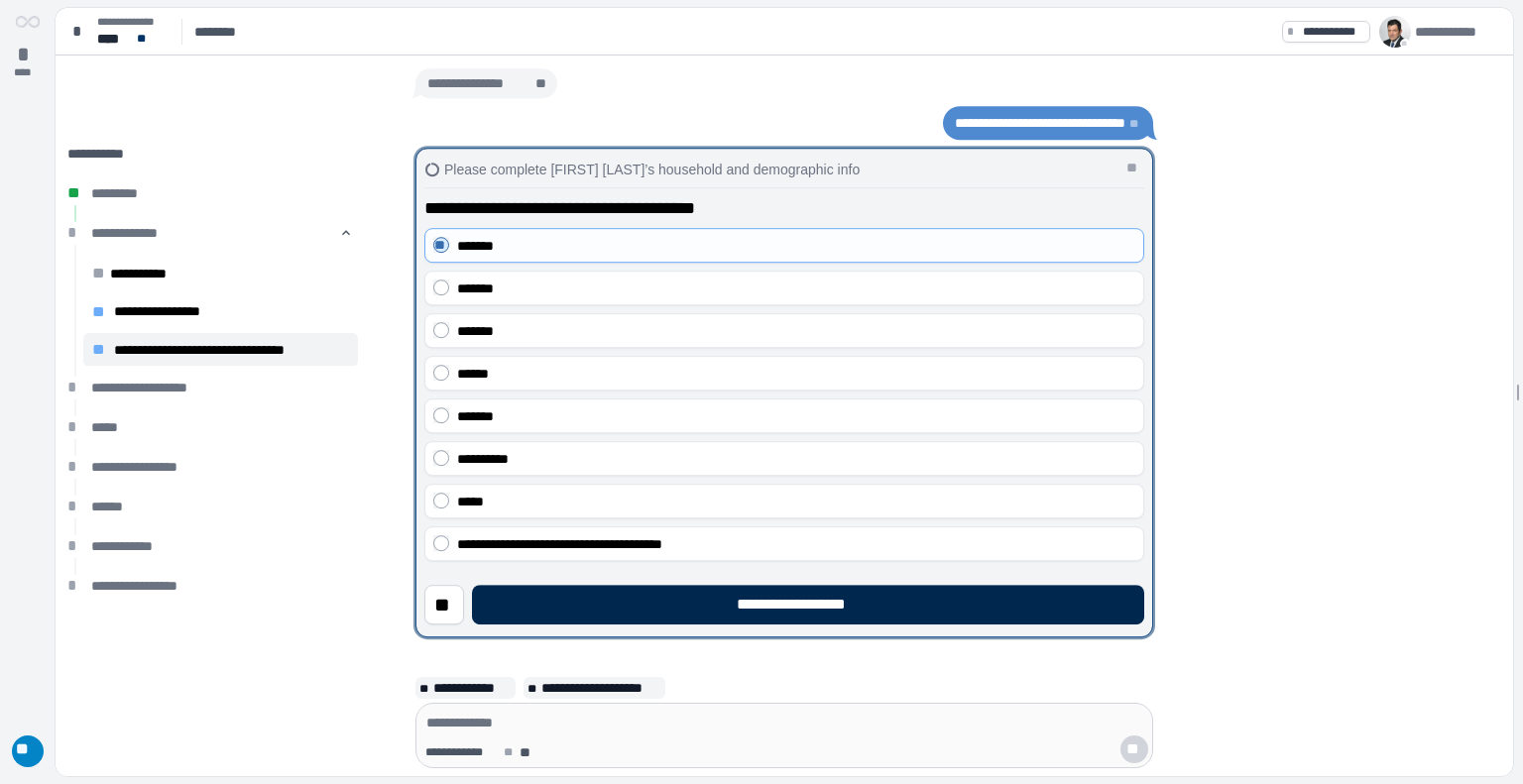 click on "**********" at bounding box center (808, 605) 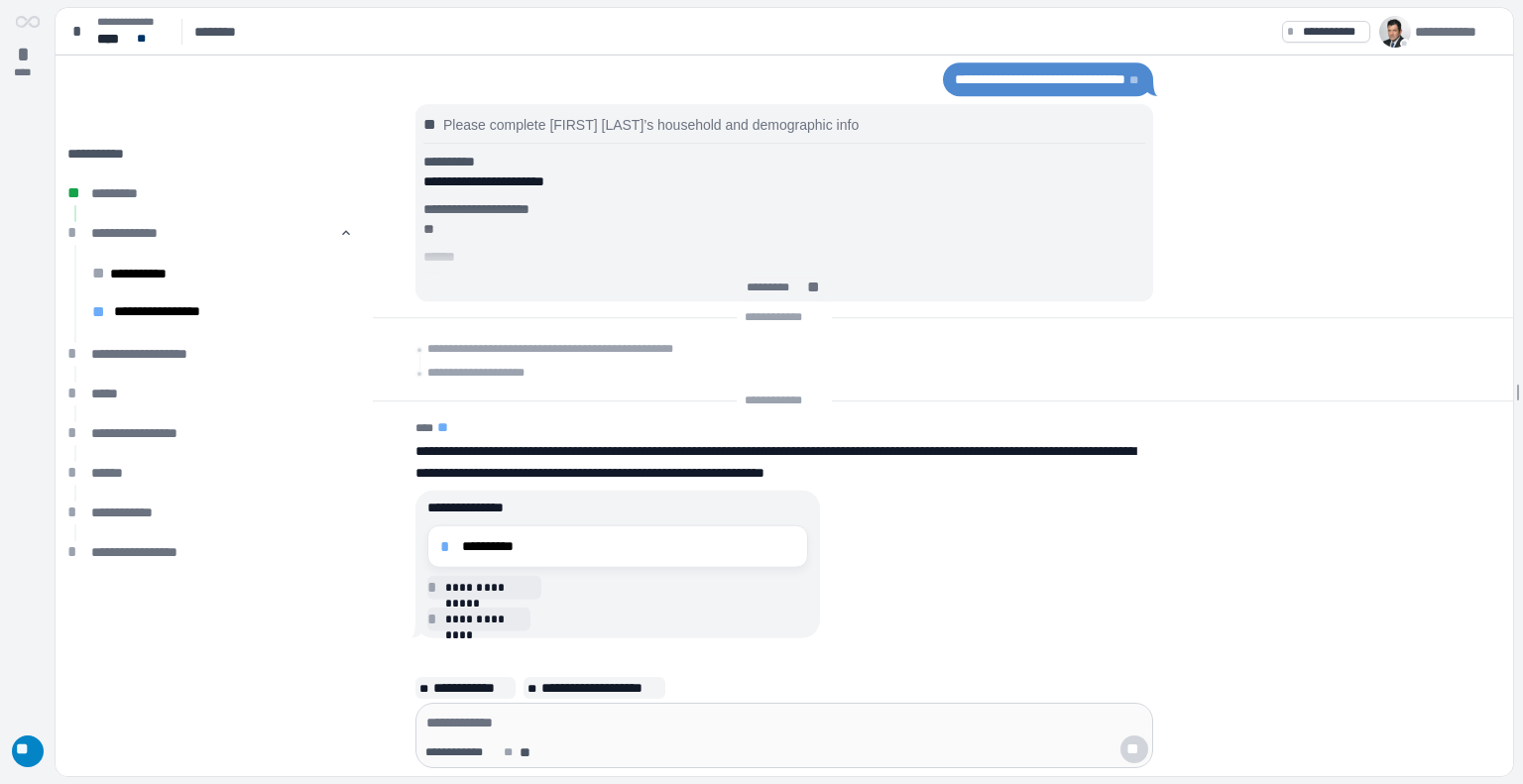 click on "**********" at bounding box center (618, 587) 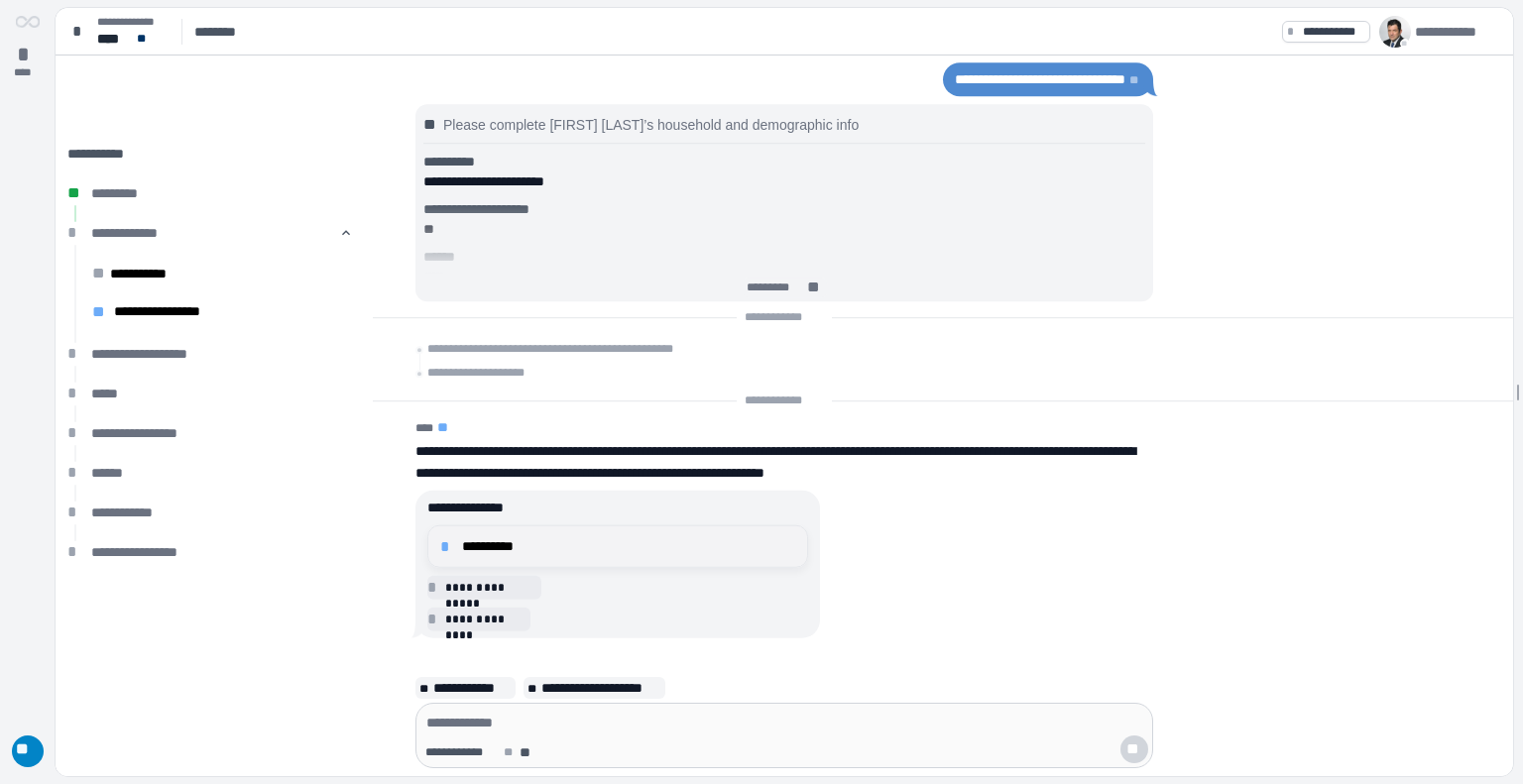 click on "**********" at bounding box center (629, 546) 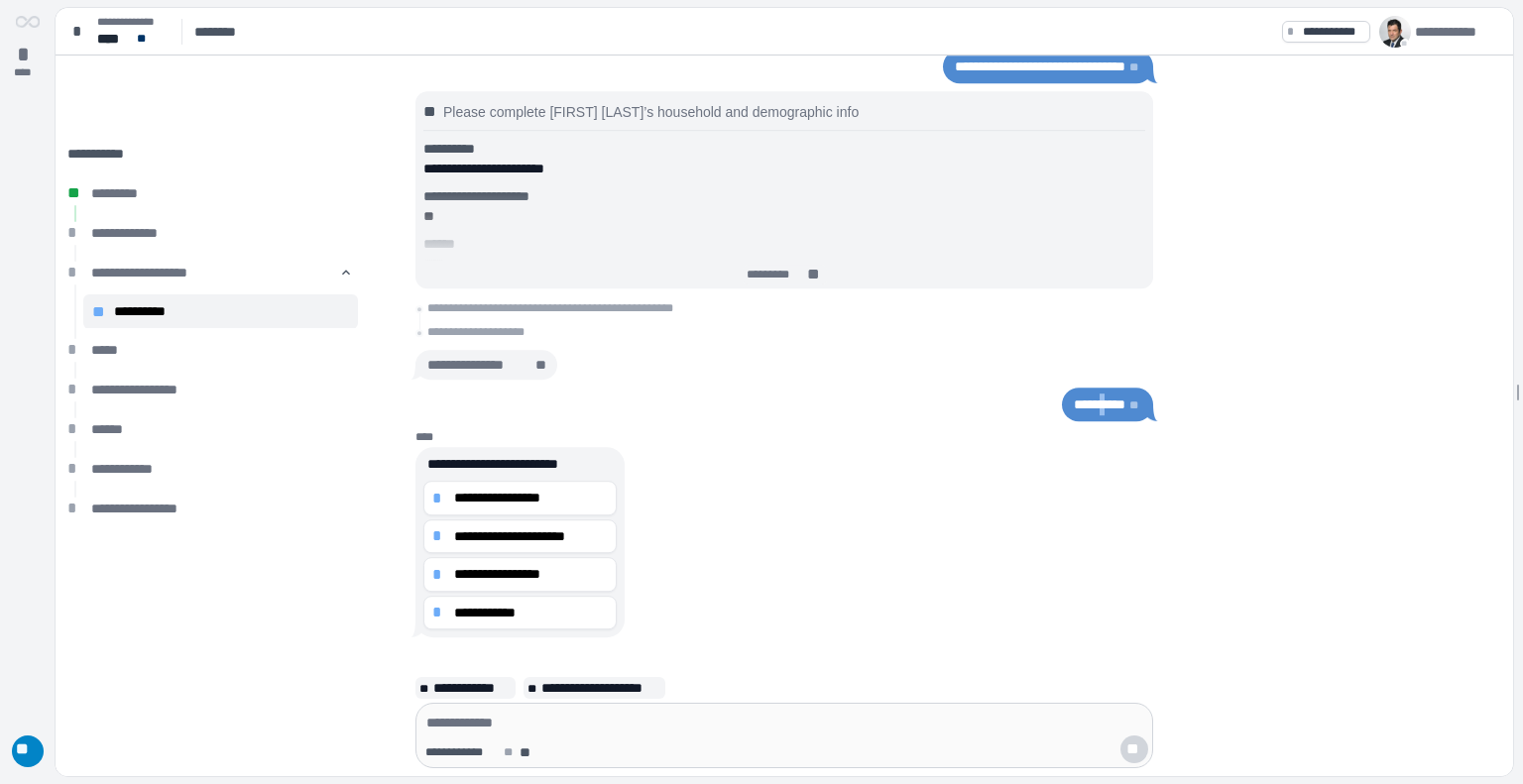 drag, startPoint x: 1087, startPoint y: 413, endPoint x: 1080, endPoint y: 404, distance: 11.401754 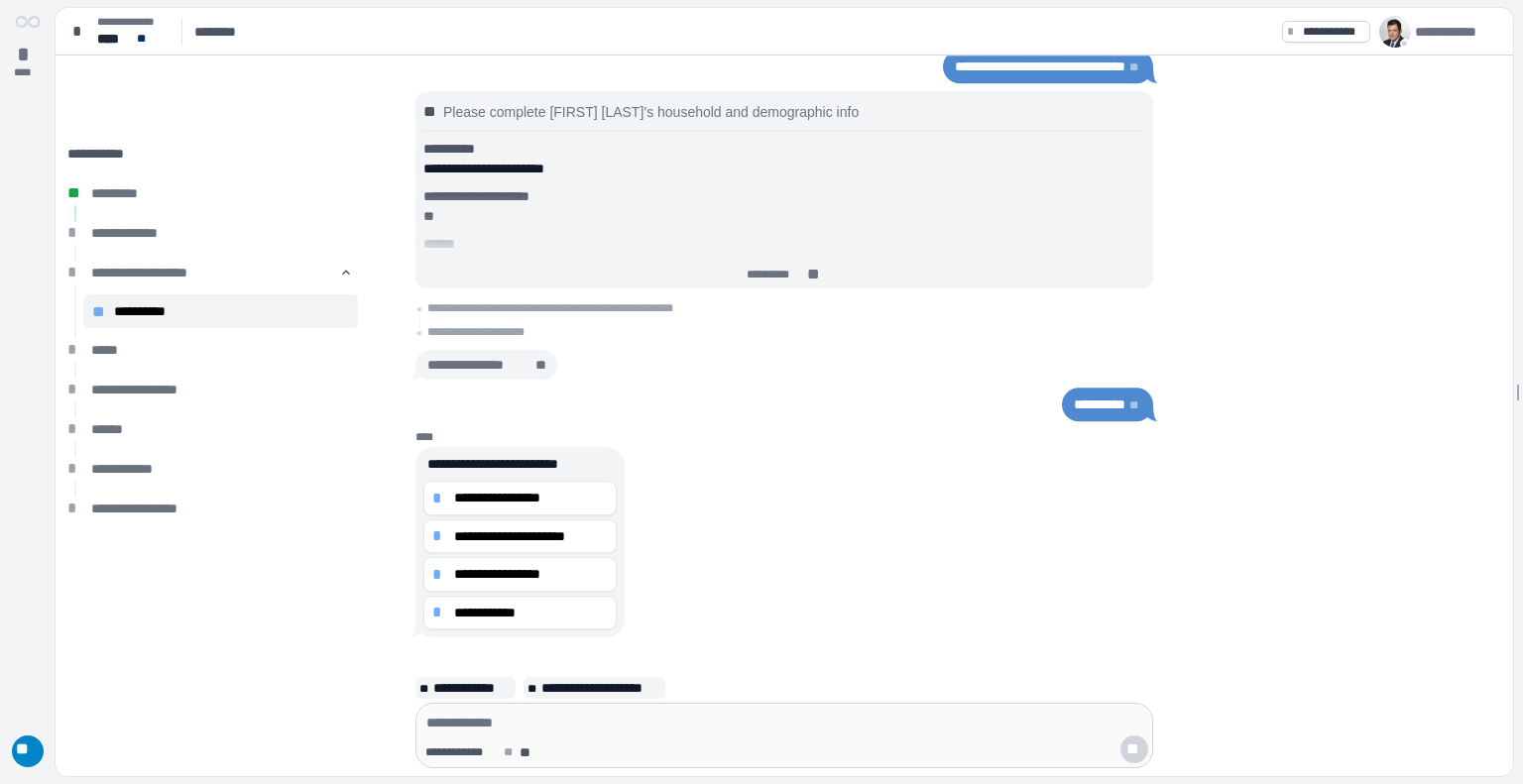 click on "**********" at bounding box center [1108, 404] 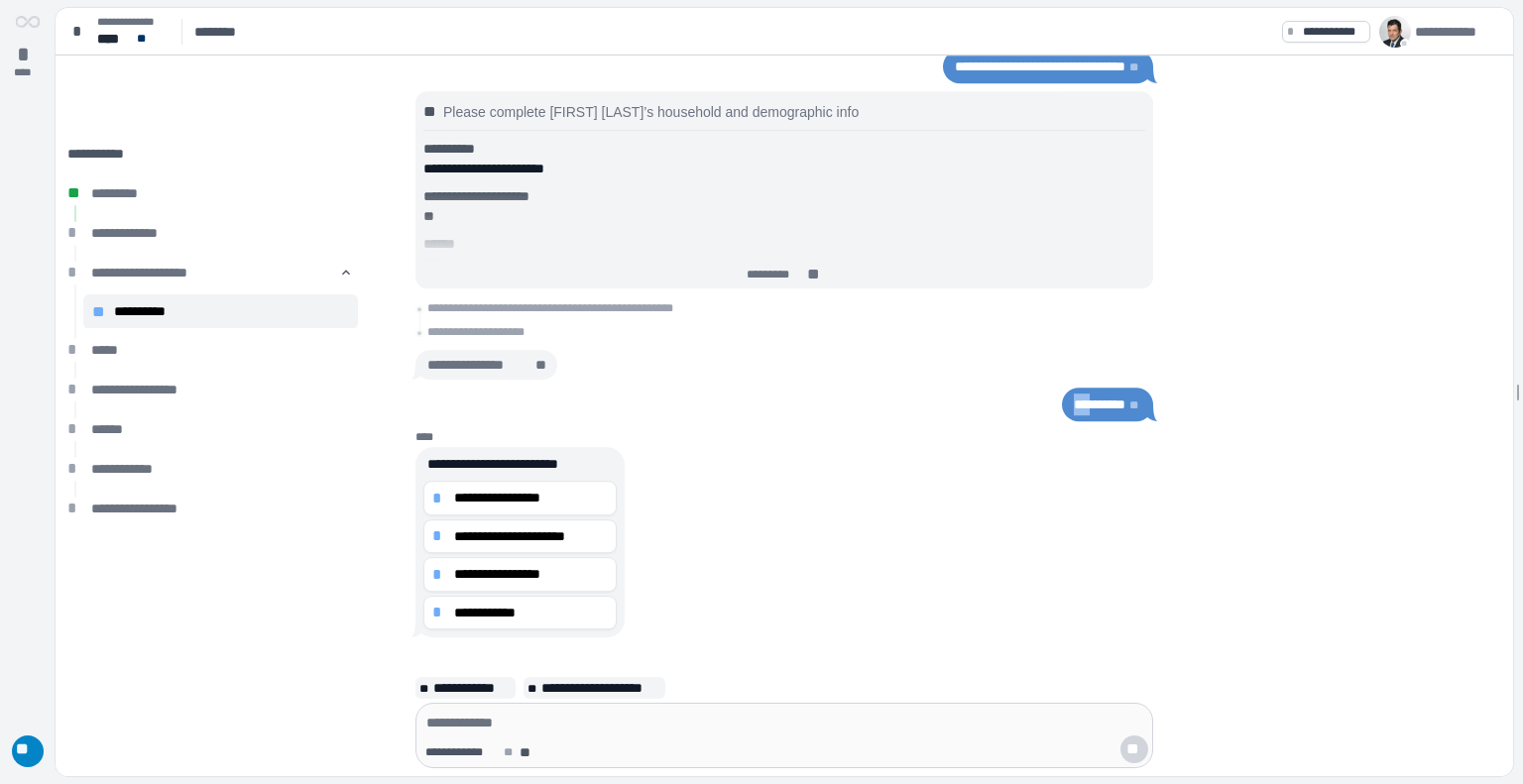 click on "**********" at bounding box center [1108, 404] 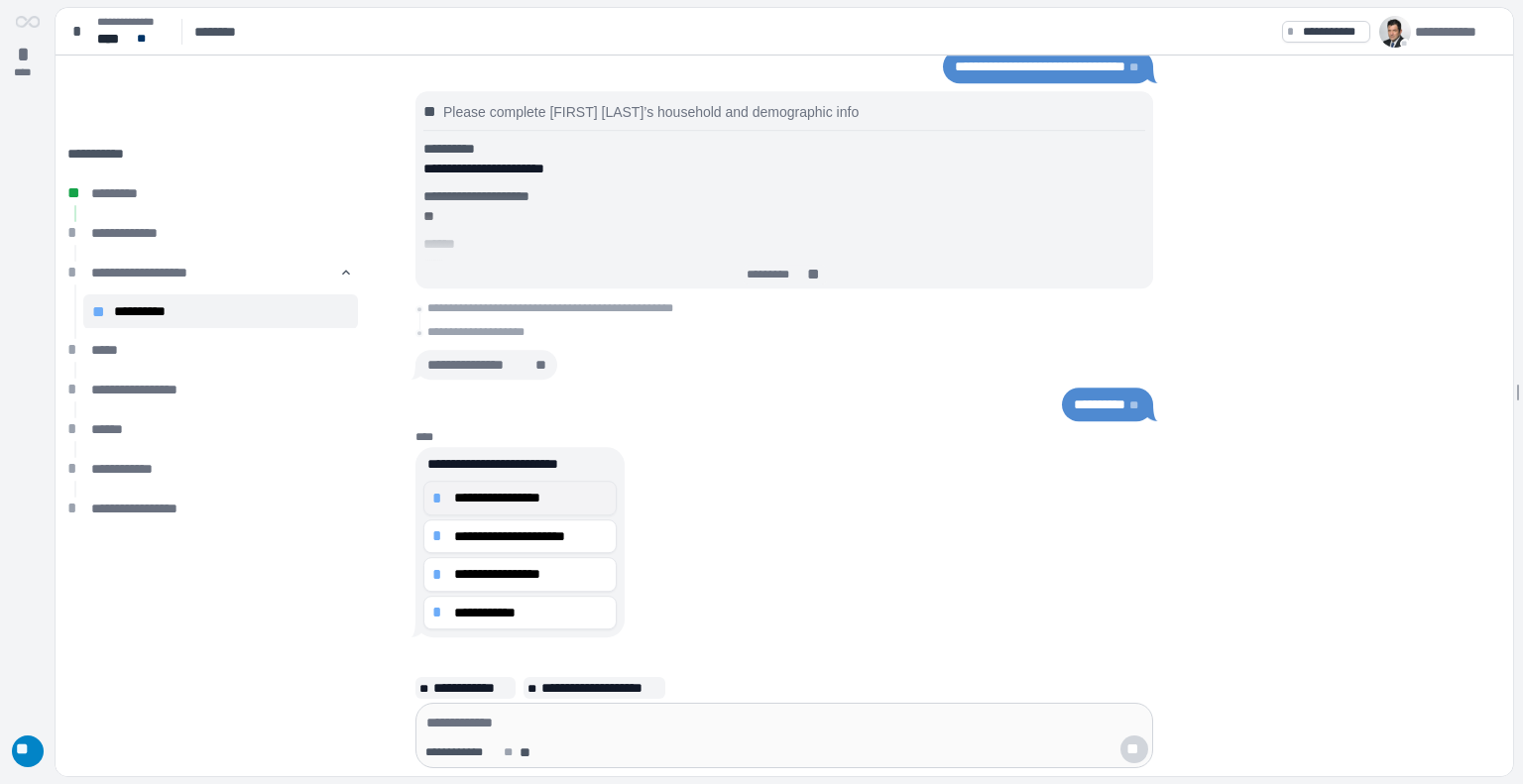 click on "**********" at bounding box center (530, 498) 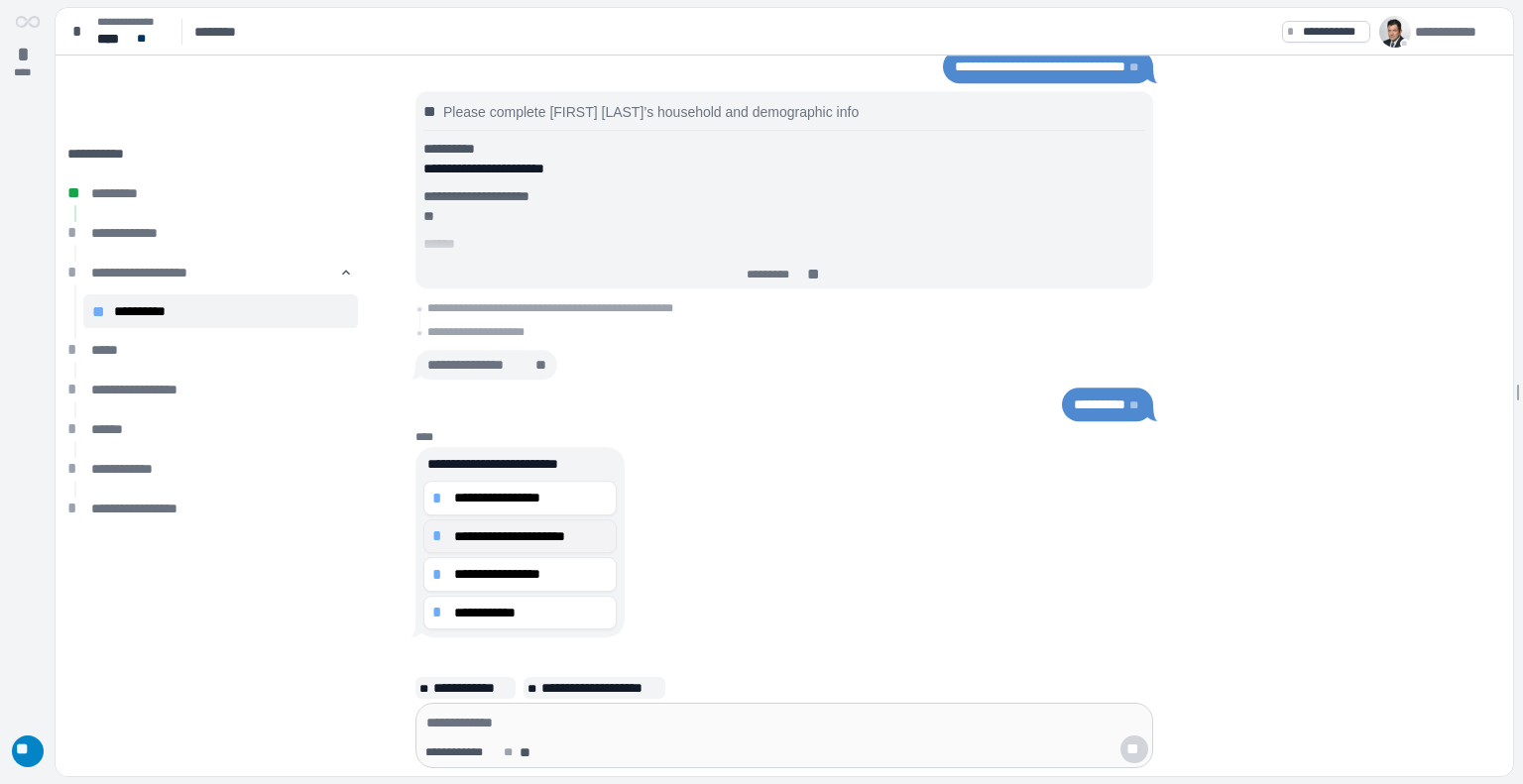 click on "**********" at bounding box center (530, 536) 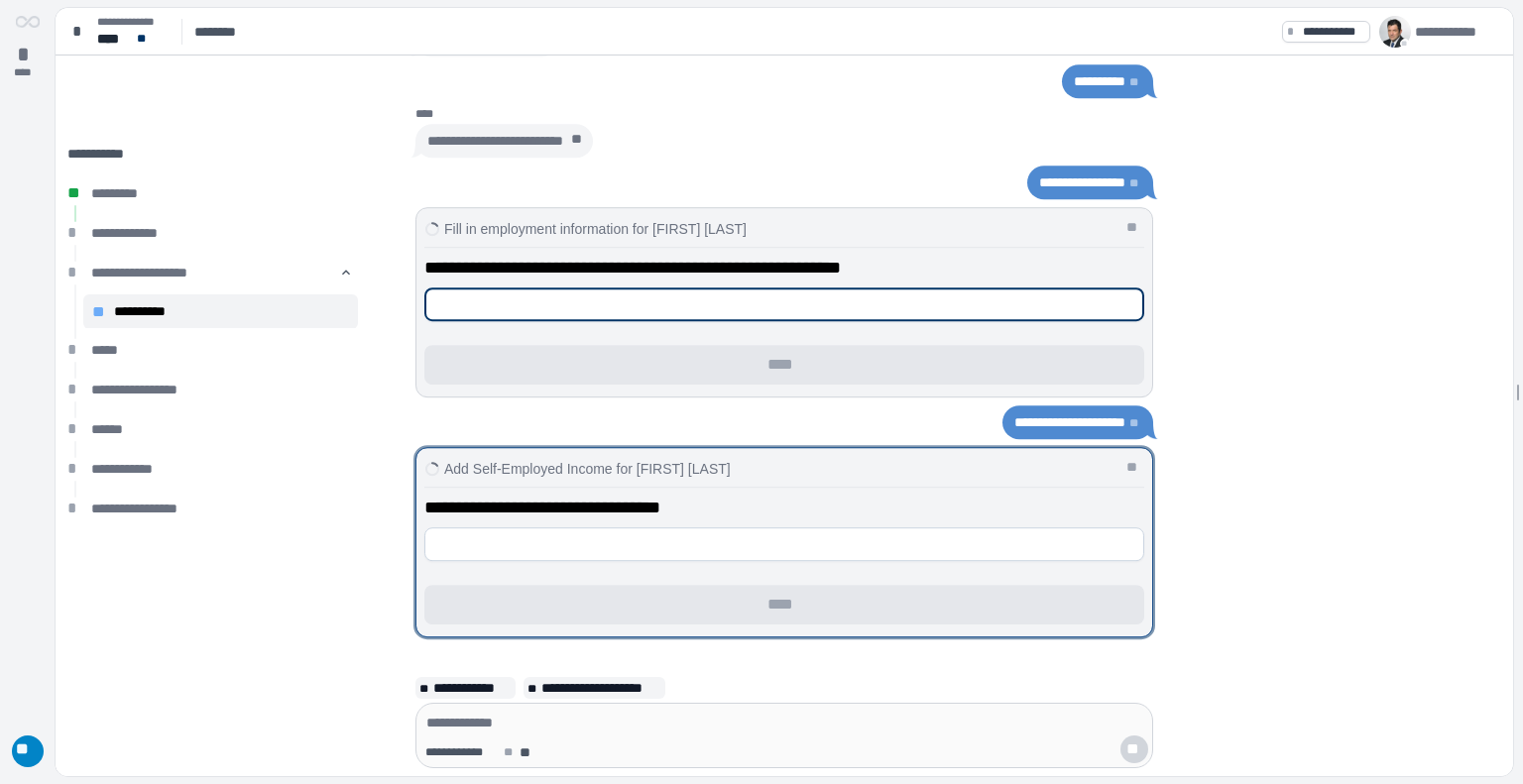 click at bounding box center (784, 304) 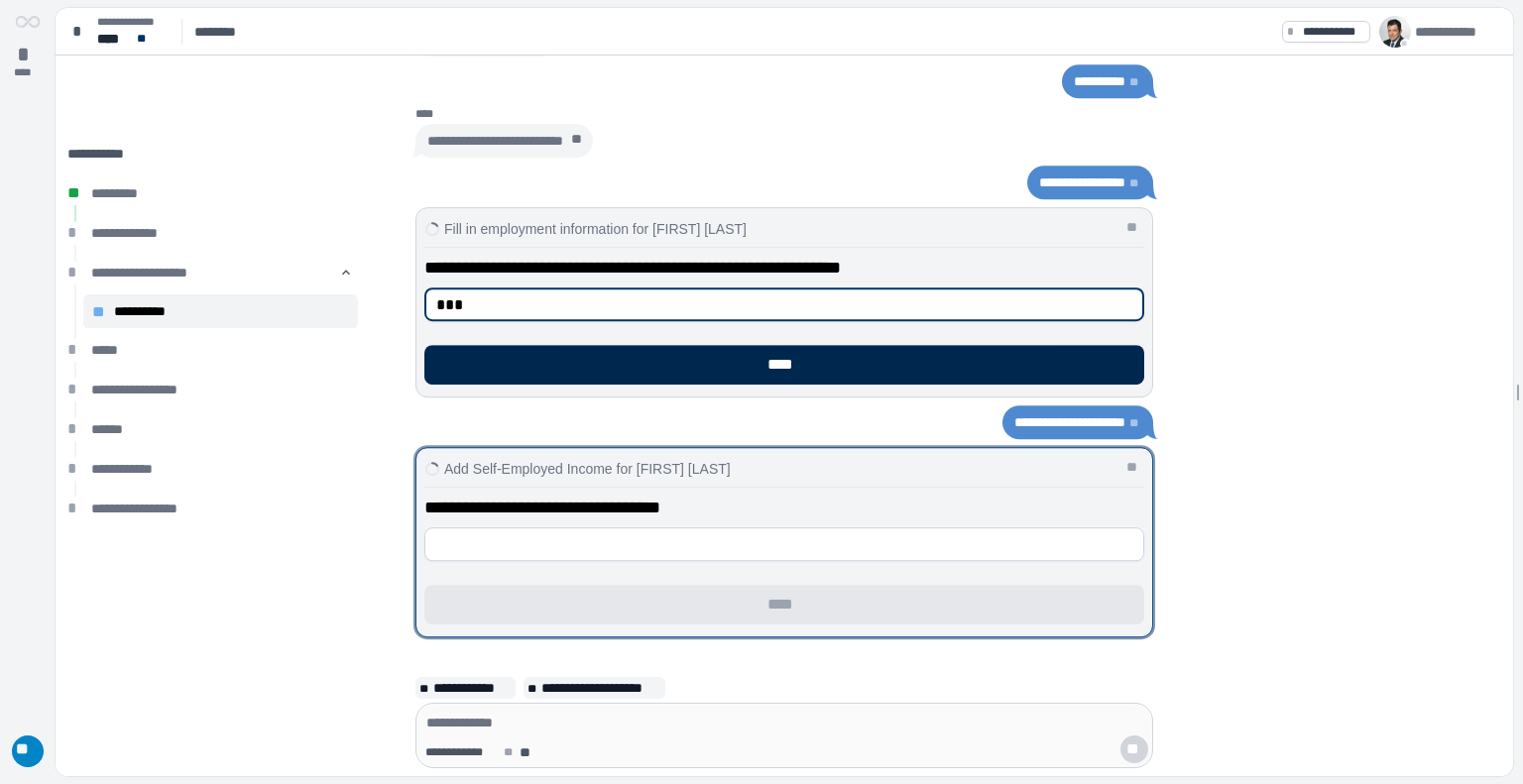 type on "***" 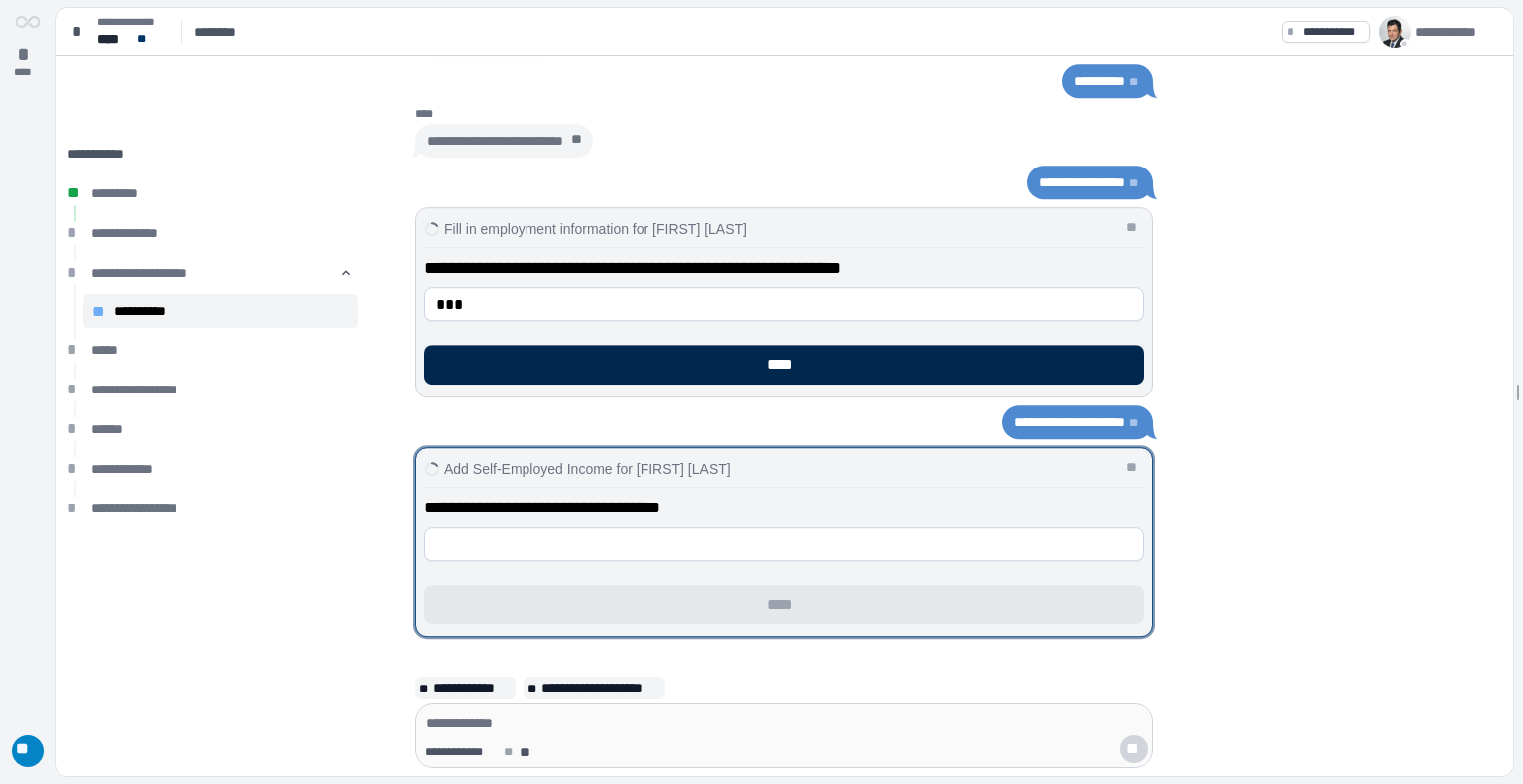 click on "****" at bounding box center (784, 365) 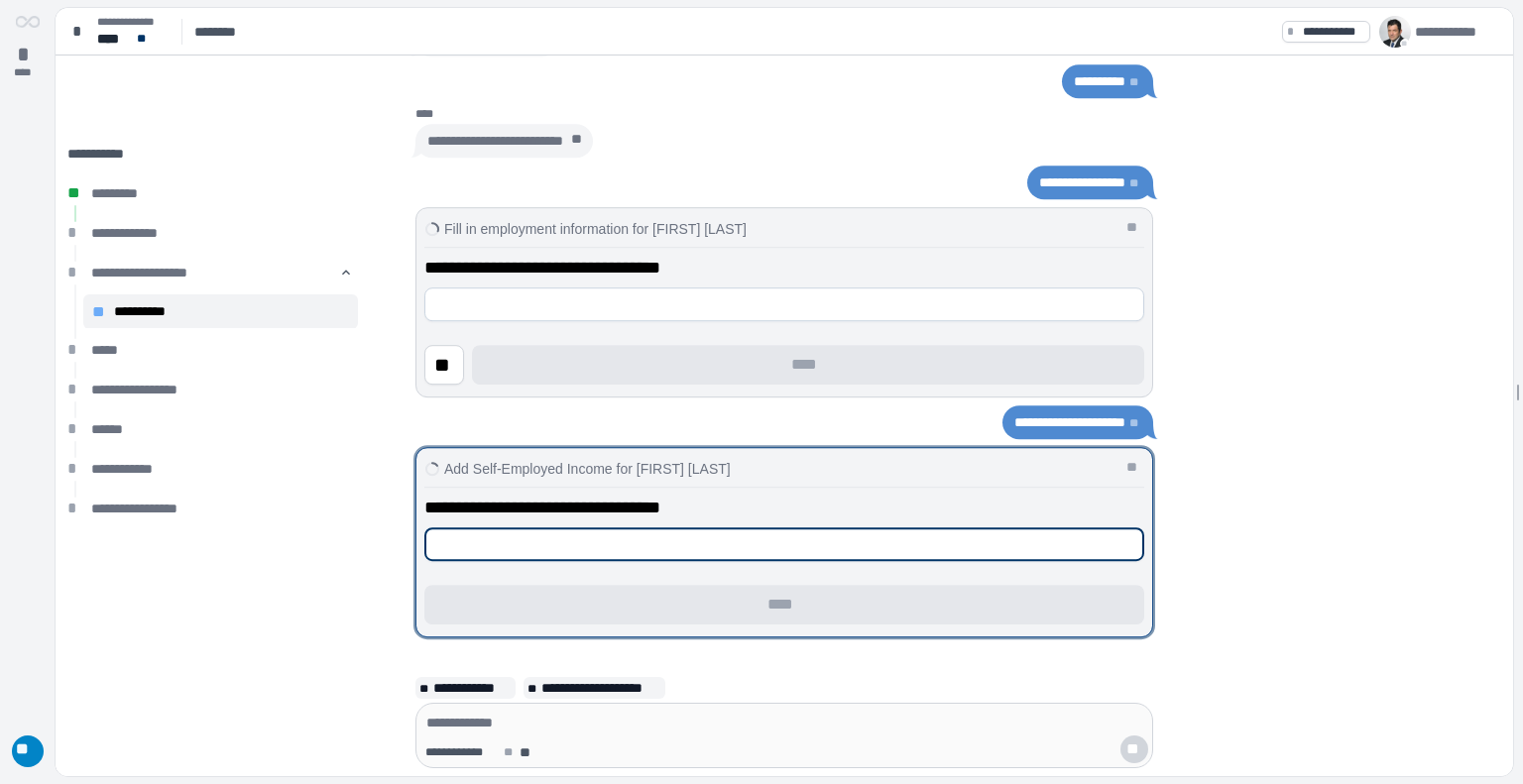 click at bounding box center [784, 544] 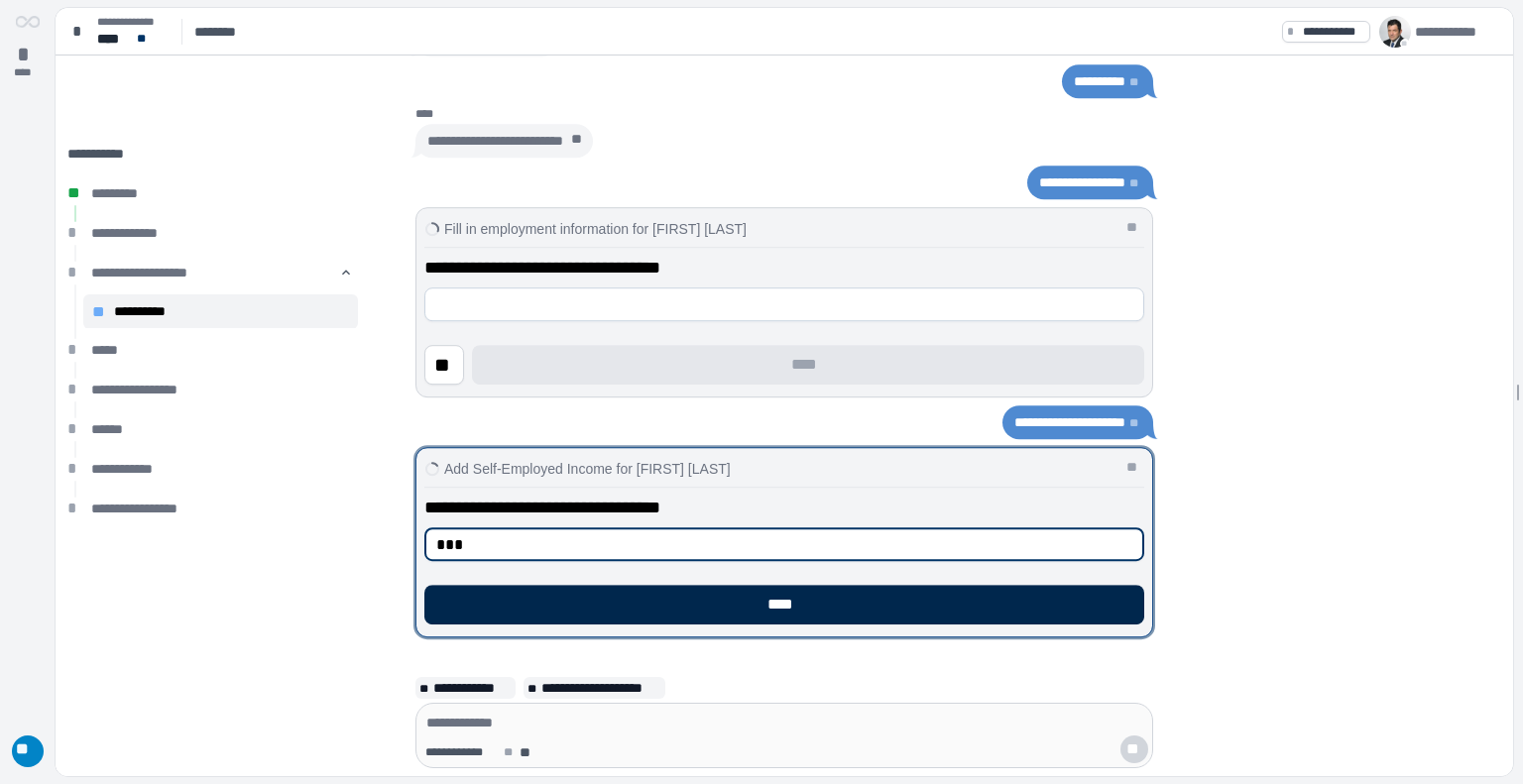 type on "***" 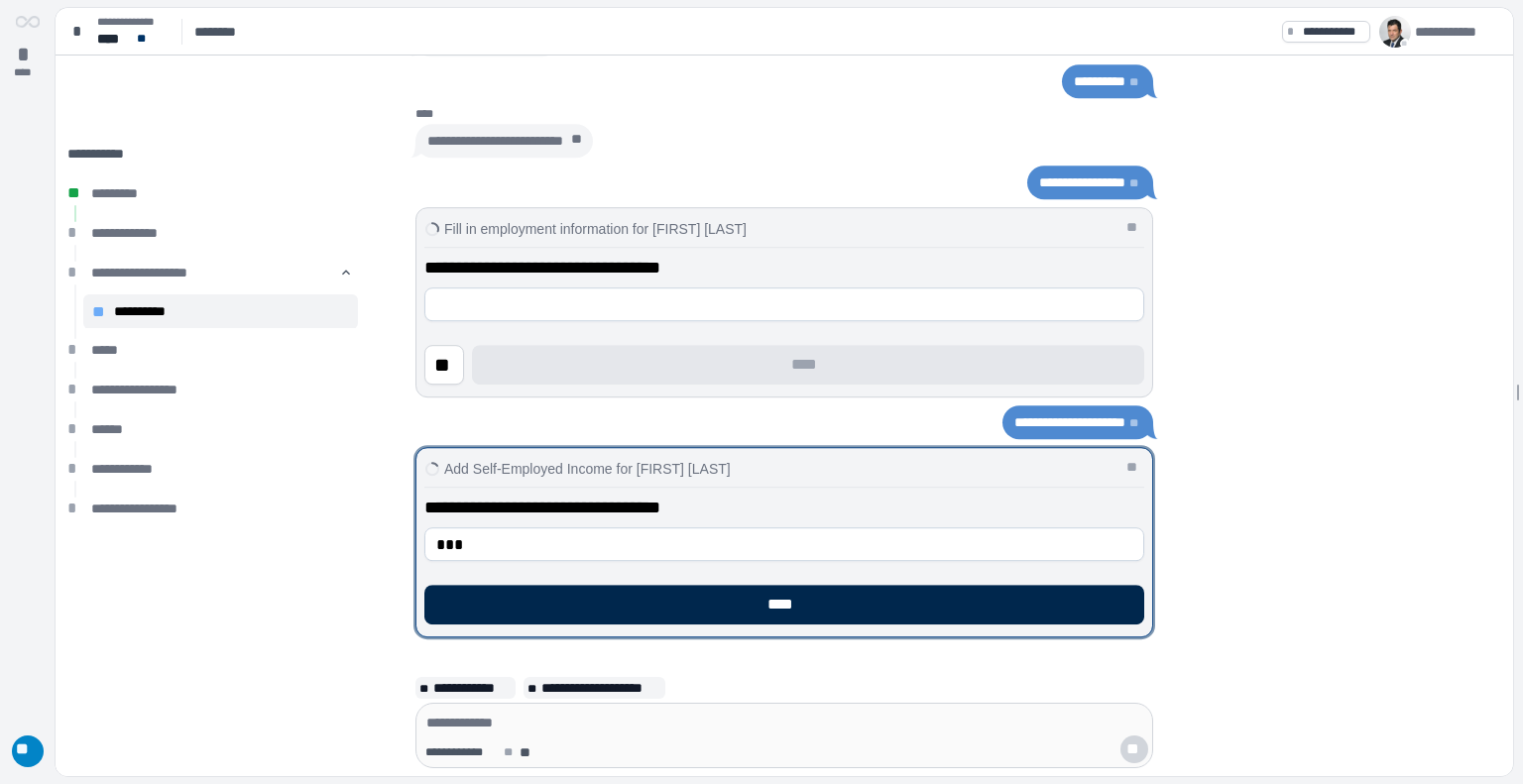 click on "****" at bounding box center [784, 605] 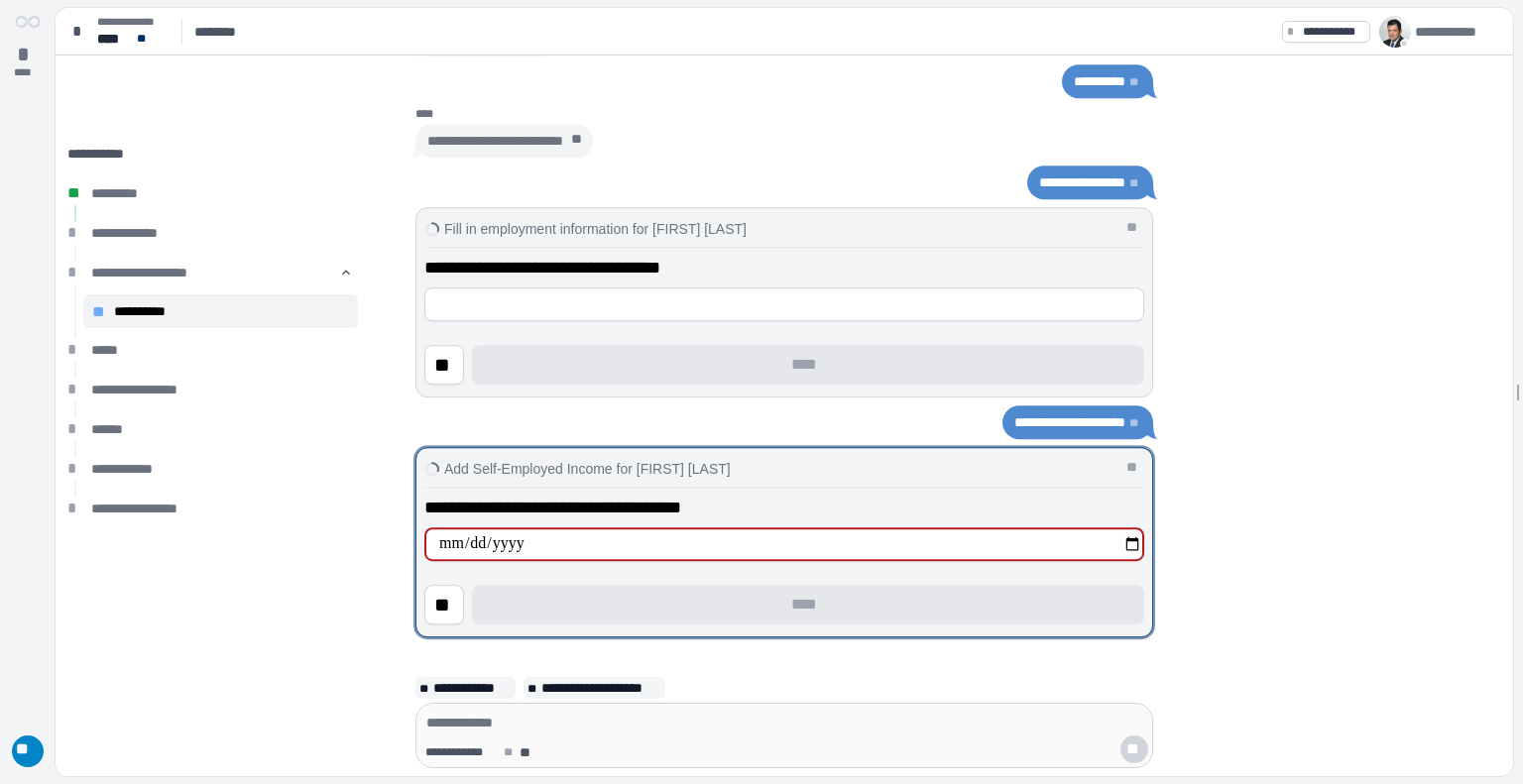 type on "**********" 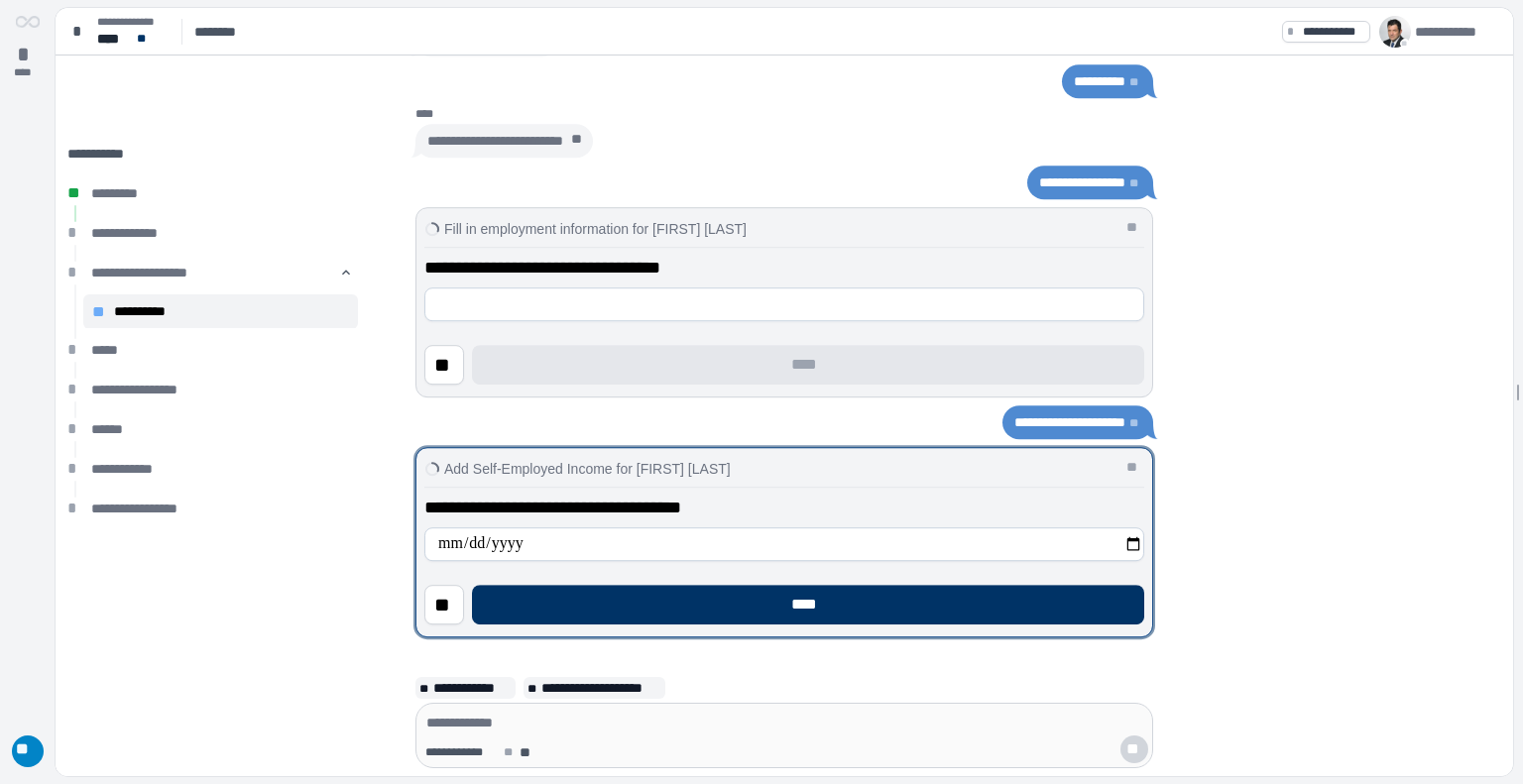 click on "****" at bounding box center (808, 605) 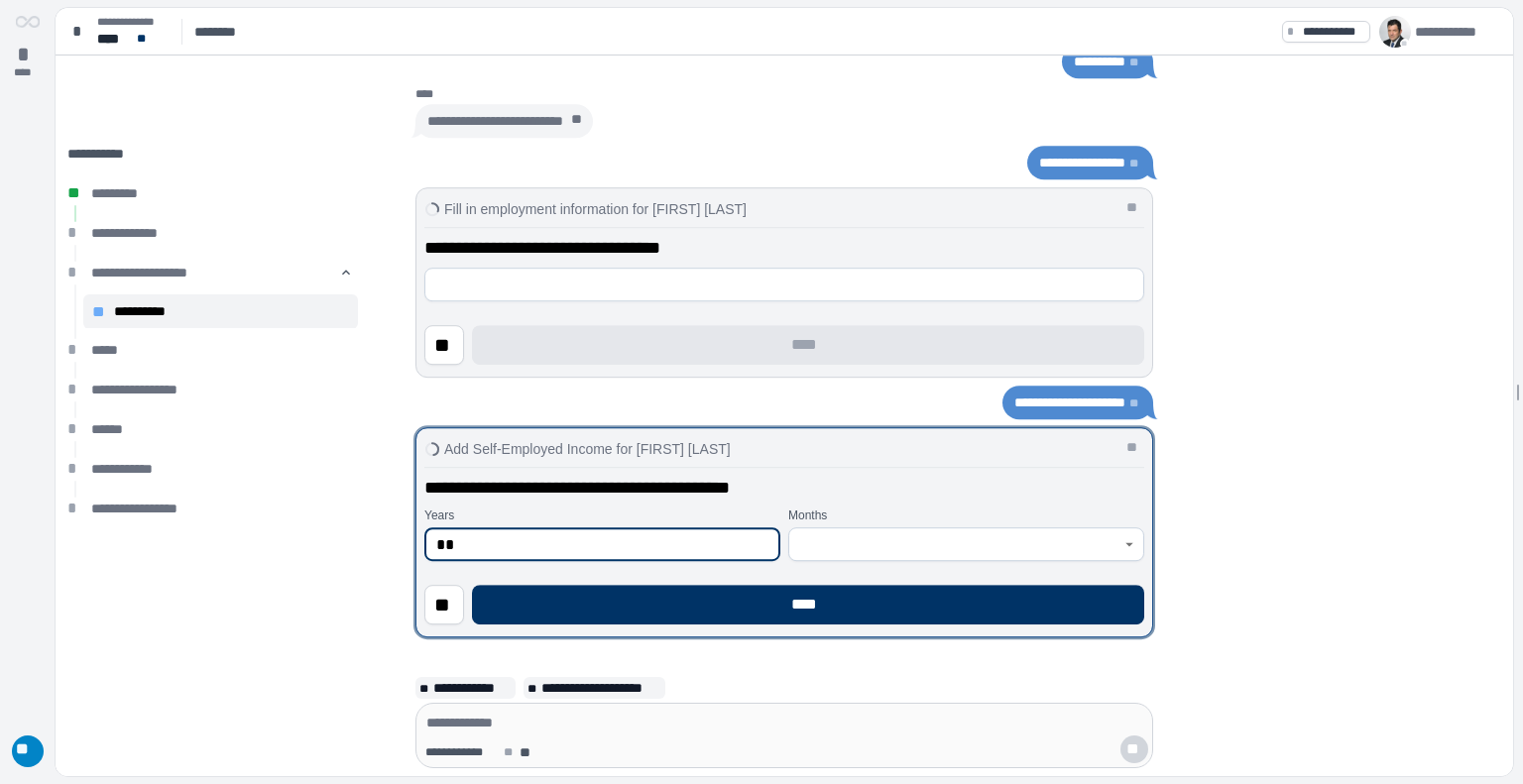 type on "**" 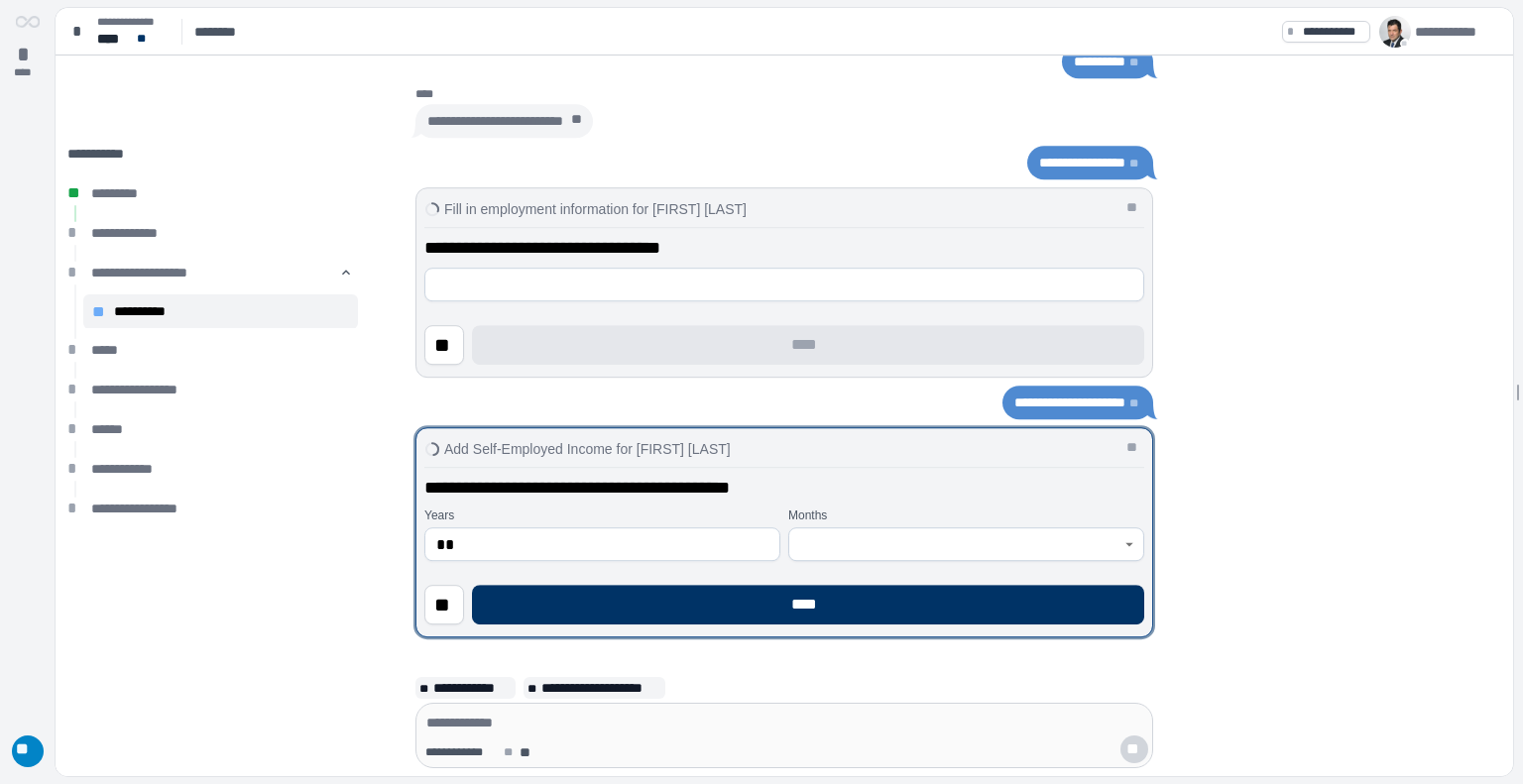 click on "Months" at bounding box center [966, 515] 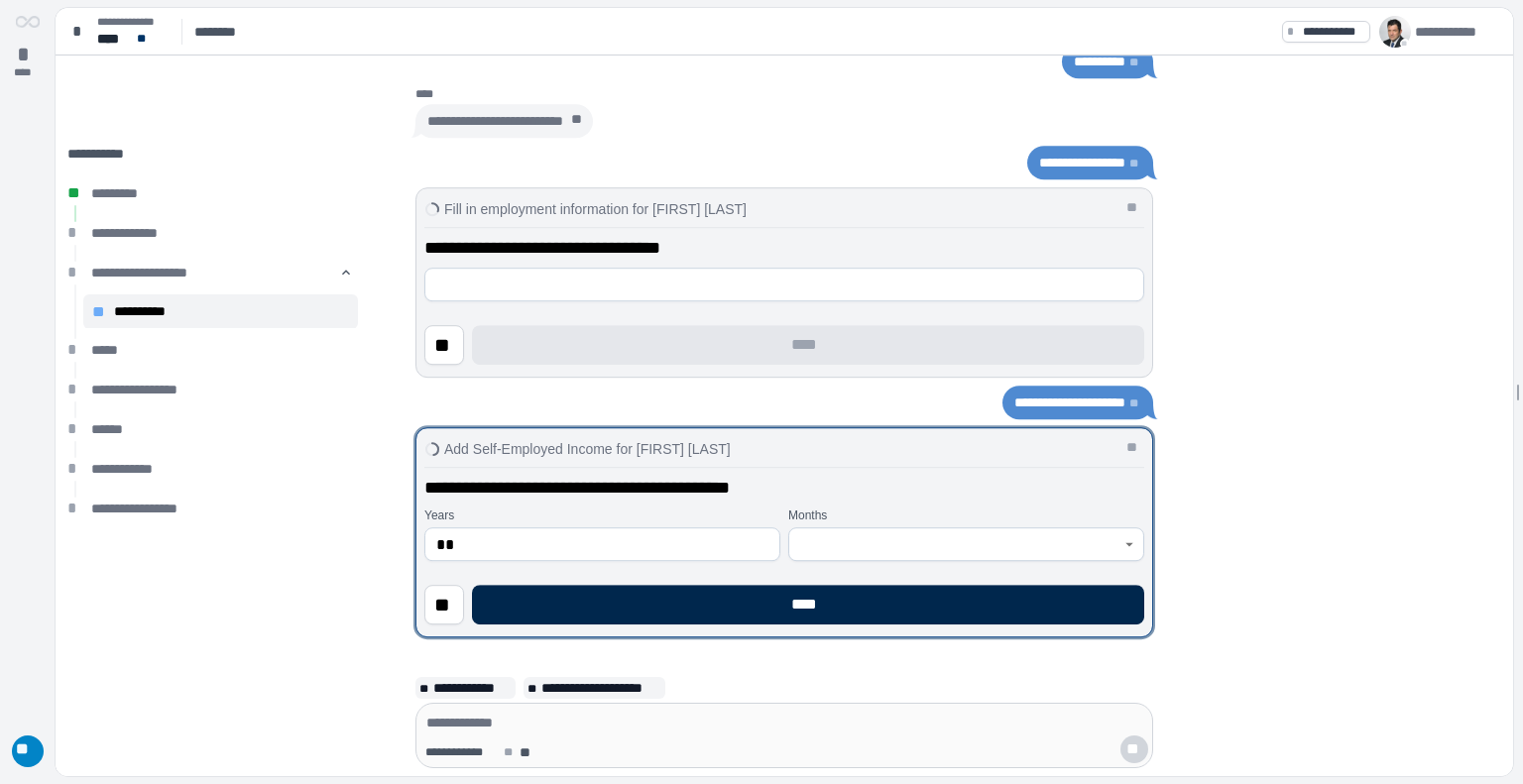 click on "****" at bounding box center (808, 605) 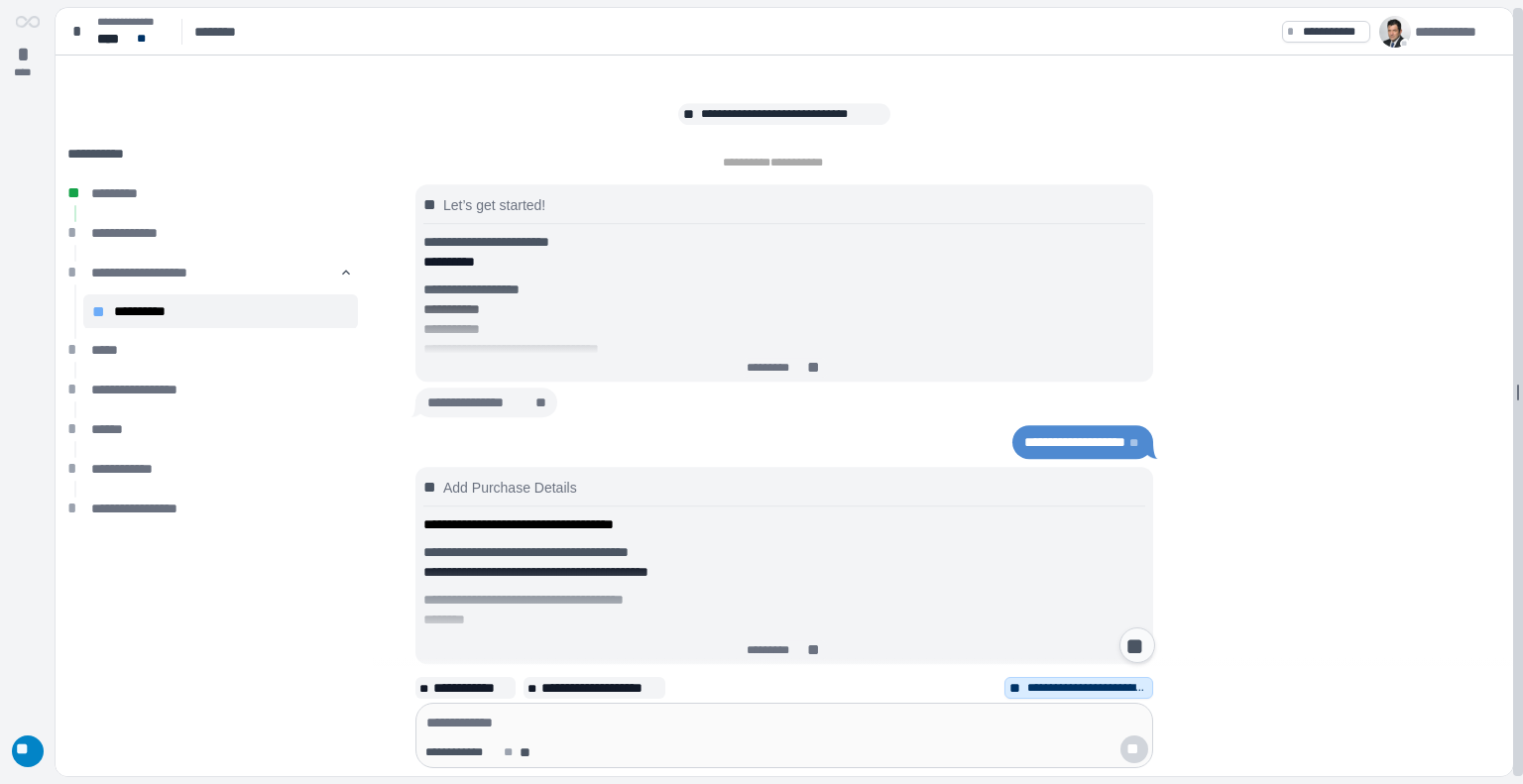 scroll, scrollTop: 1487, scrollLeft: 0, axis: vertical 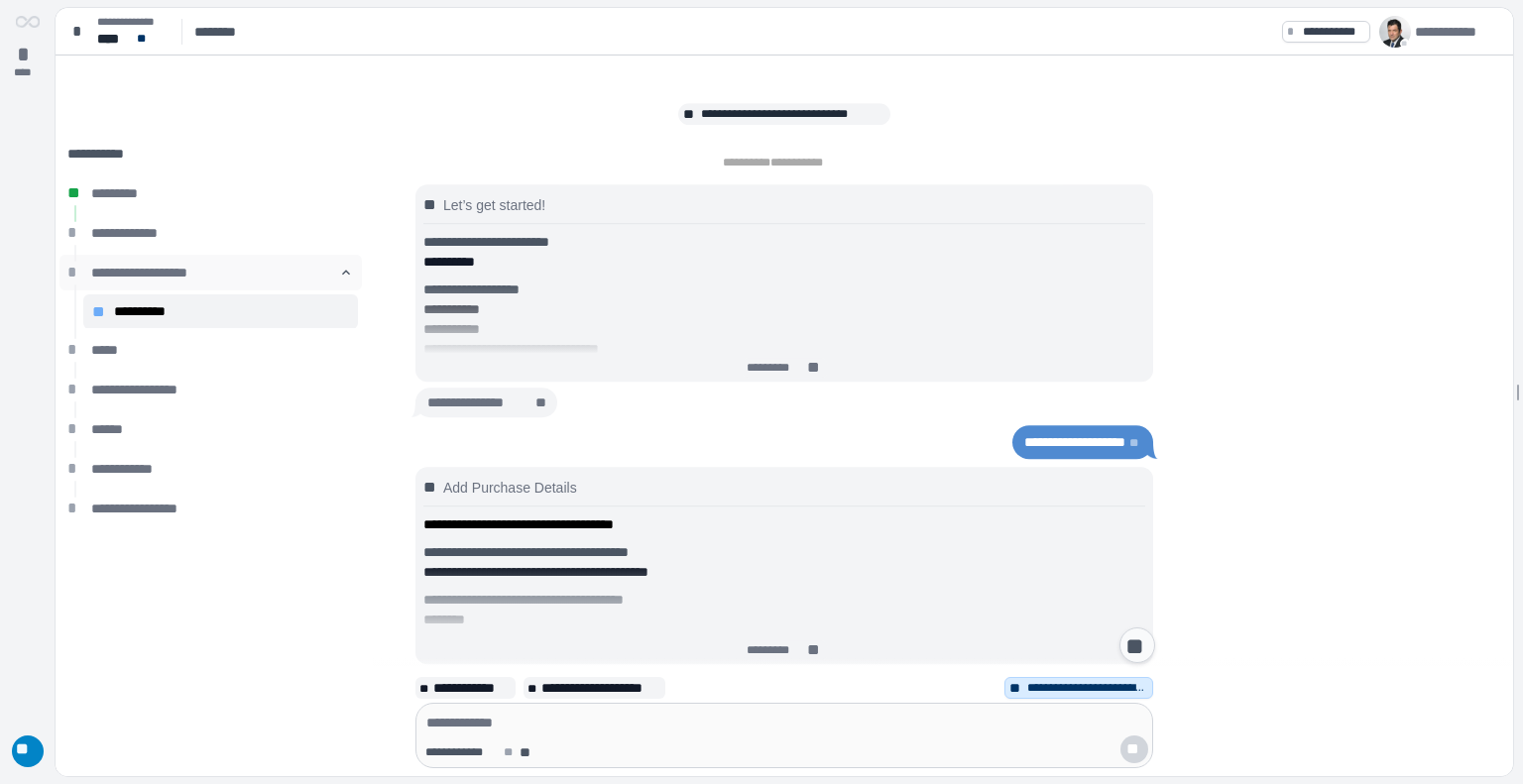 click on "**********" at bounding box center [210, 273] 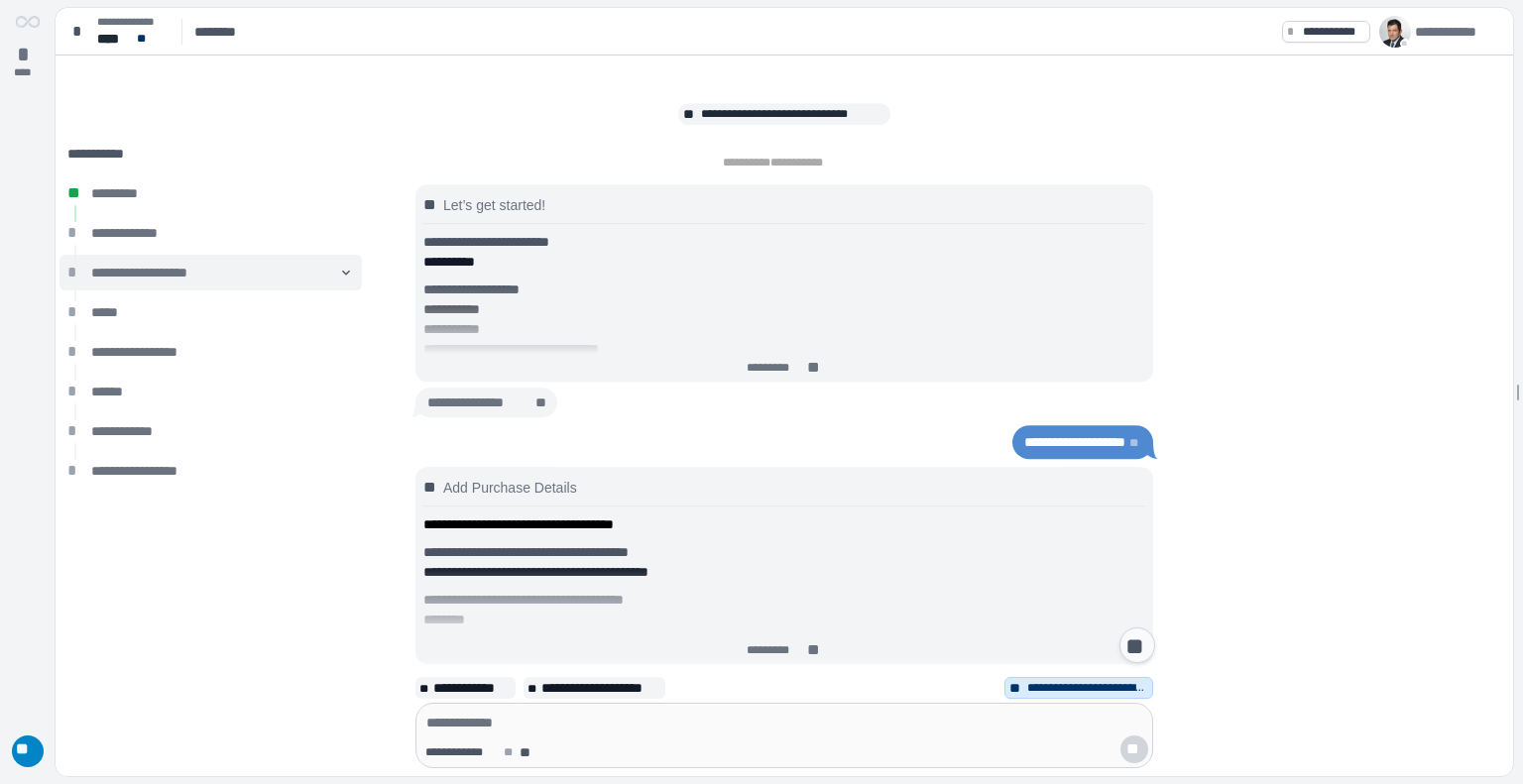 click on "**********" at bounding box center (210, 273) 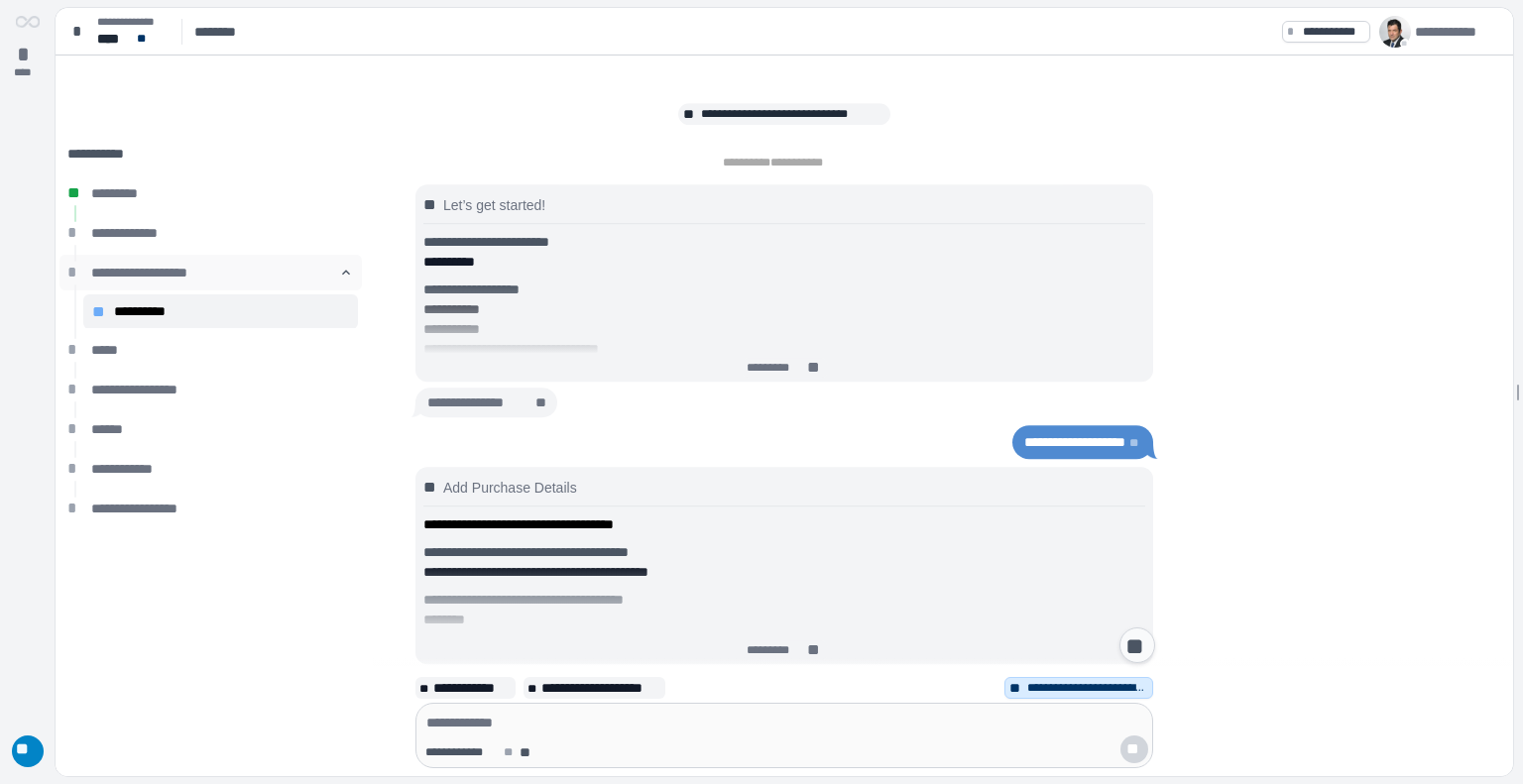 click on "*" at bounding box center [75, 273] 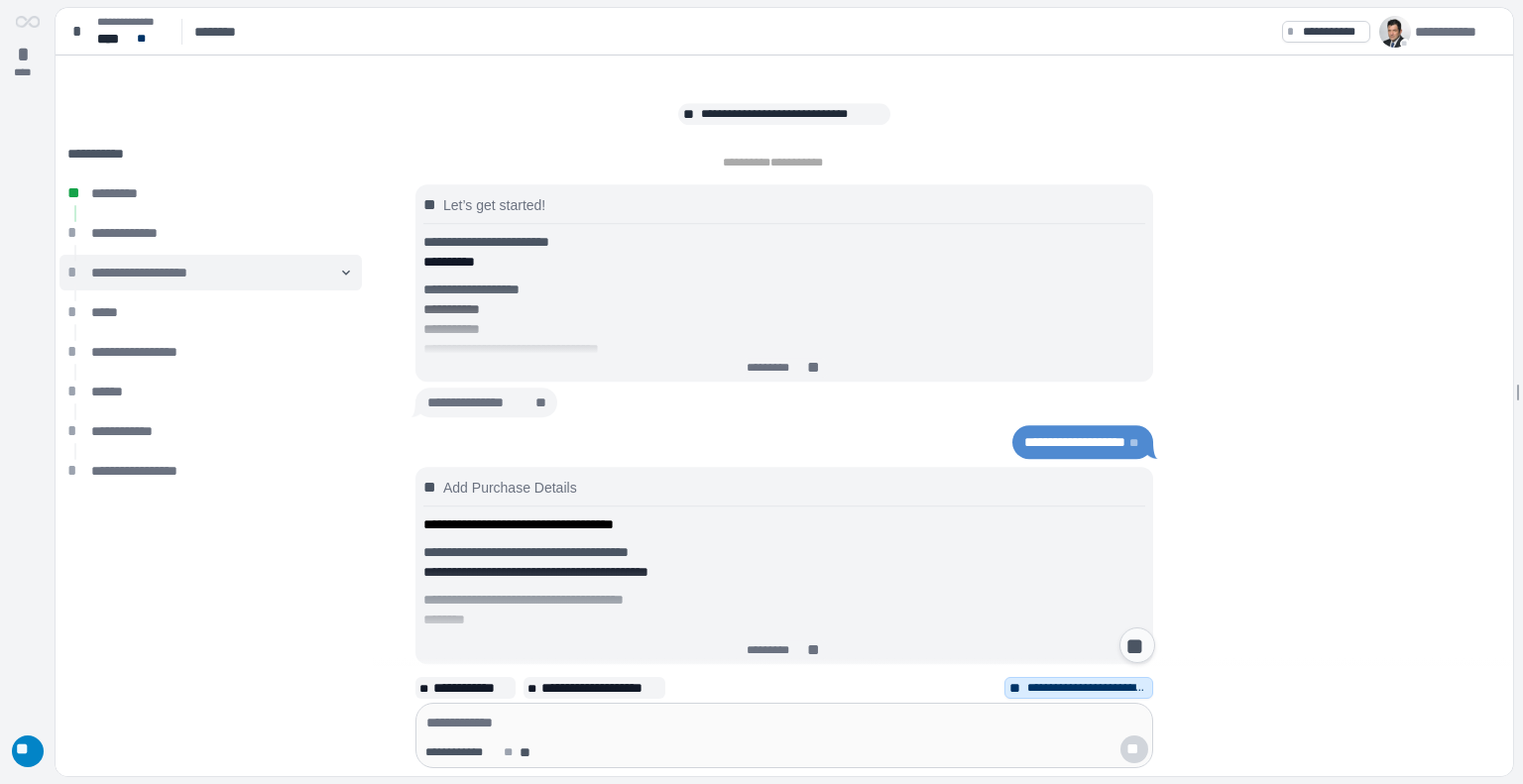 click on "*" at bounding box center (75, 273) 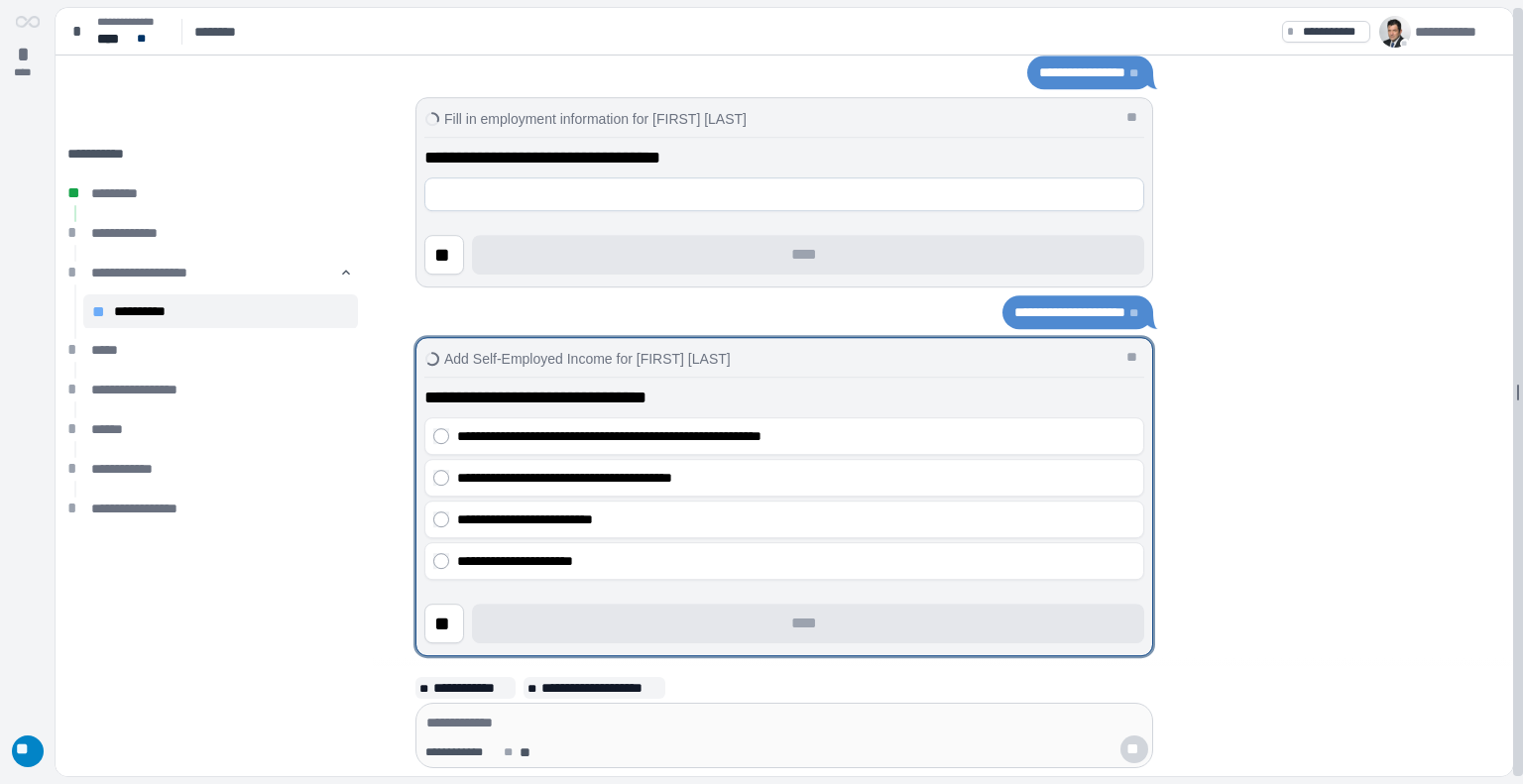 scroll, scrollTop: 0, scrollLeft: 0, axis: both 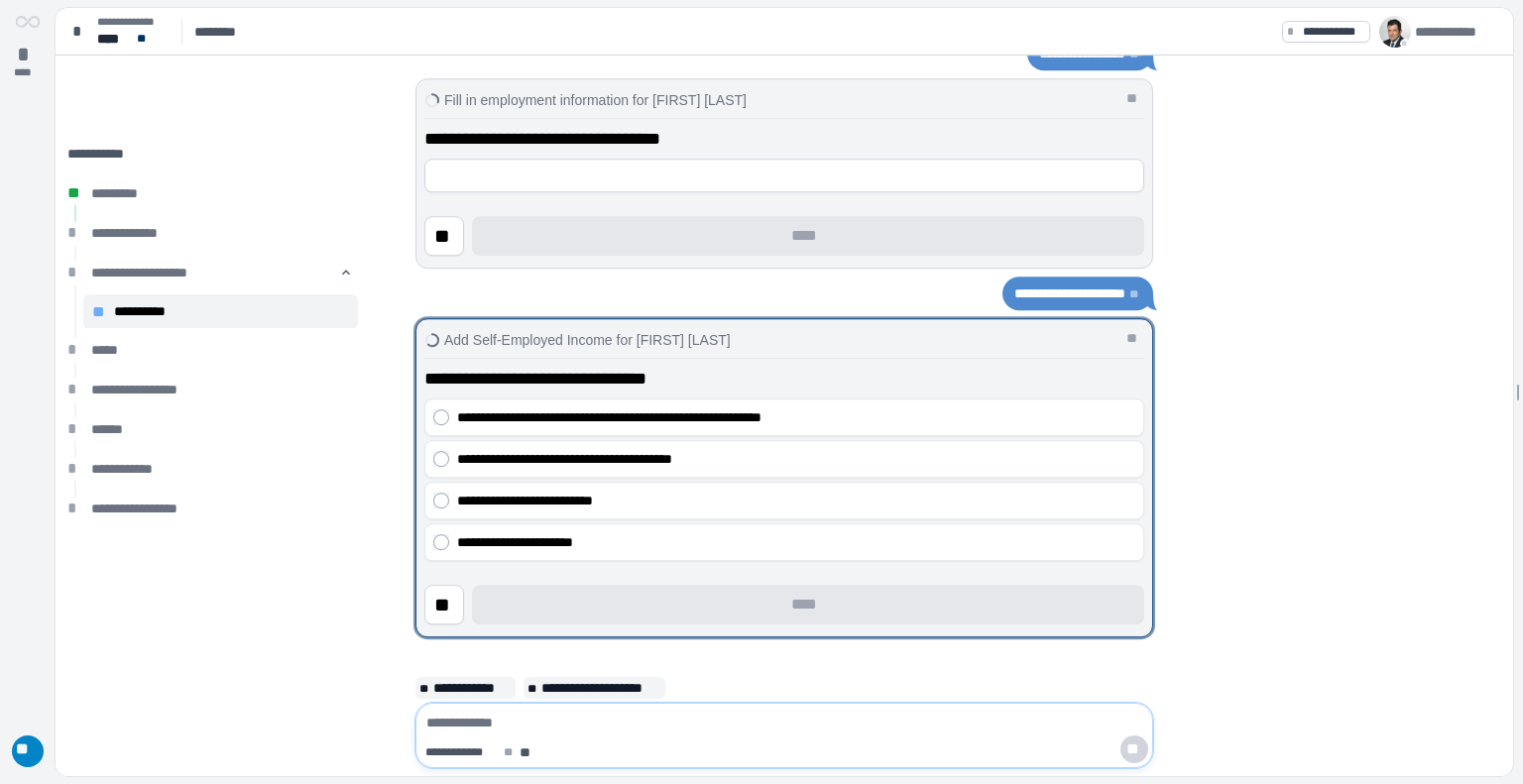 click at bounding box center [784, 723] 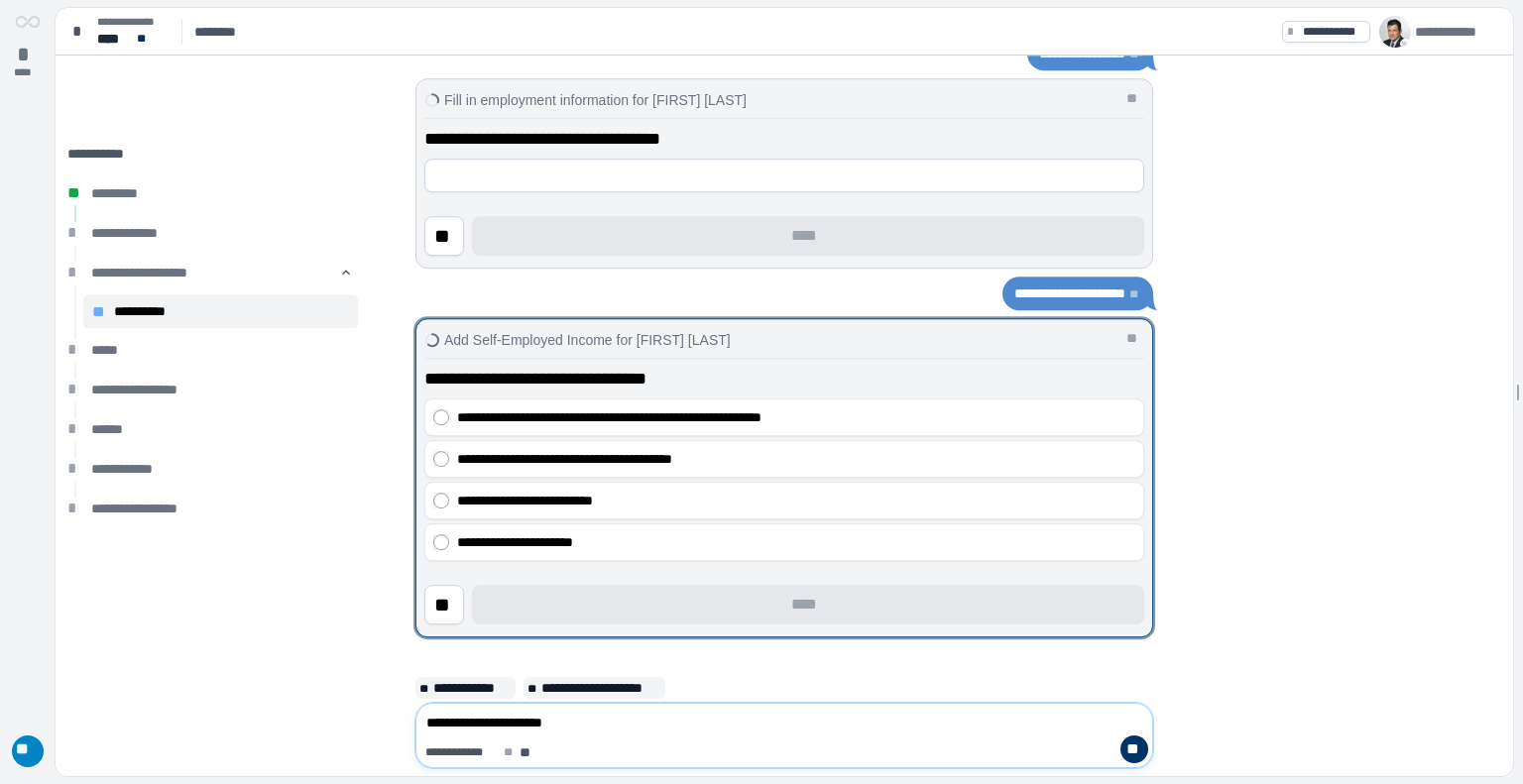 type on "**********" 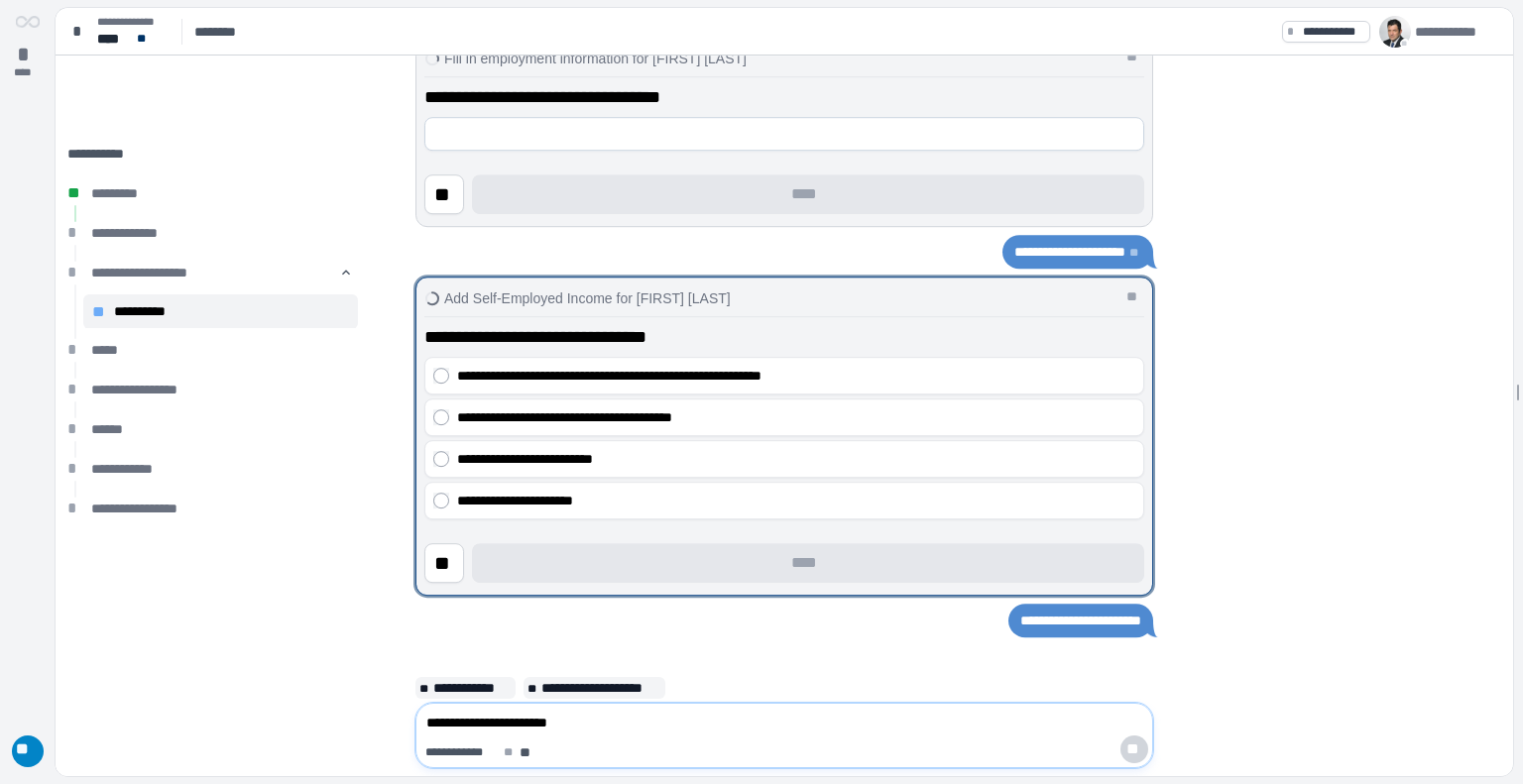 type 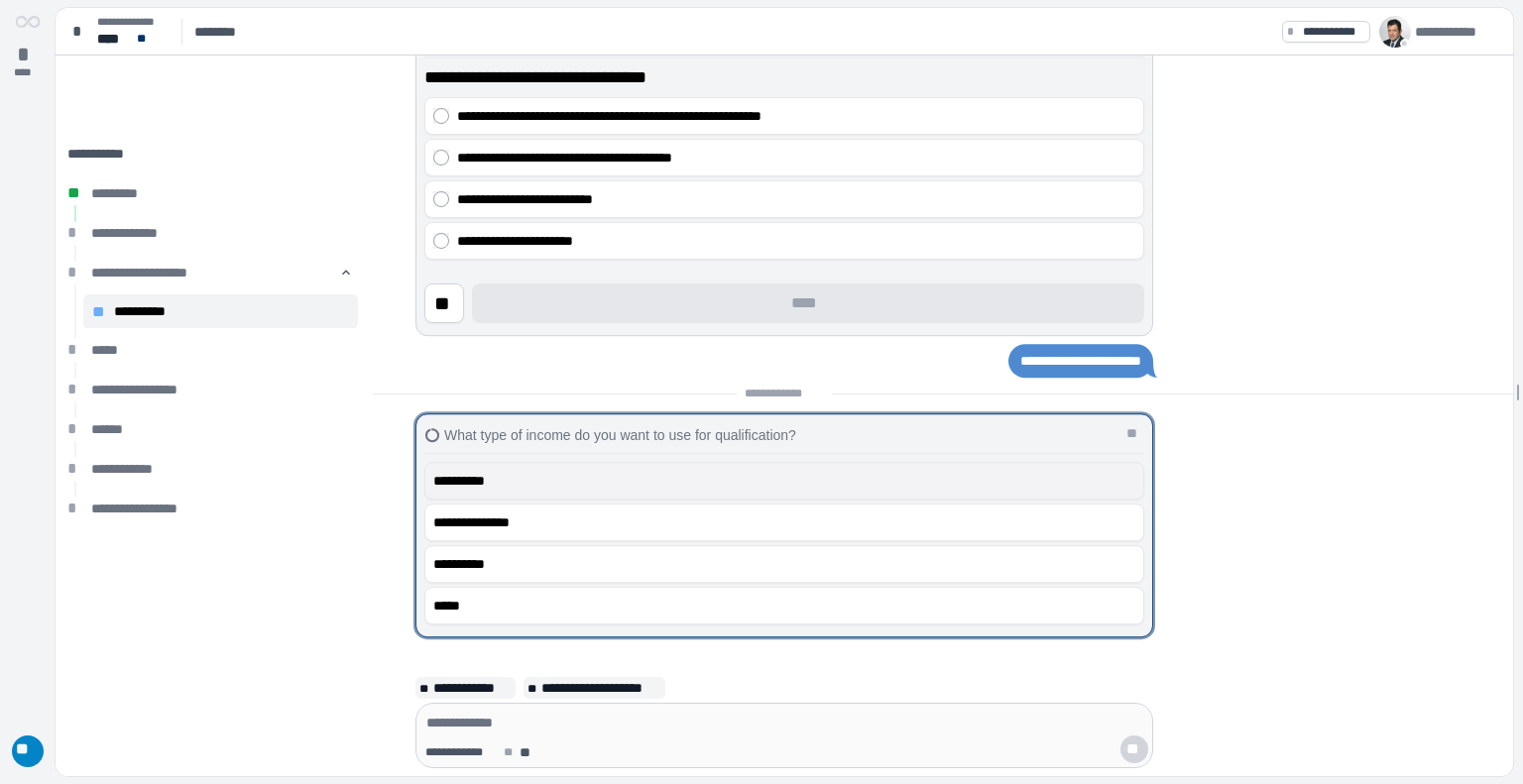 click on "**********" at bounding box center [784, 481] 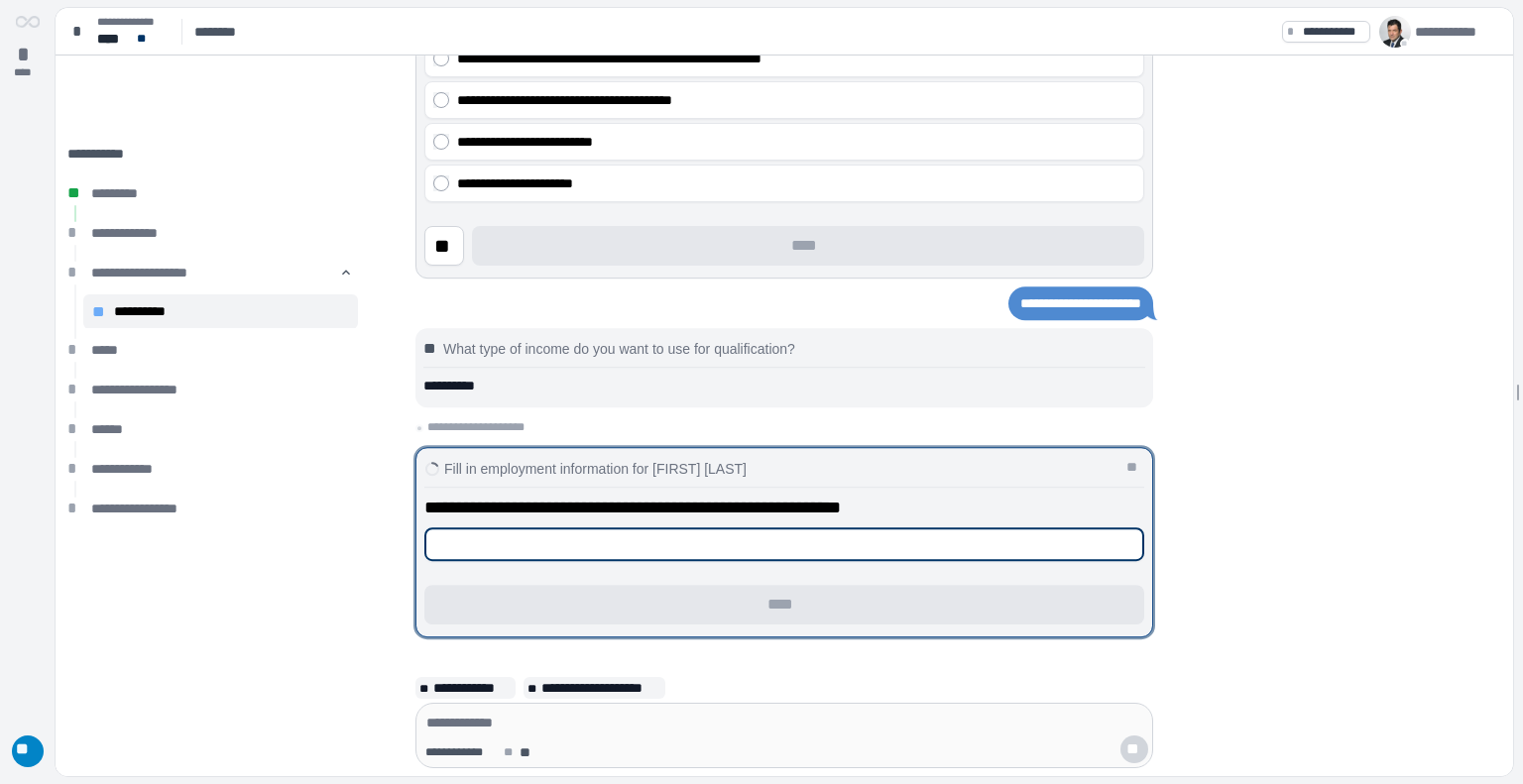 click at bounding box center (784, 544) 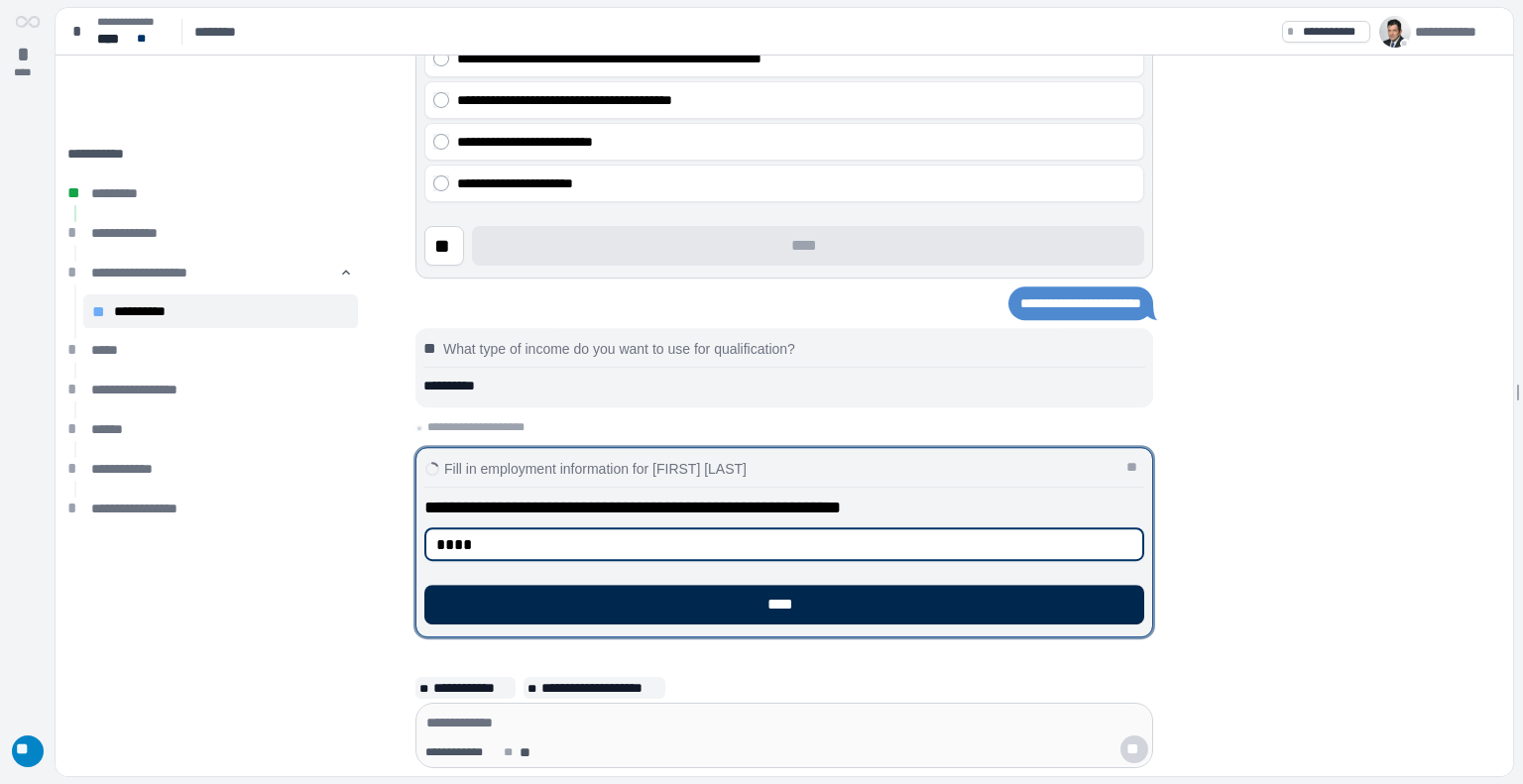 type on "****" 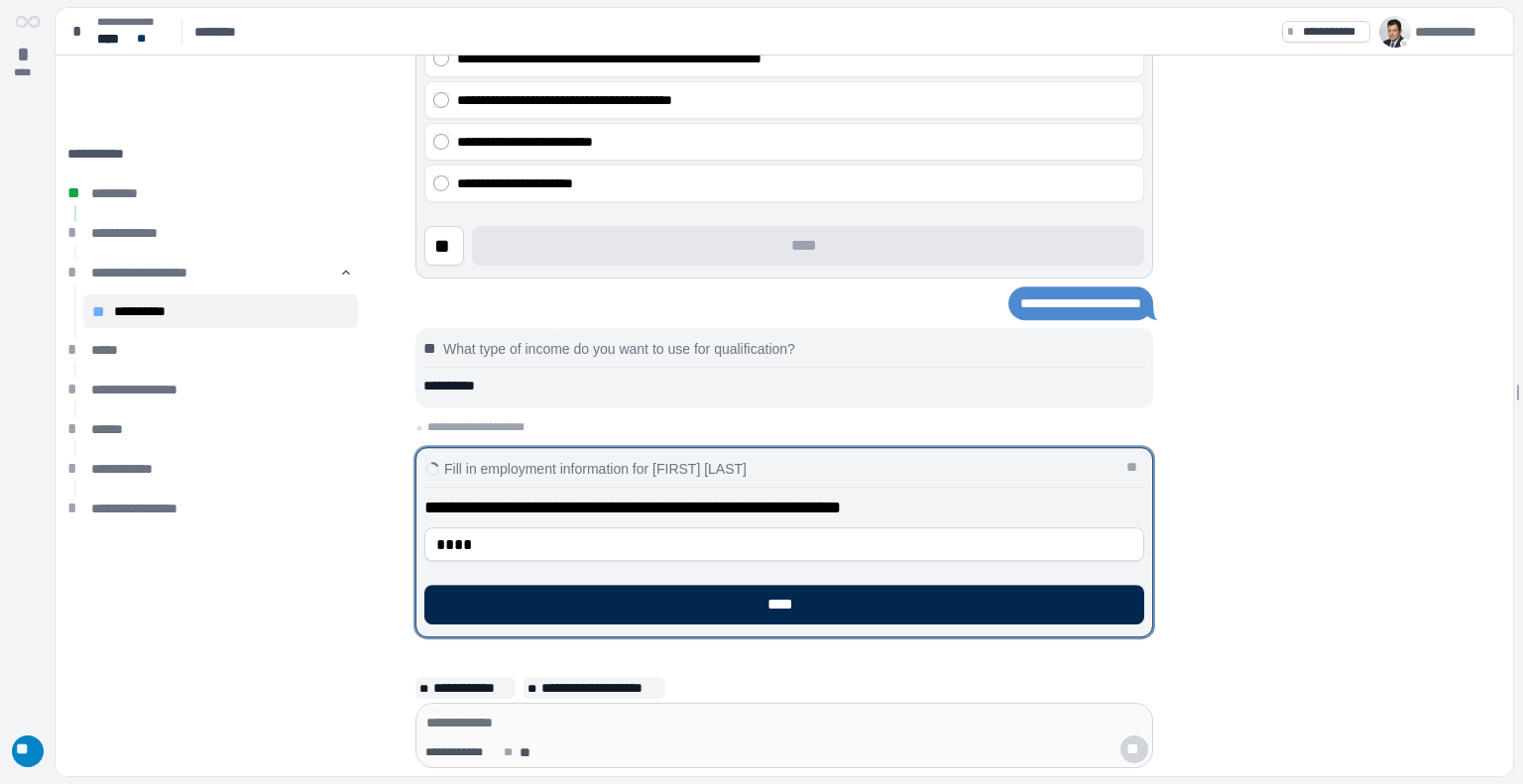 click on "****" at bounding box center [784, 605] 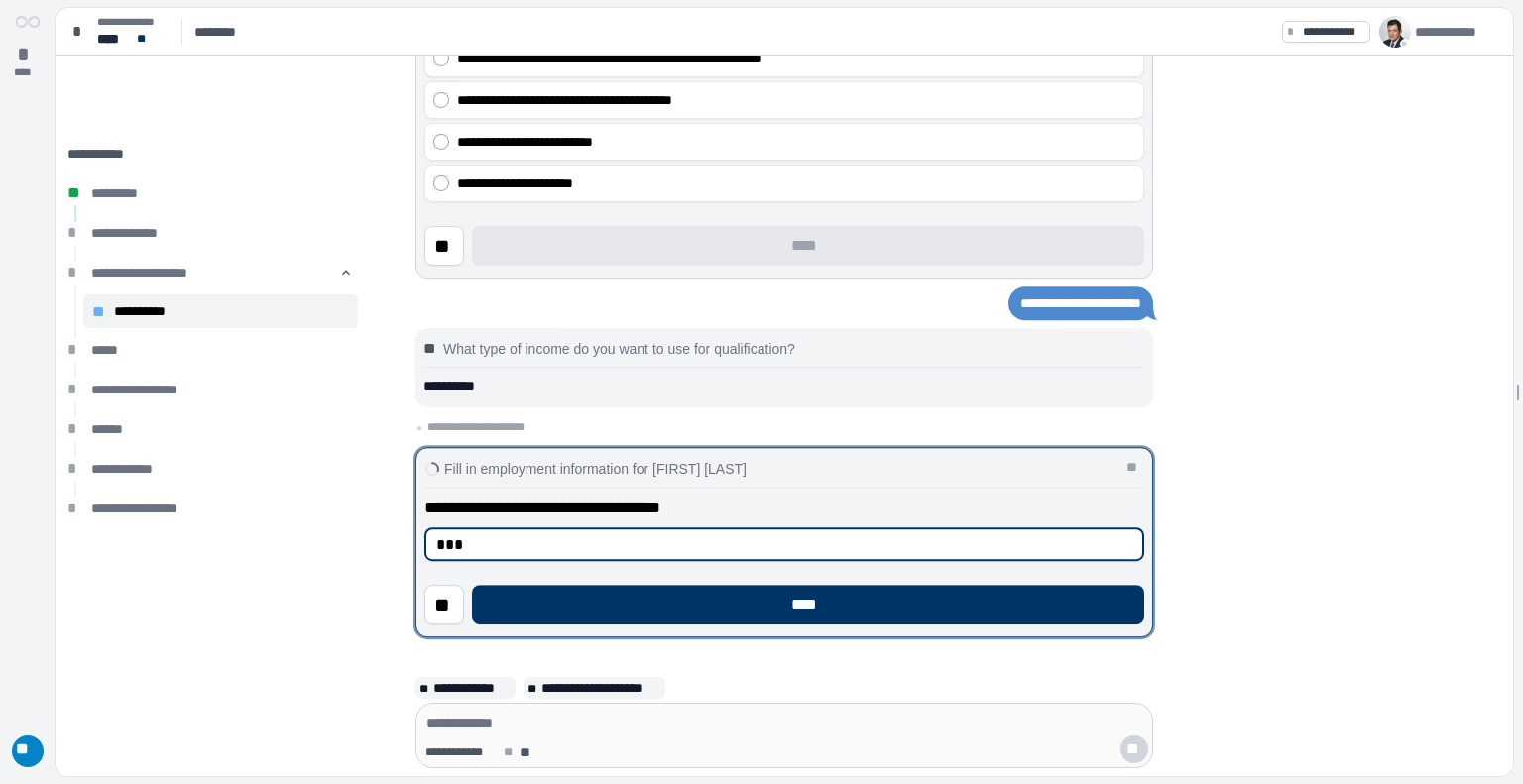 type on "***" 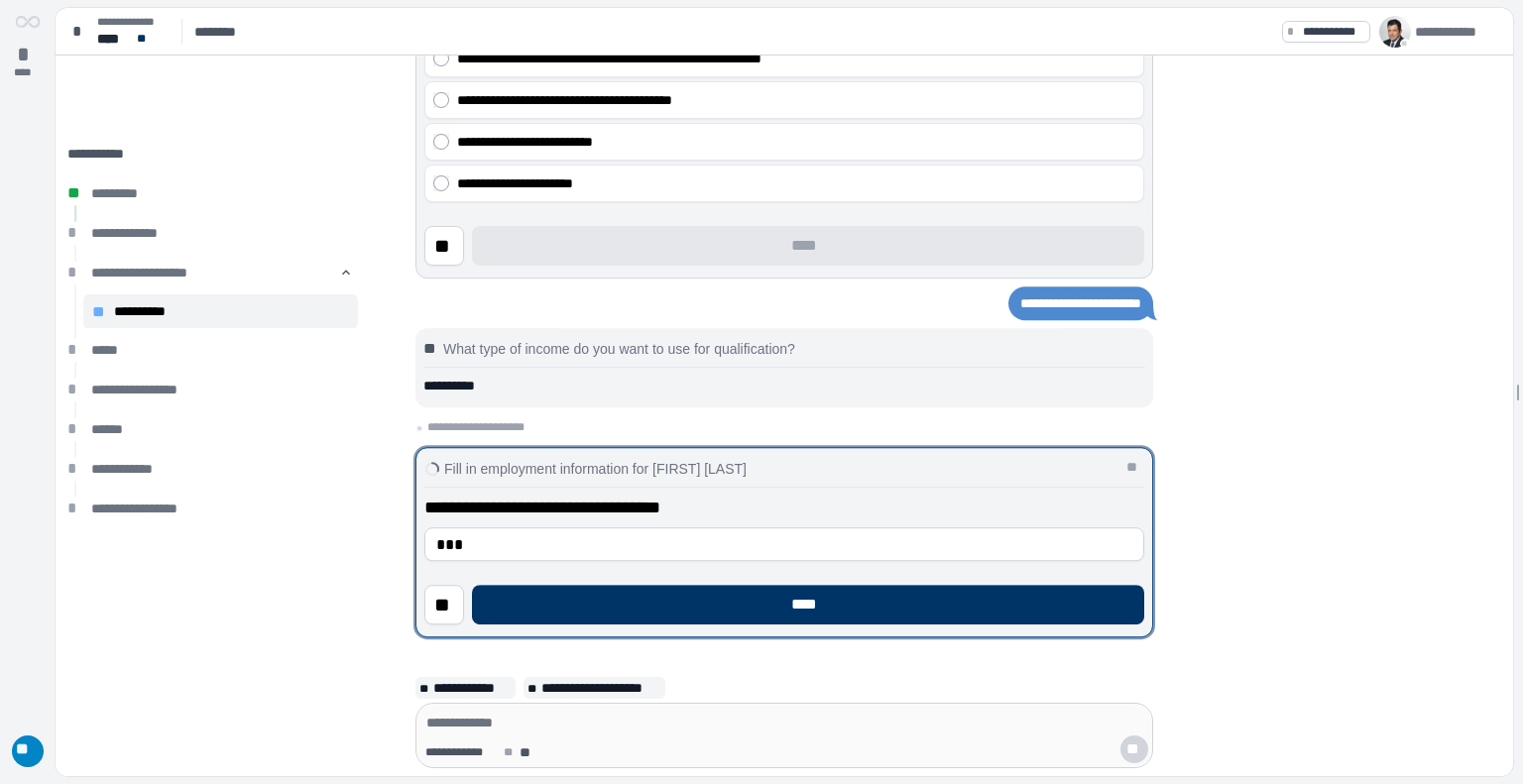 click on "****" at bounding box center [808, 605] 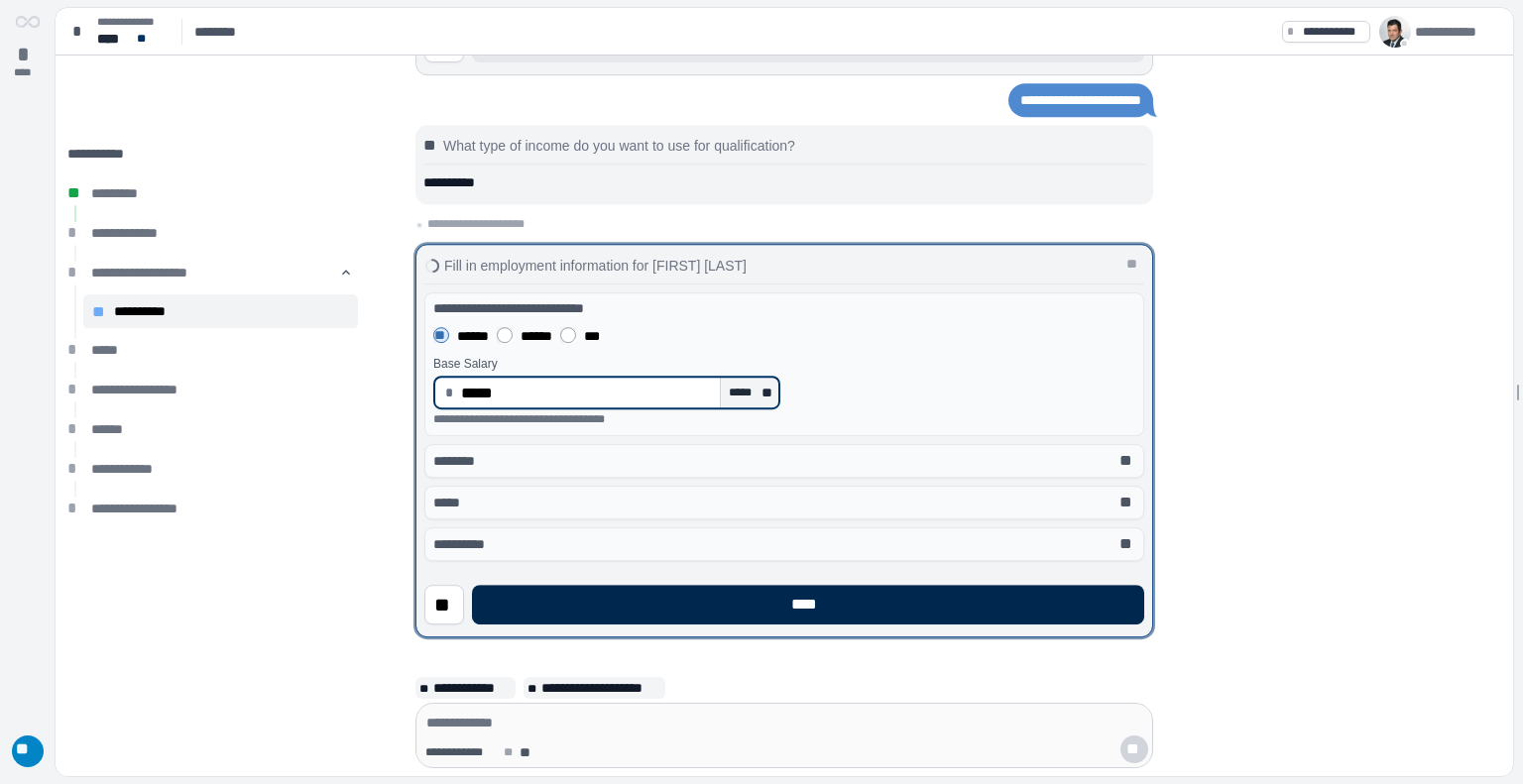 type on "********" 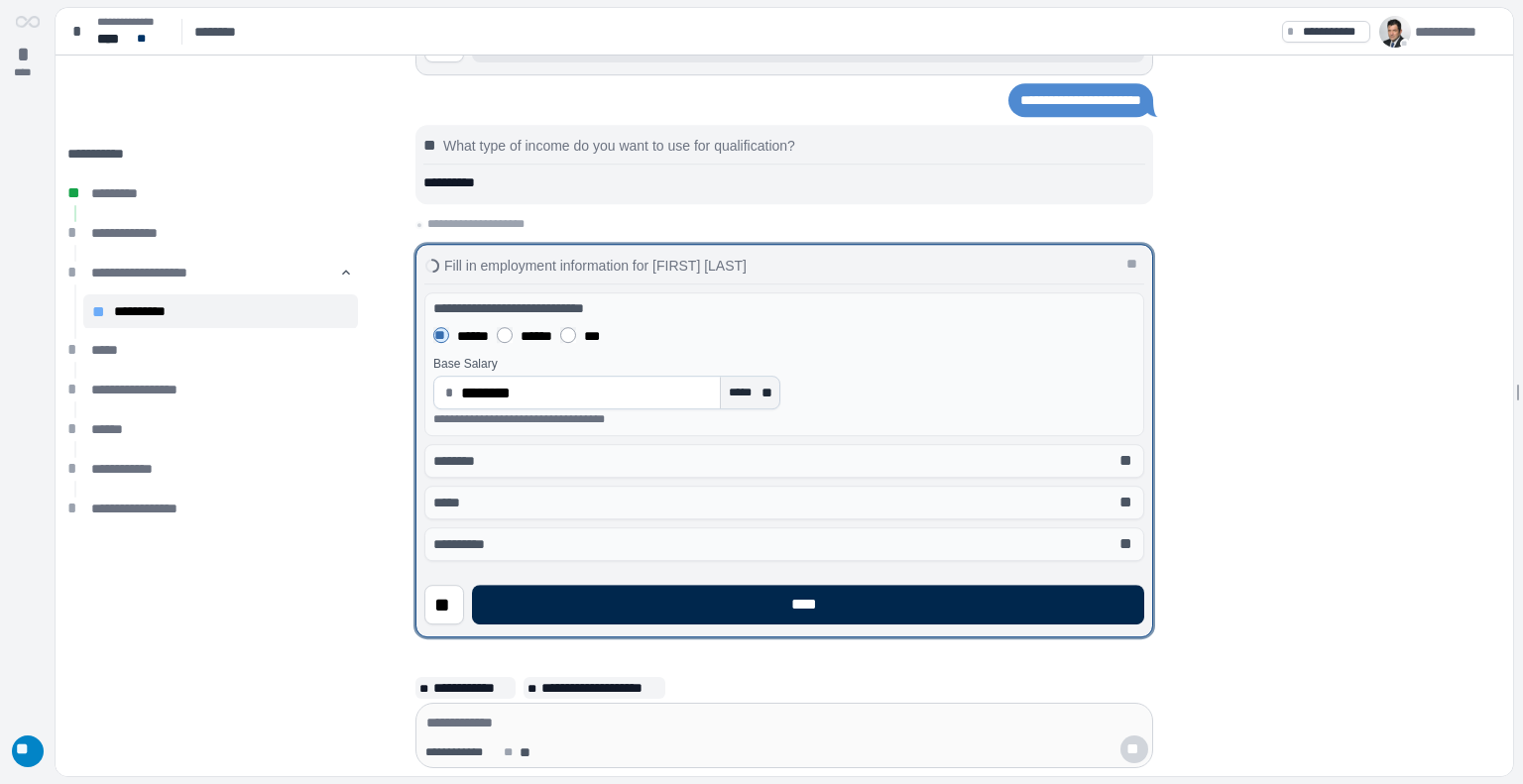 click on "****" at bounding box center (808, 605) 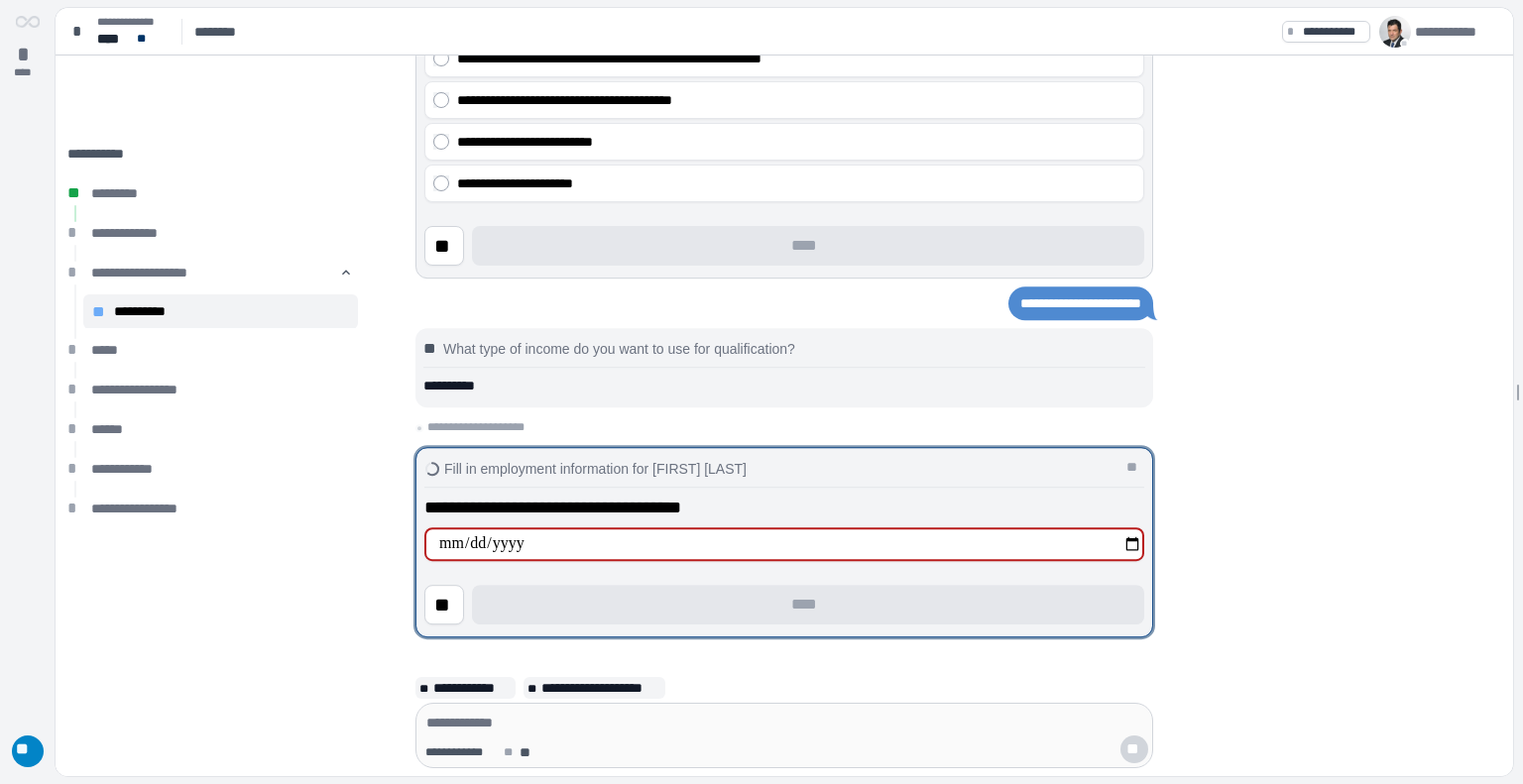 type on "**********" 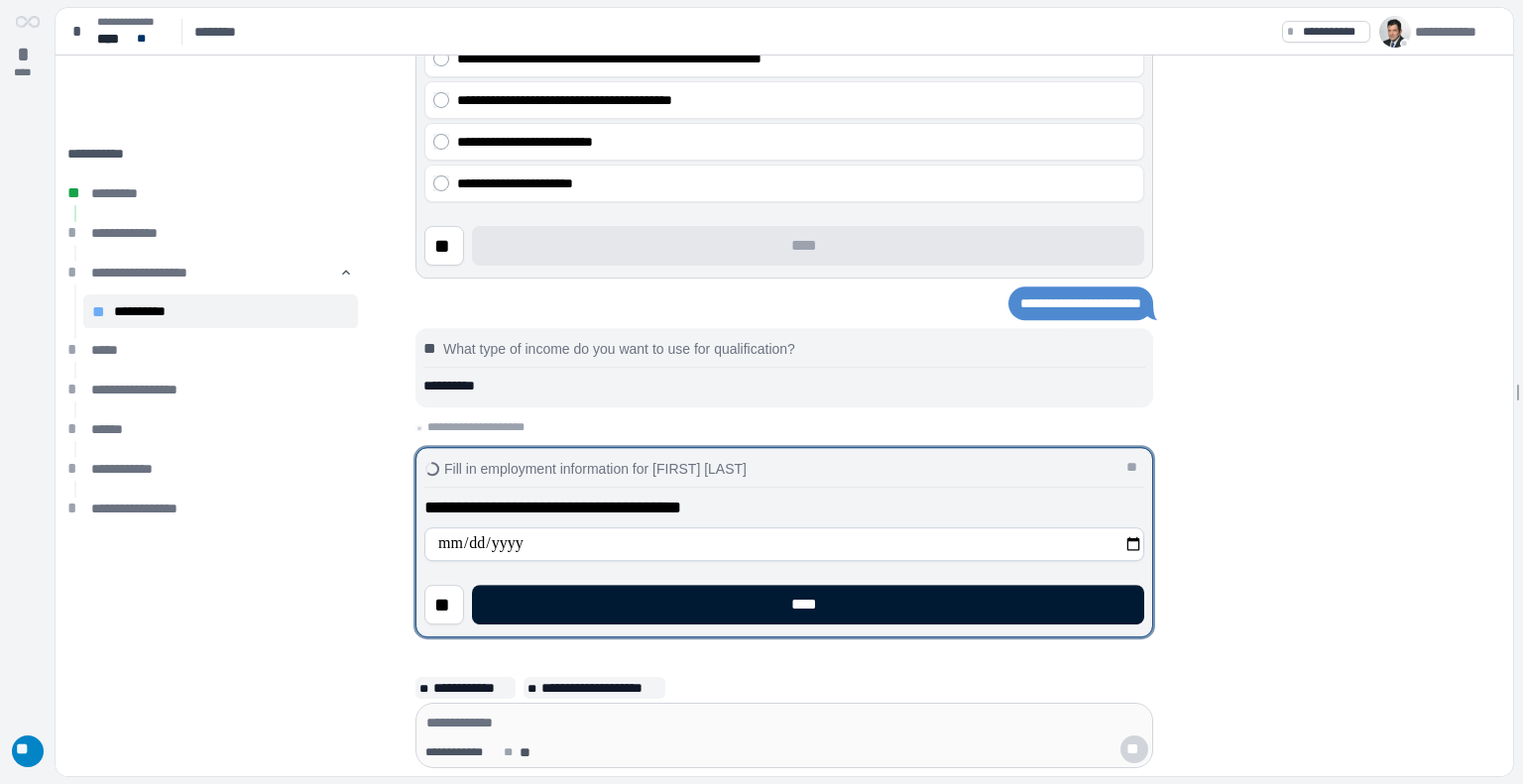 click on "****" at bounding box center [808, 605] 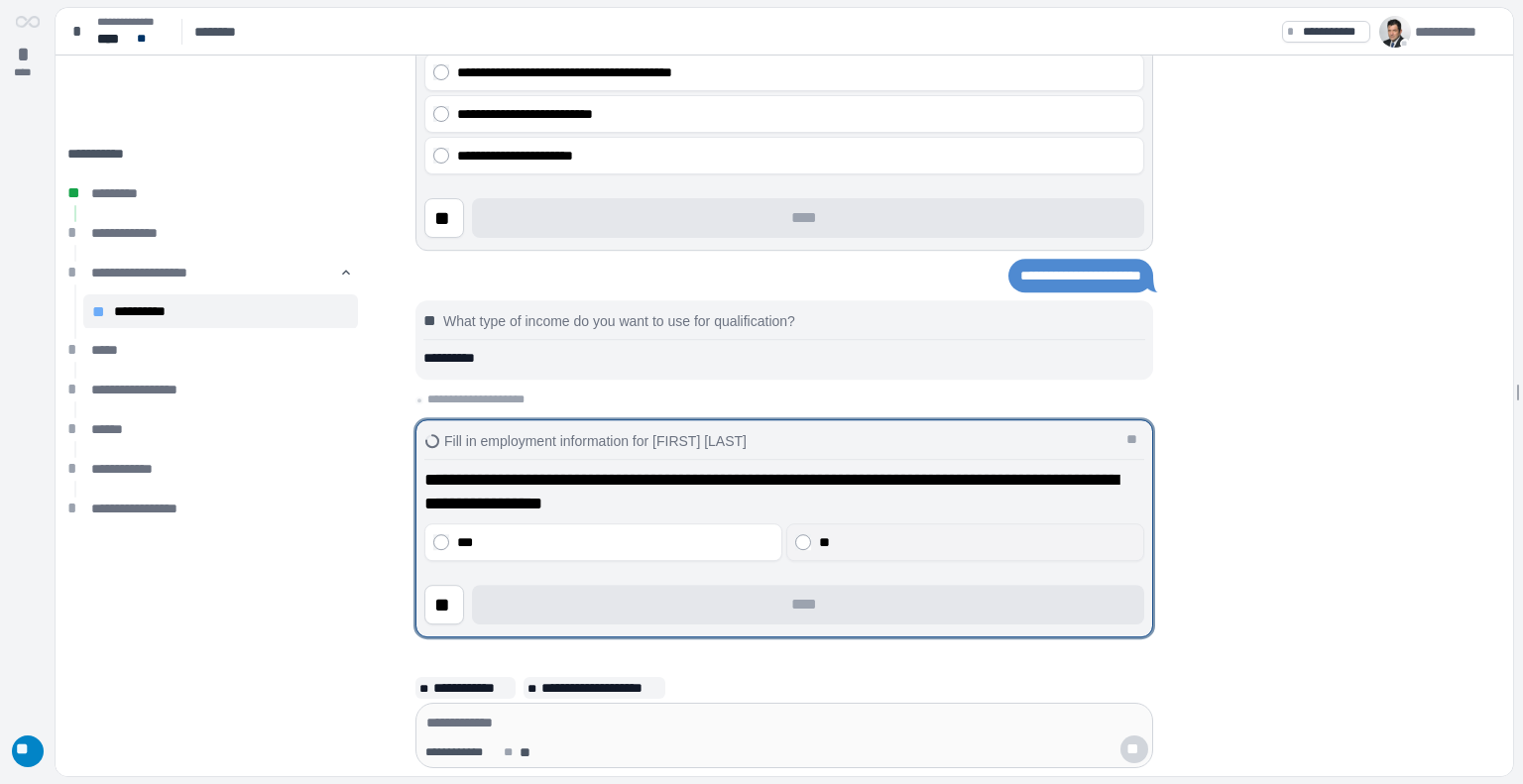 click on "**" at bounding box center [978, 542] 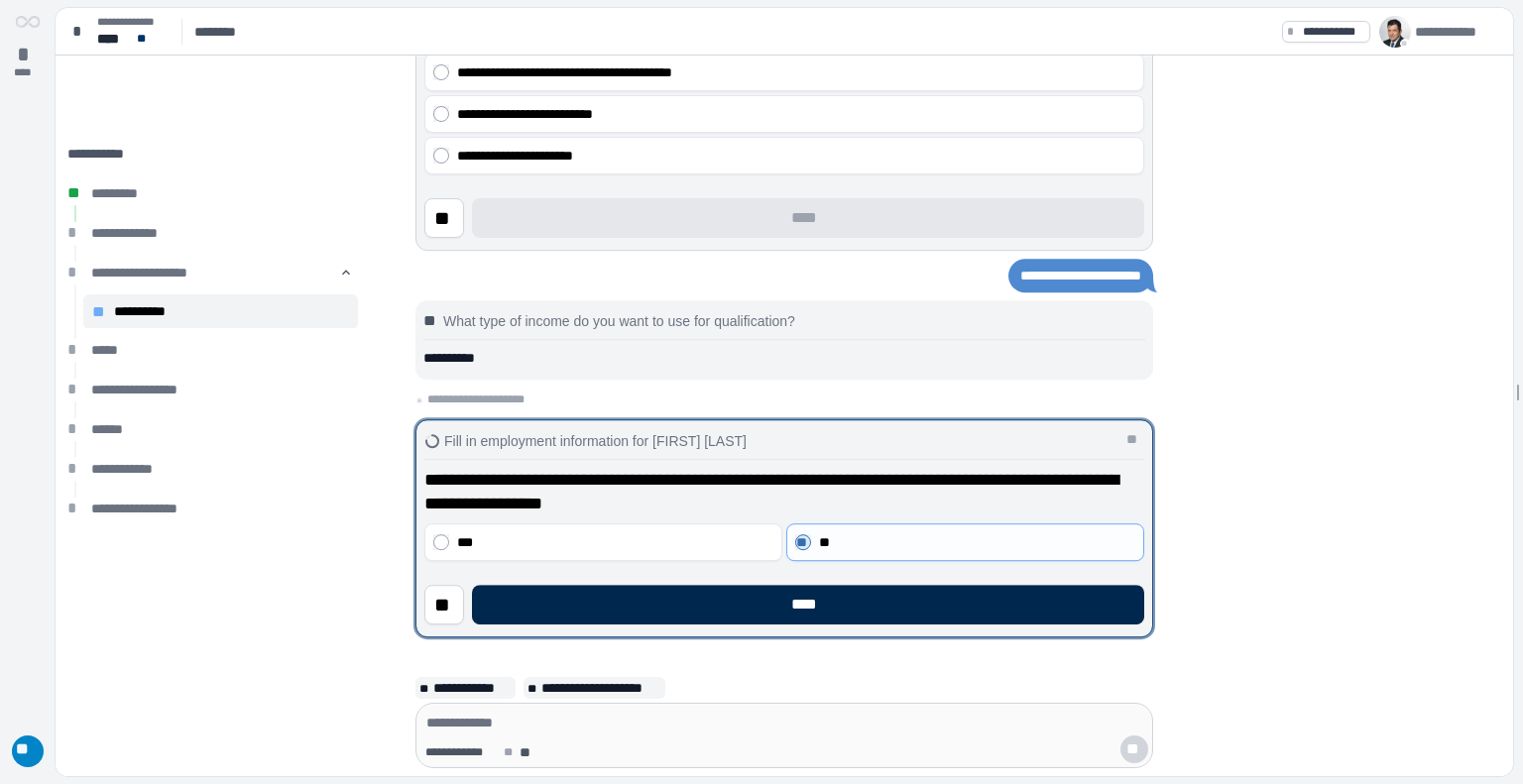 click on "****" at bounding box center [808, 605] 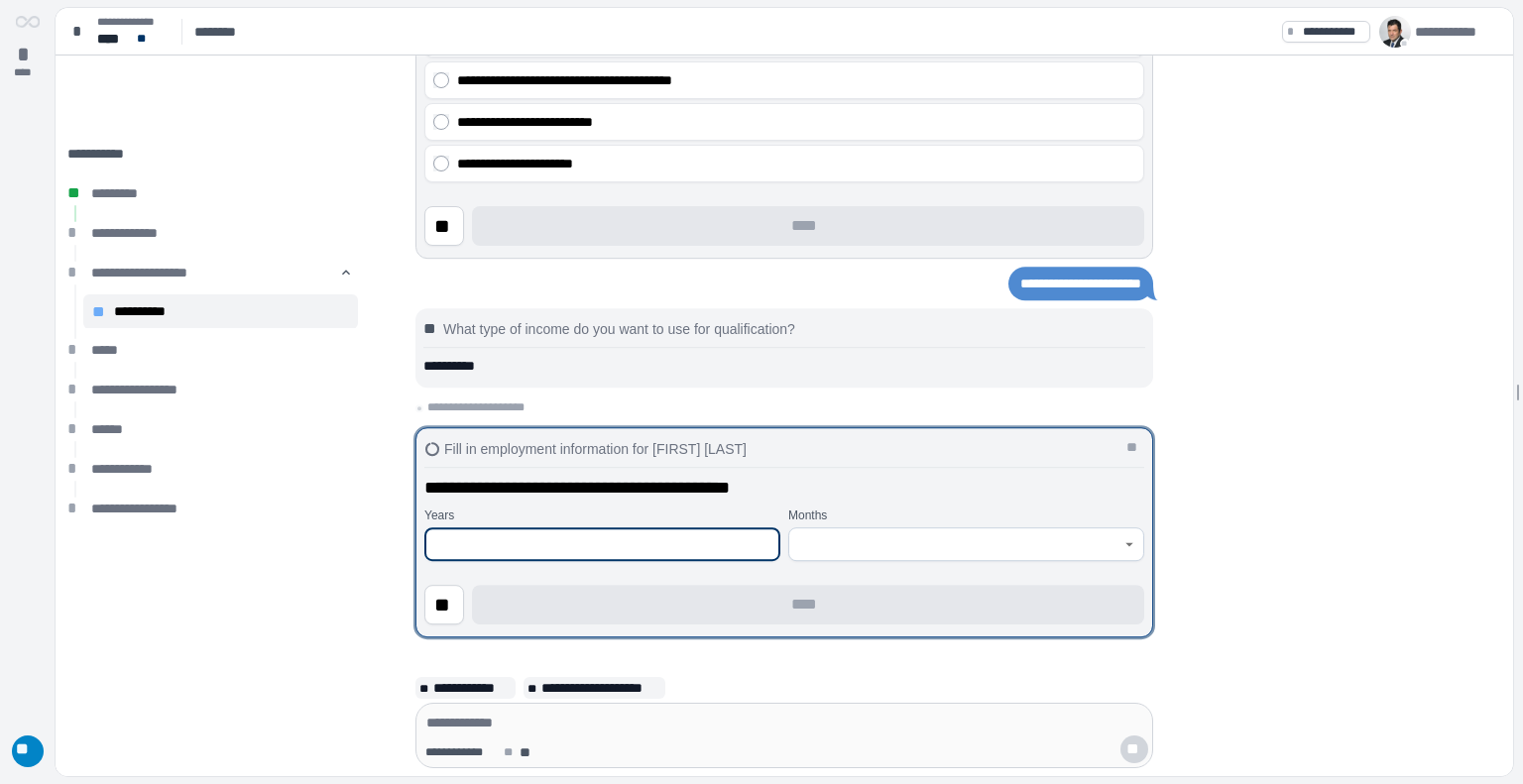 click at bounding box center [602, 544] 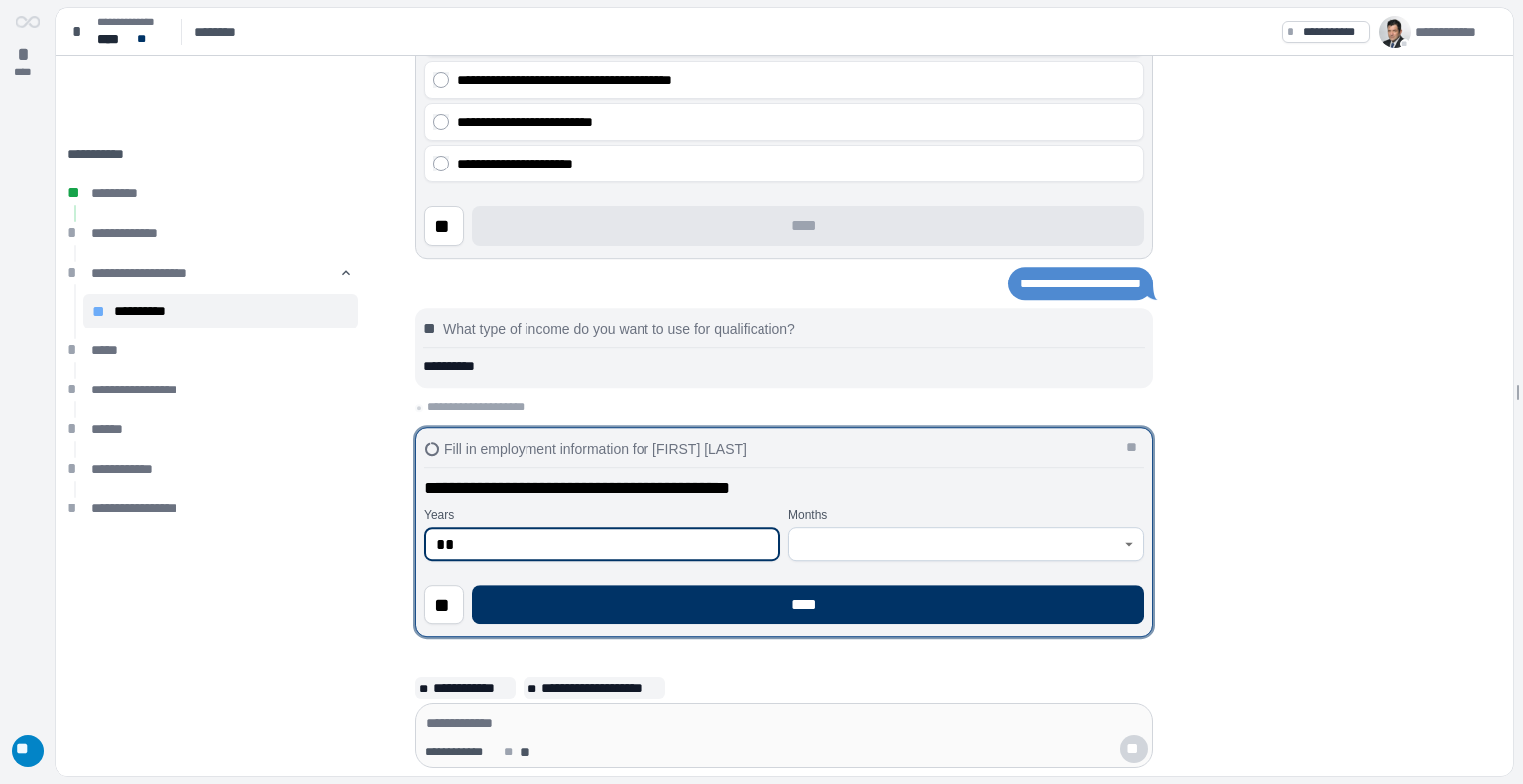 type on "**" 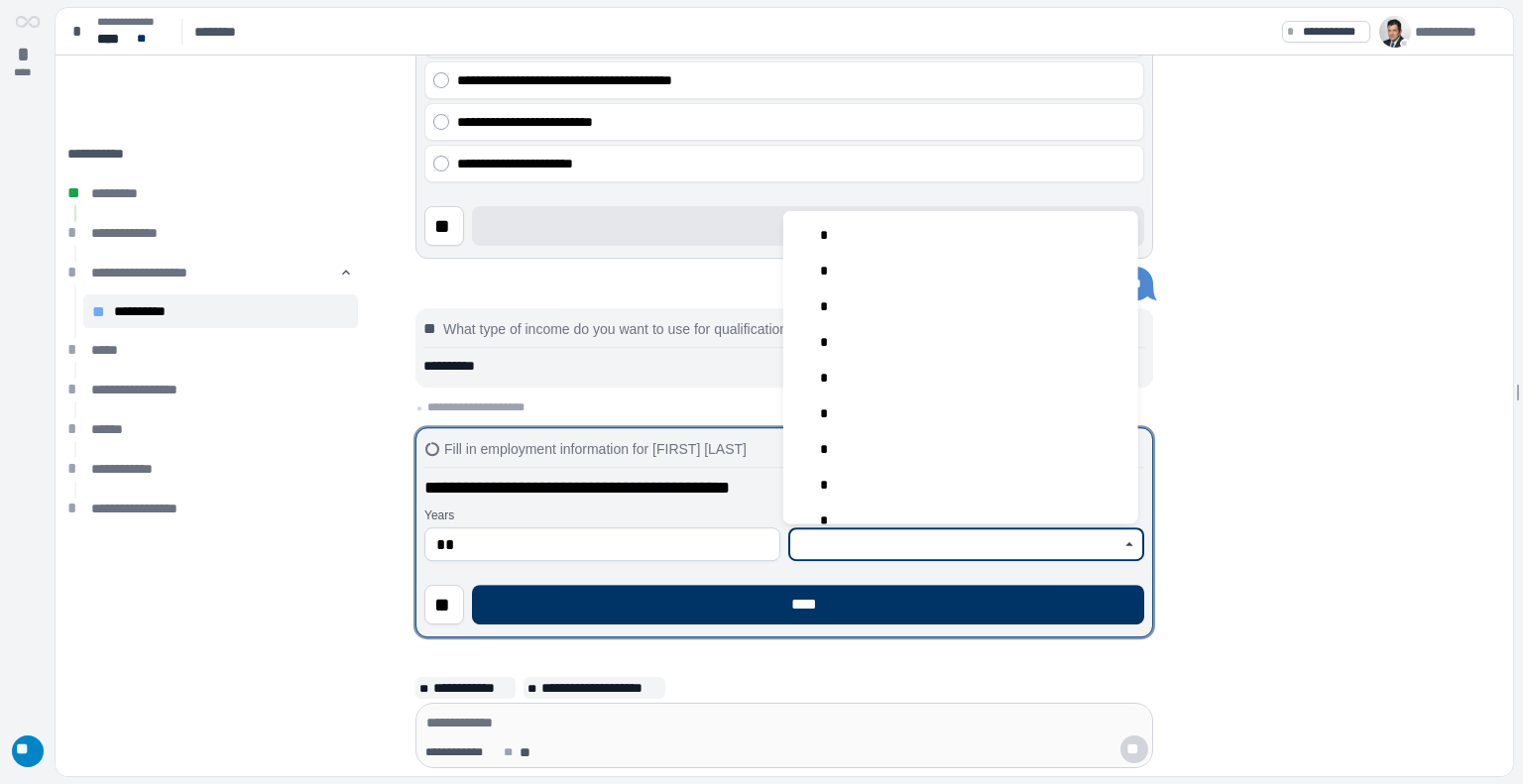 click at bounding box center (955, 544) 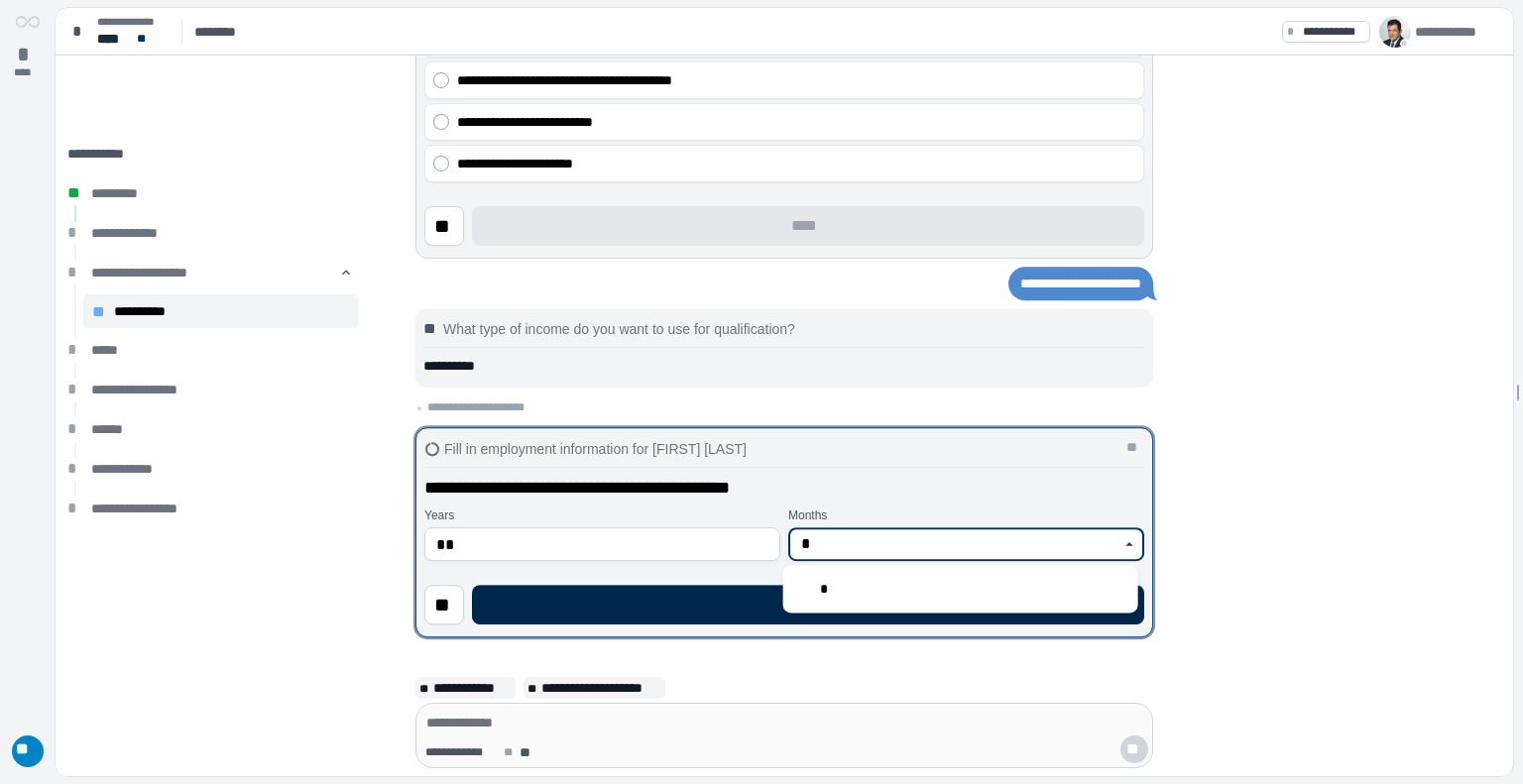 type on "*" 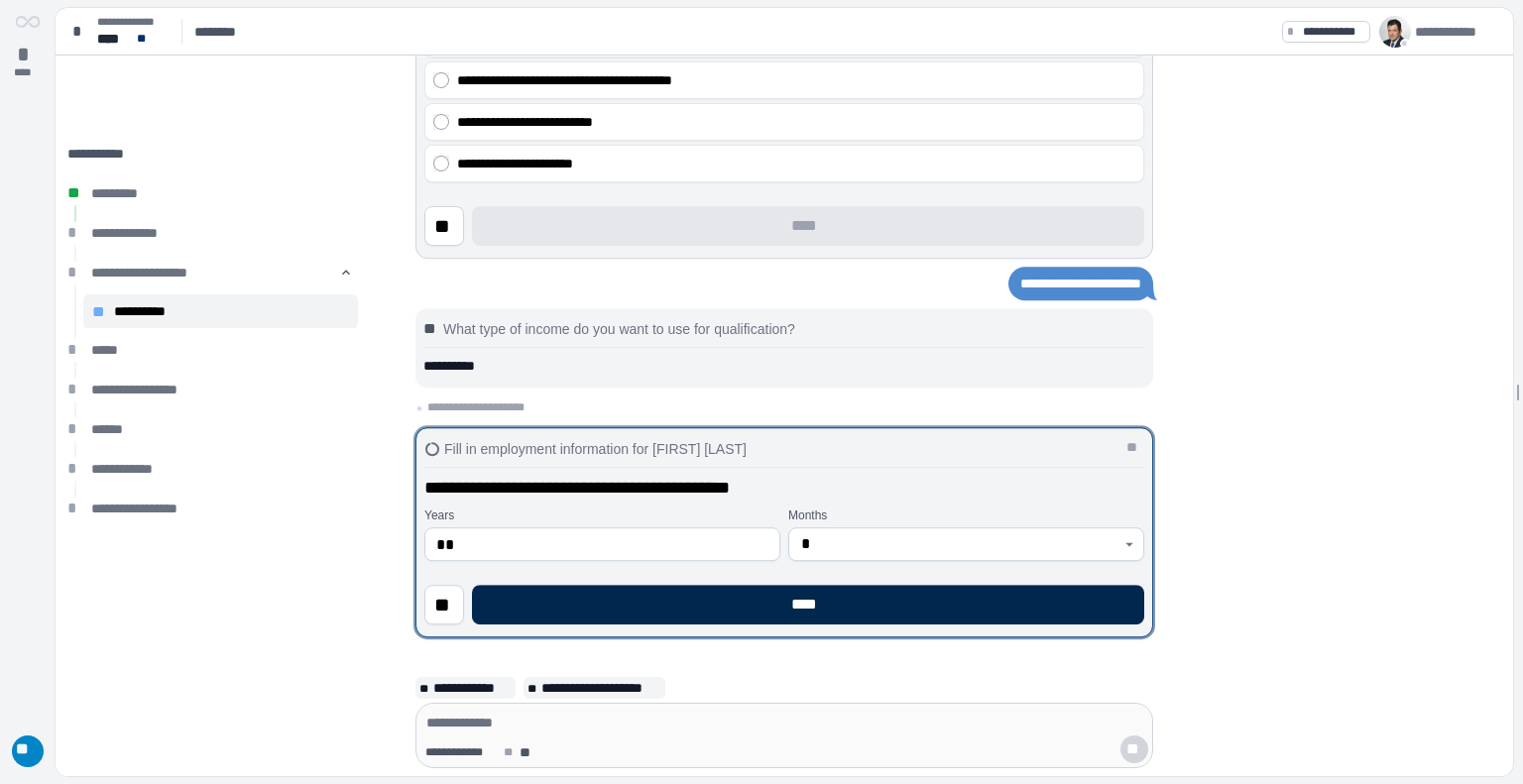 click on "****" at bounding box center (808, 605) 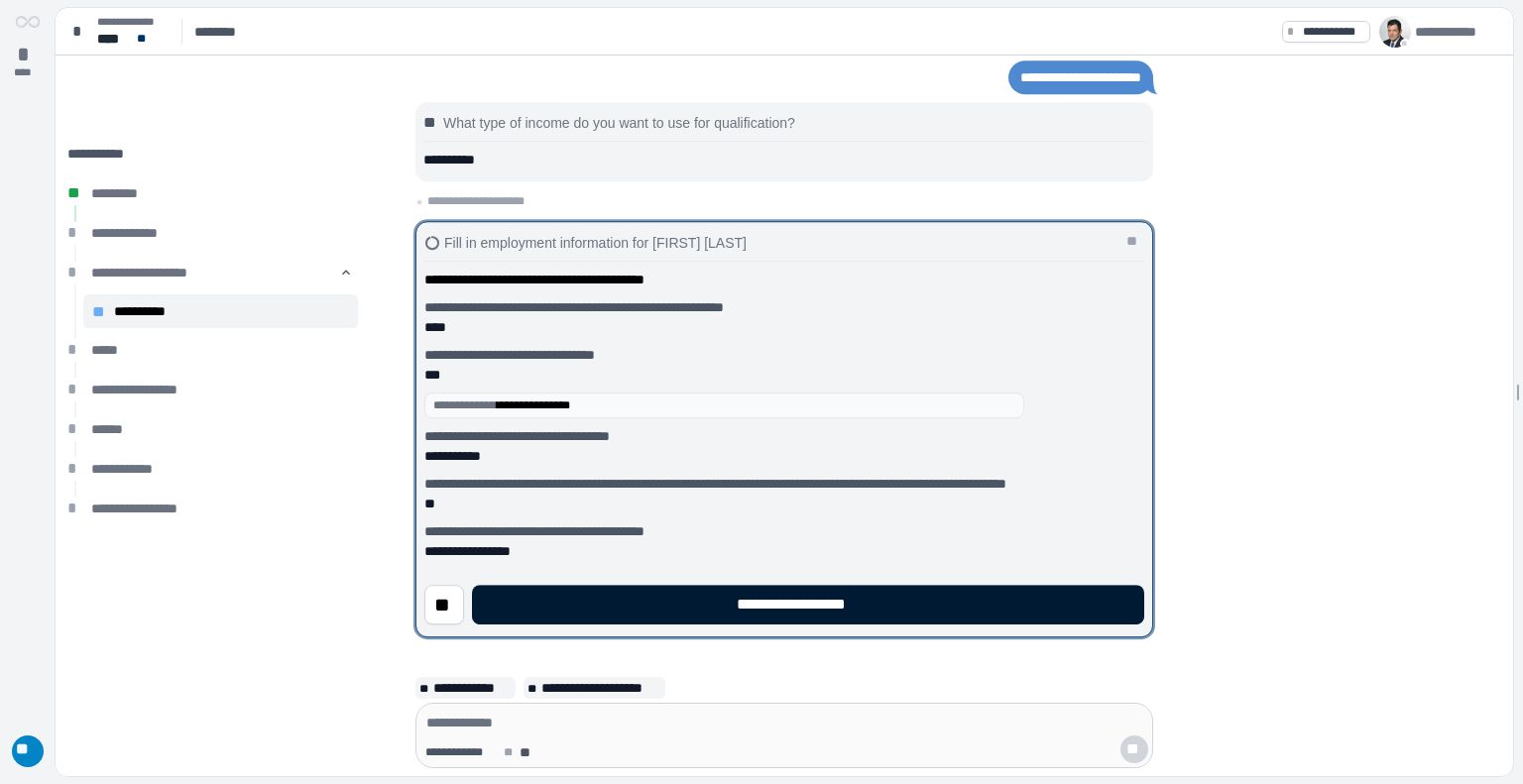 click on "**********" at bounding box center (808, 605) 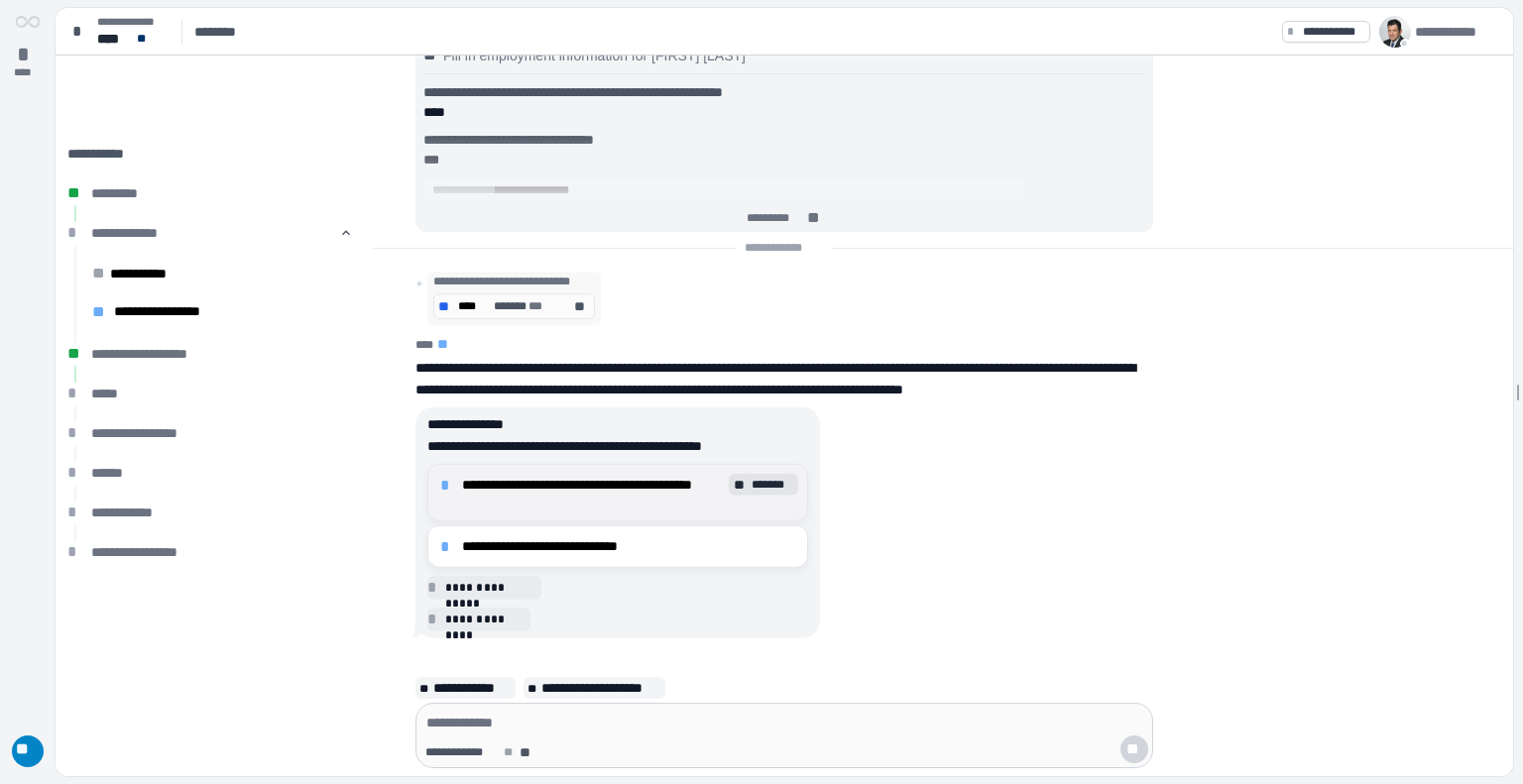 click on "*******" at bounding box center (772, 485) 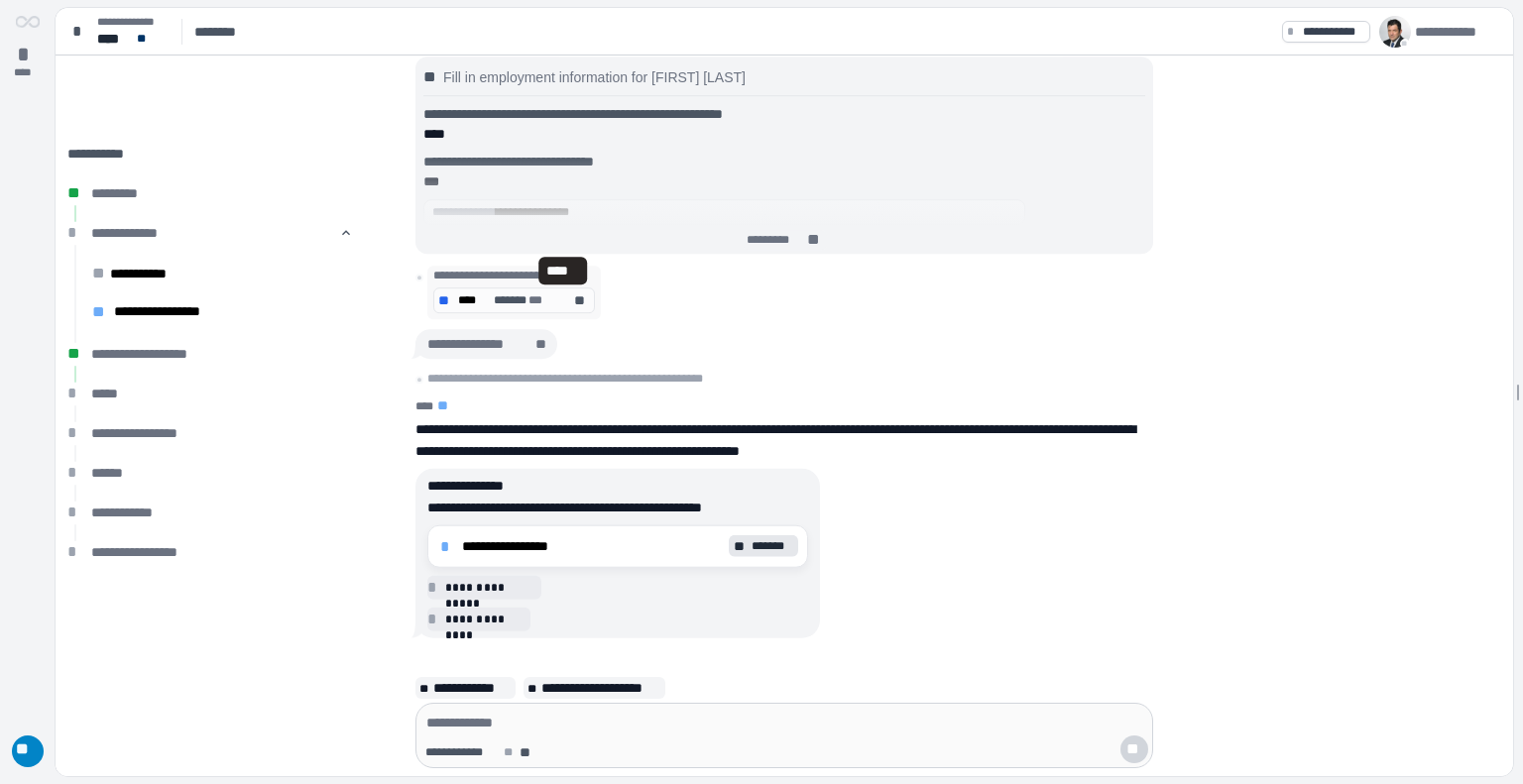 click on "****" at bounding box center (562, 271) 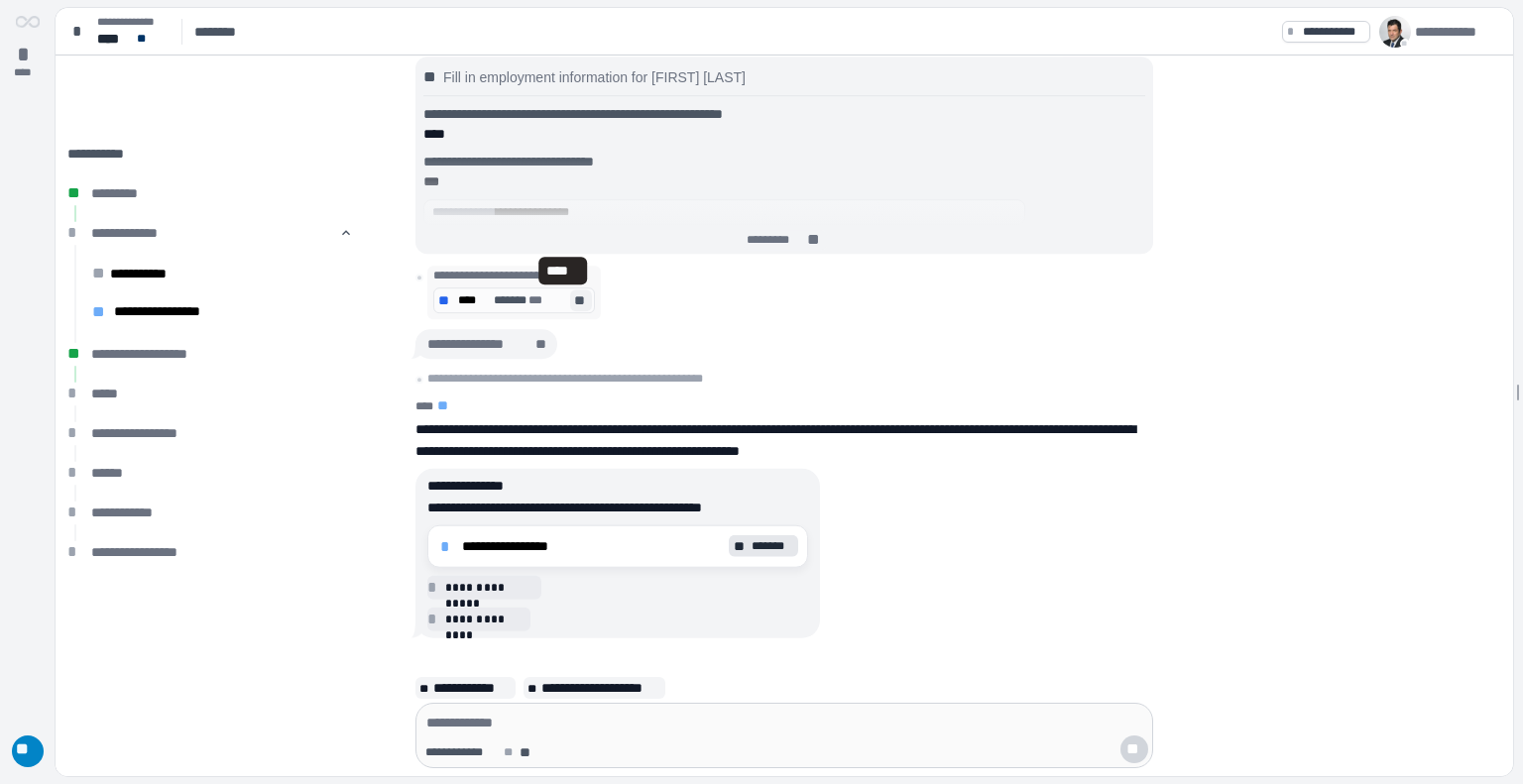 click on "**" at bounding box center [581, 301] 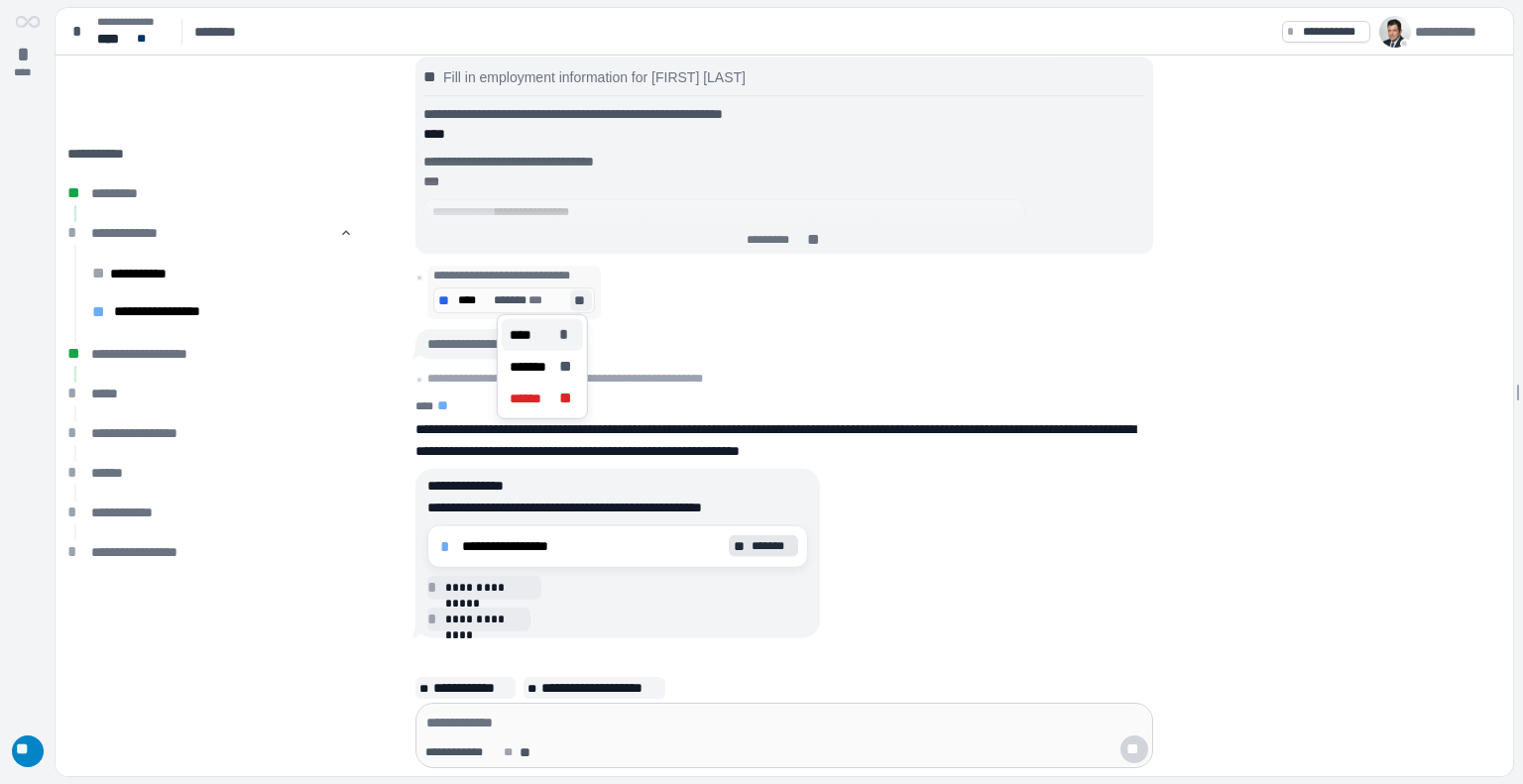 click on "*" at bounding box center (567, 335) 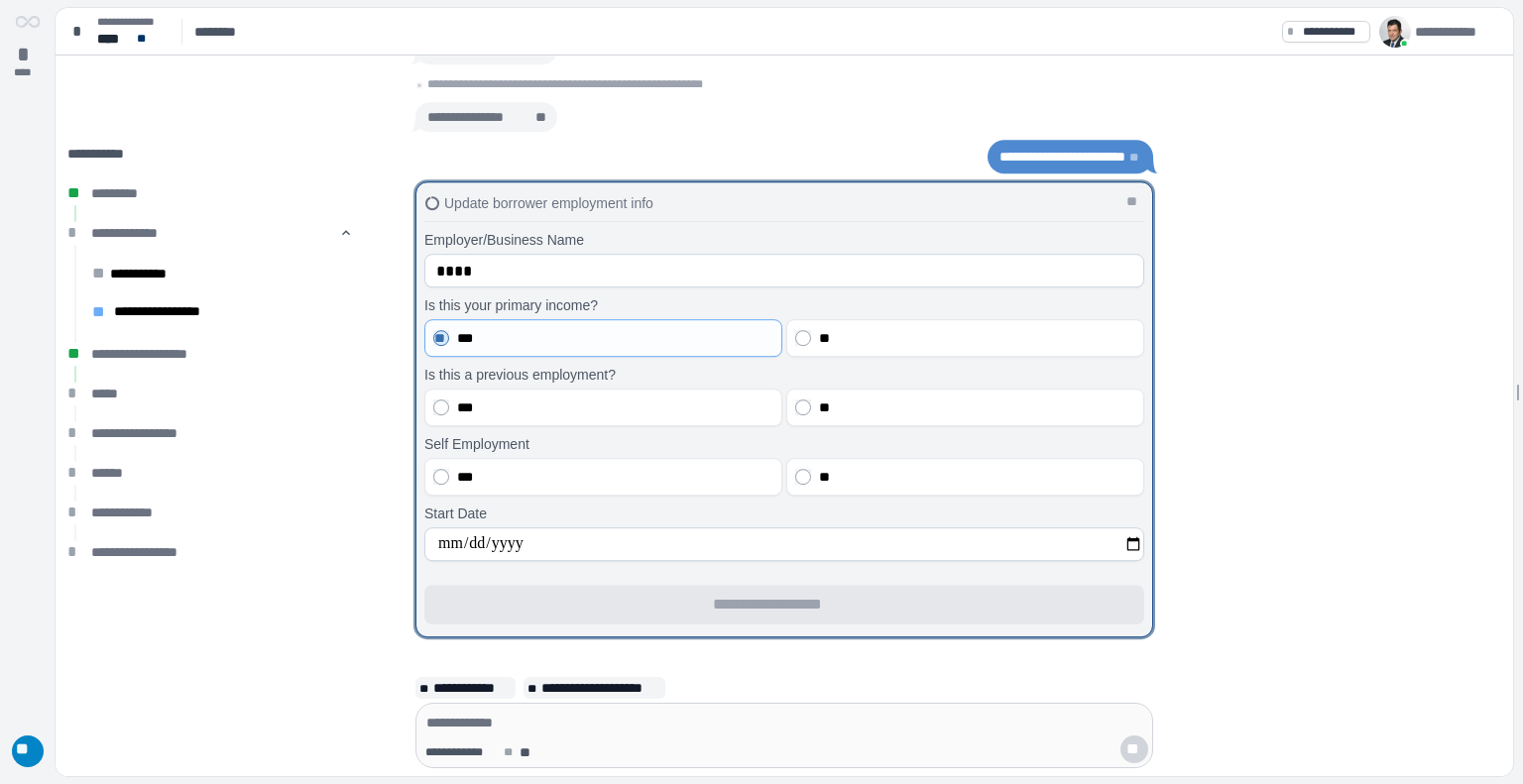 click on "**********" at bounding box center (1062, 157) 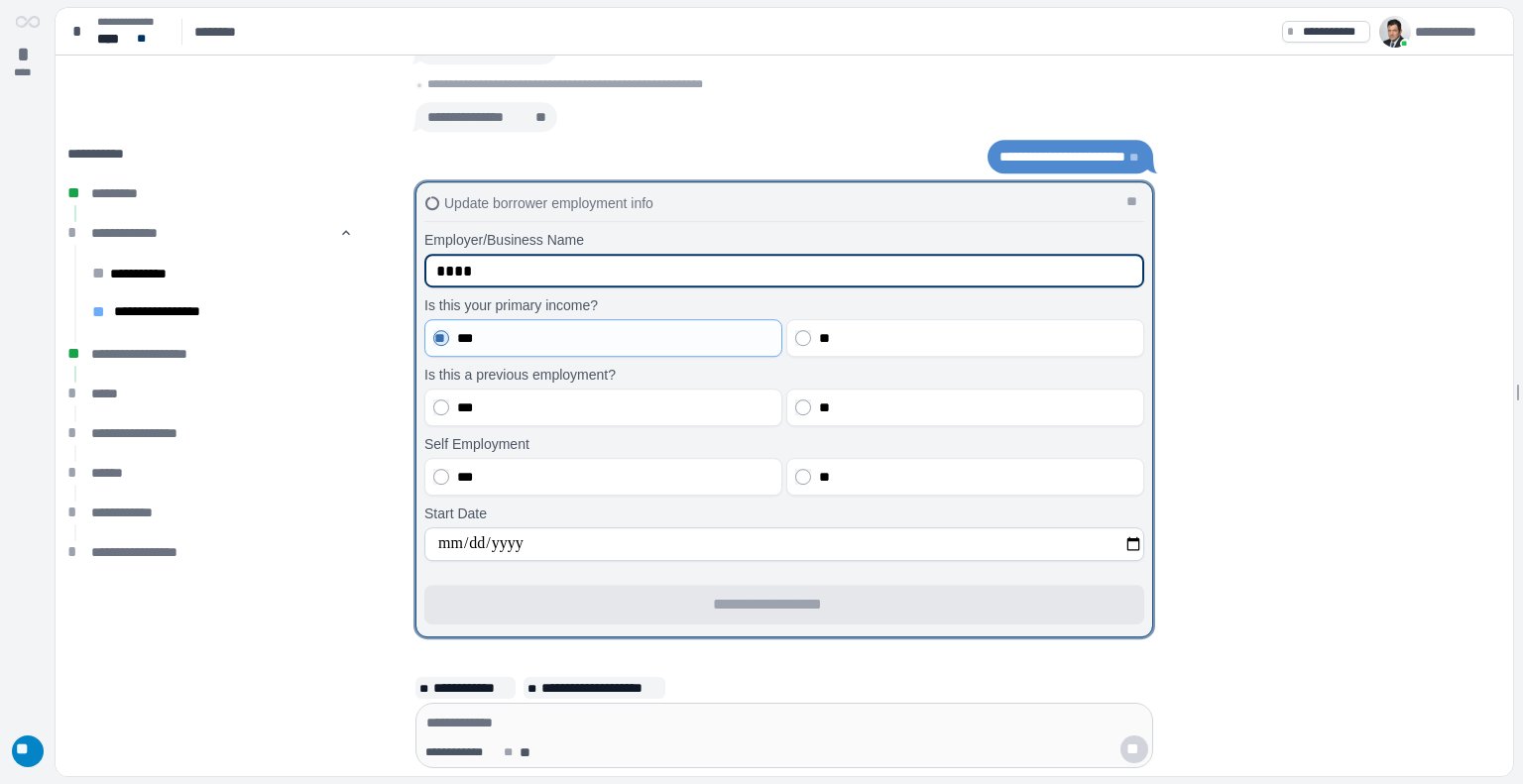 click on "****" at bounding box center (784, 271) 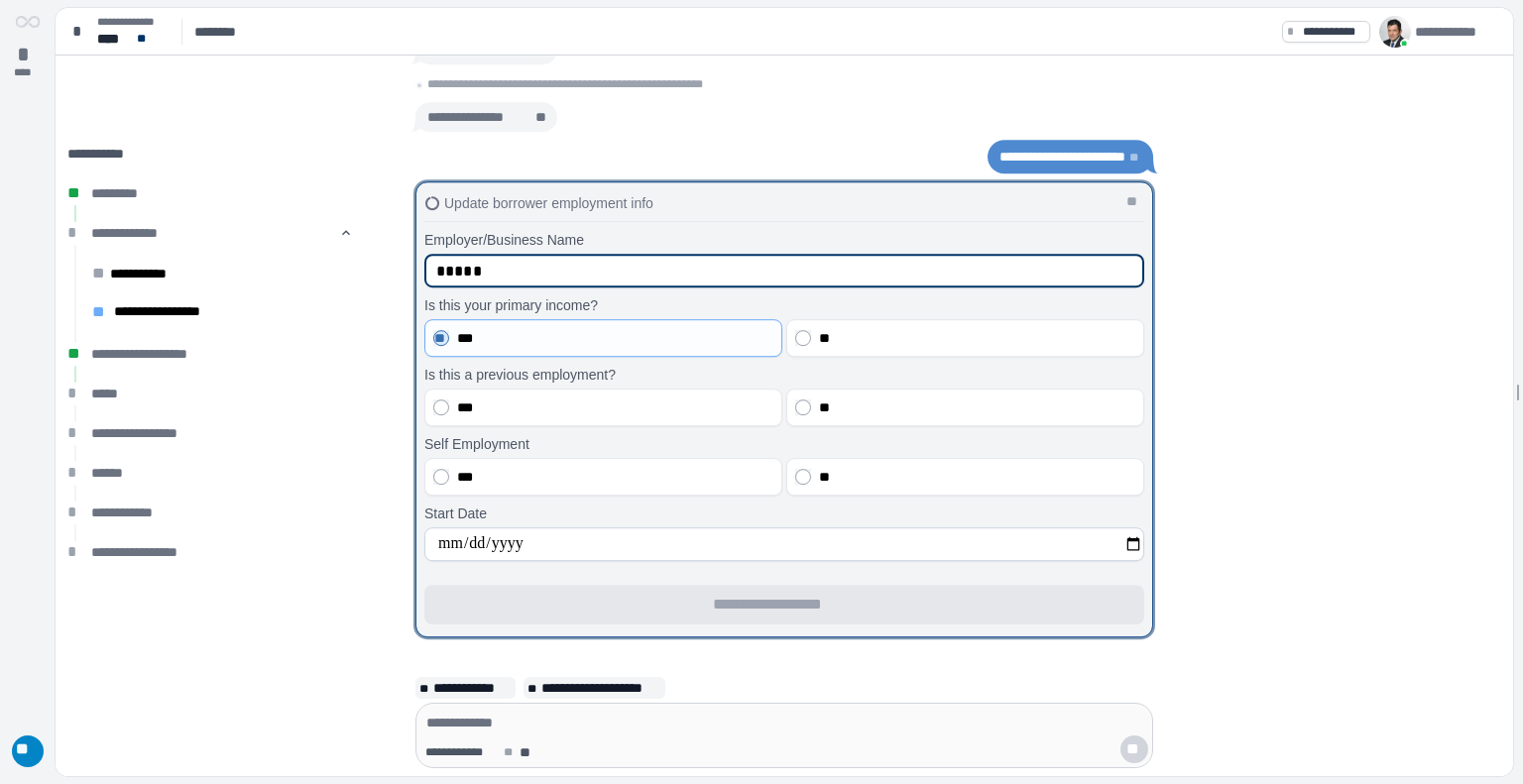type on "*****" 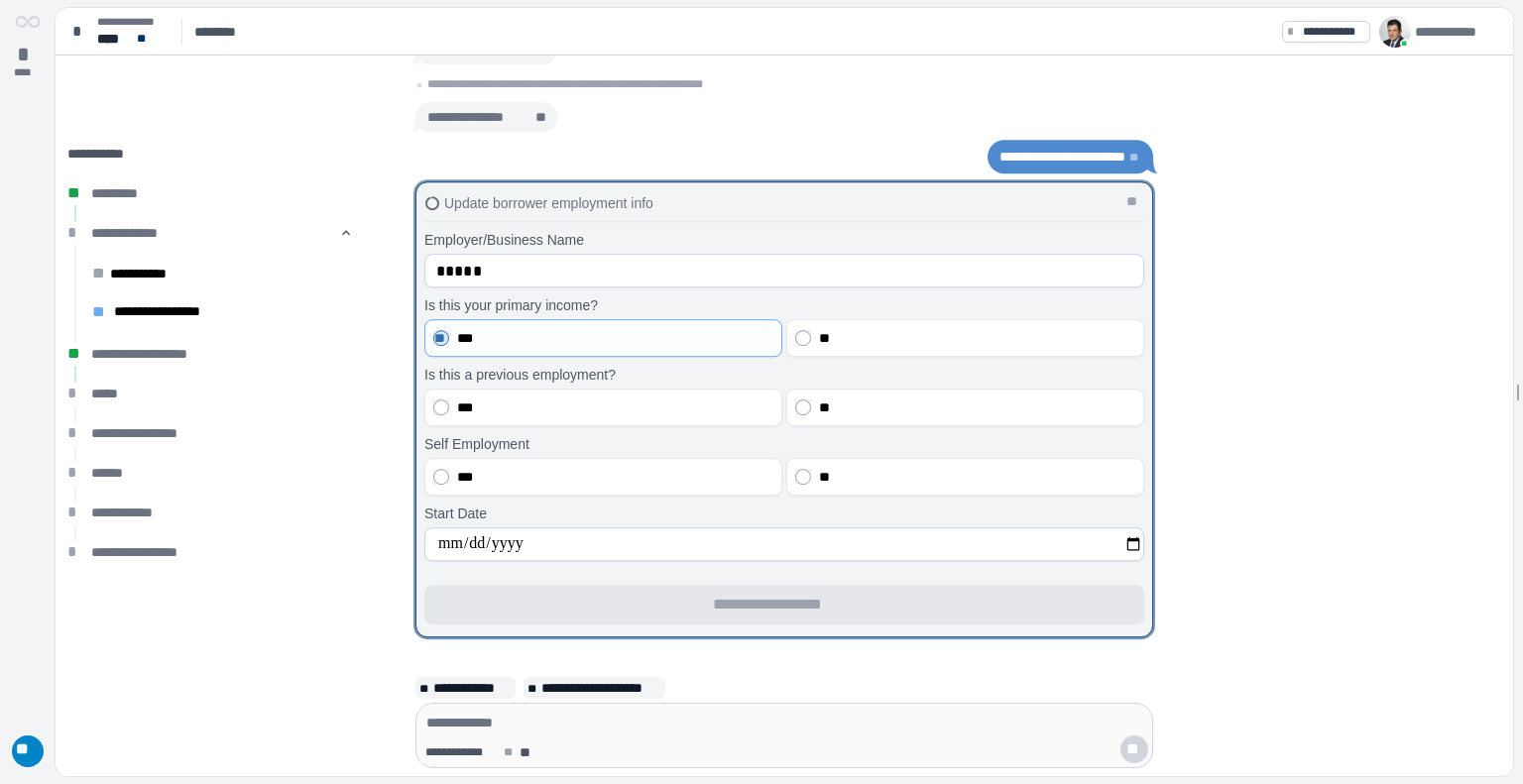 click on "**********" at bounding box center (784, 605) 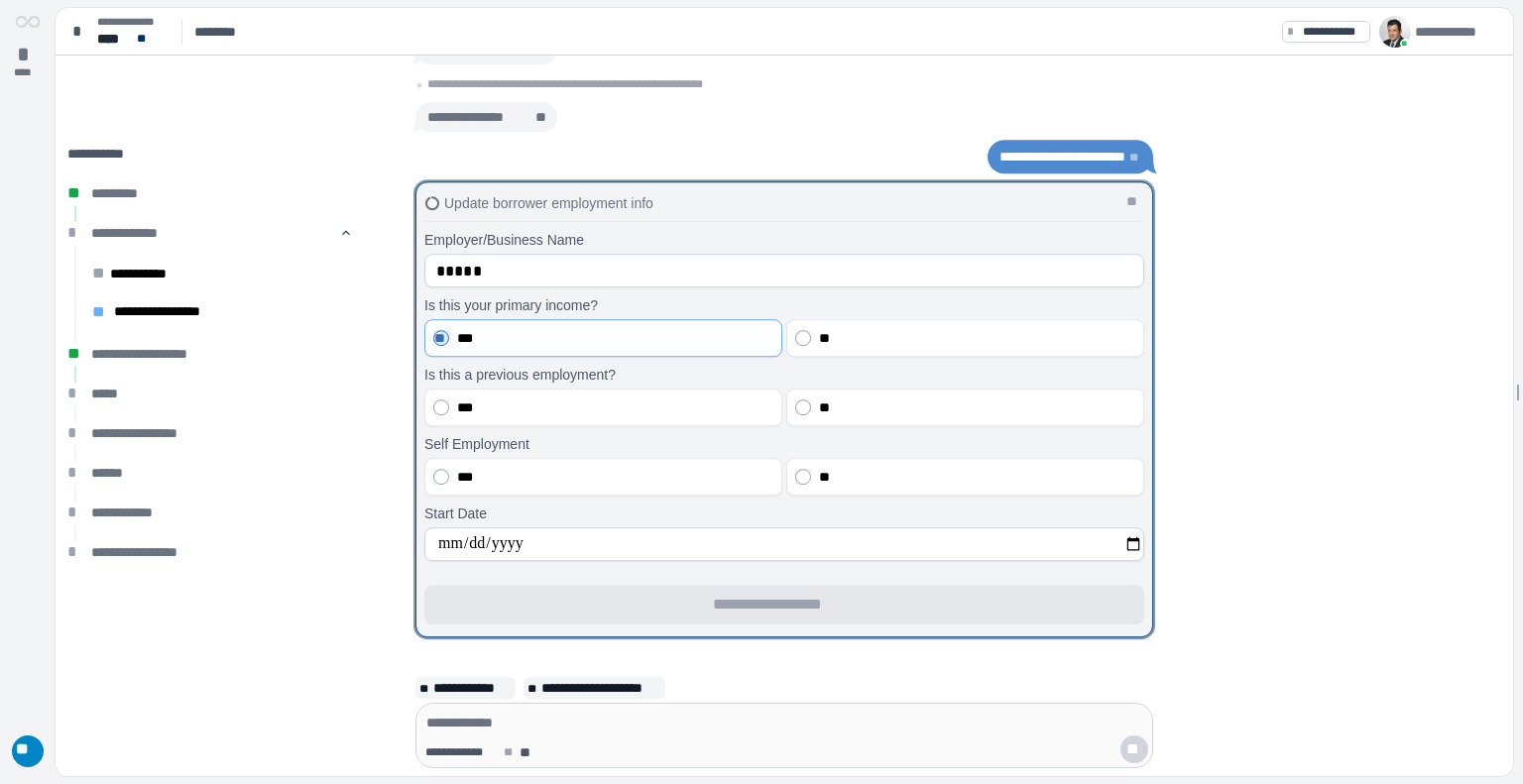 click on "**********" at bounding box center (1062, 157) 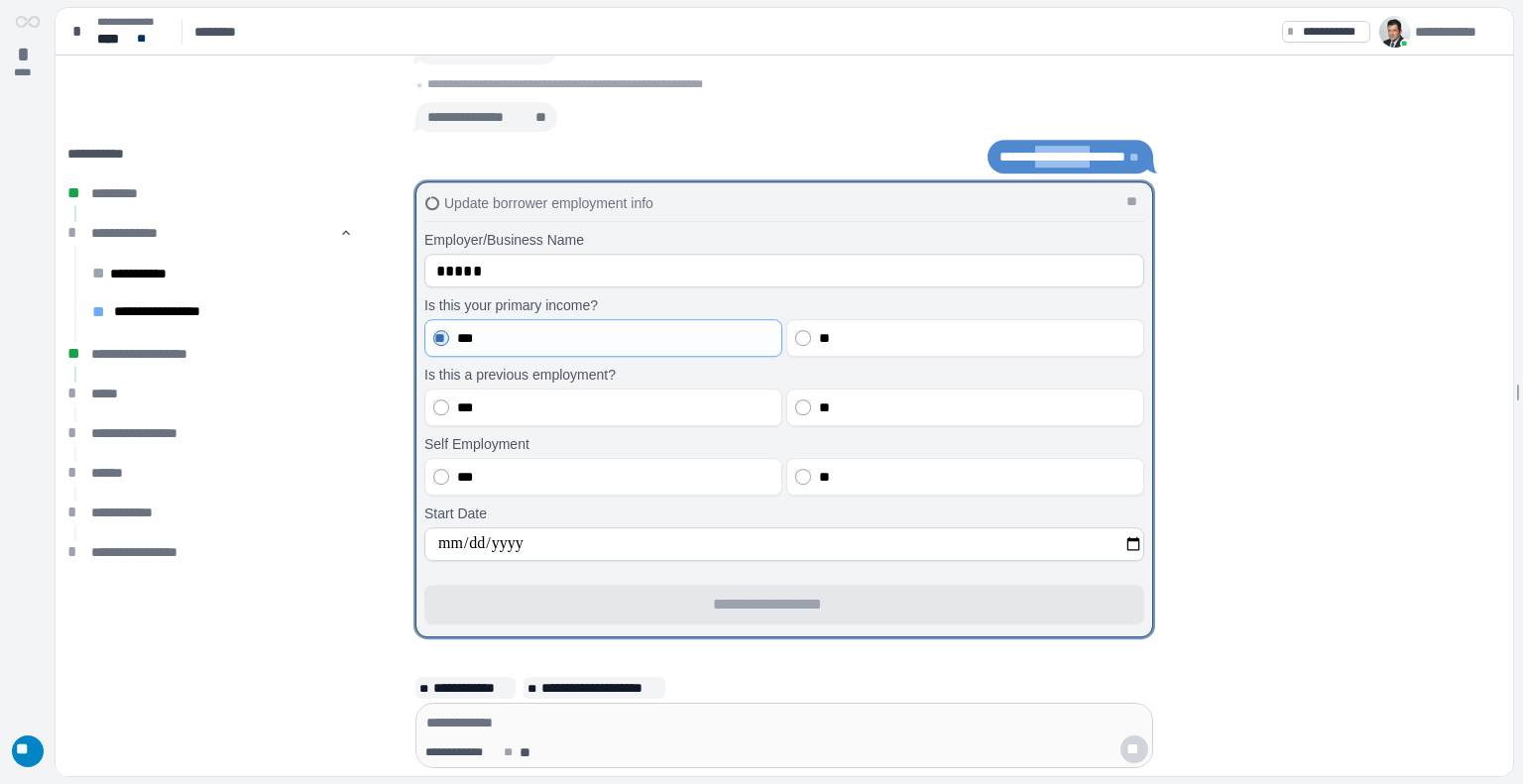 click on "**********" at bounding box center (1062, 157) 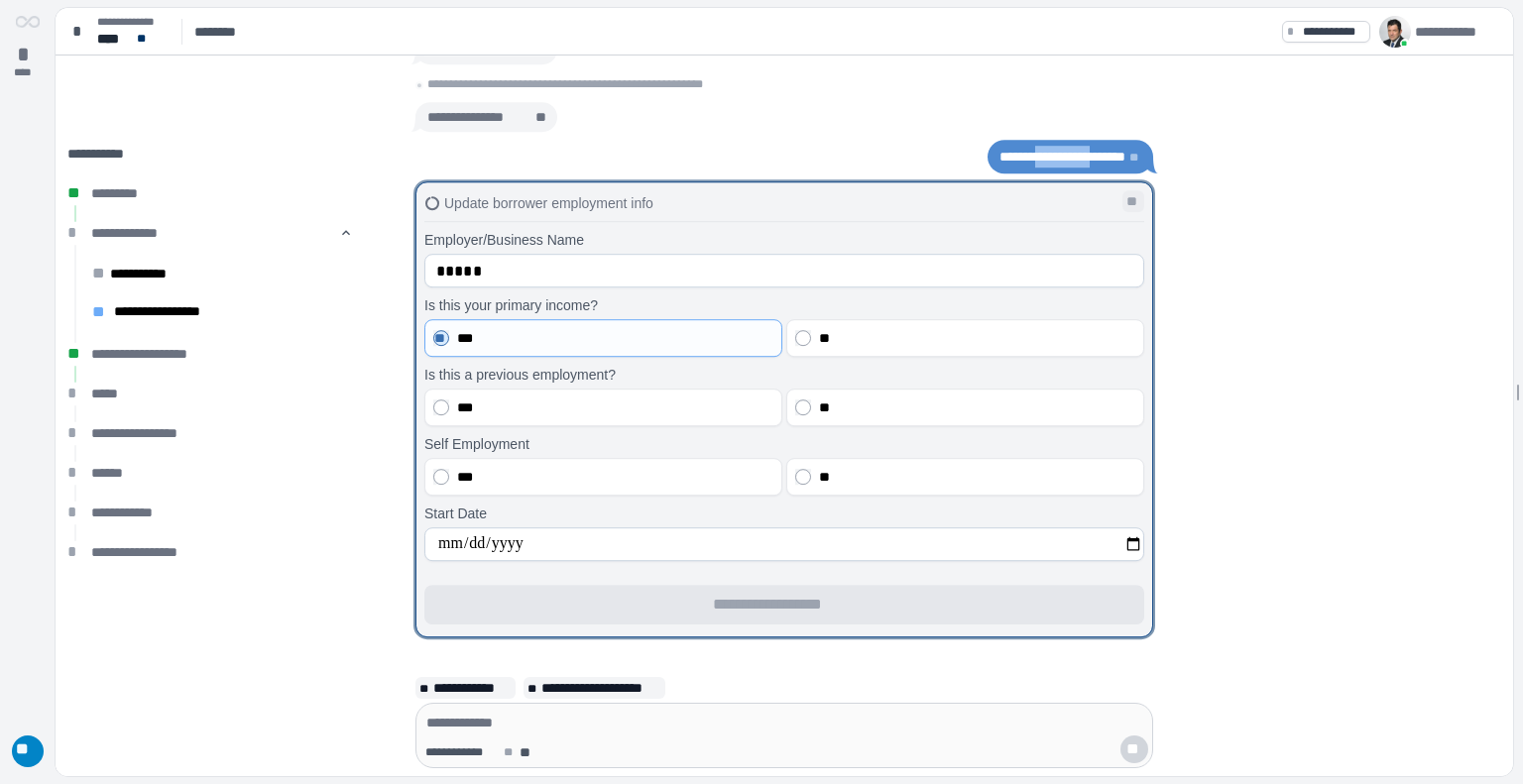 click on "**" at bounding box center [1133, 201] 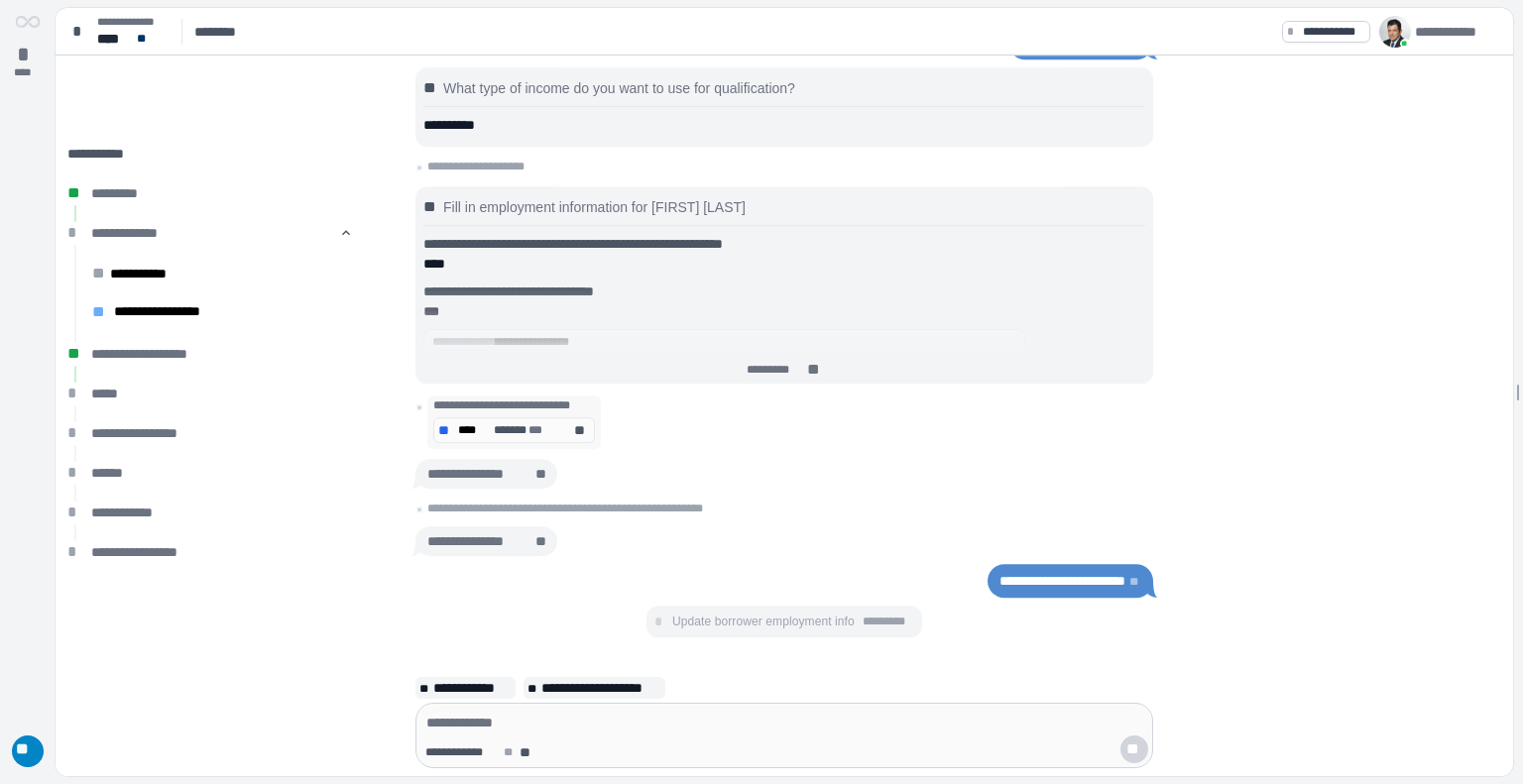 click on "**********" at bounding box center (790, 542) 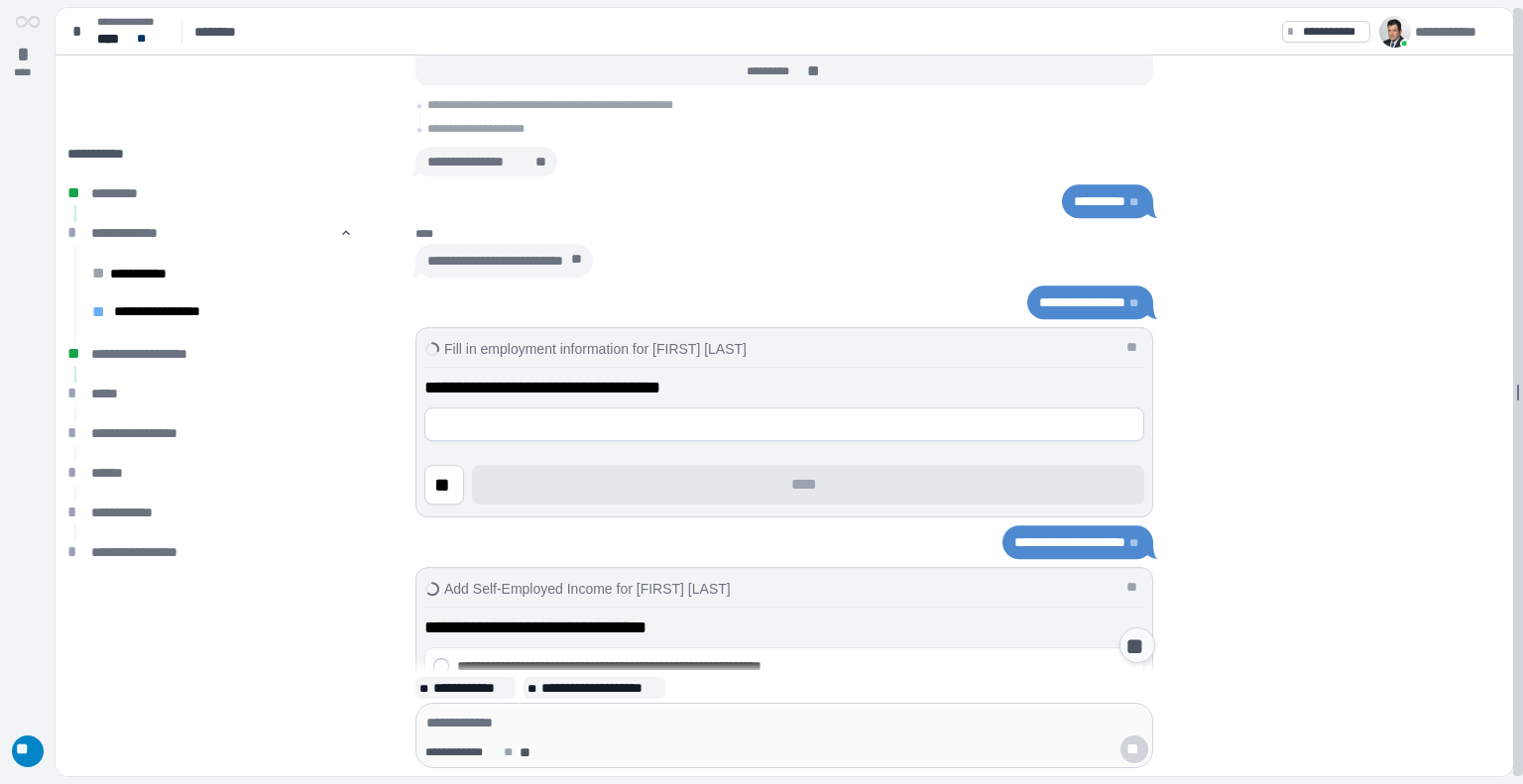 scroll, scrollTop: 888, scrollLeft: 0, axis: vertical 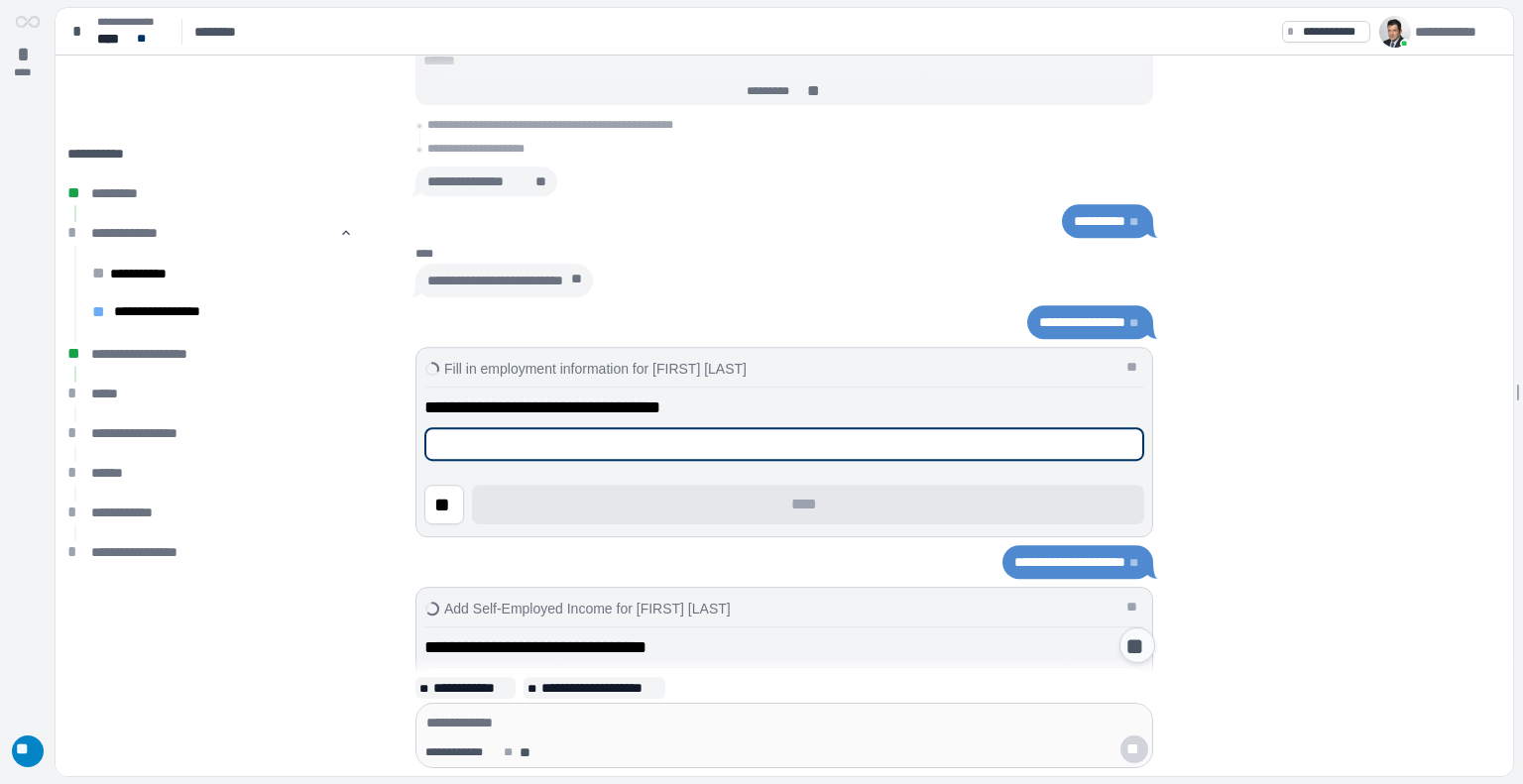 click at bounding box center [784, 444] 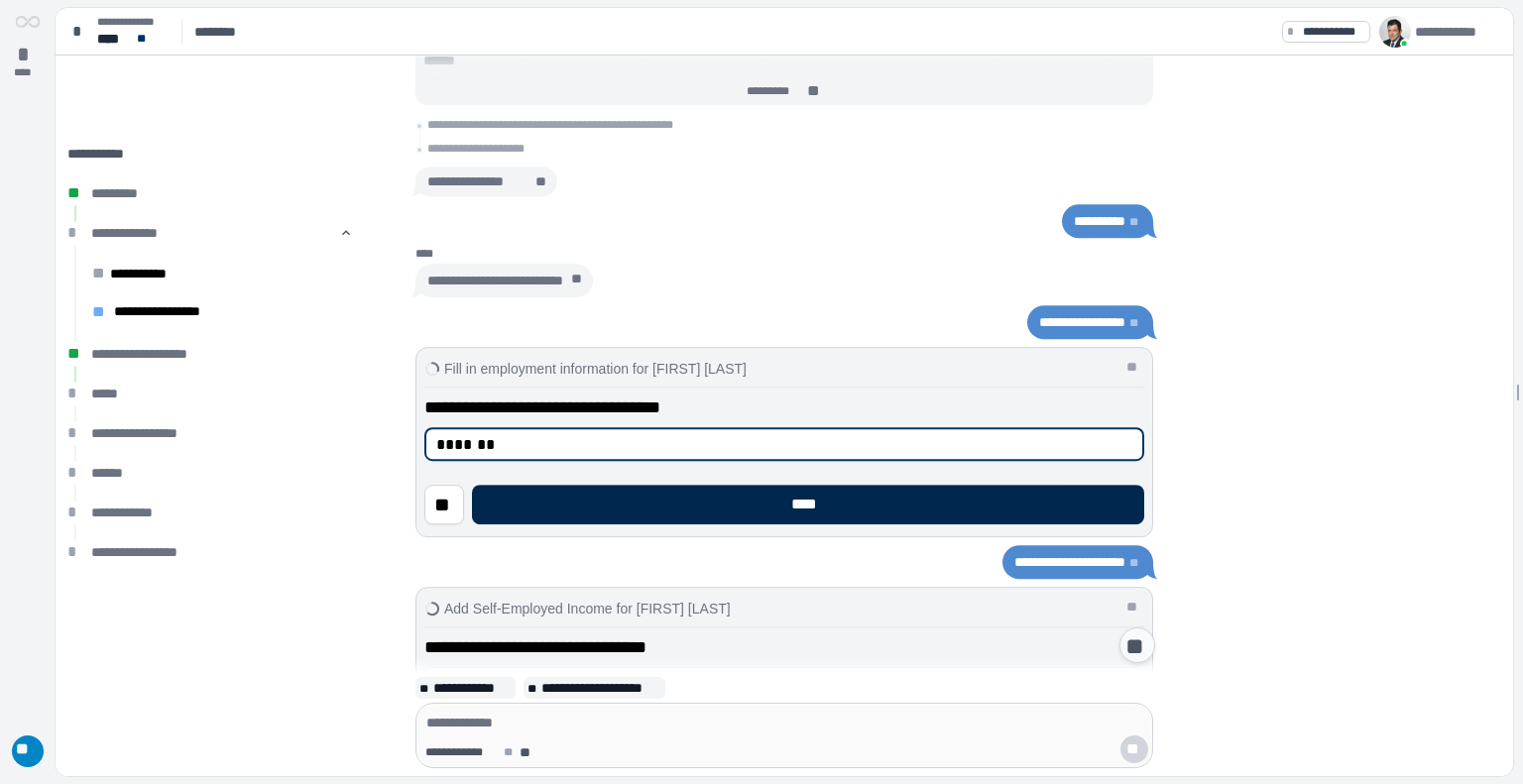 type on "*******" 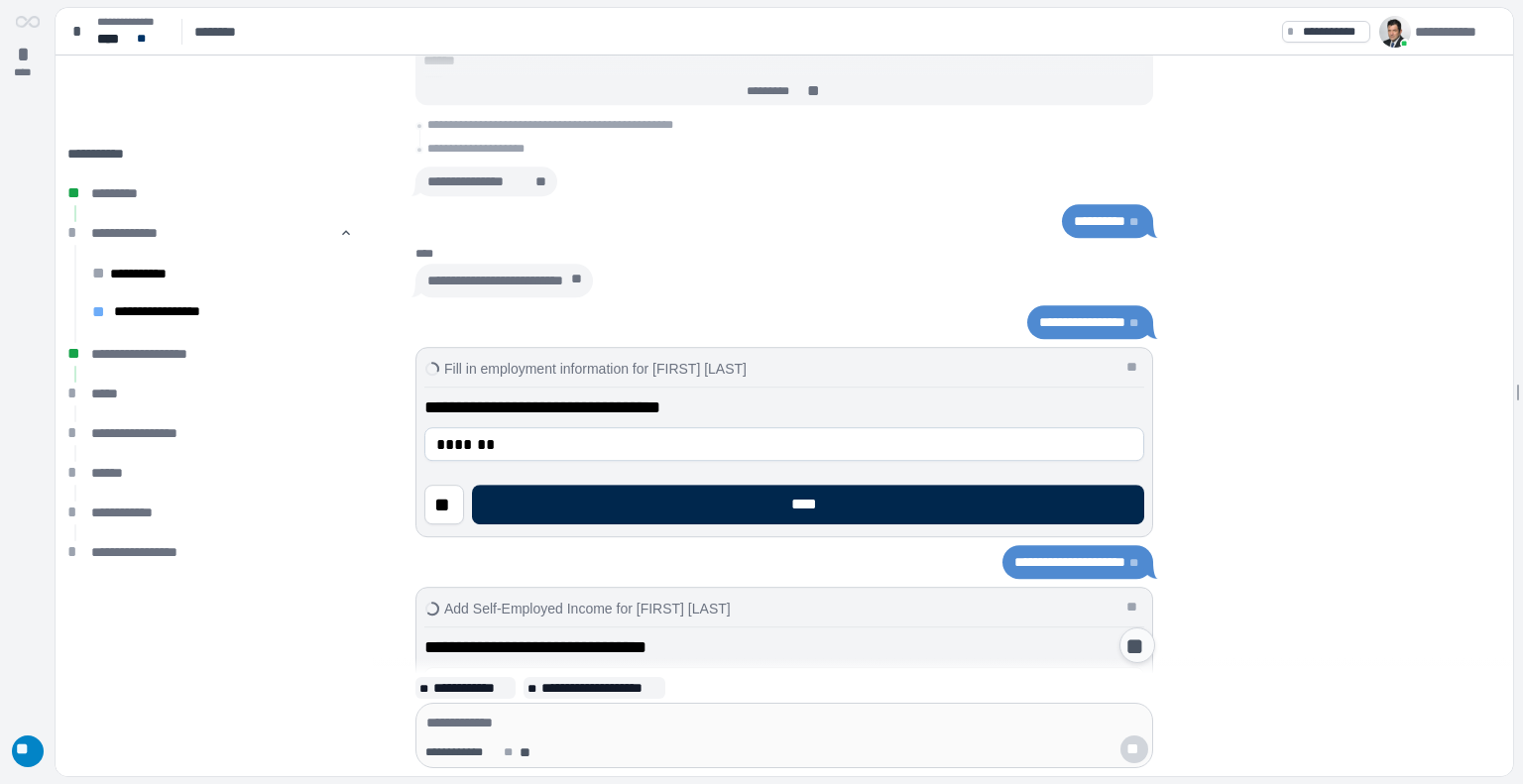 click on "****" at bounding box center [808, 504] 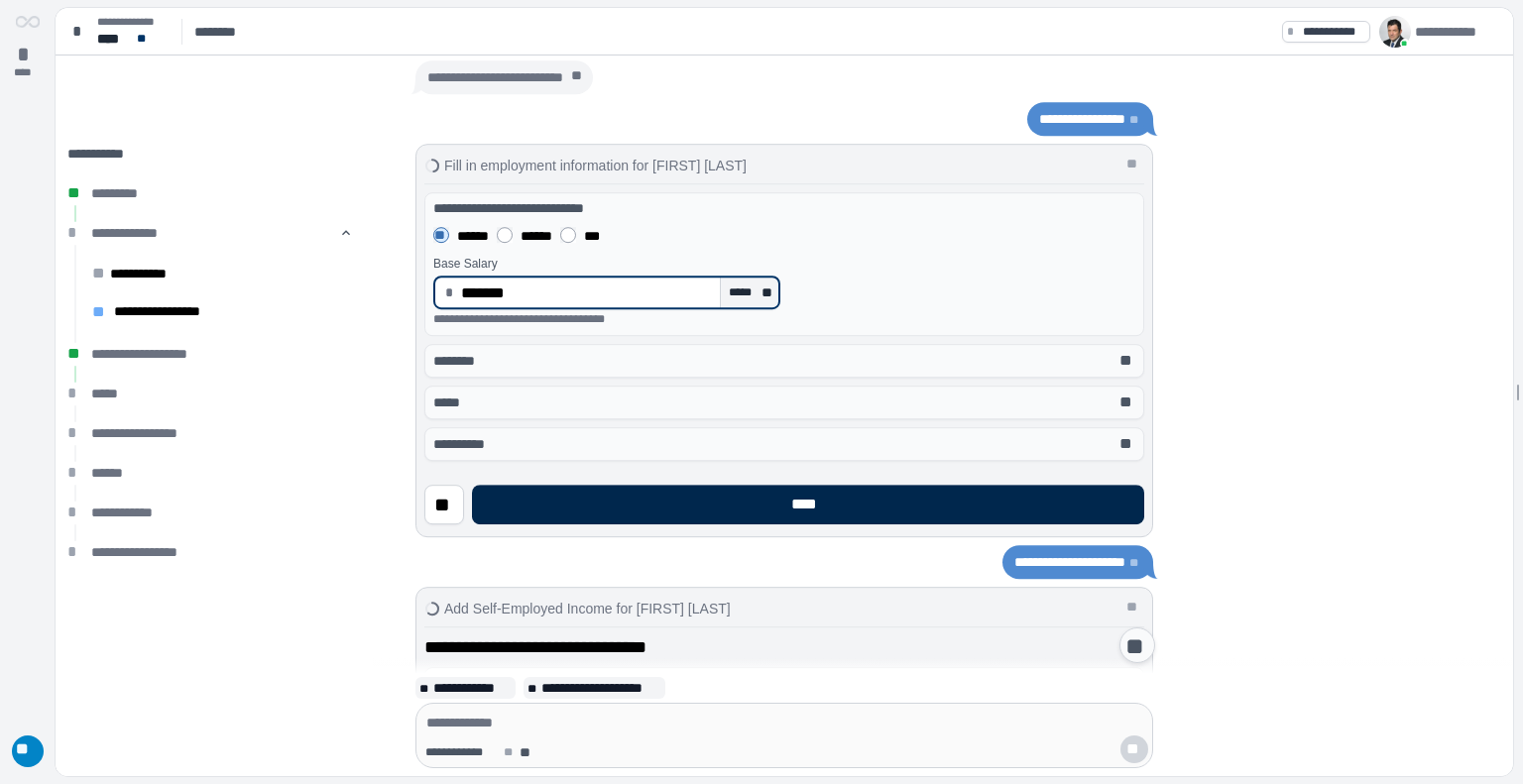 type on "**********" 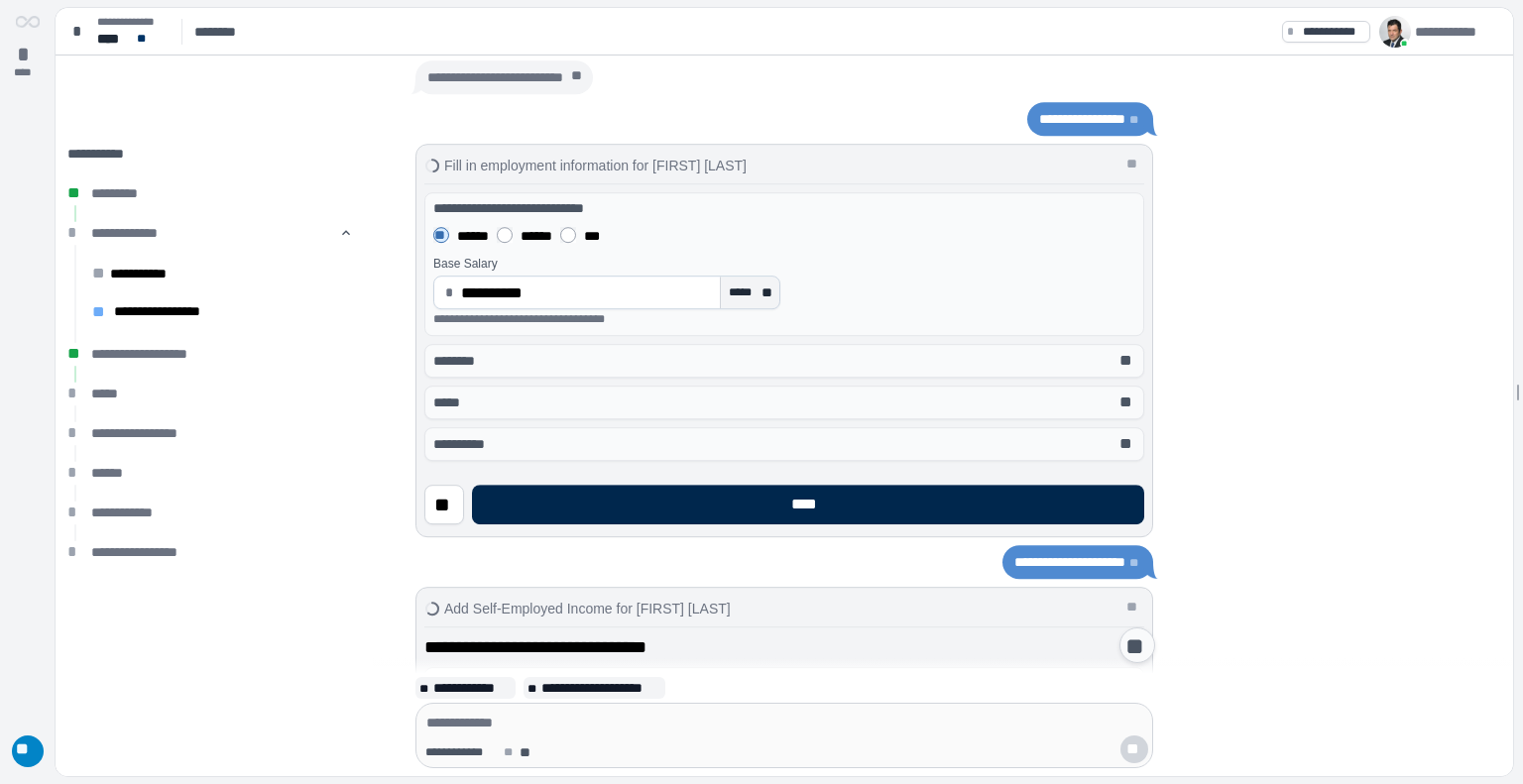click on "****" at bounding box center (808, 504) 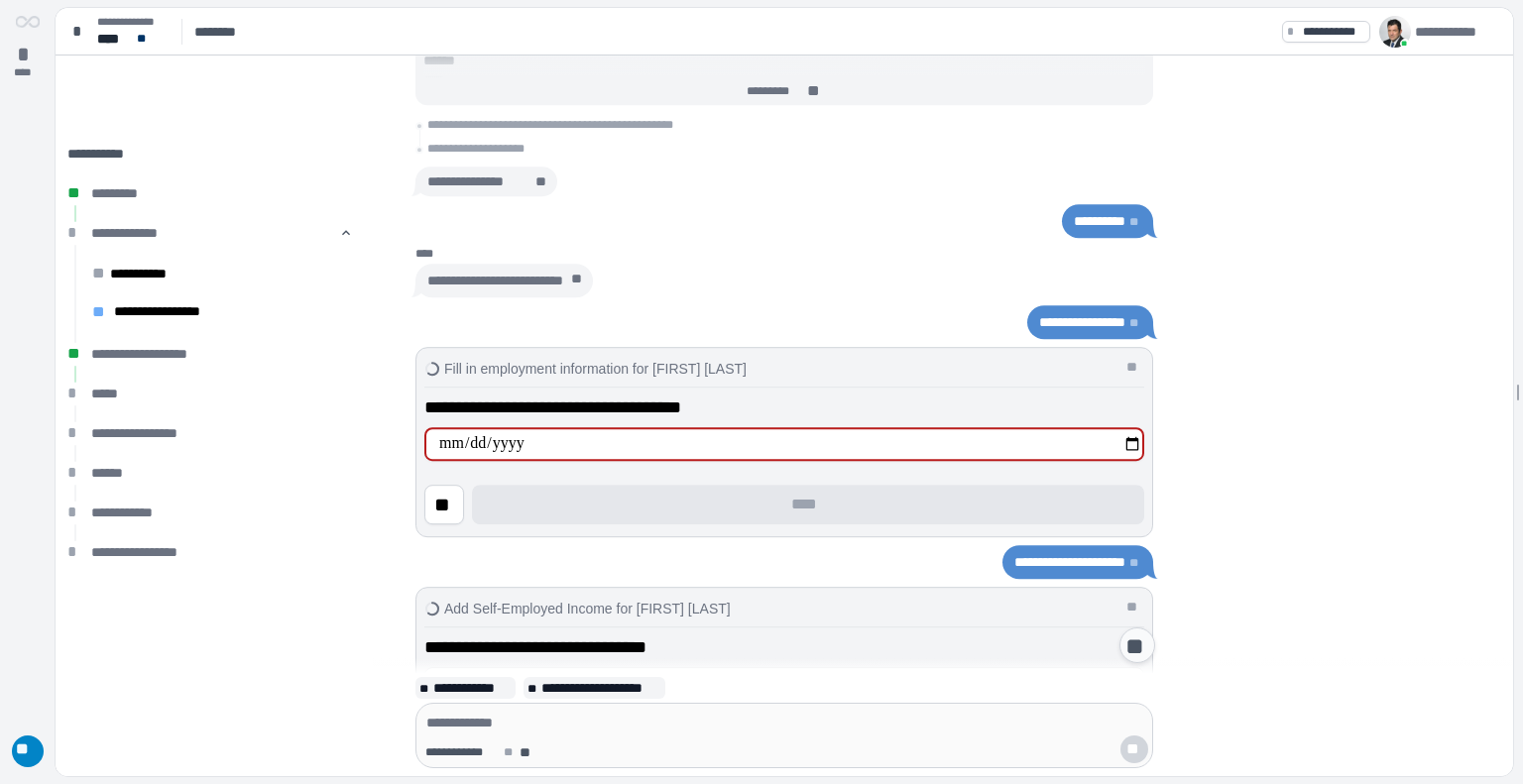 type on "**********" 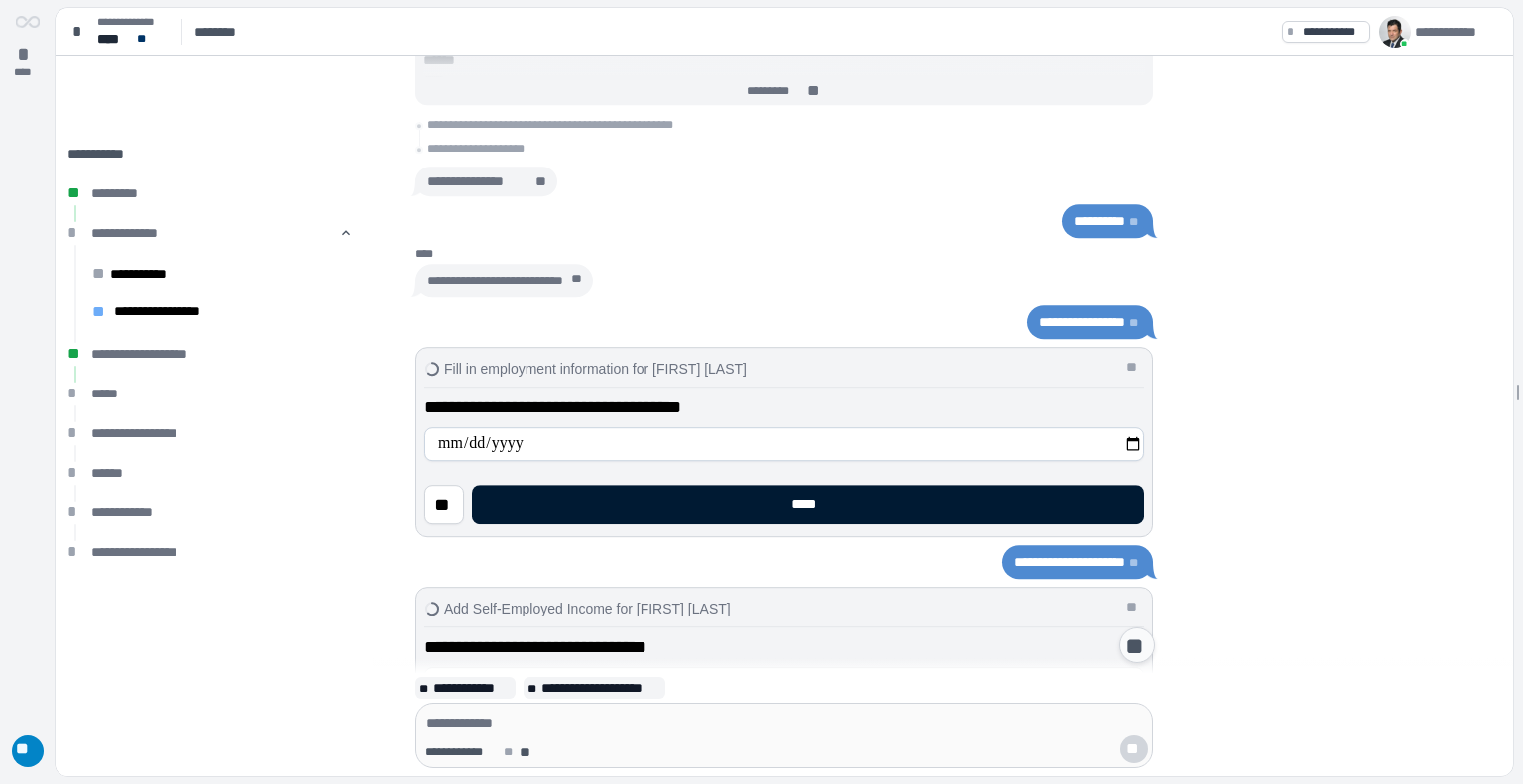 click on "****" at bounding box center [808, 504] 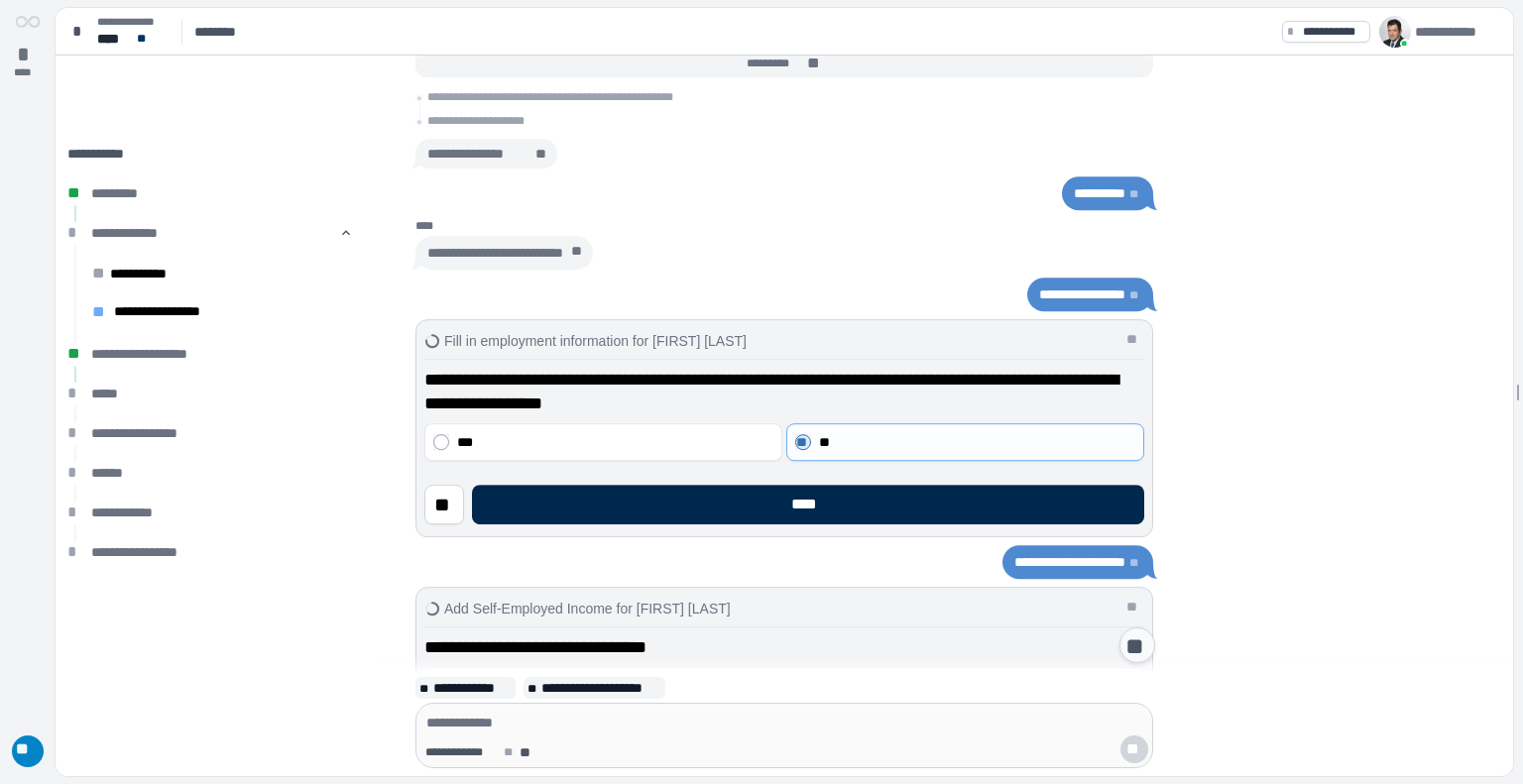 click on "****" at bounding box center (808, 504) 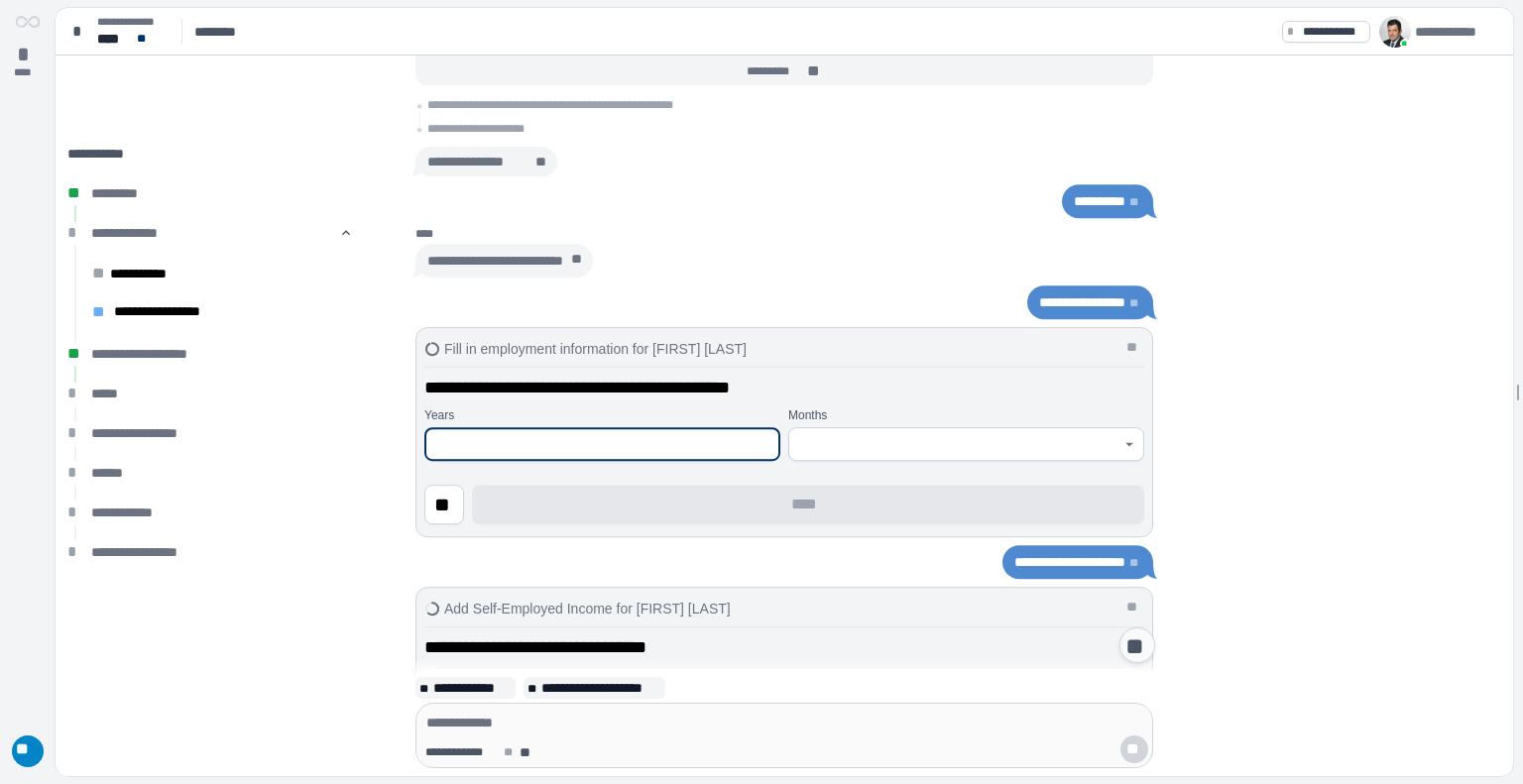 click at bounding box center [602, 444] 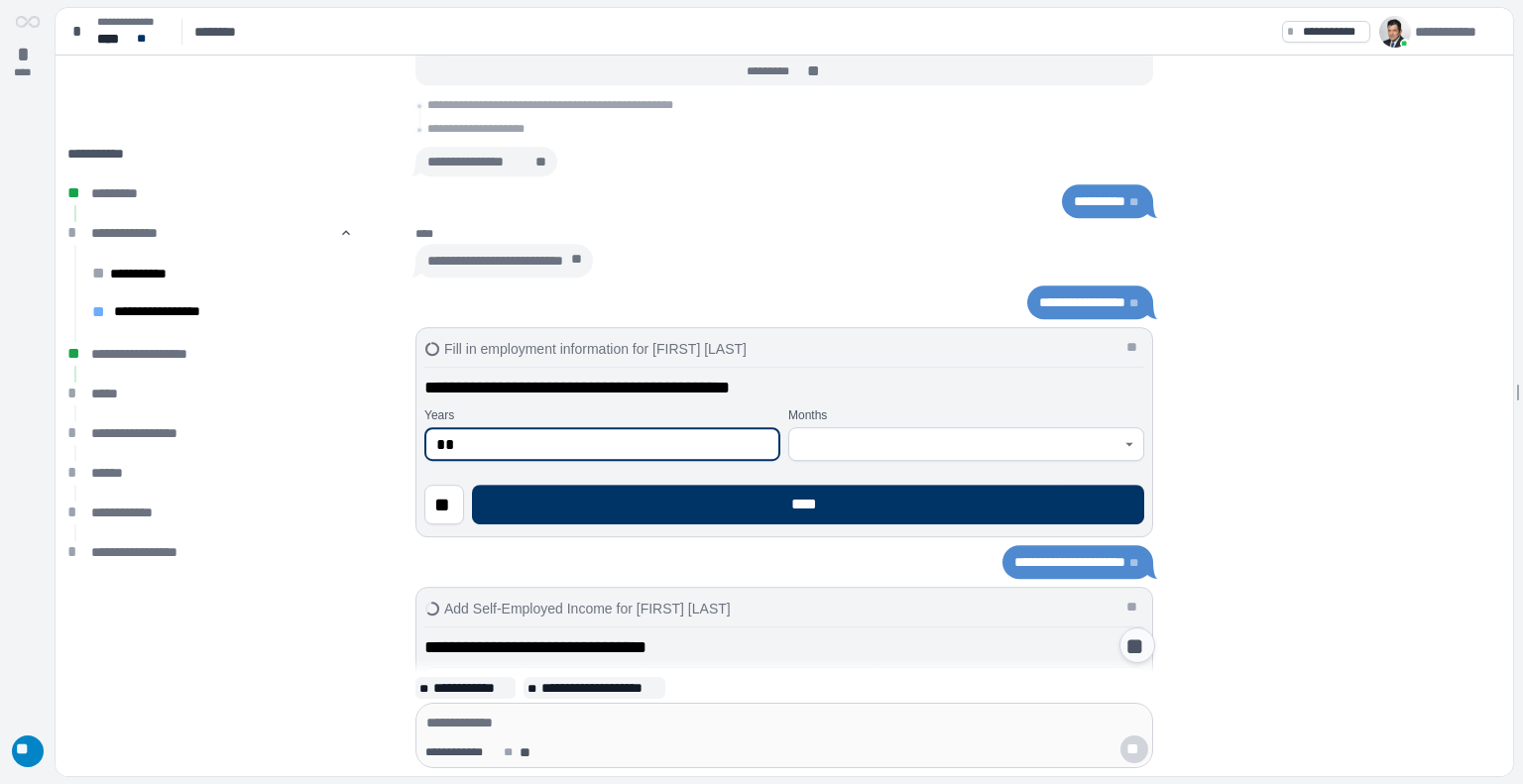 type on "**" 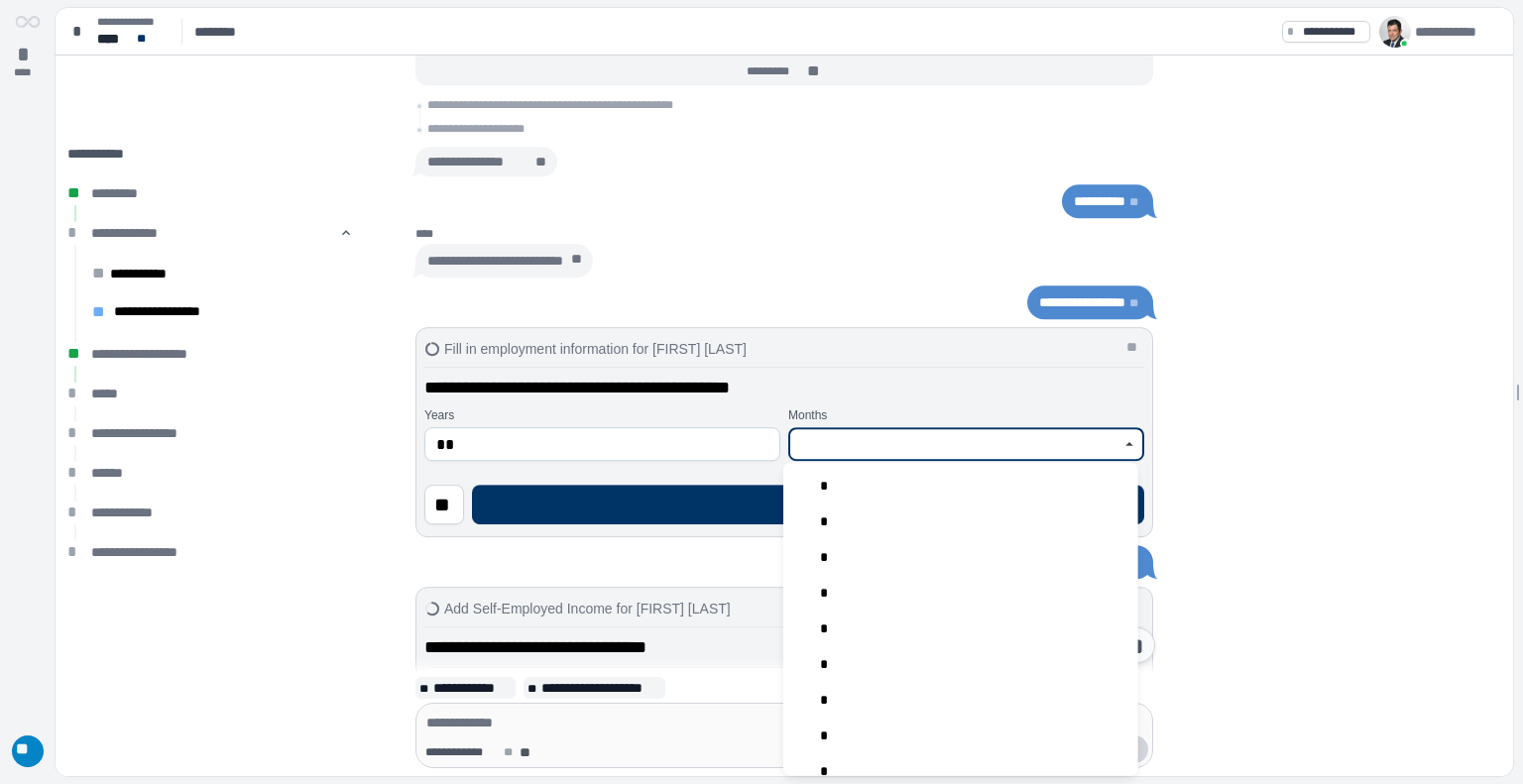 click at bounding box center [955, 444] 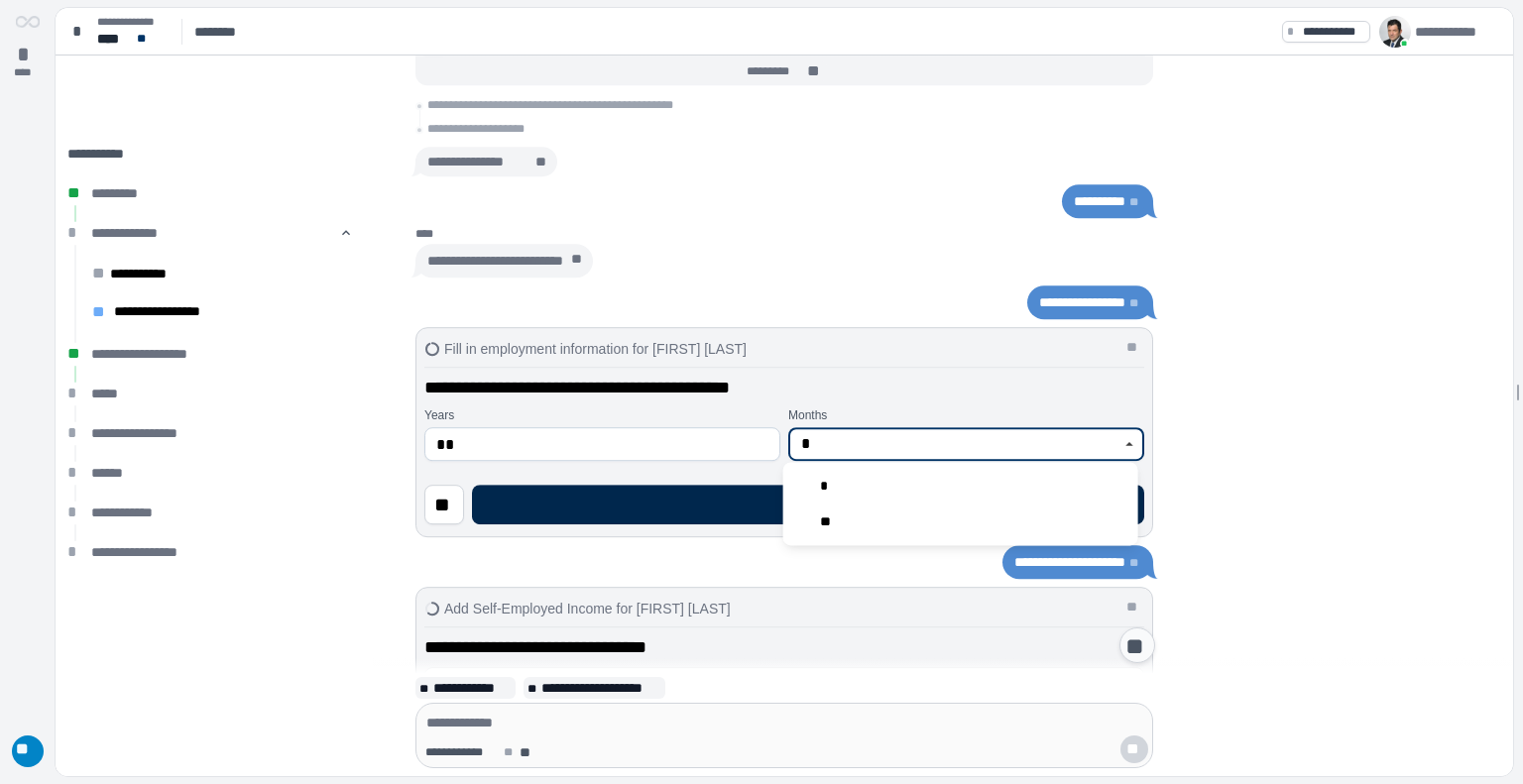 type on "*" 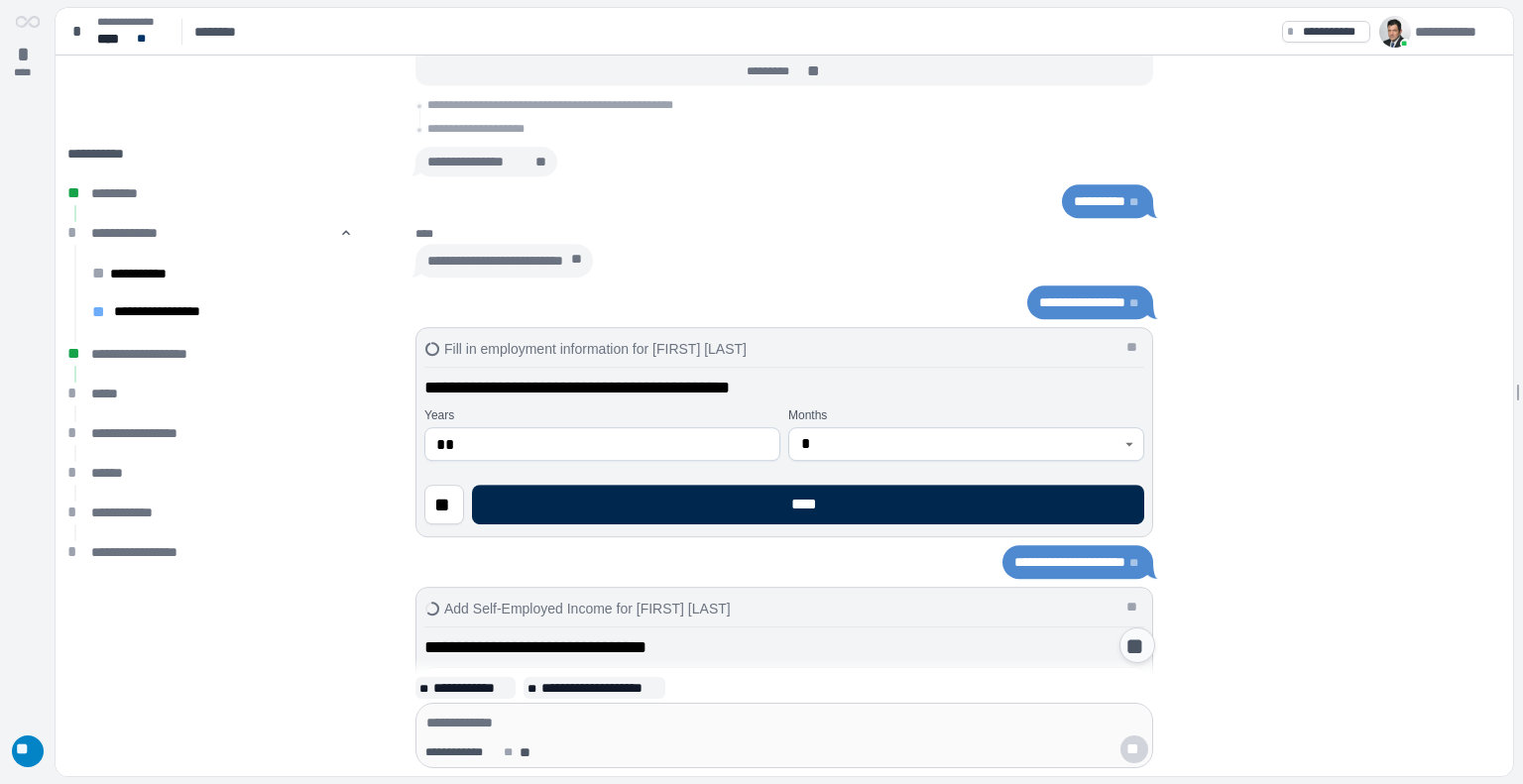 click on "****" at bounding box center (808, 504) 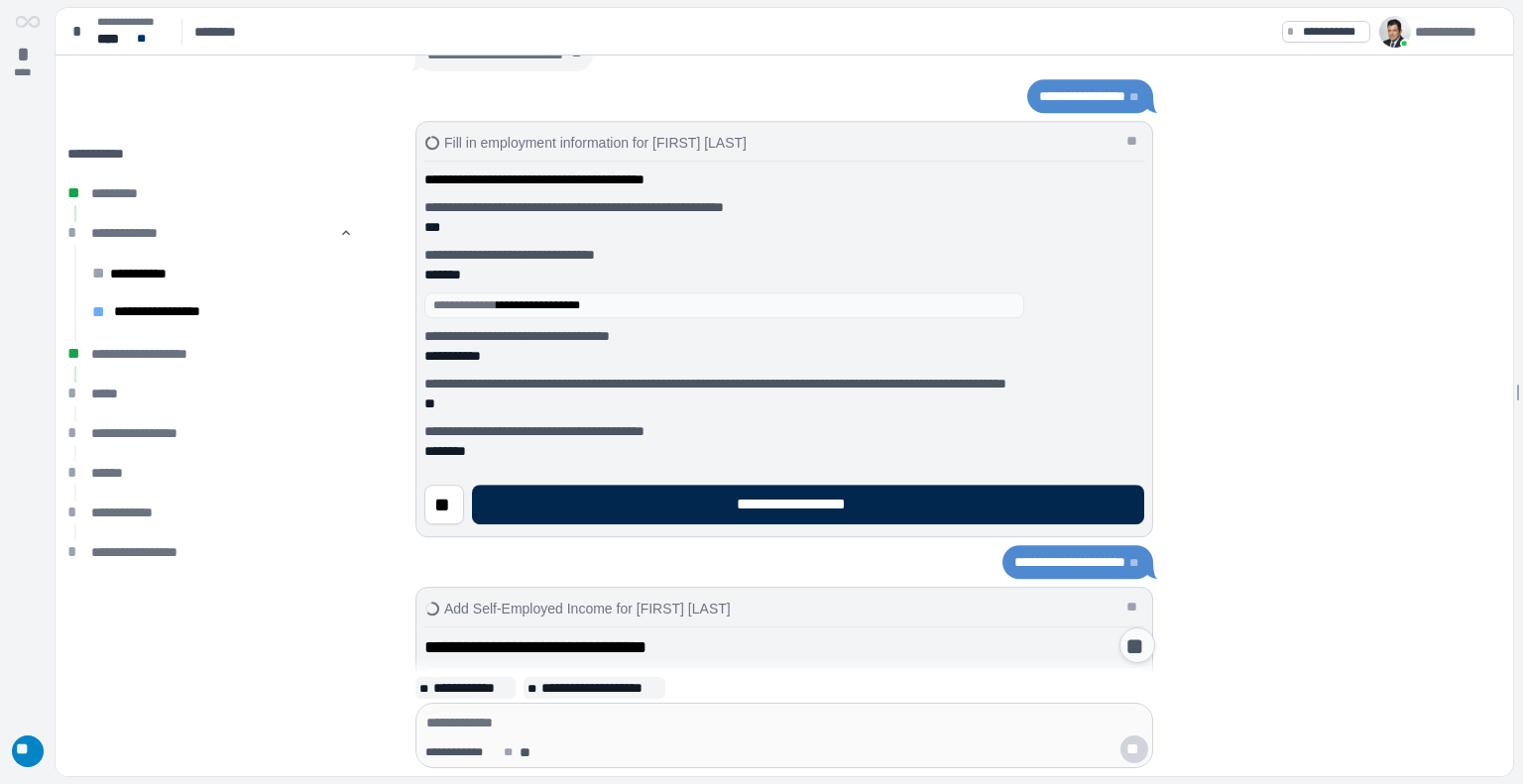 click on "**********" at bounding box center [808, 504] 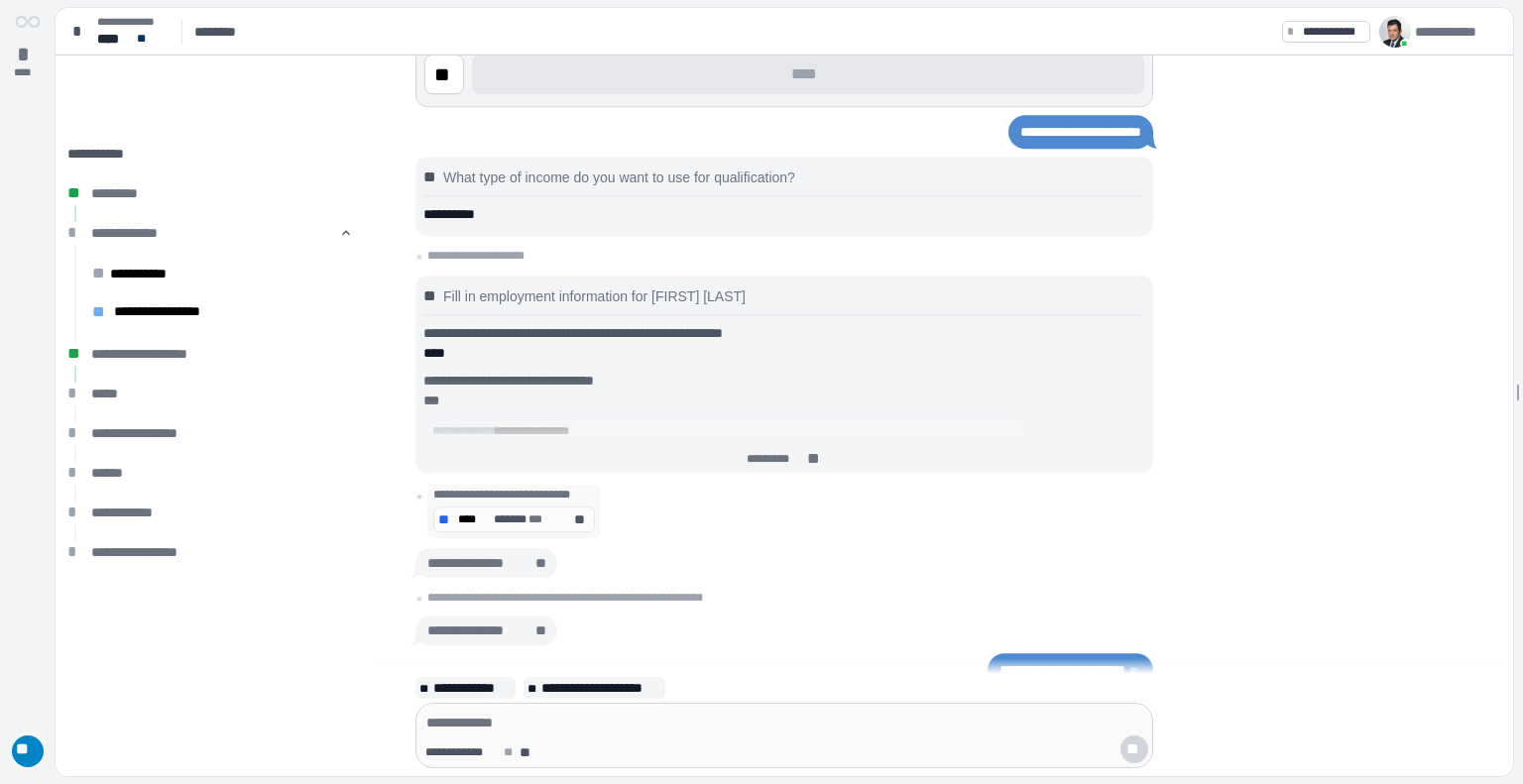 scroll, scrollTop: 0, scrollLeft: 0, axis: both 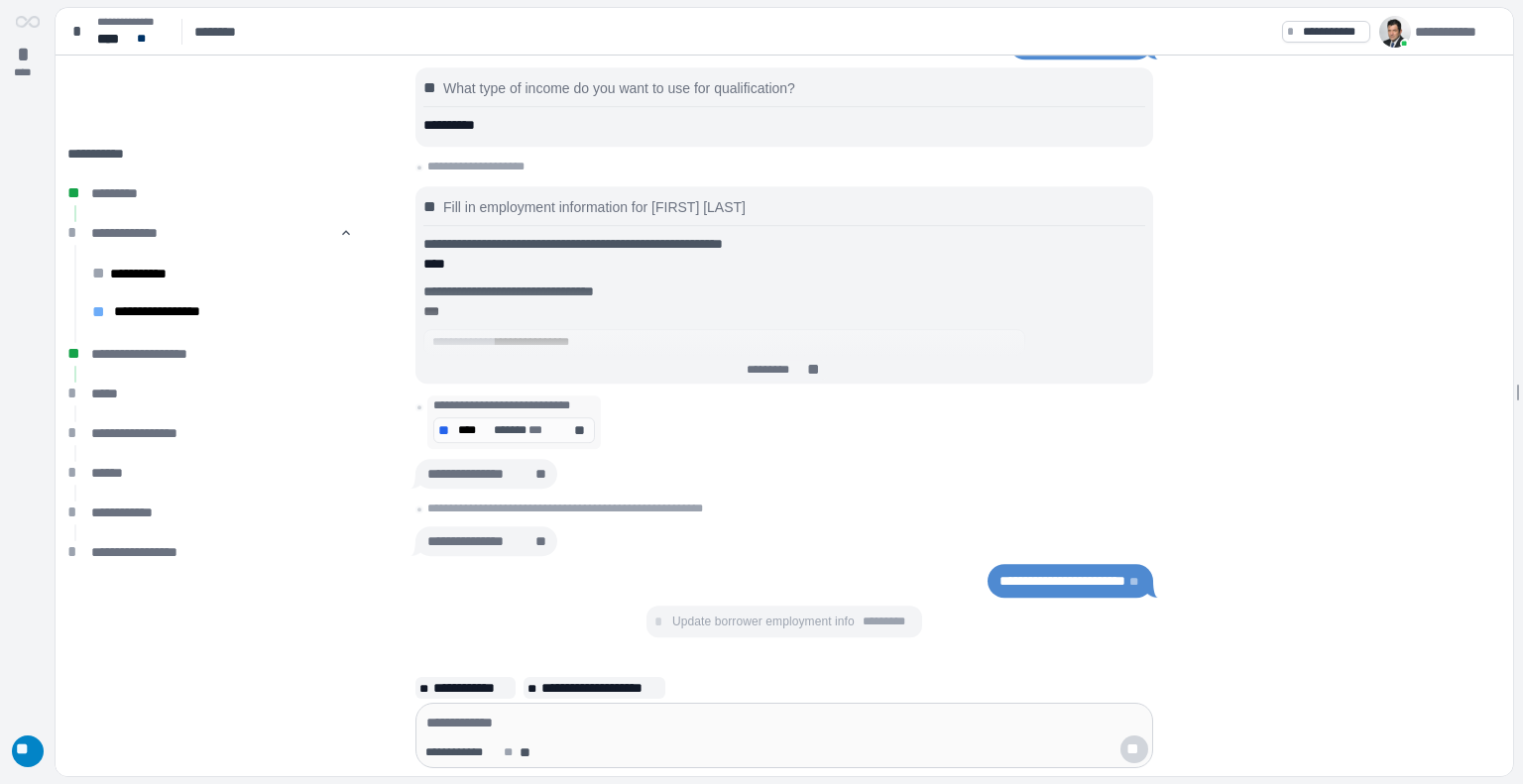 click on "**********" at bounding box center [790, 475] 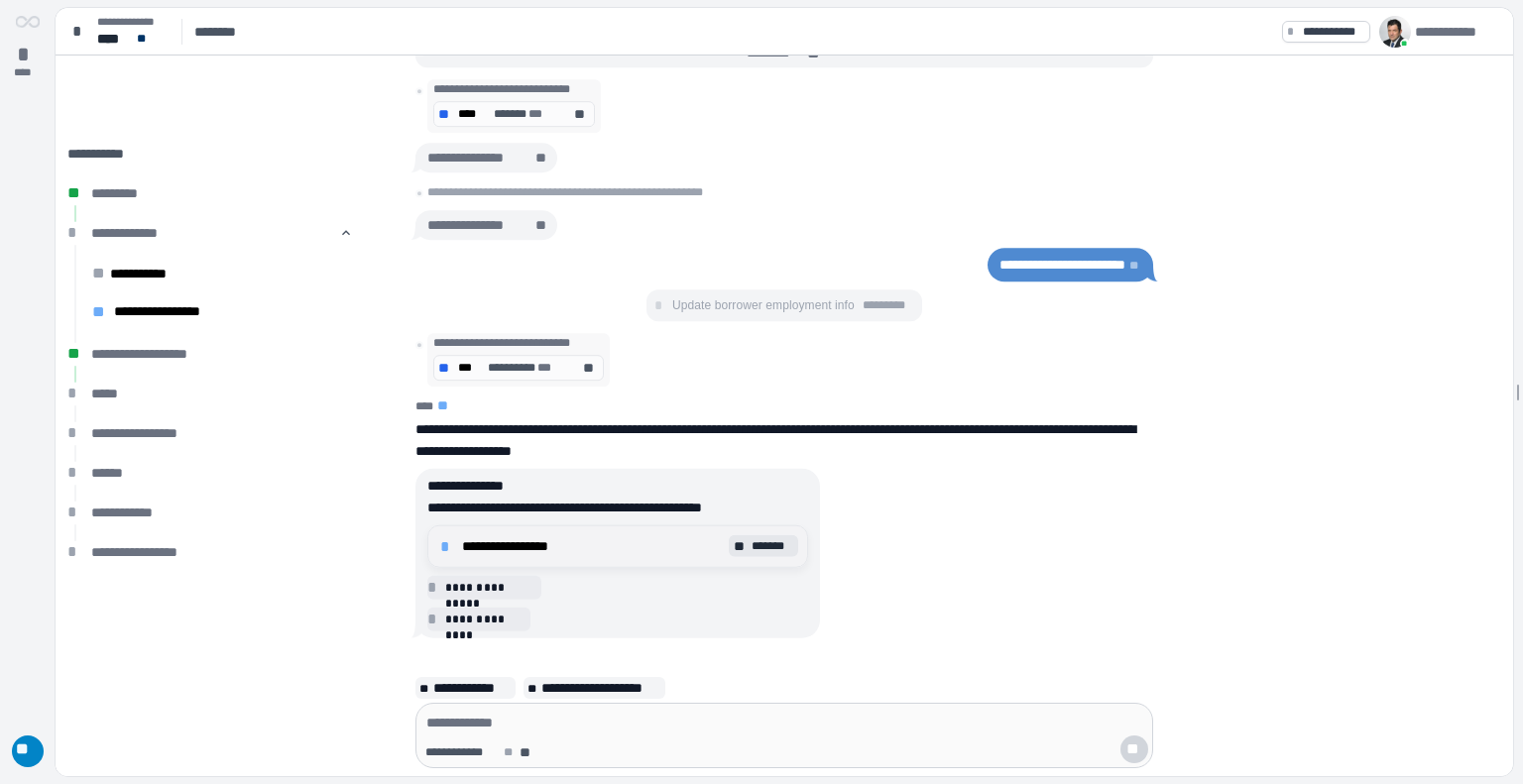 click on "**********" at bounding box center (618, 546) 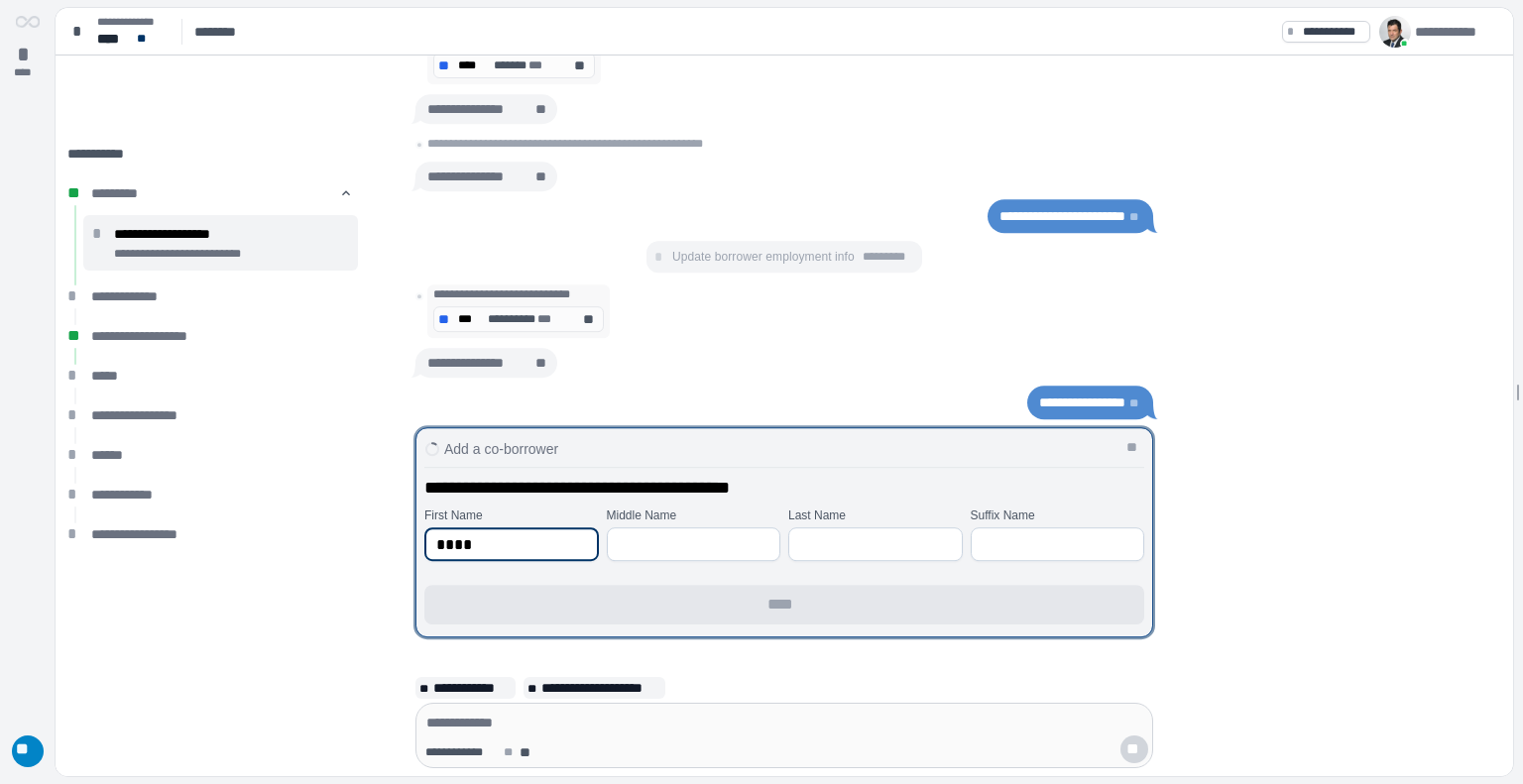 type on "****" 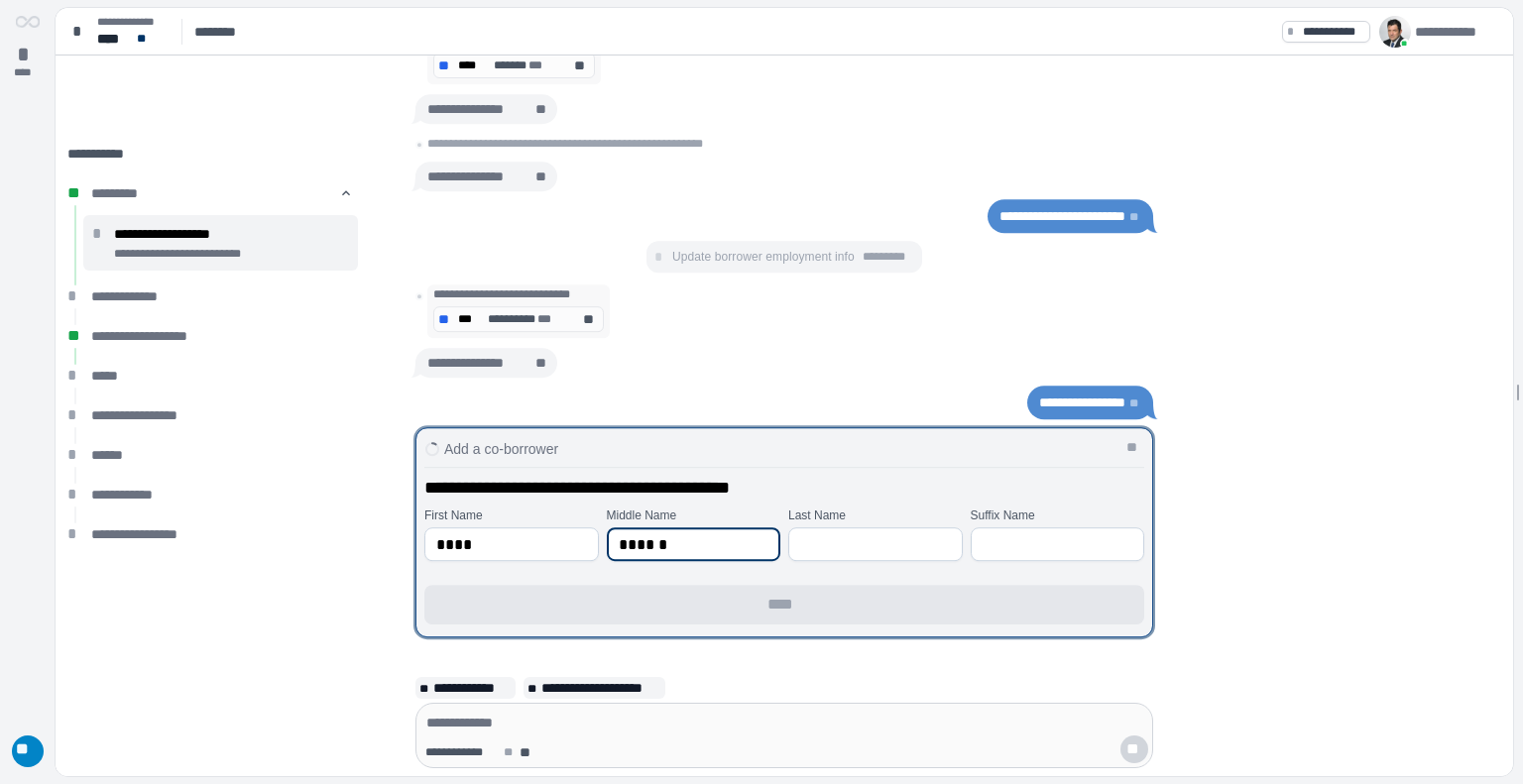 type on "******" 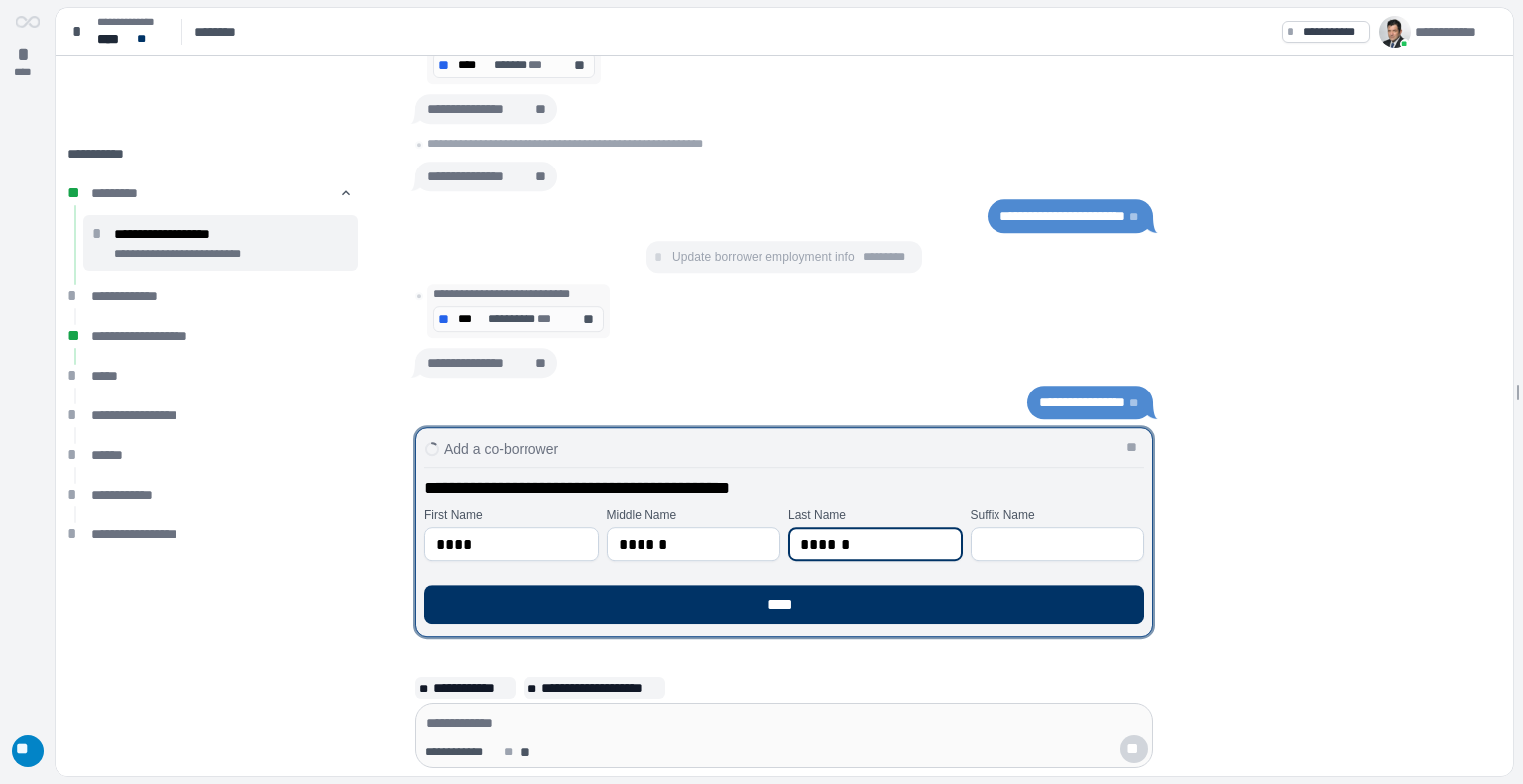 type on "******" 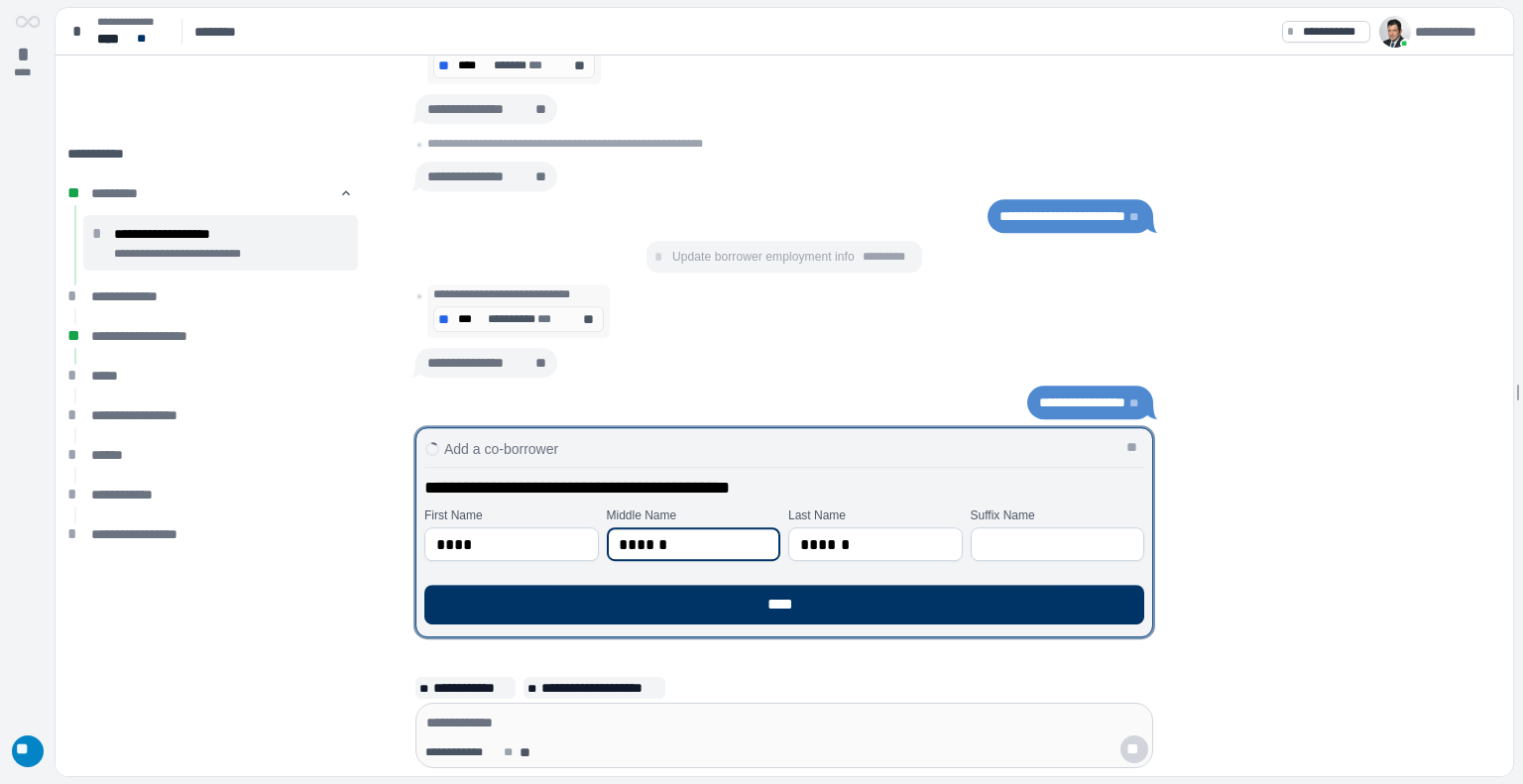 click on "******" at bounding box center [694, 544] 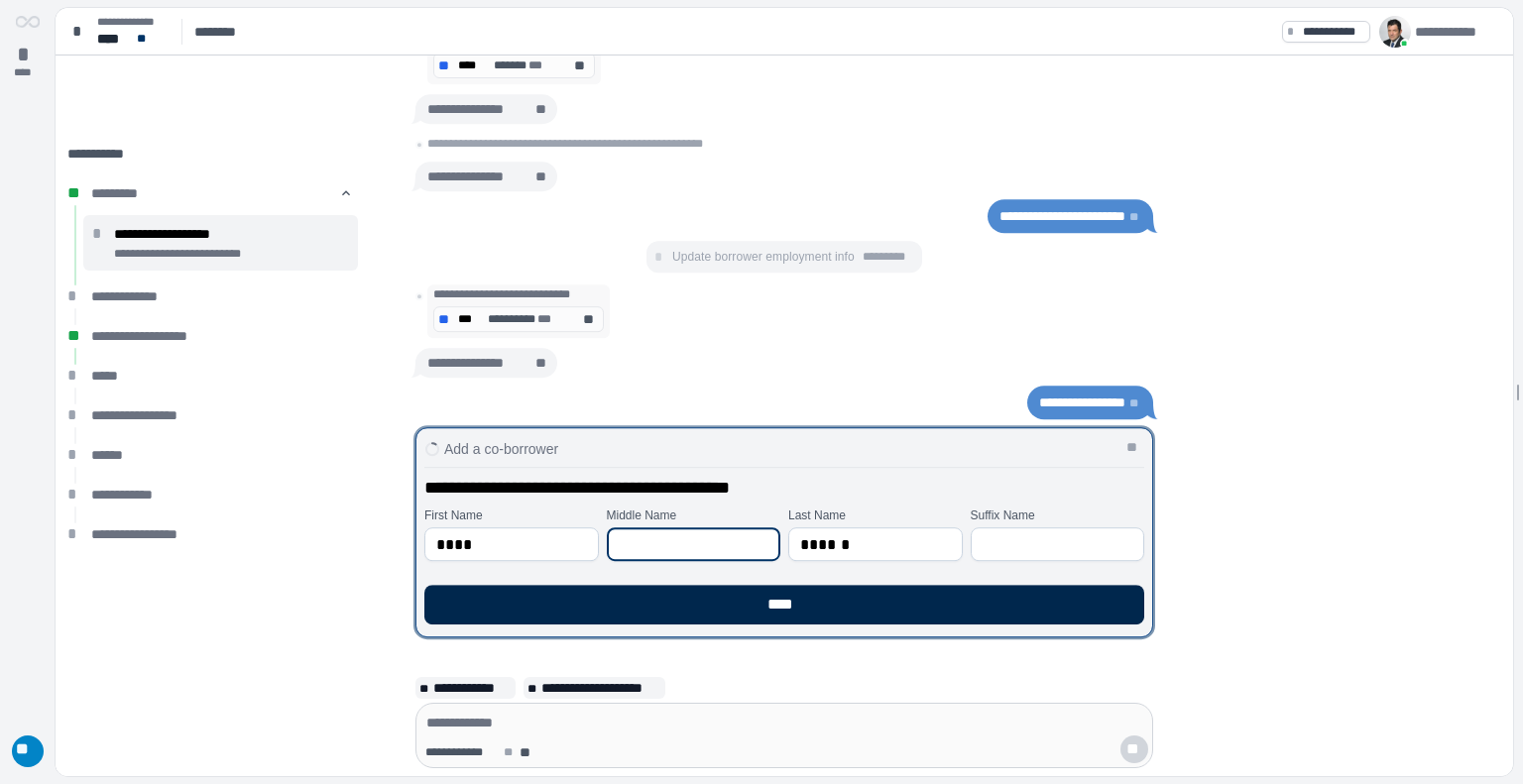 type 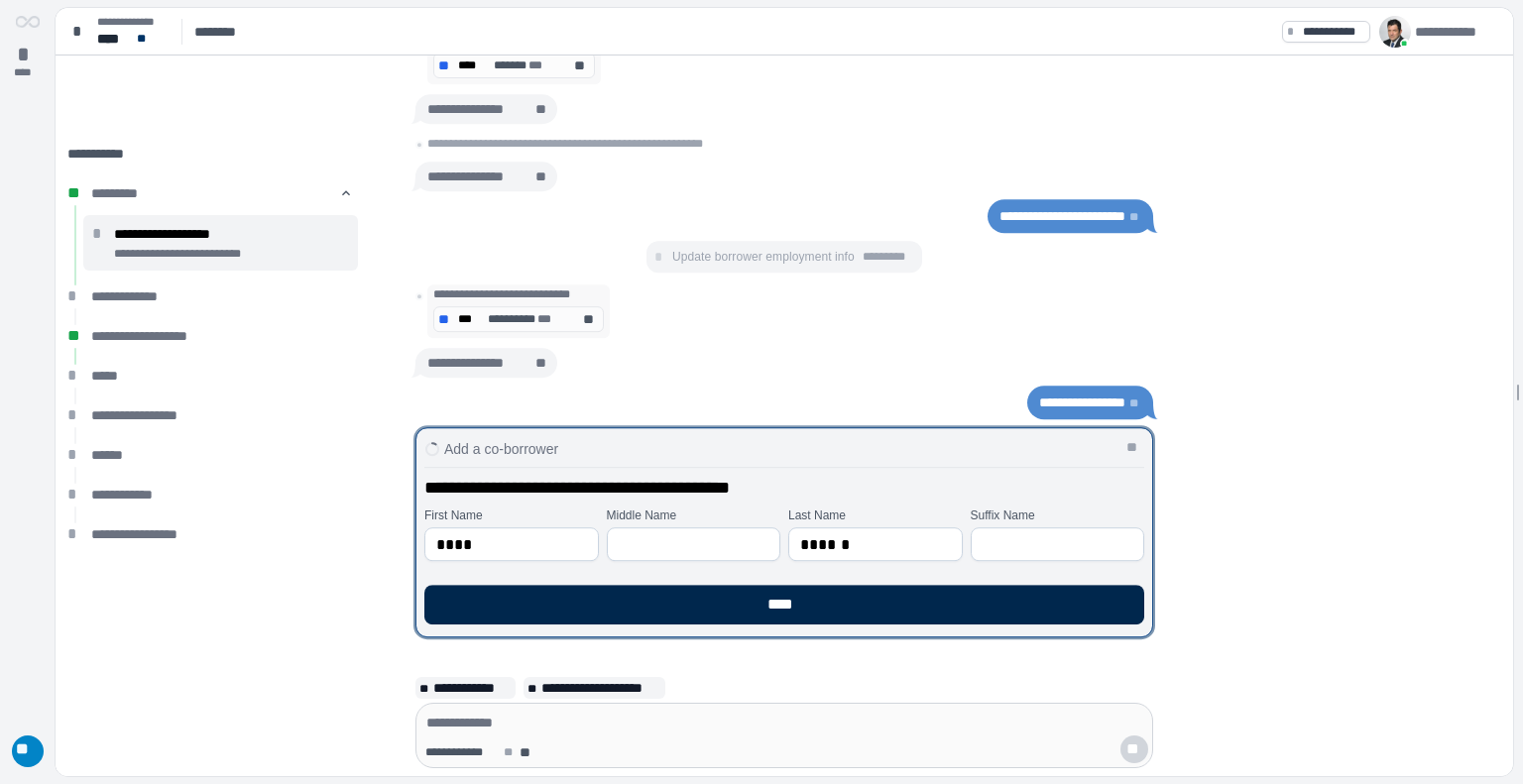 click on "****" at bounding box center [784, 605] 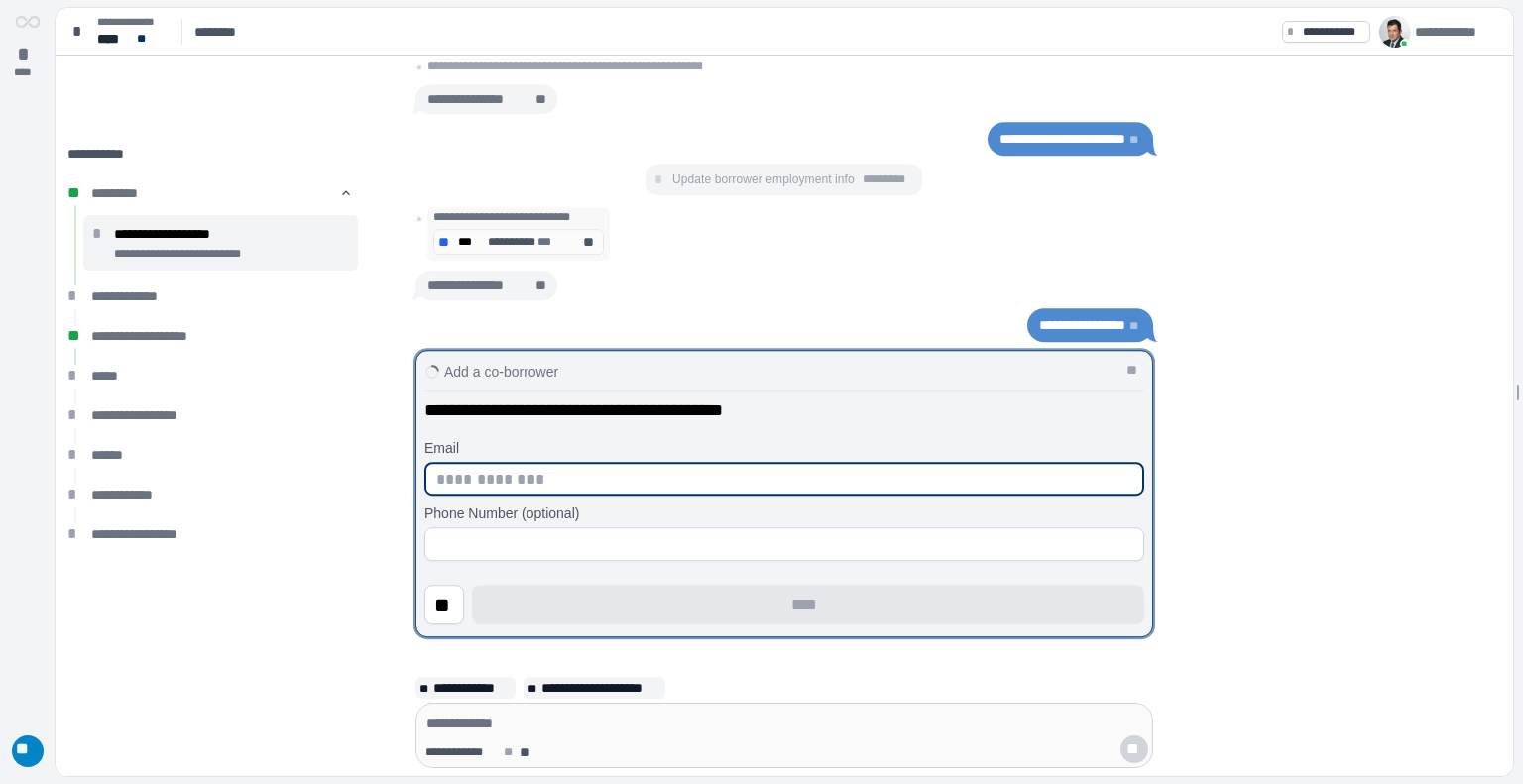 click at bounding box center (784, 479) 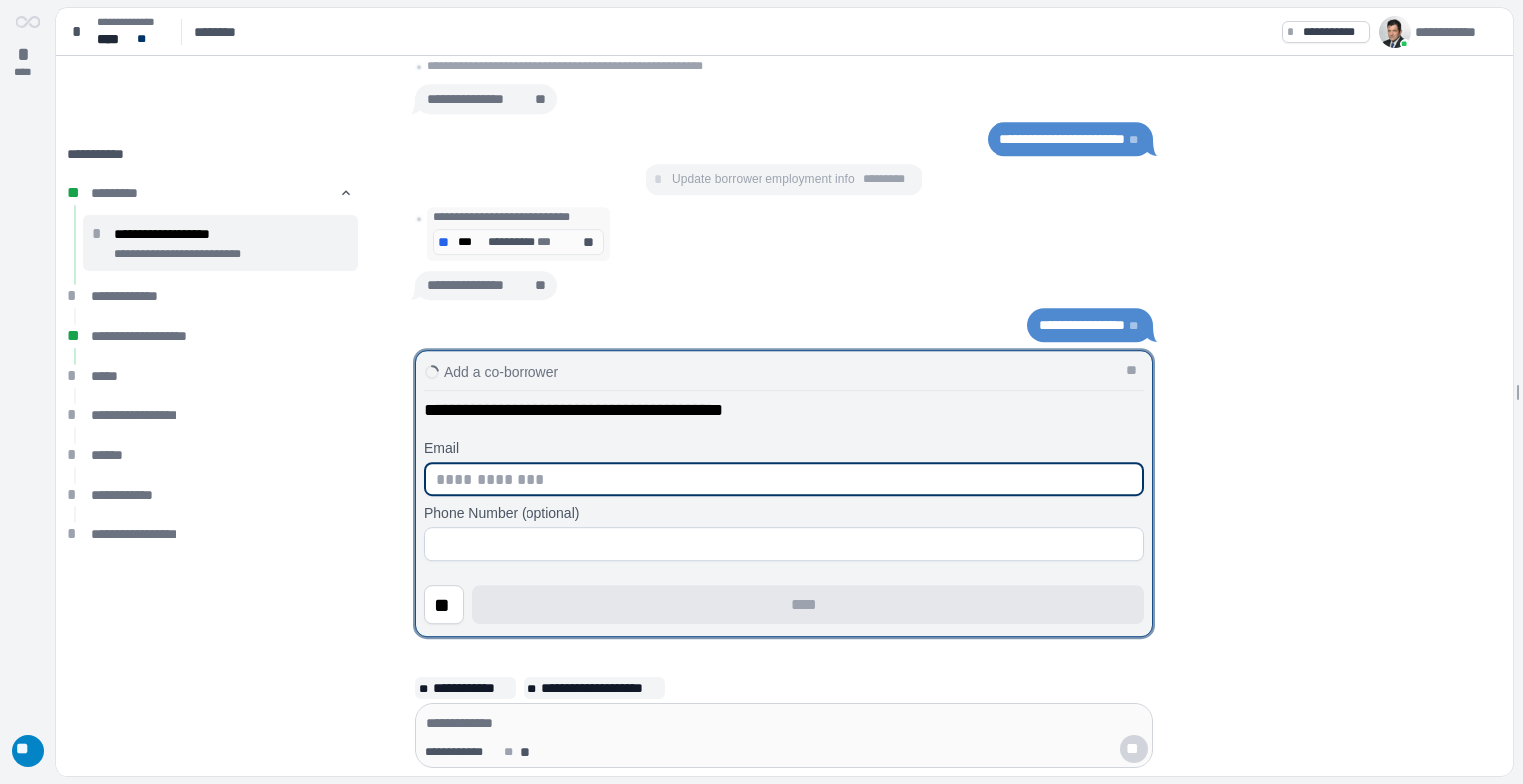 click at bounding box center [784, 479] 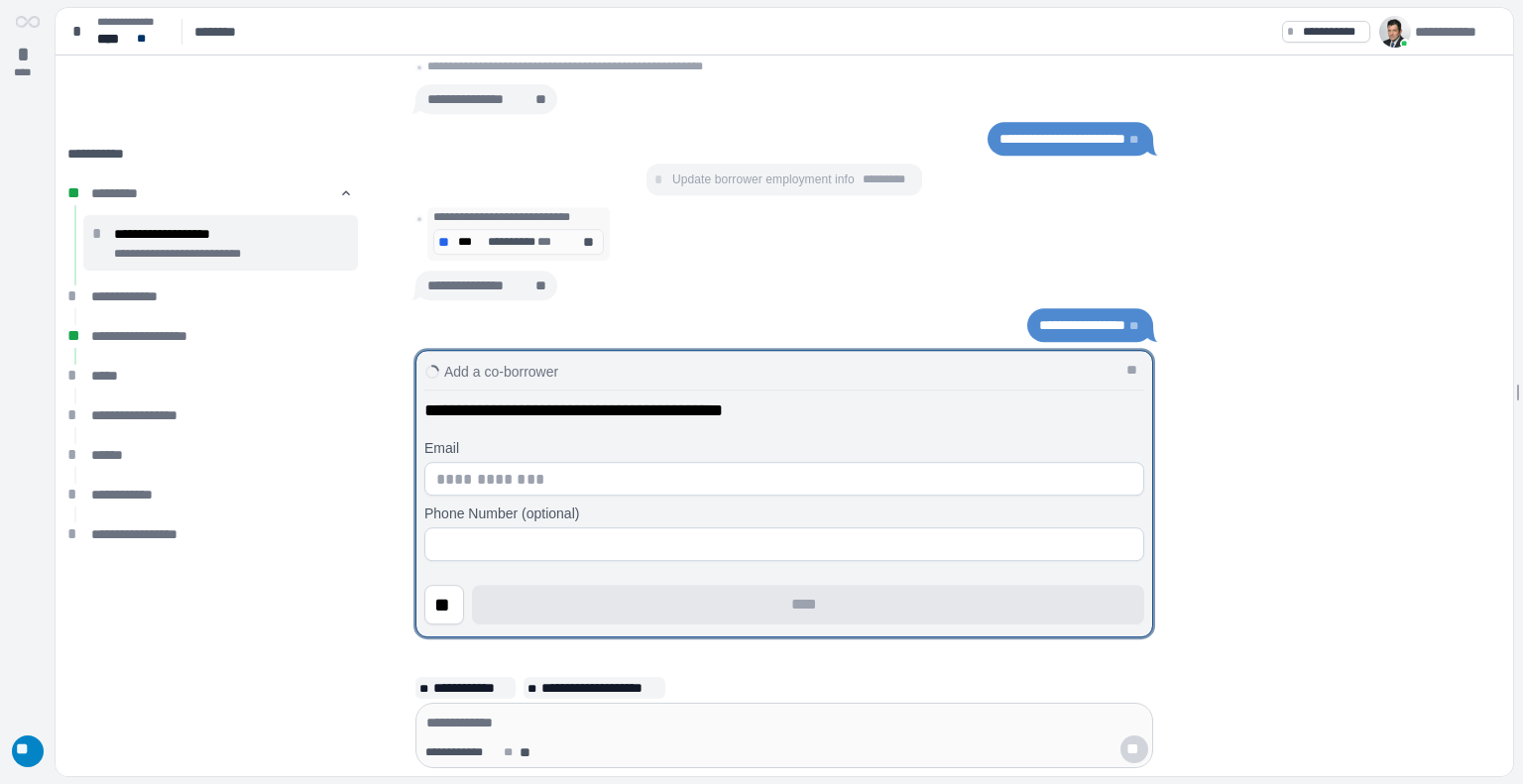 click on "Phone Number (optional)" at bounding box center (784, 513) 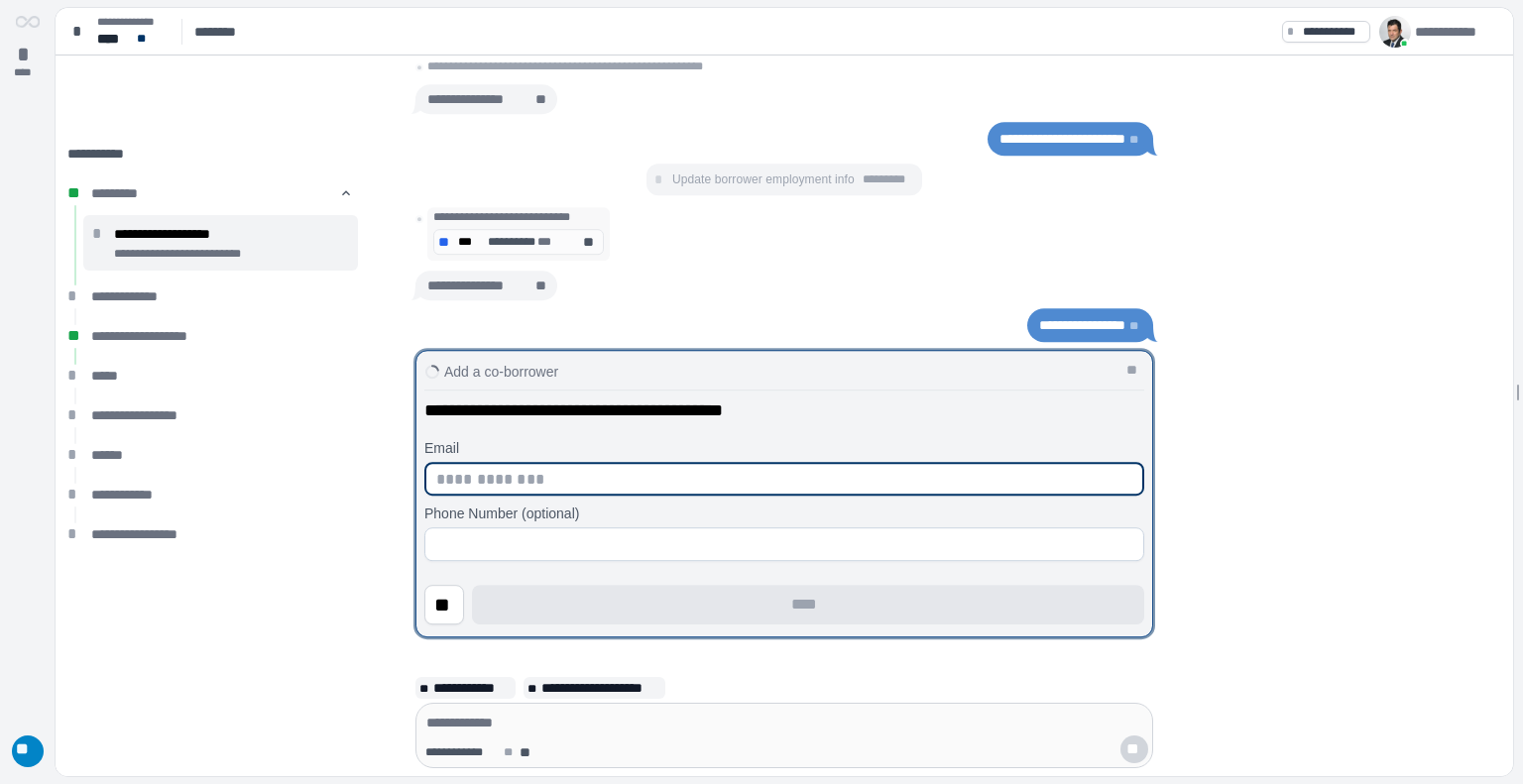 click at bounding box center (784, 479) 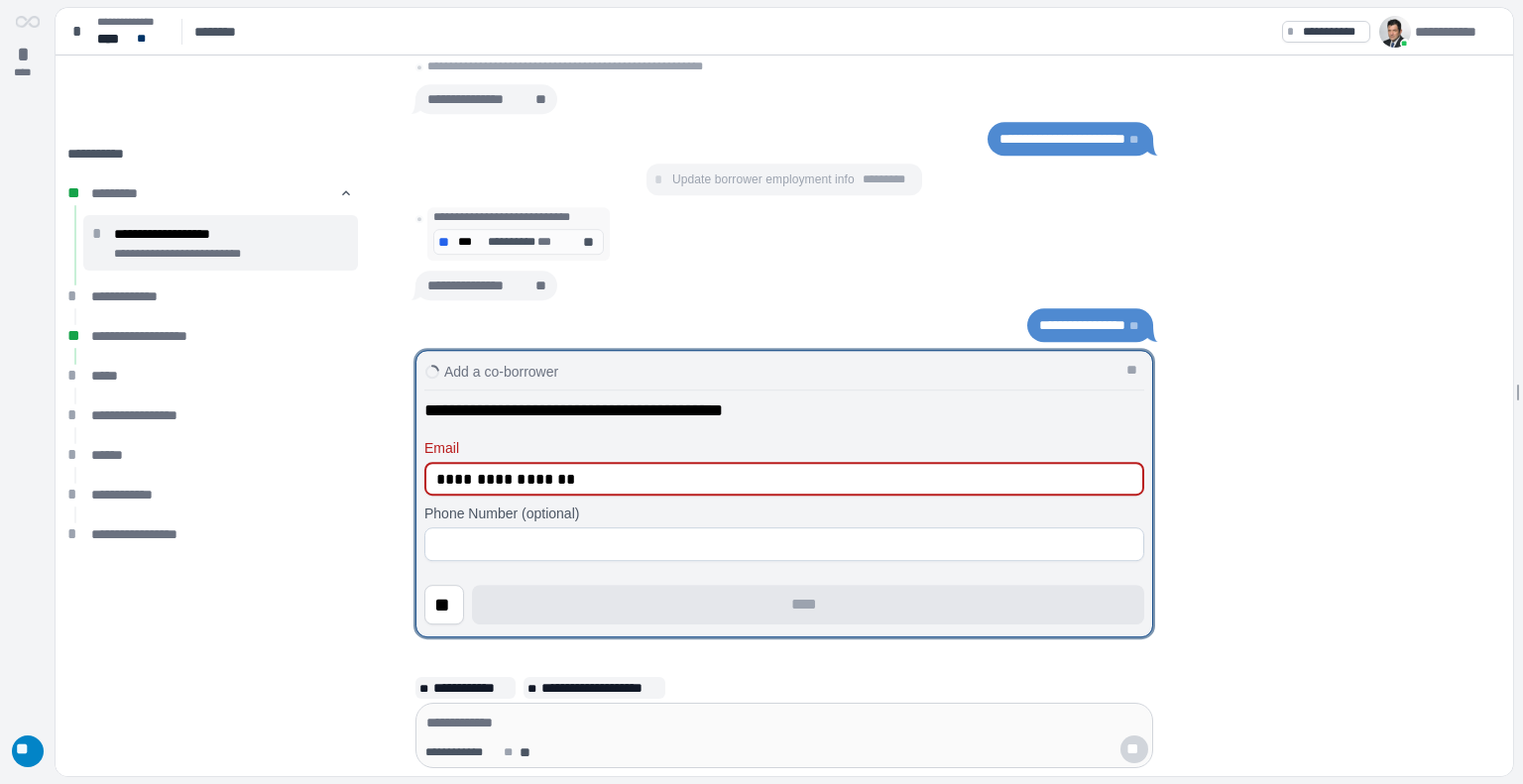 click at bounding box center [784, 544] 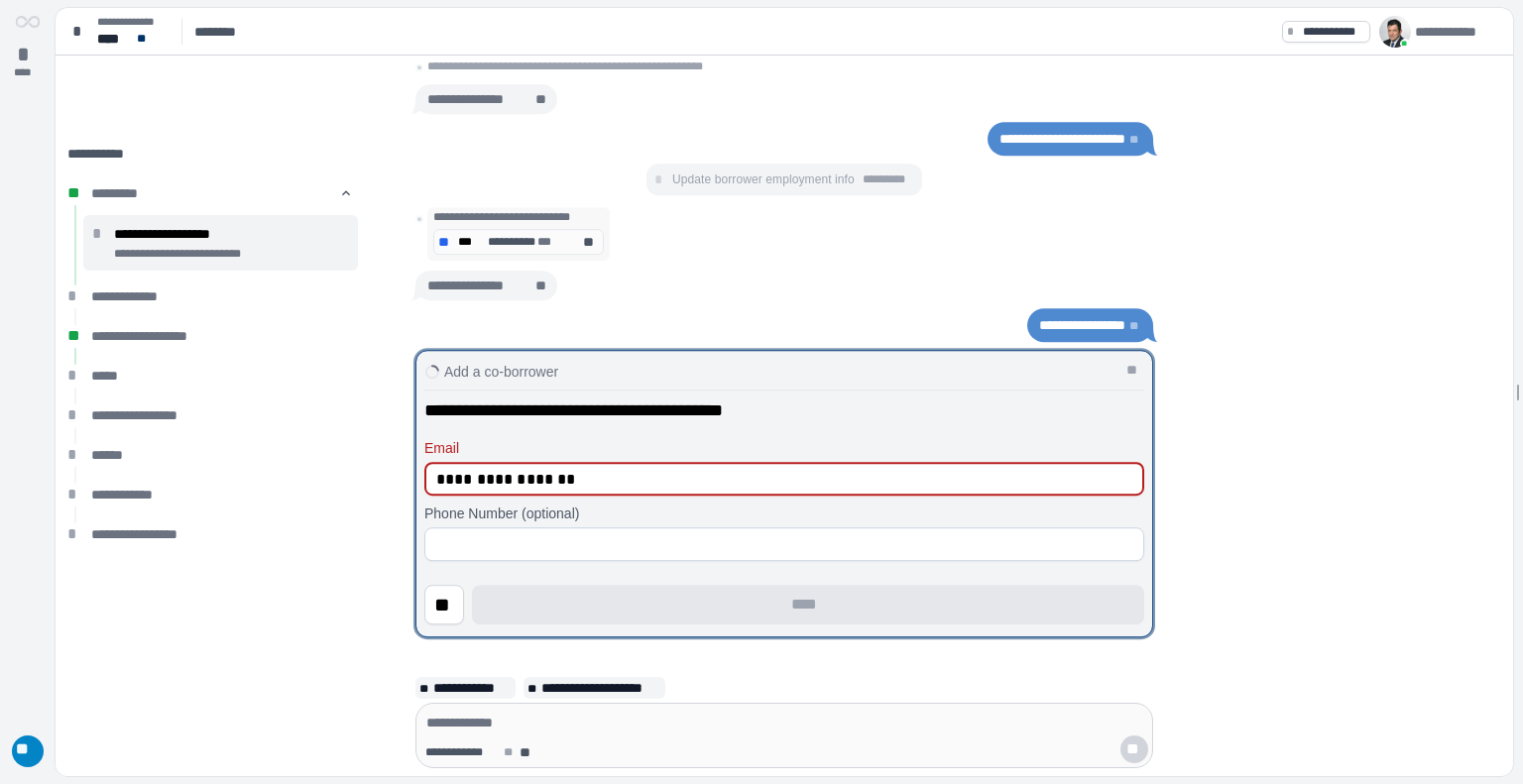 click on "** ****" at bounding box center (784, 605) 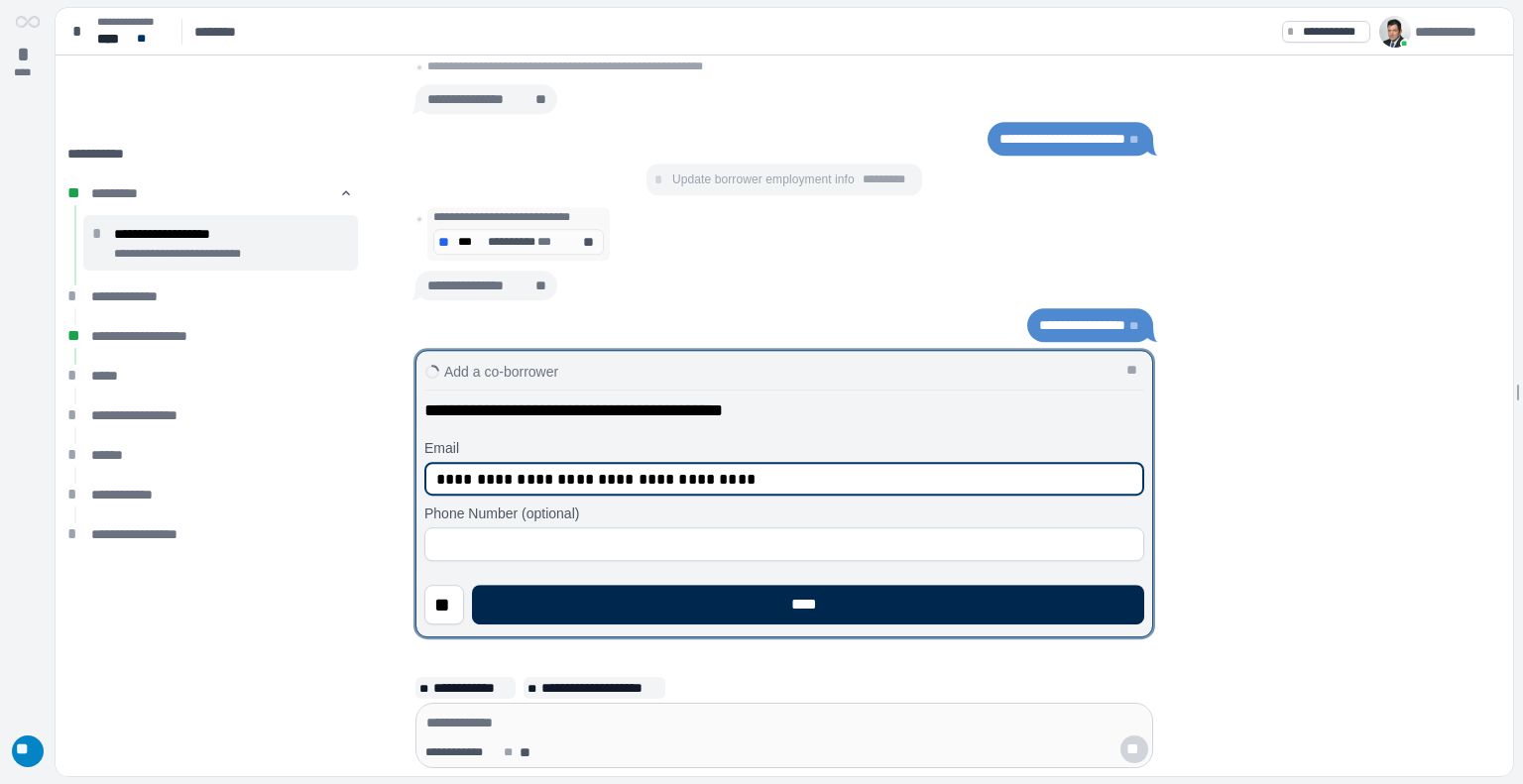 type on "**********" 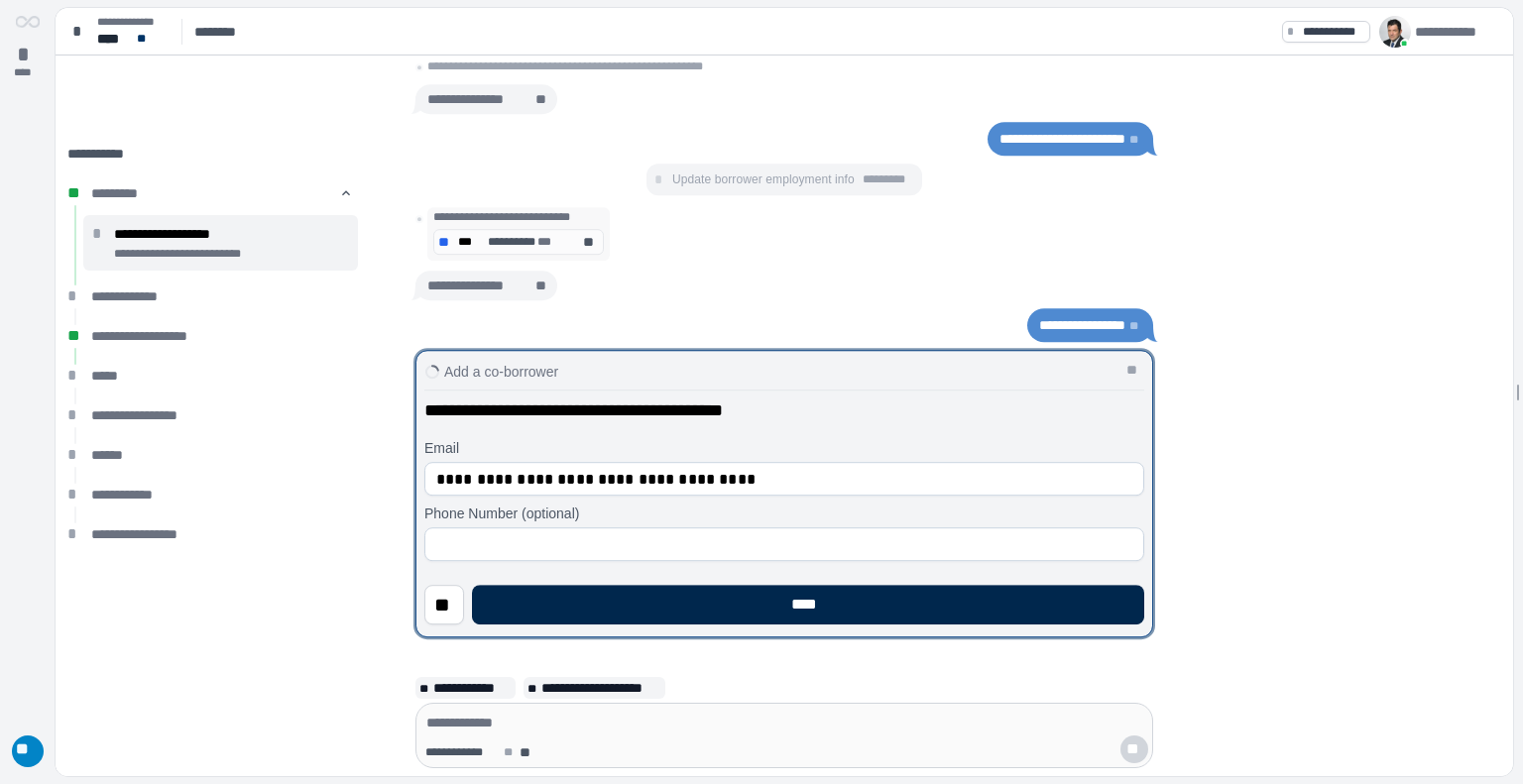 click on "****" at bounding box center [808, 605] 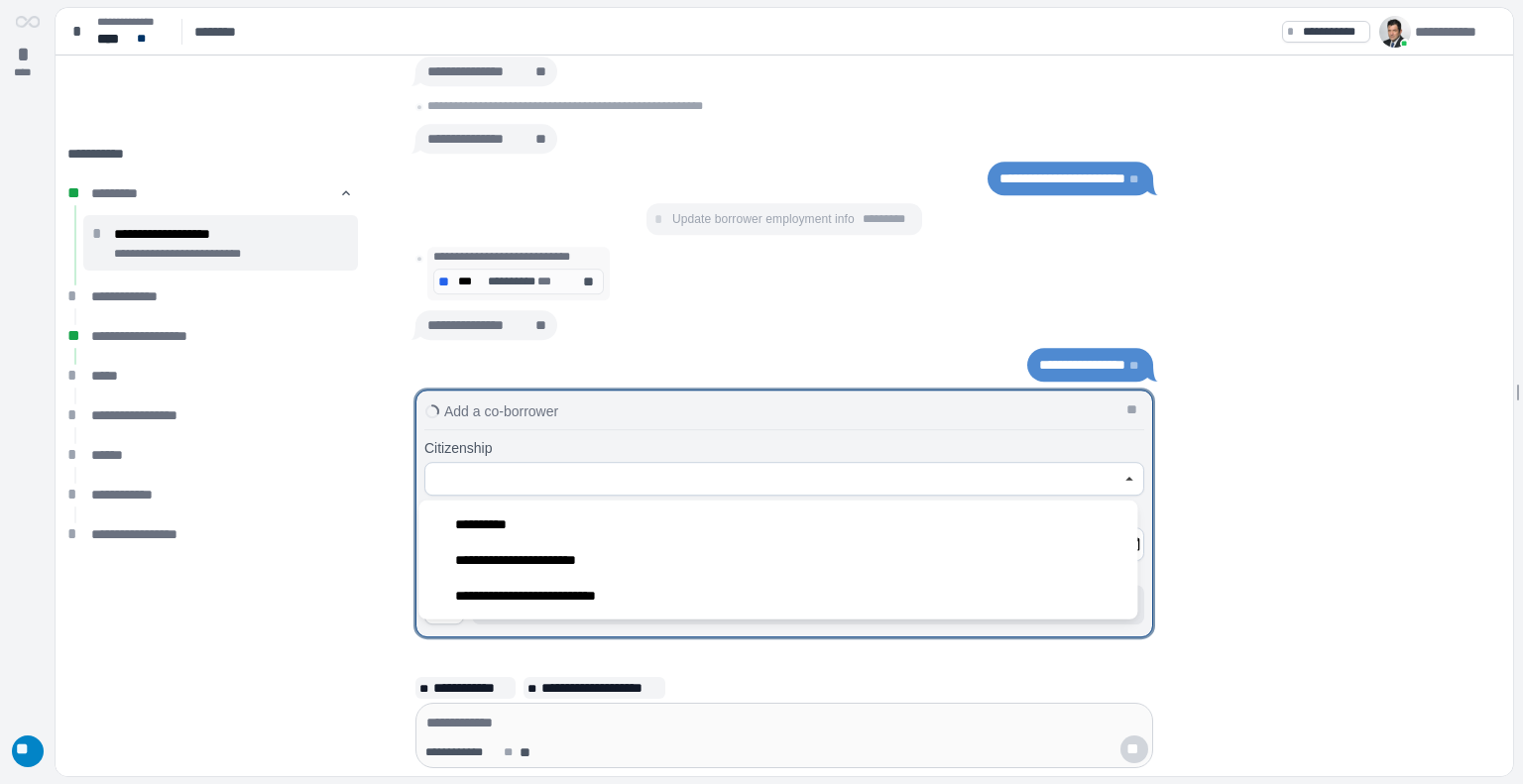 click at bounding box center [773, 479] 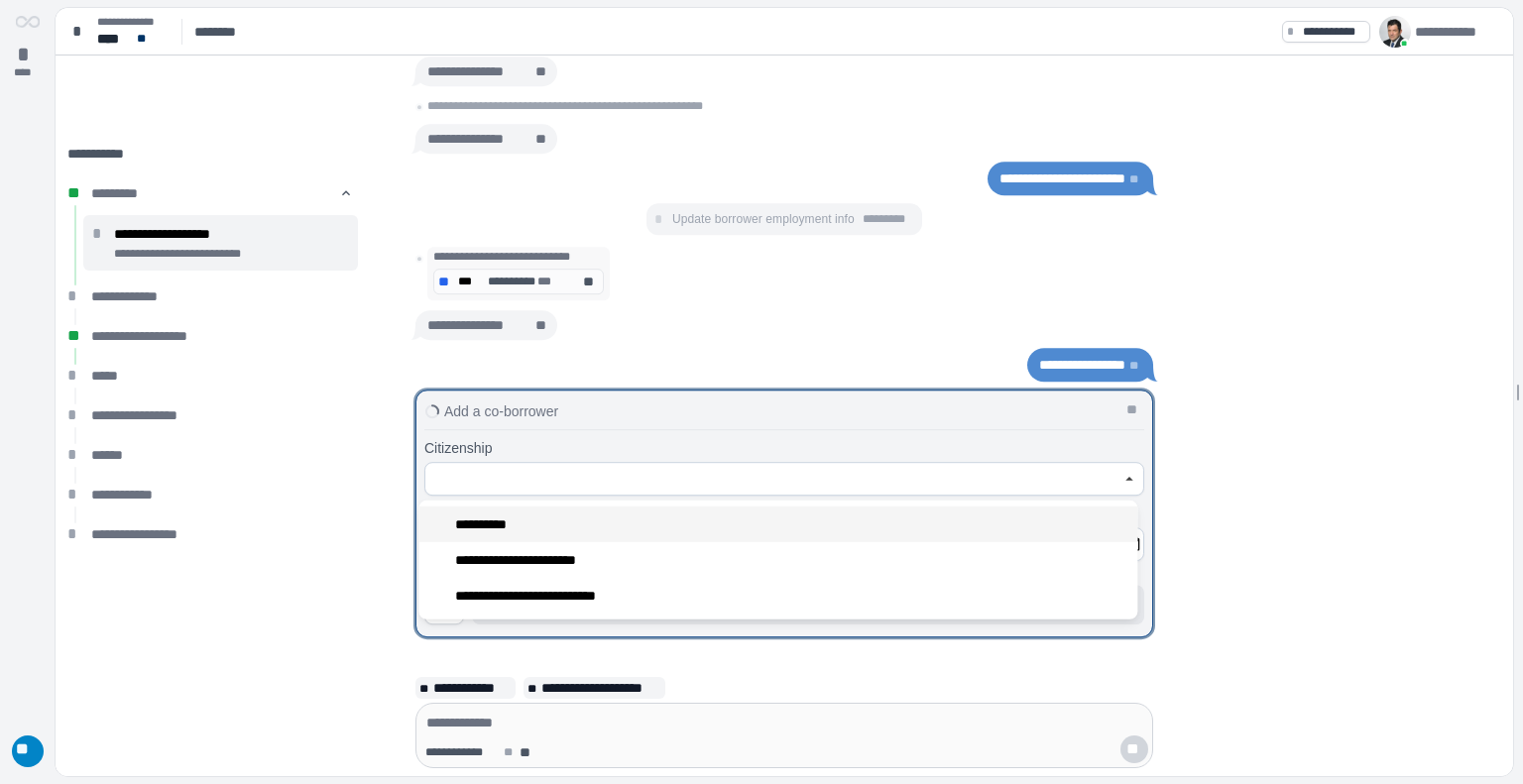 click on "**********" at bounding box center (777, 524) 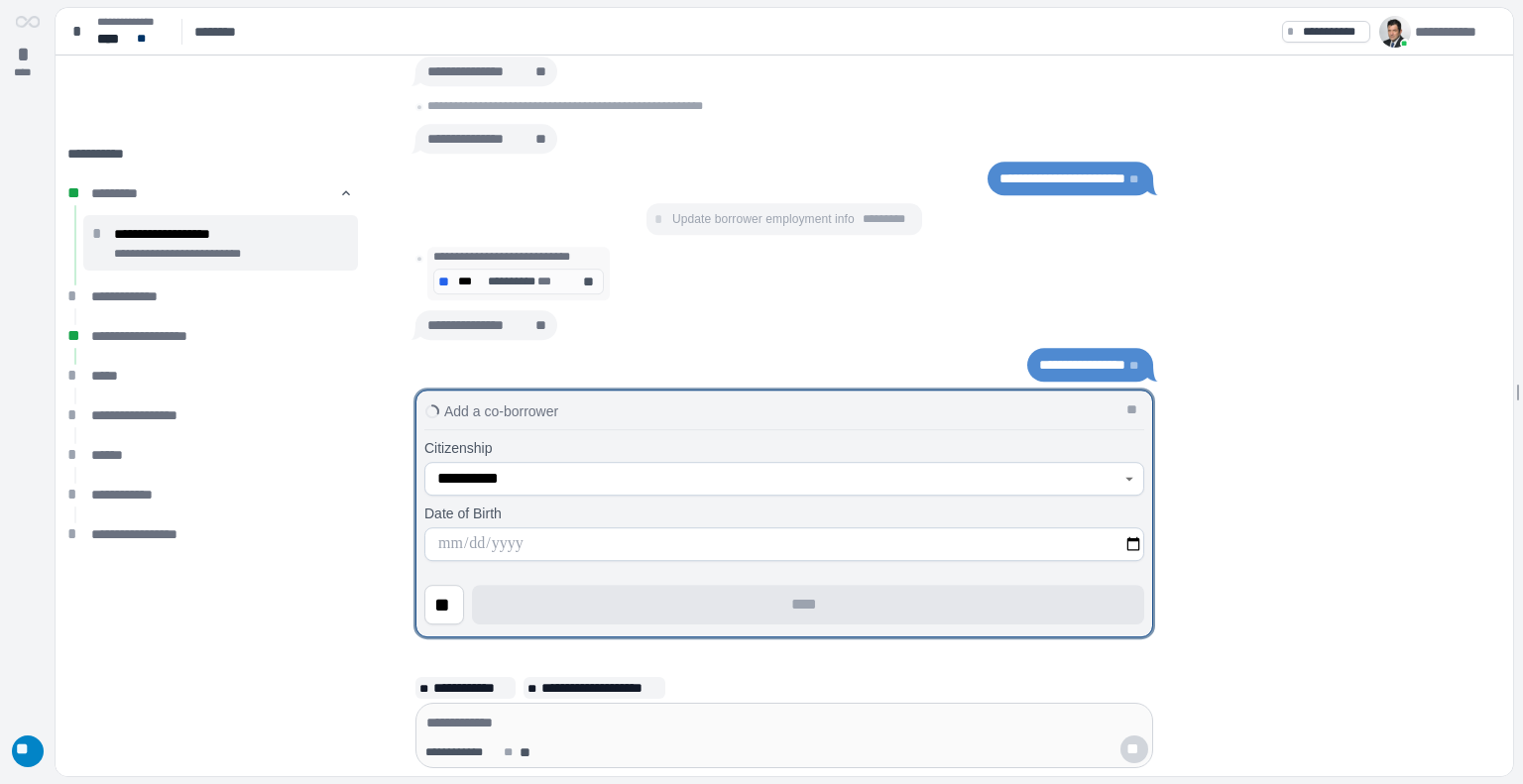 click at bounding box center [784, 544] 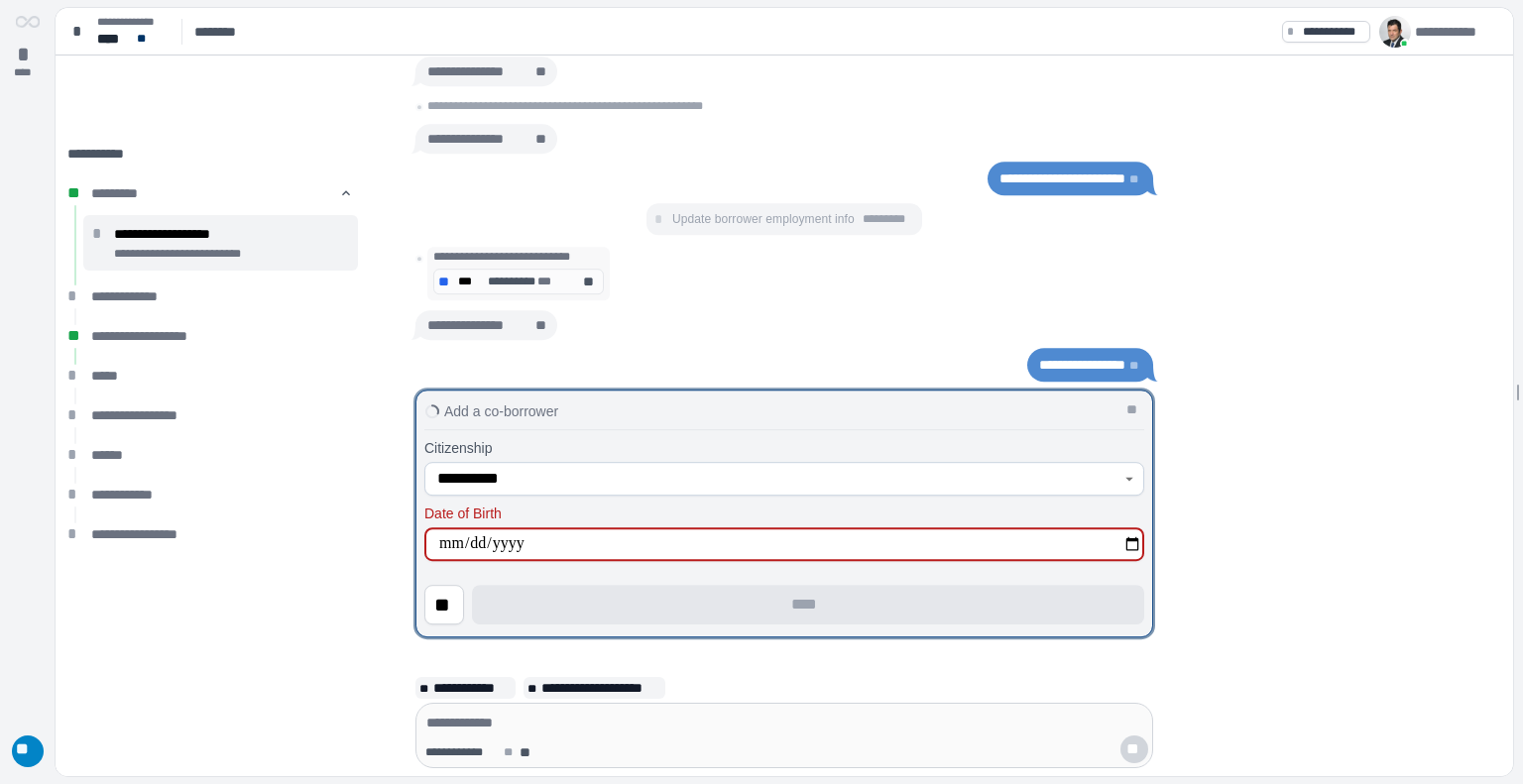 type on "**********" 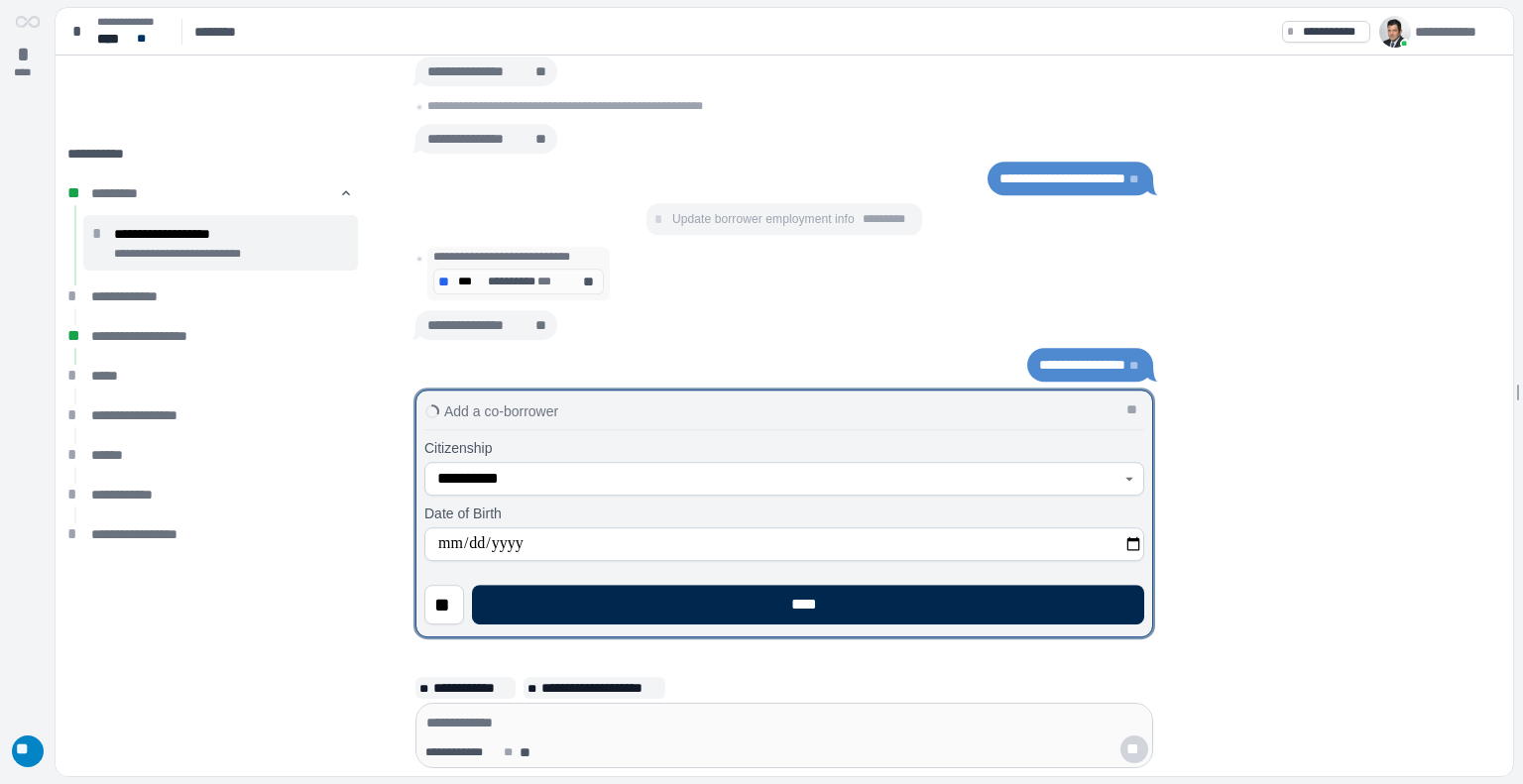 click on "****" at bounding box center [808, 605] 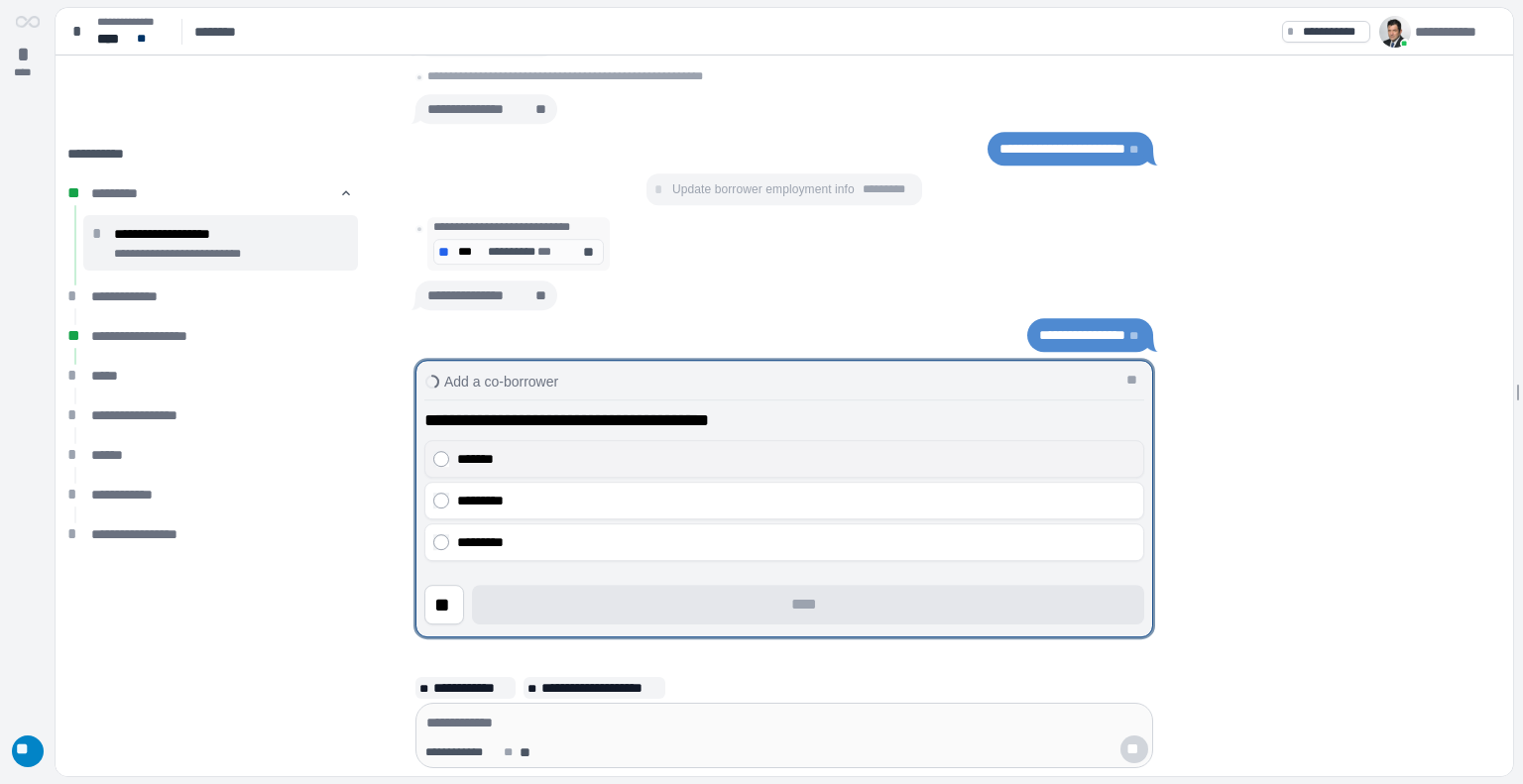 click on "*******" at bounding box center (784, 459) 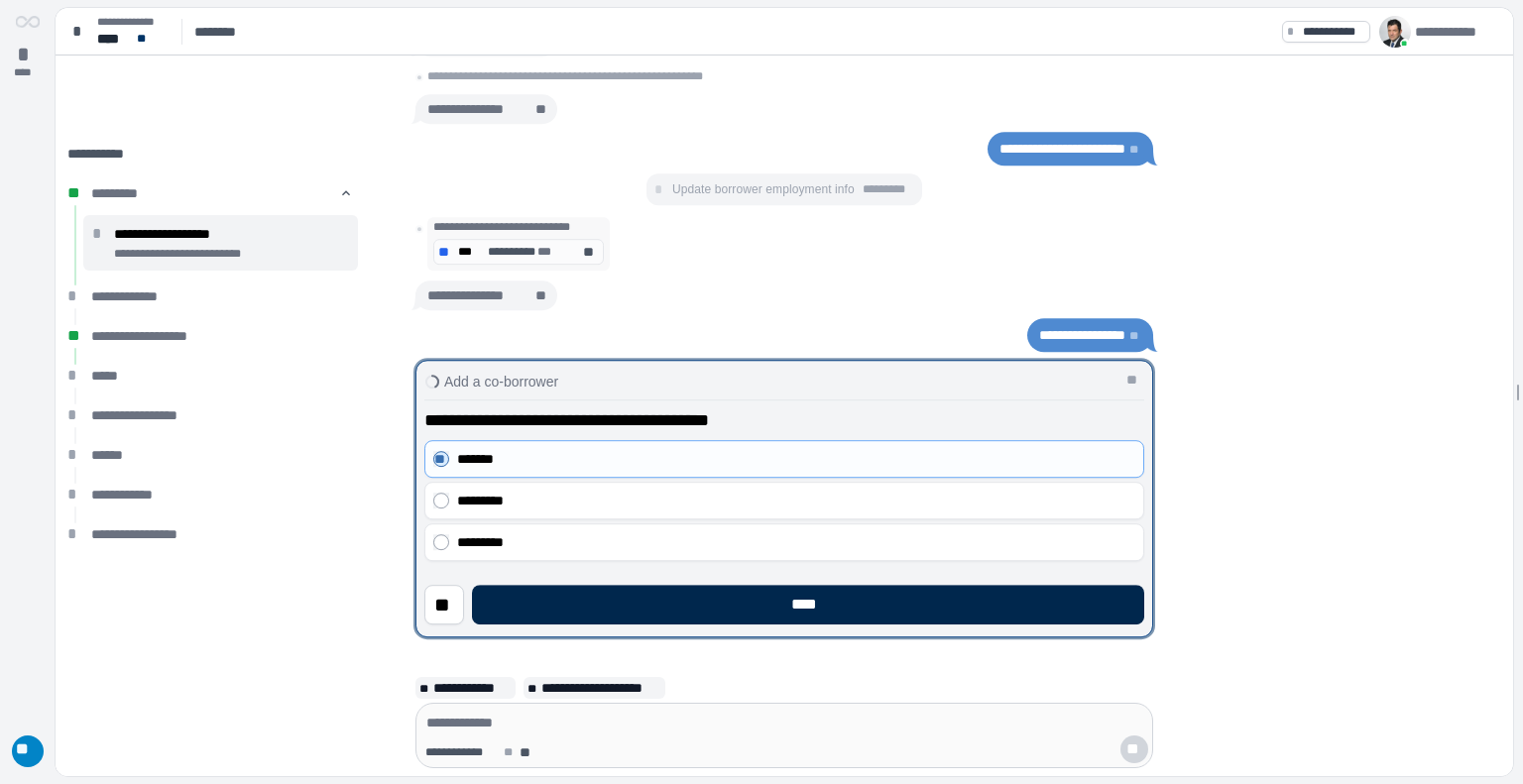 click on "****" at bounding box center [808, 605] 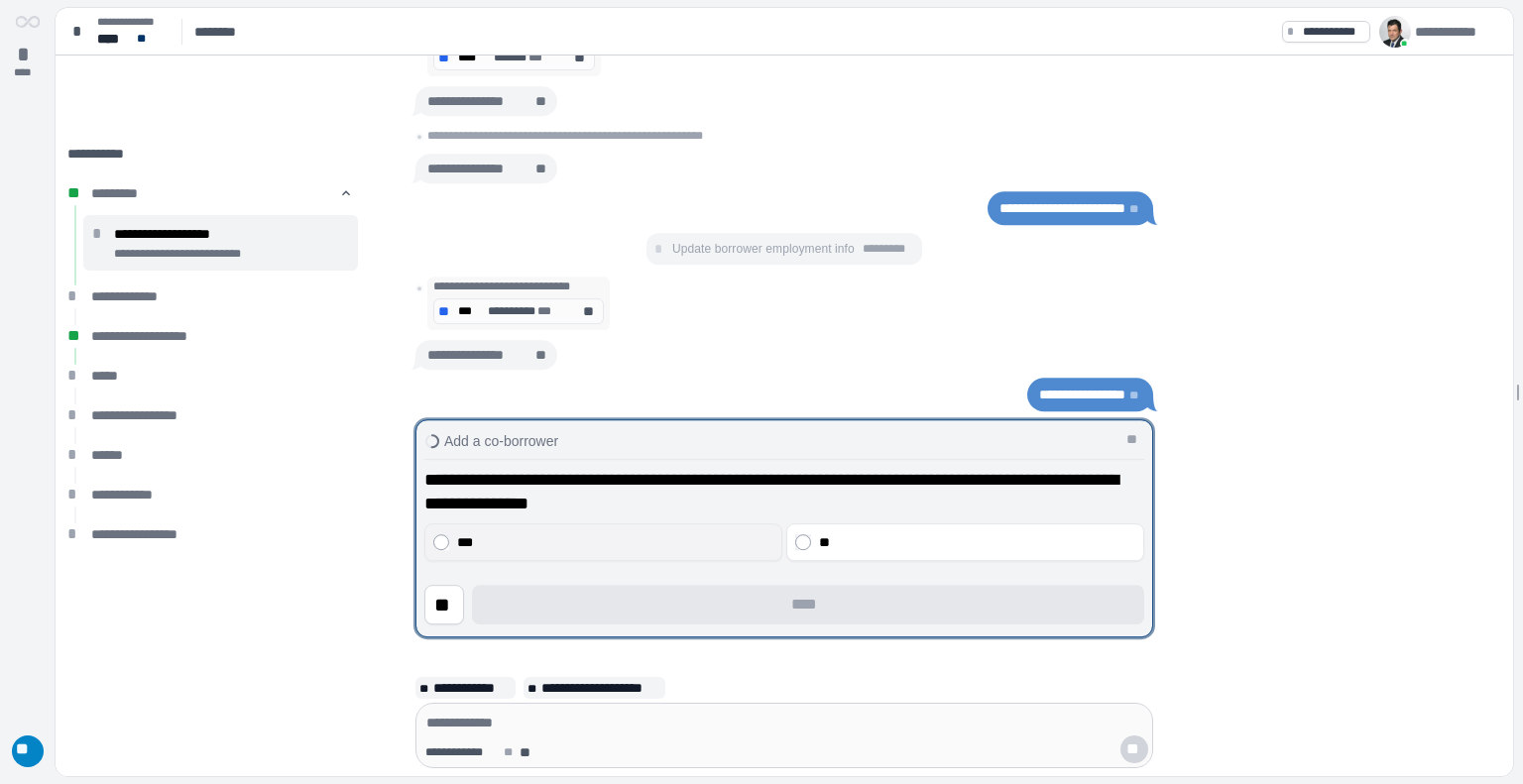 click on "***" at bounding box center [616, 542] 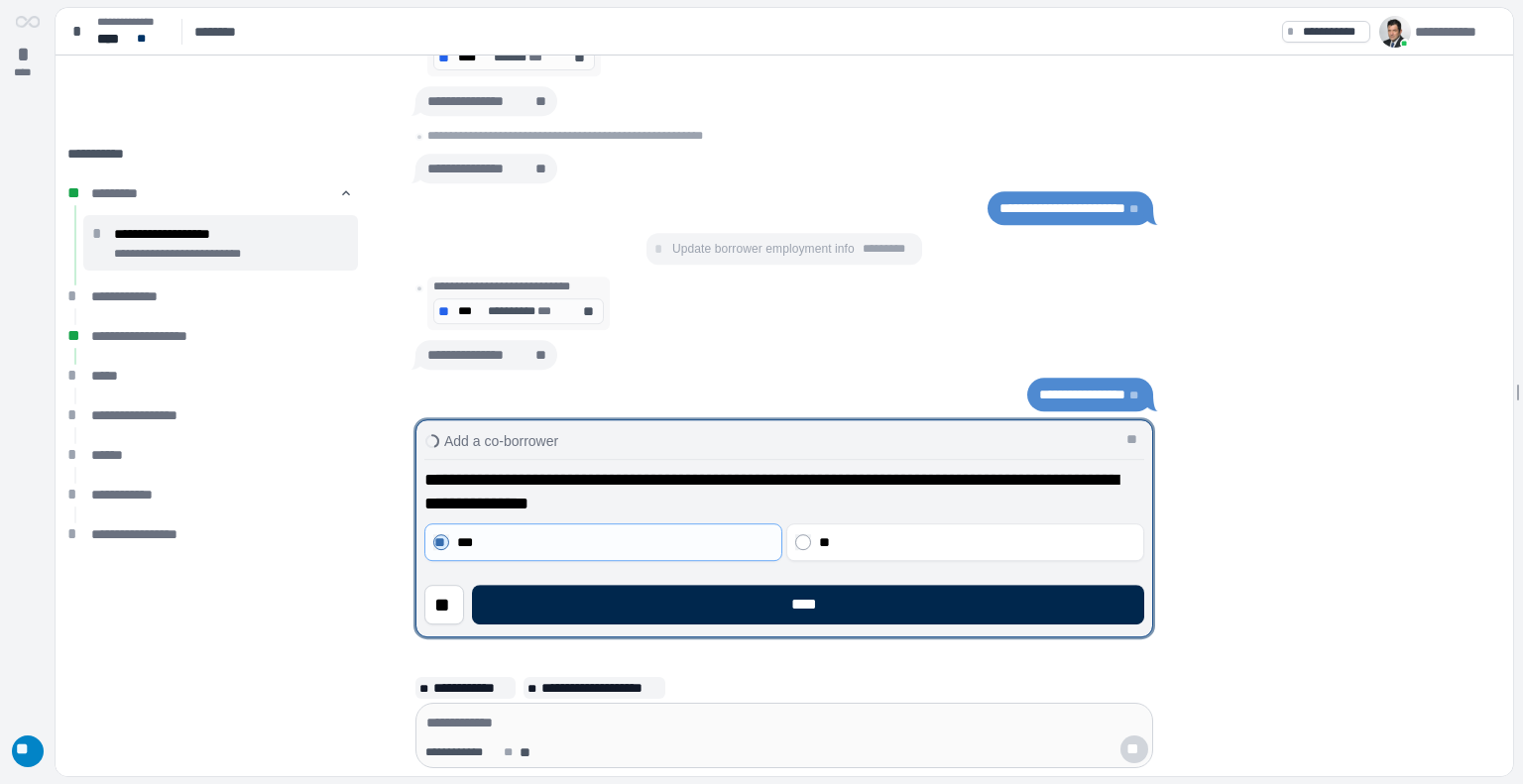 click on "****" at bounding box center (808, 605) 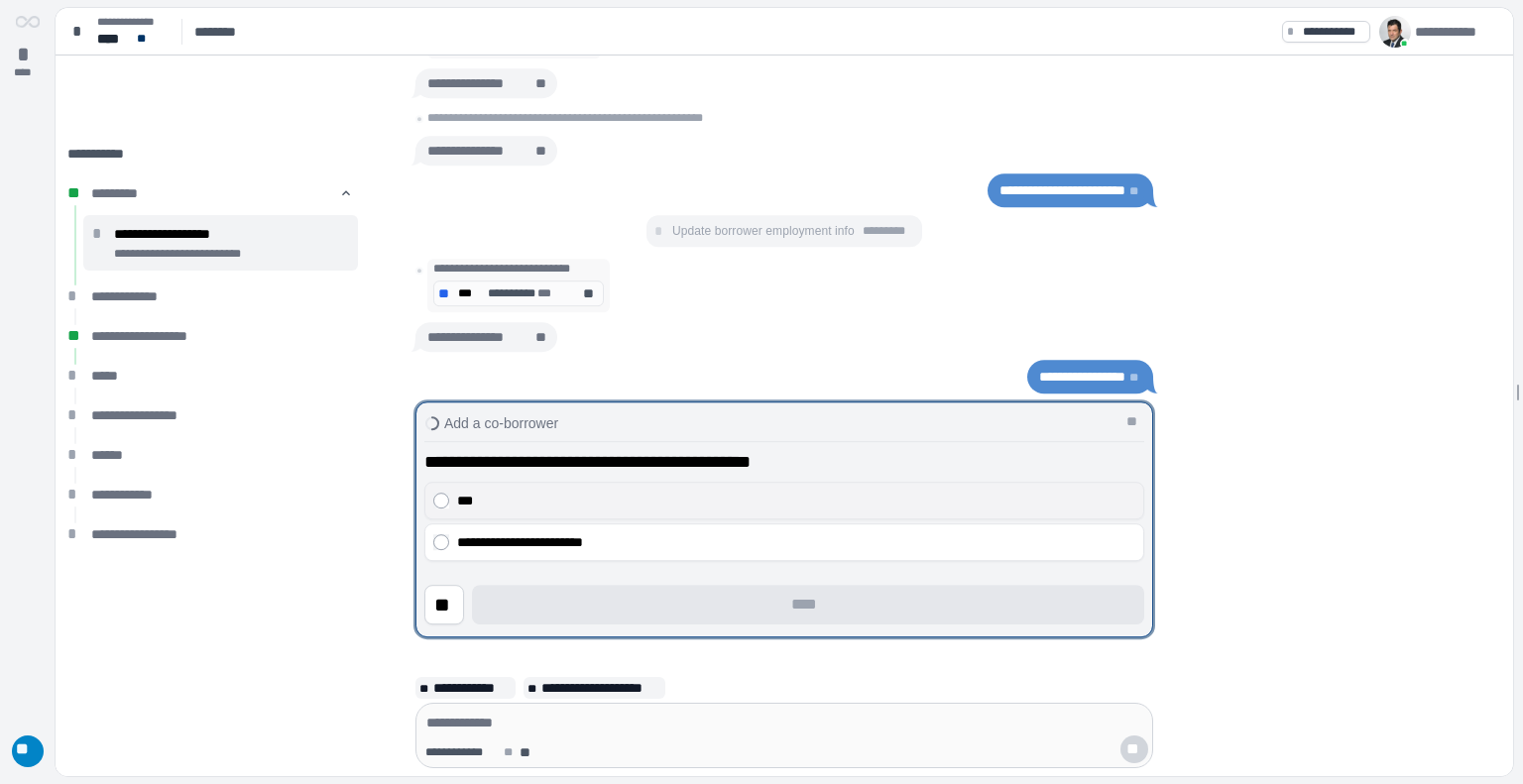 click on "***" at bounding box center [796, 501] 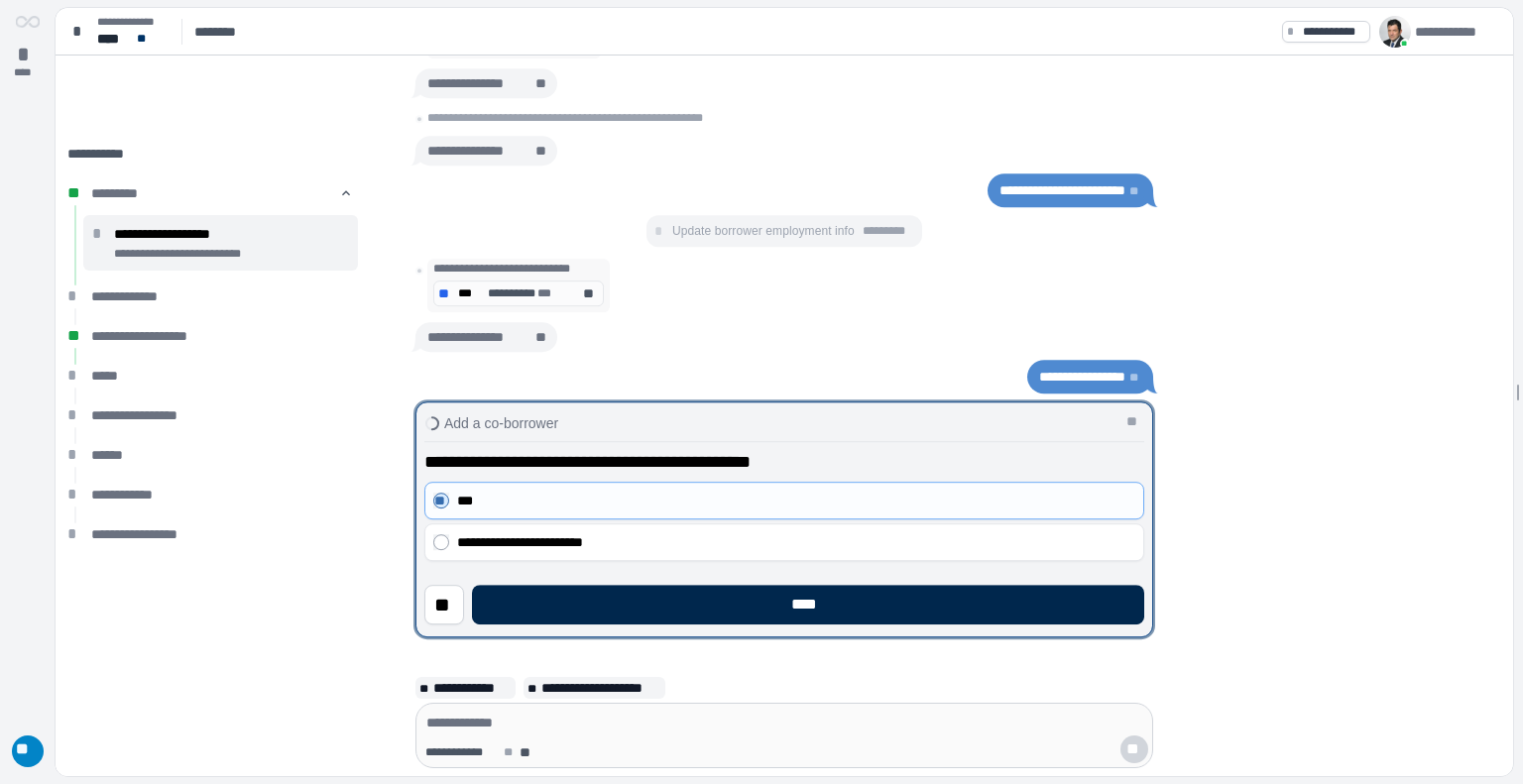 click on "****" at bounding box center (808, 605) 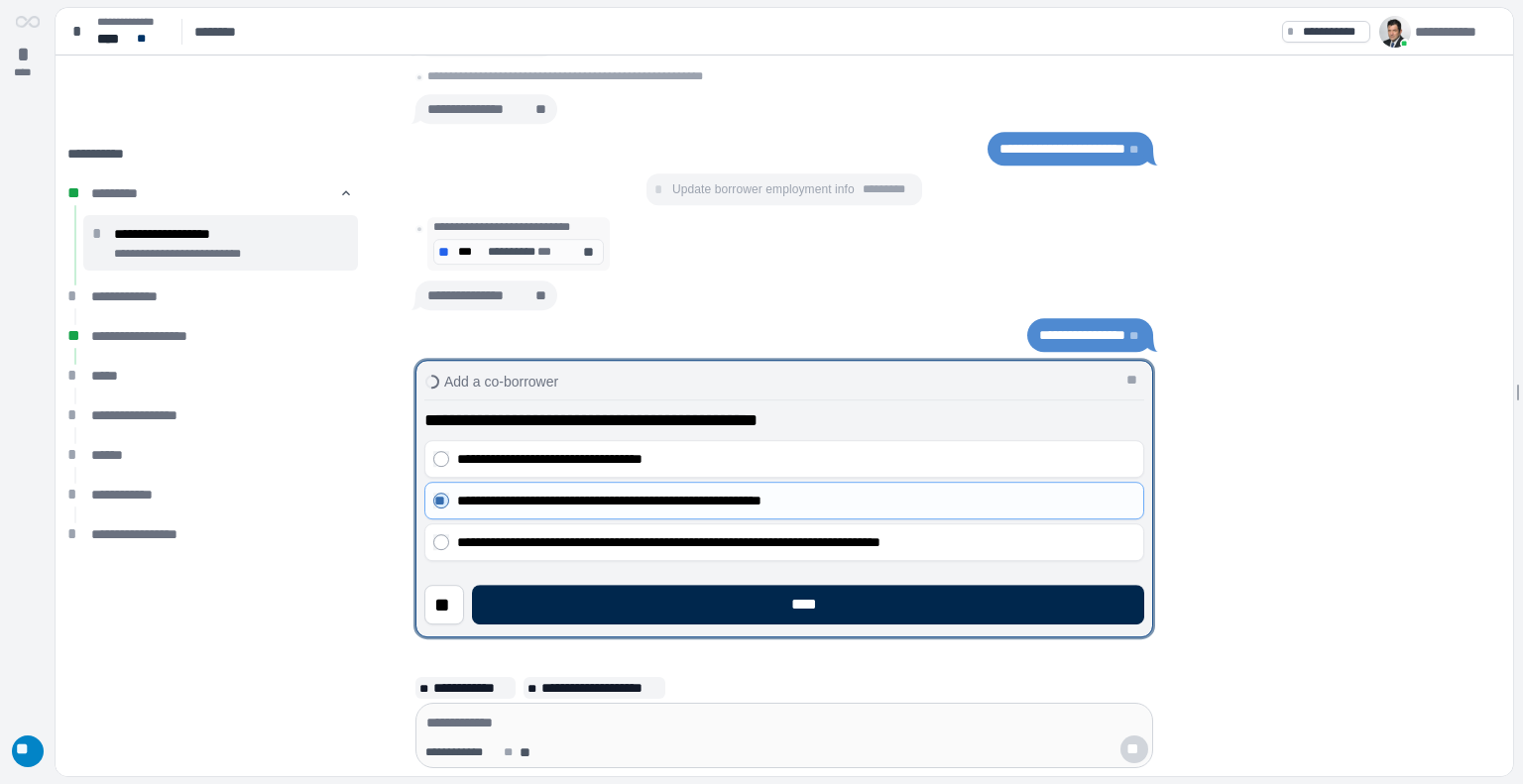 click on "****" at bounding box center (808, 605) 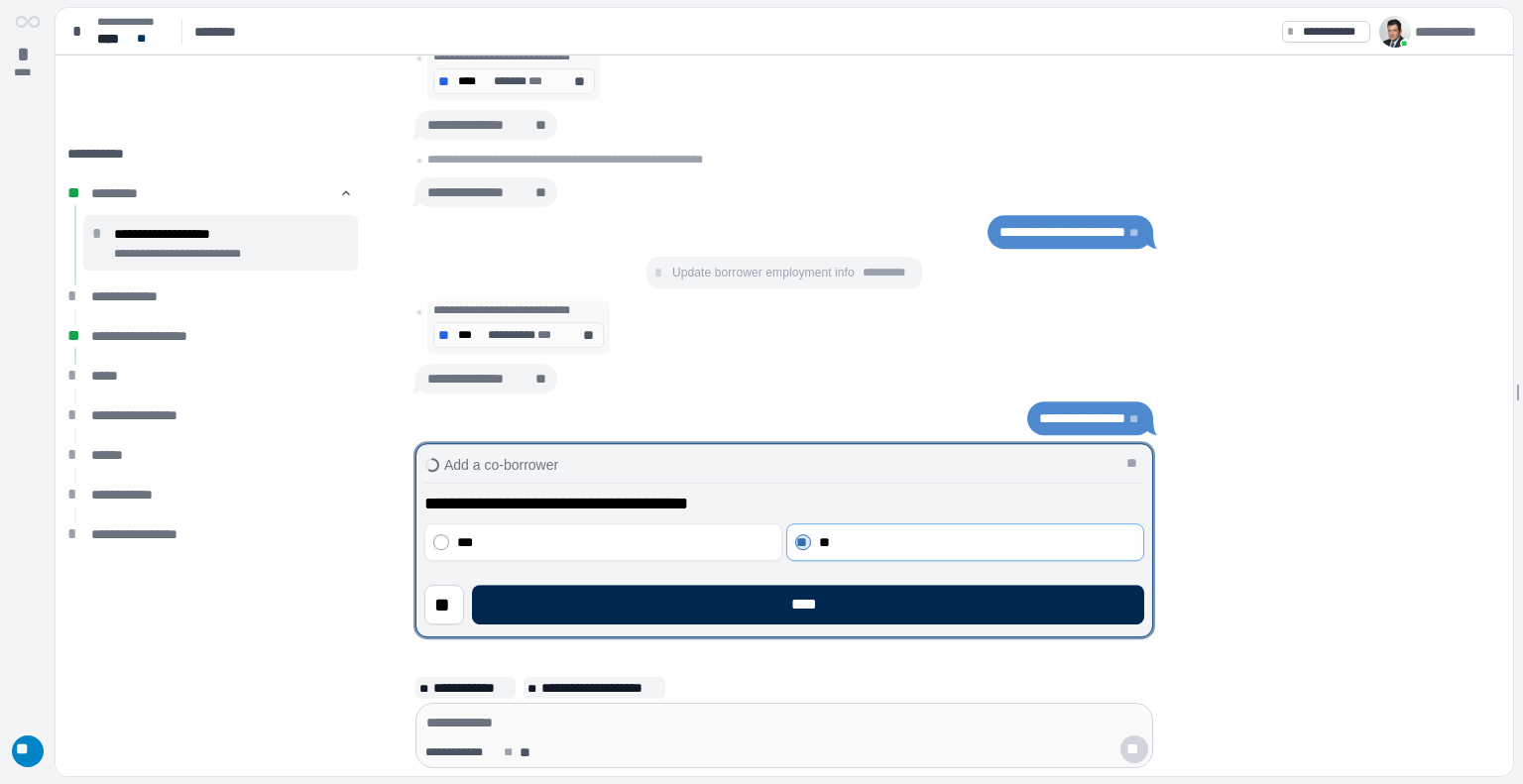click on "****" at bounding box center [808, 605] 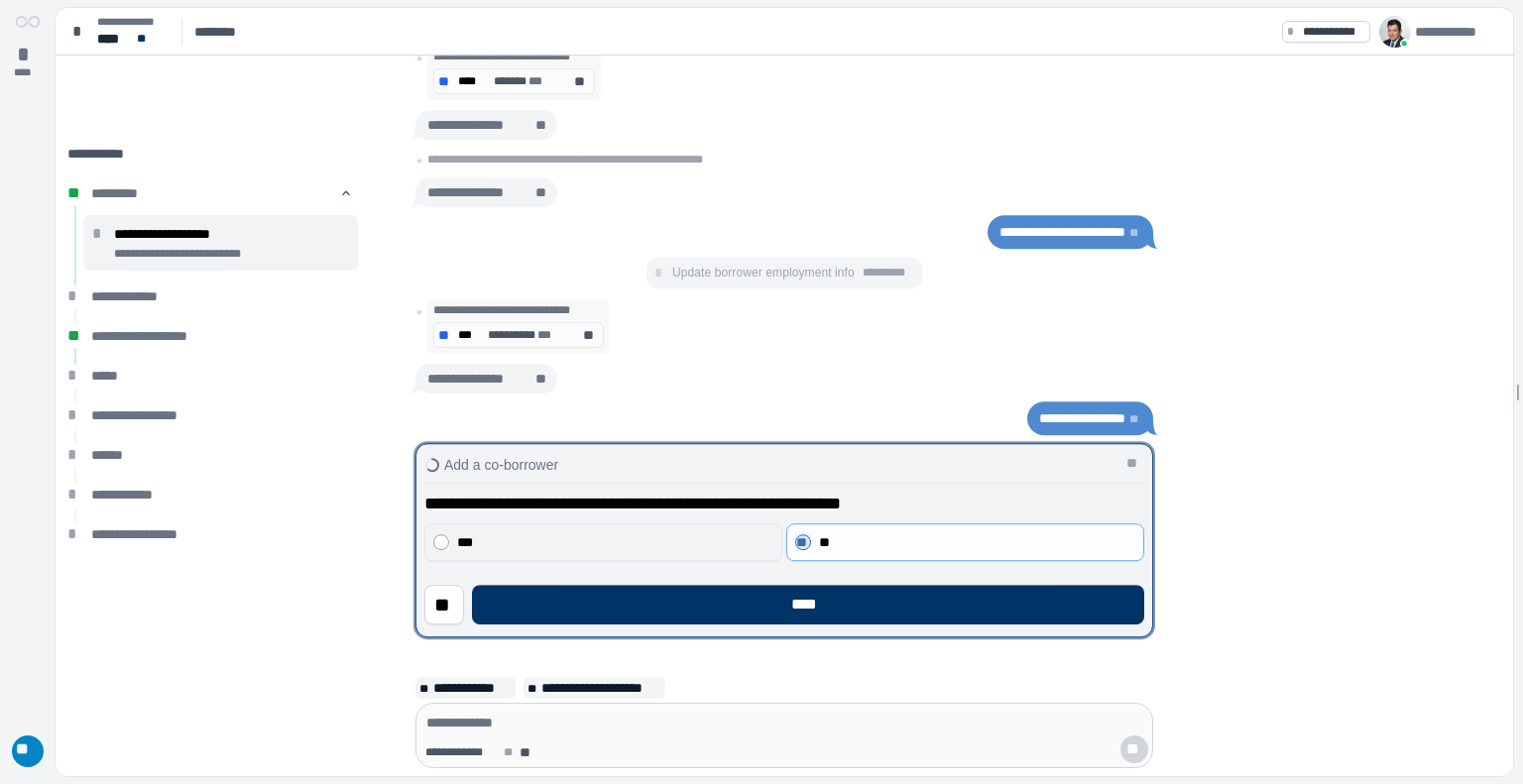 click on "***" at bounding box center (603, 542) 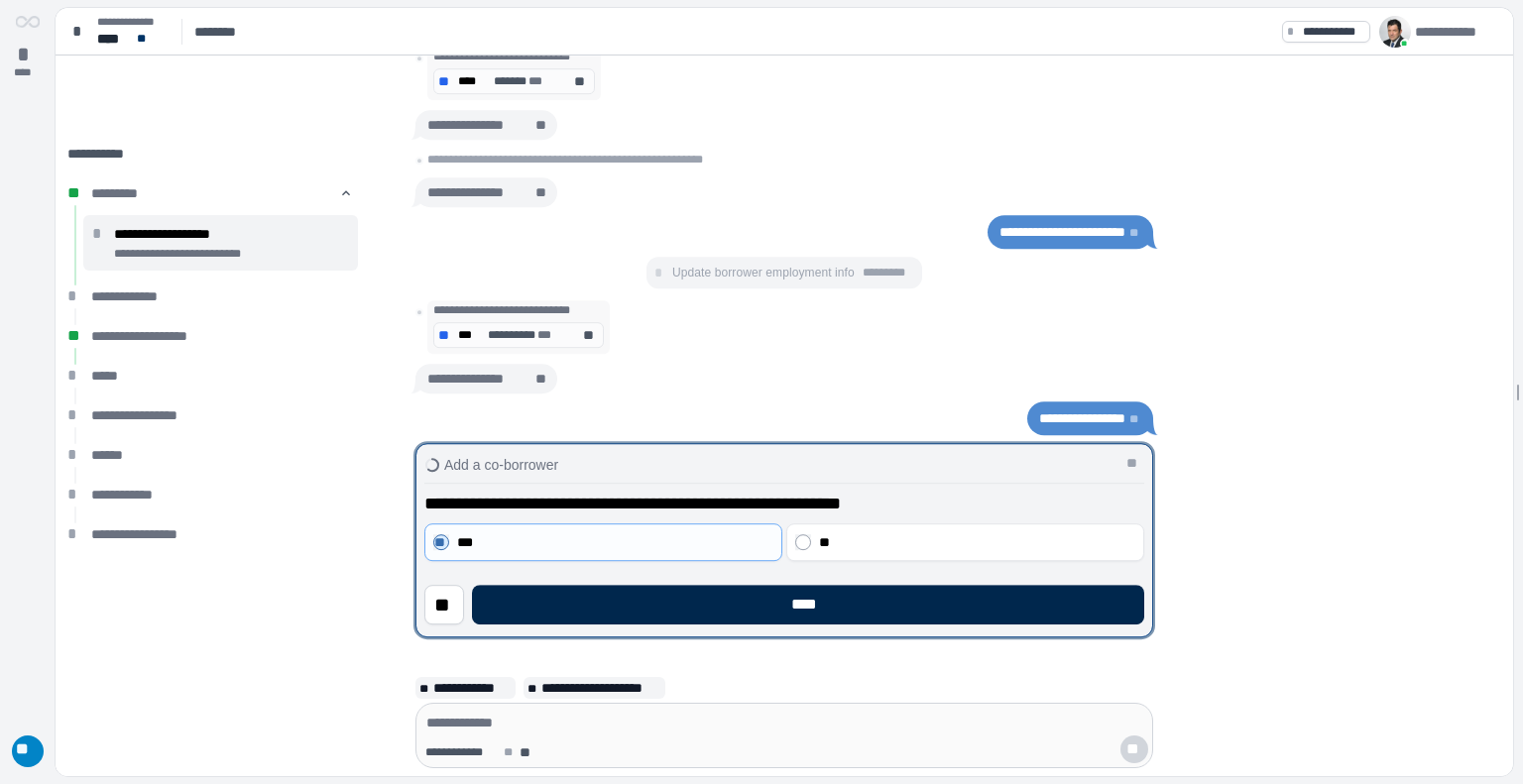 click on "****" at bounding box center (808, 605) 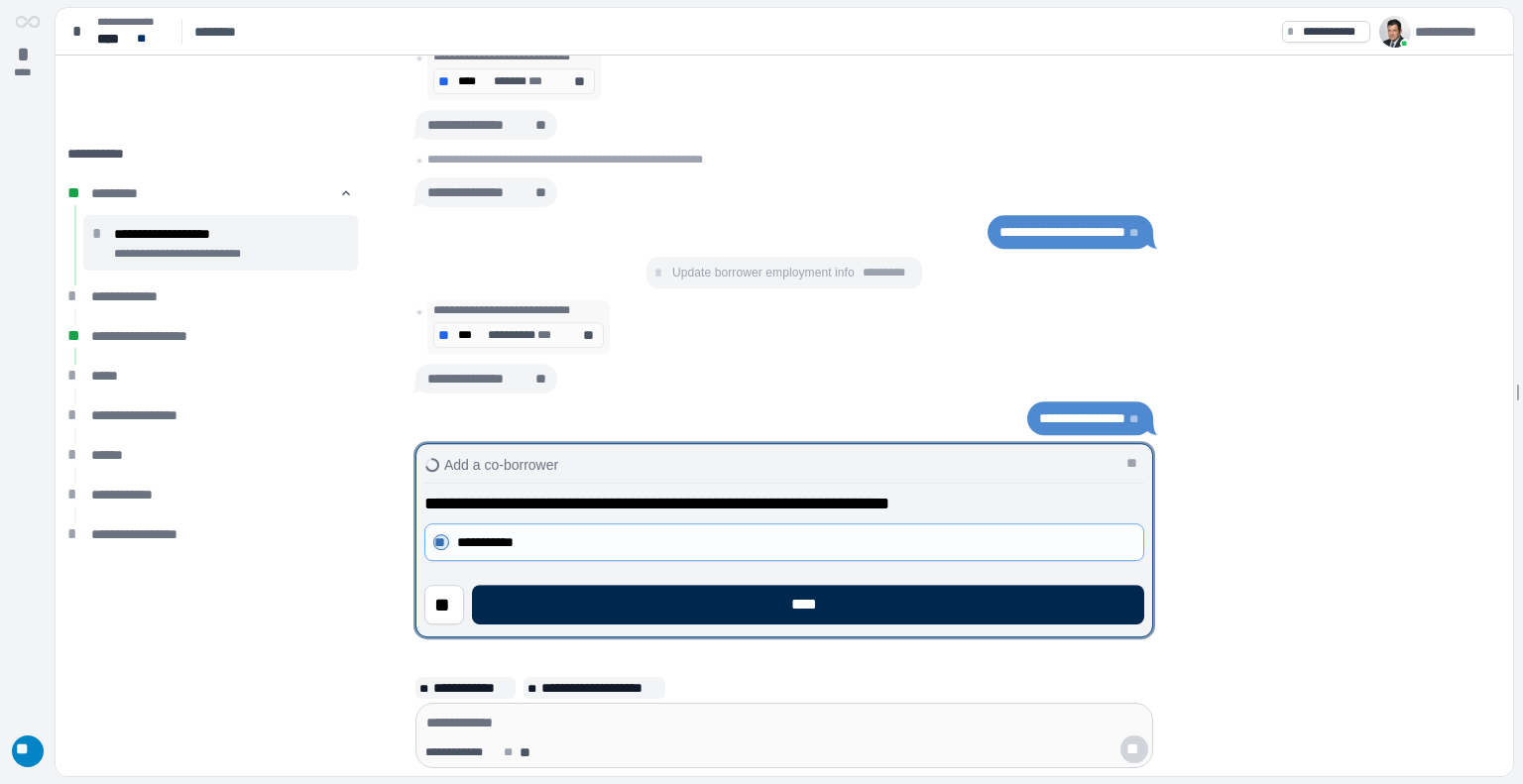 click on "****" at bounding box center (808, 605) 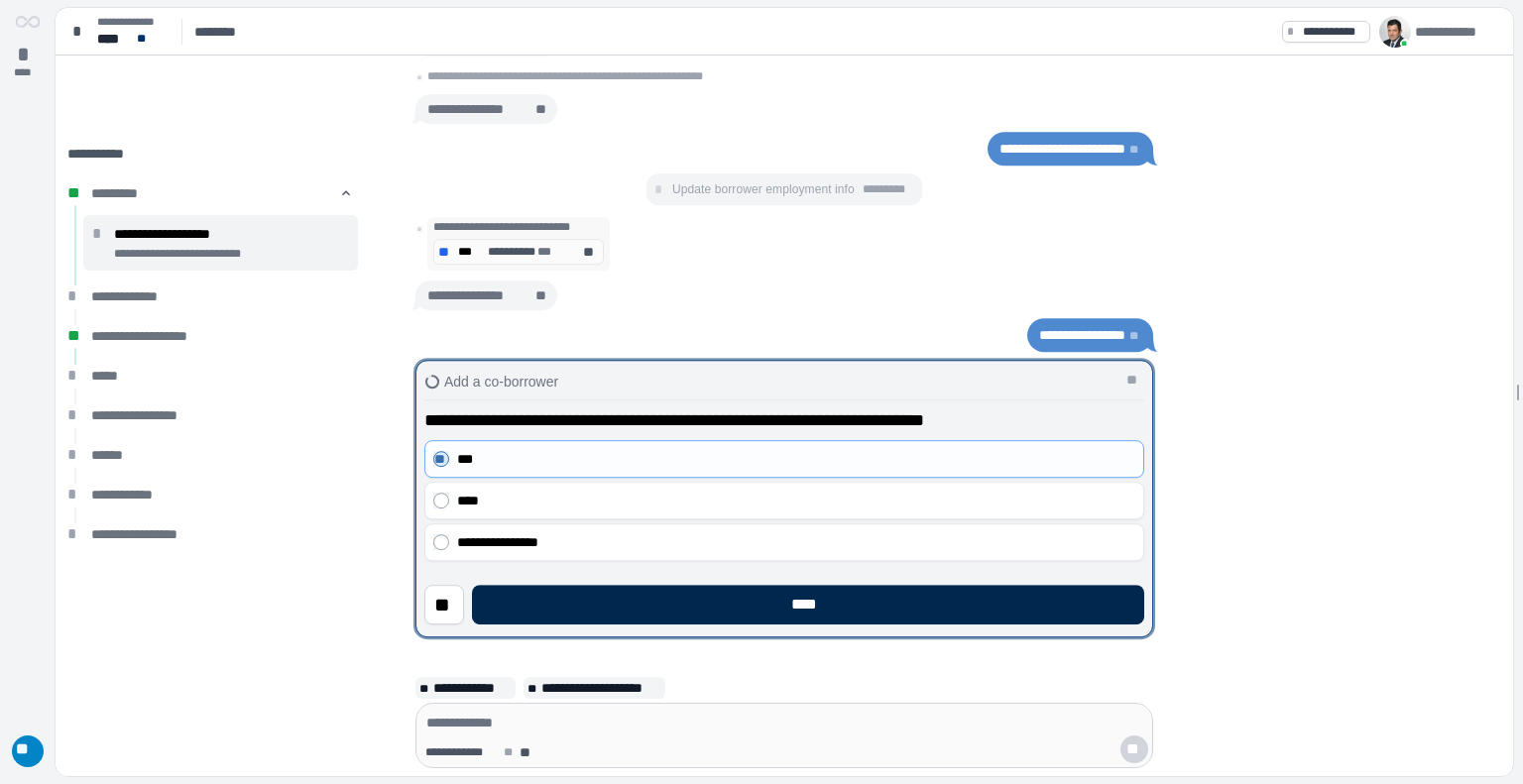 click on "****" at bounding box center (808, 605) 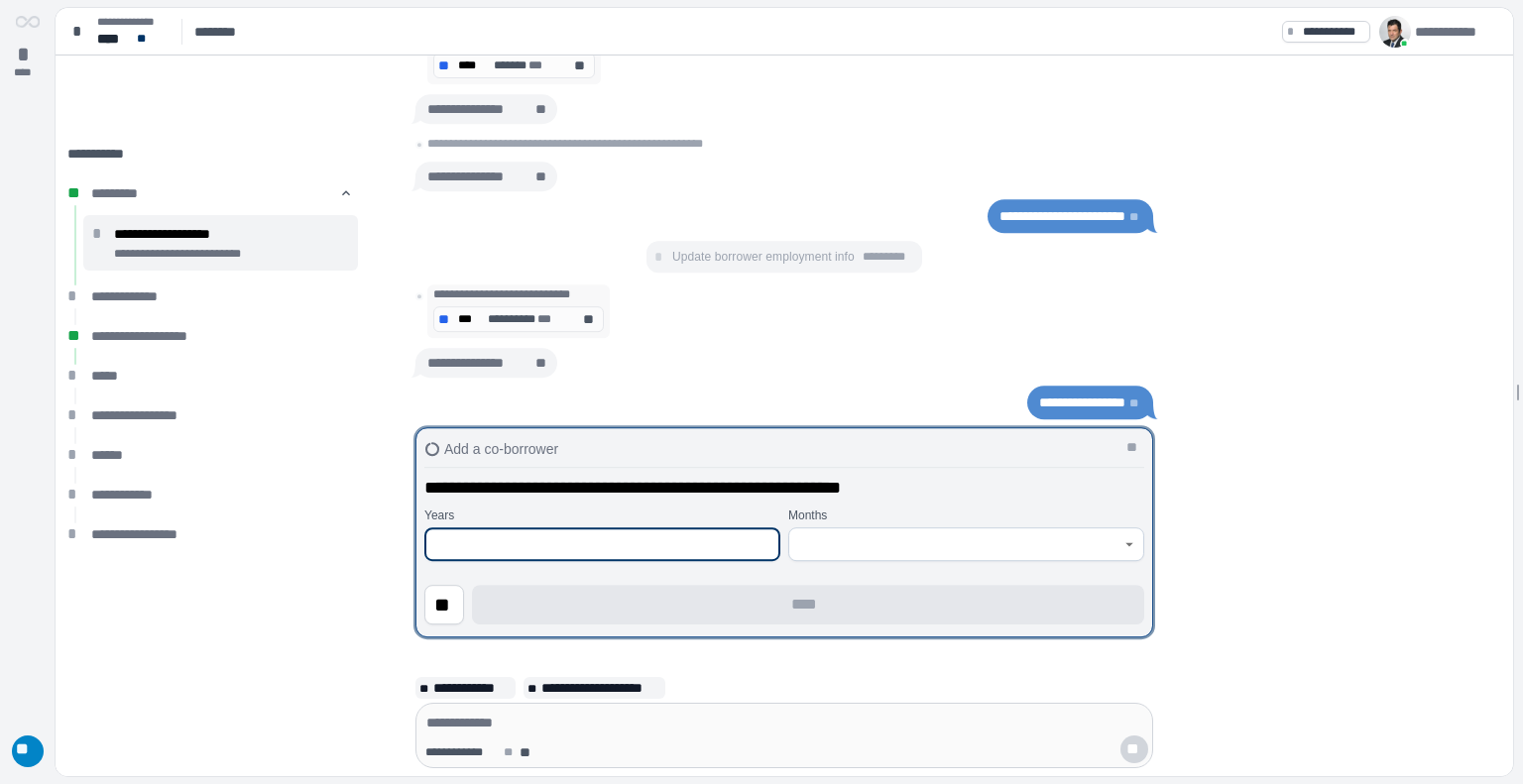 click at bounding box center [602, 544] 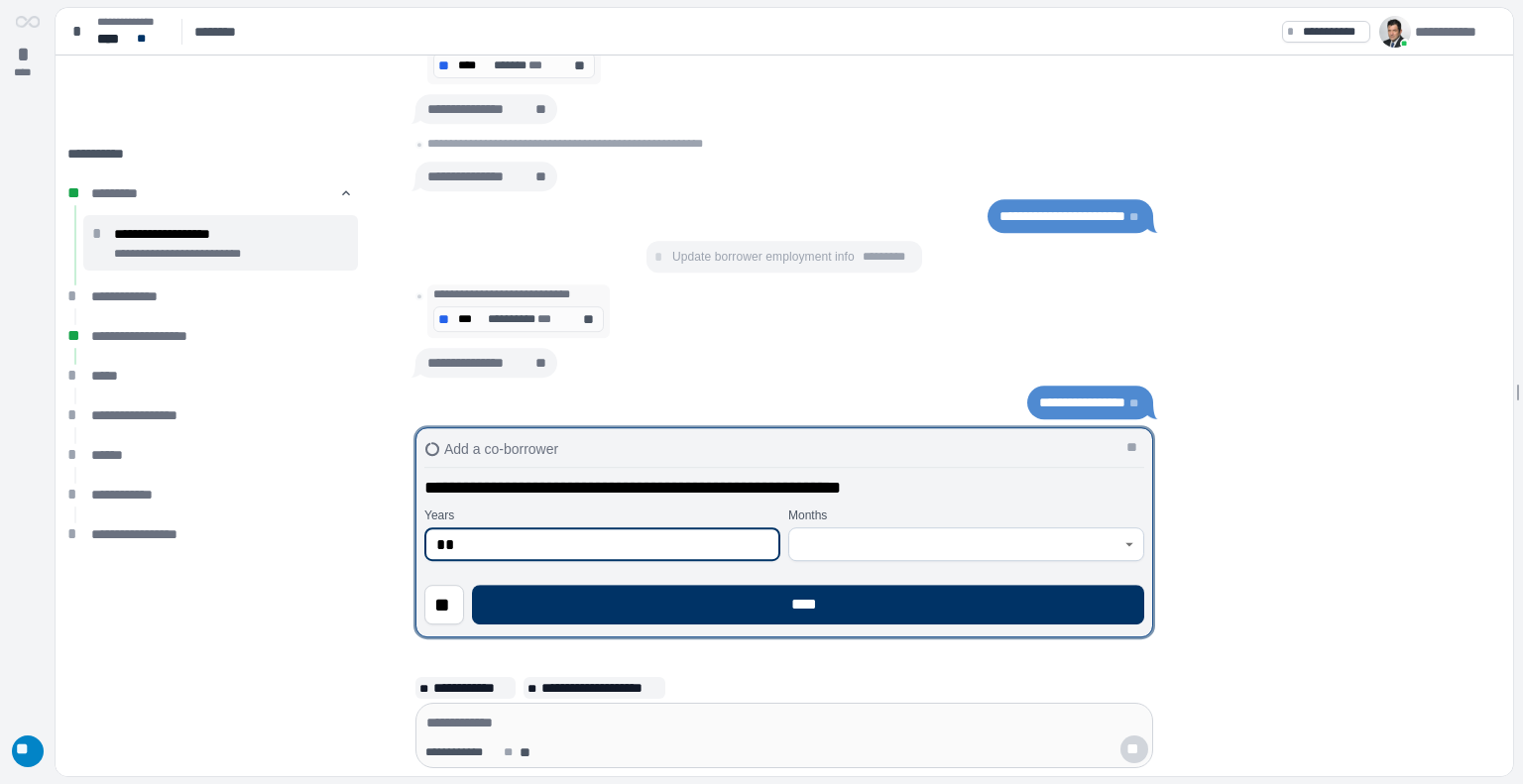 type on "**" 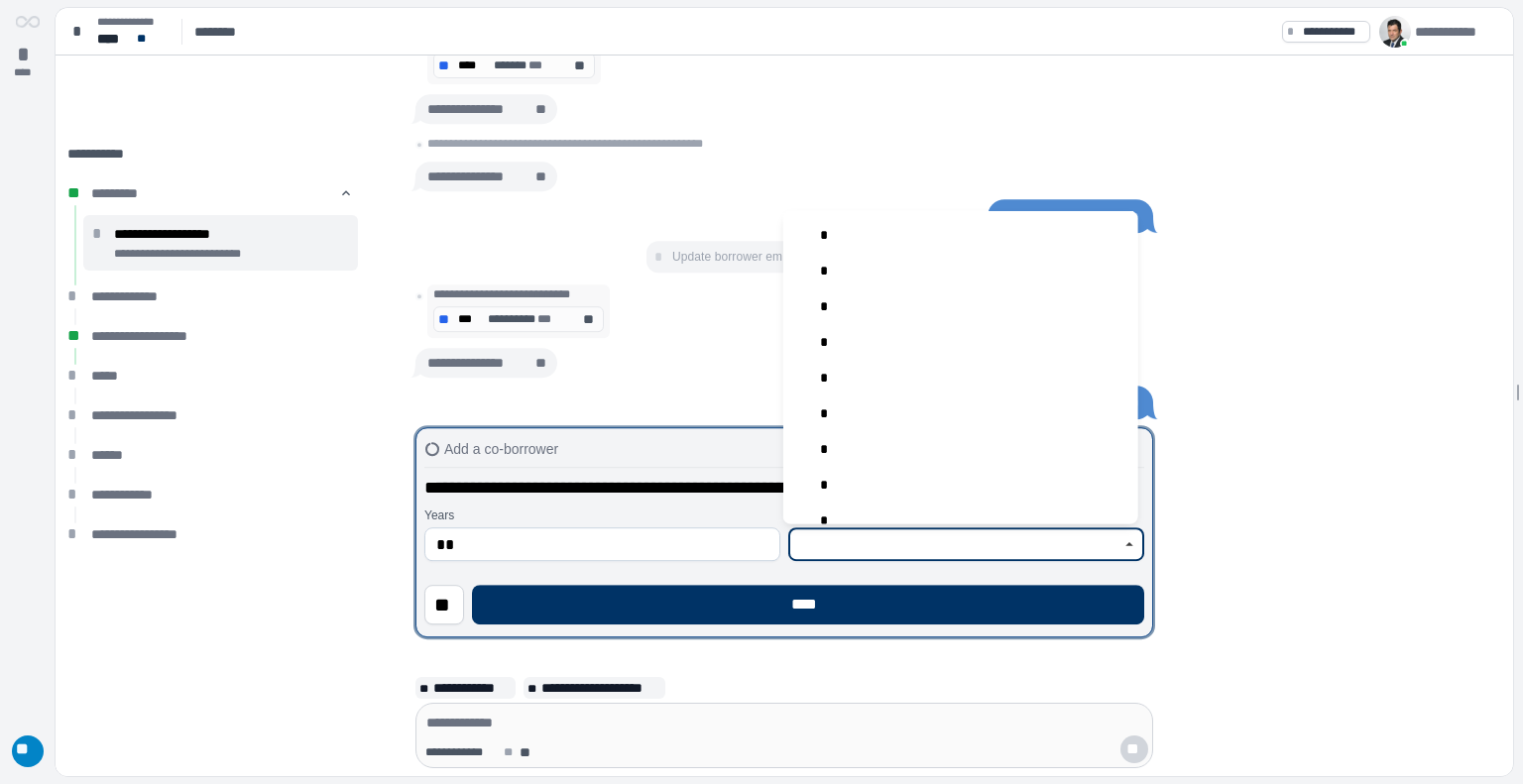 click at bounding box center [955, 544] 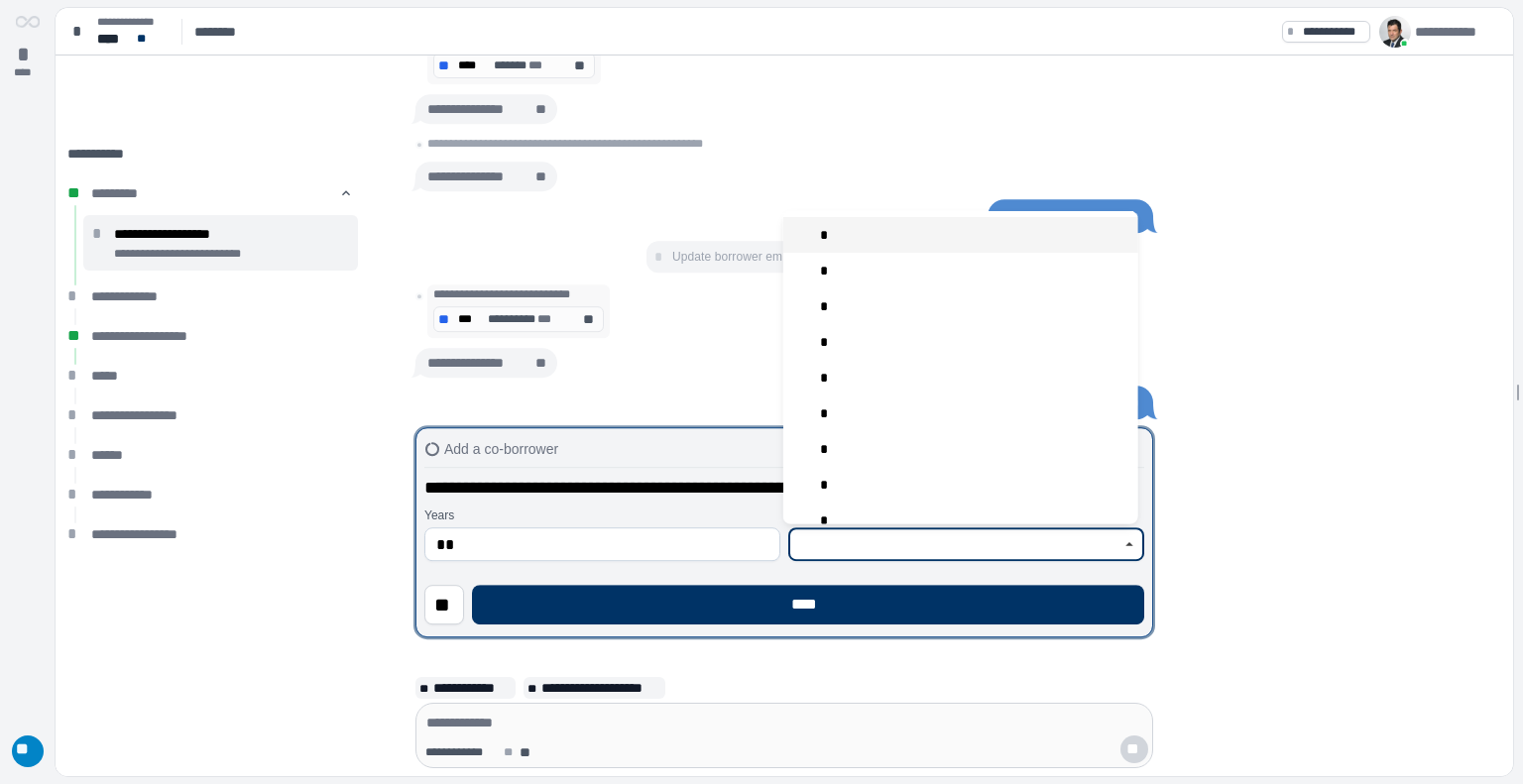 click on "*" at bounding box center [961, 234] 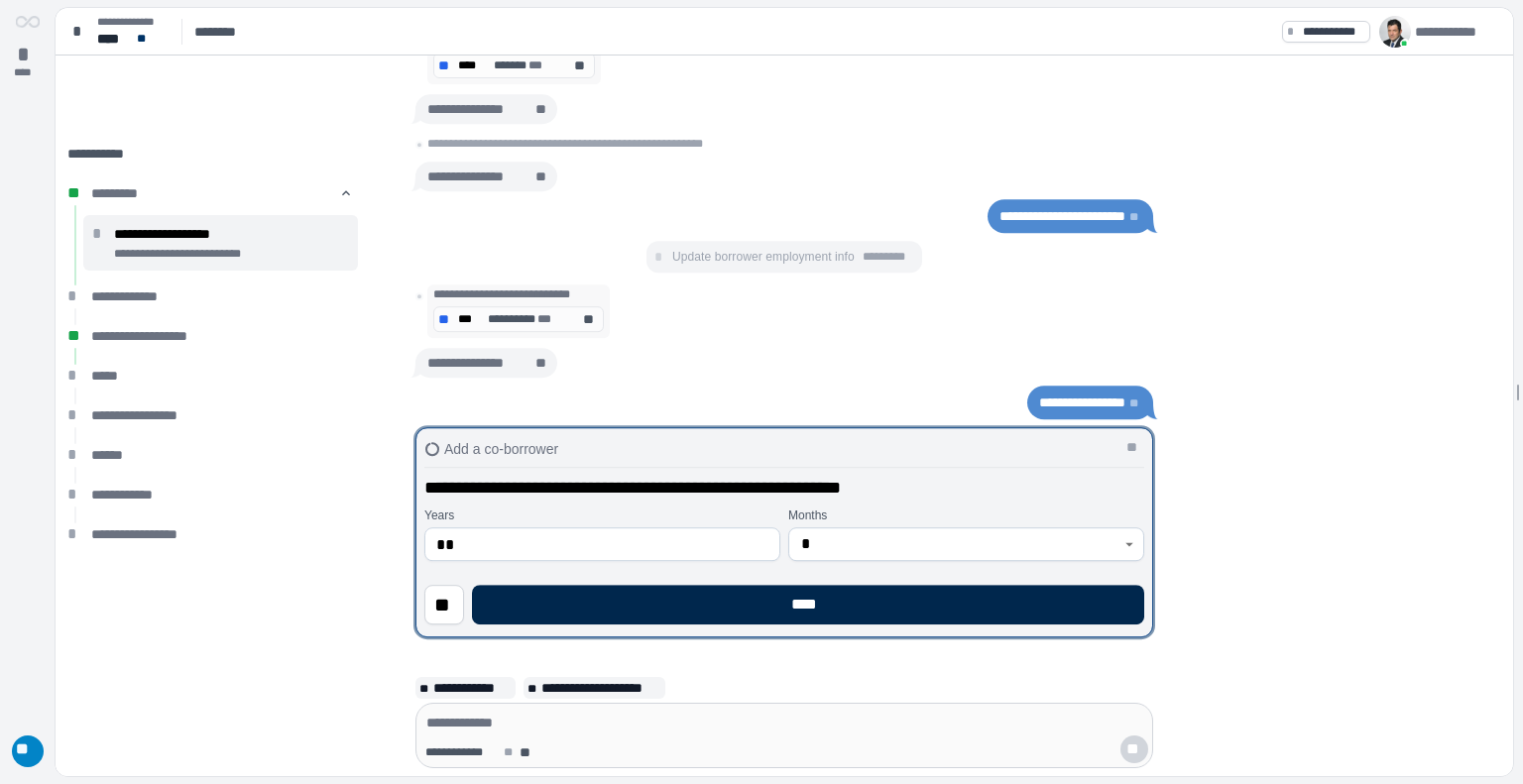 click on "****" at bounding box center (808, 605) 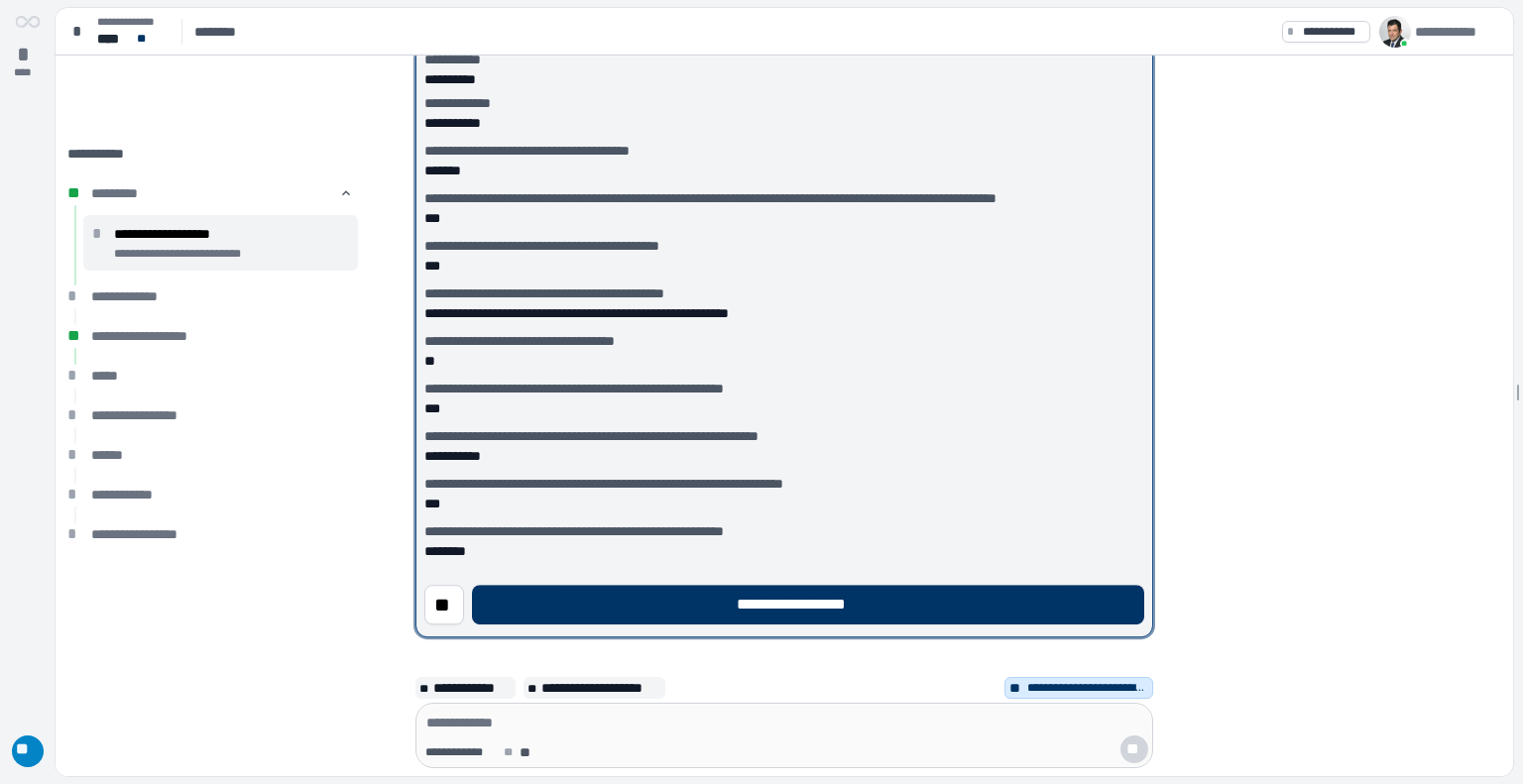 click on "**********" at bounding box center [808, 605] 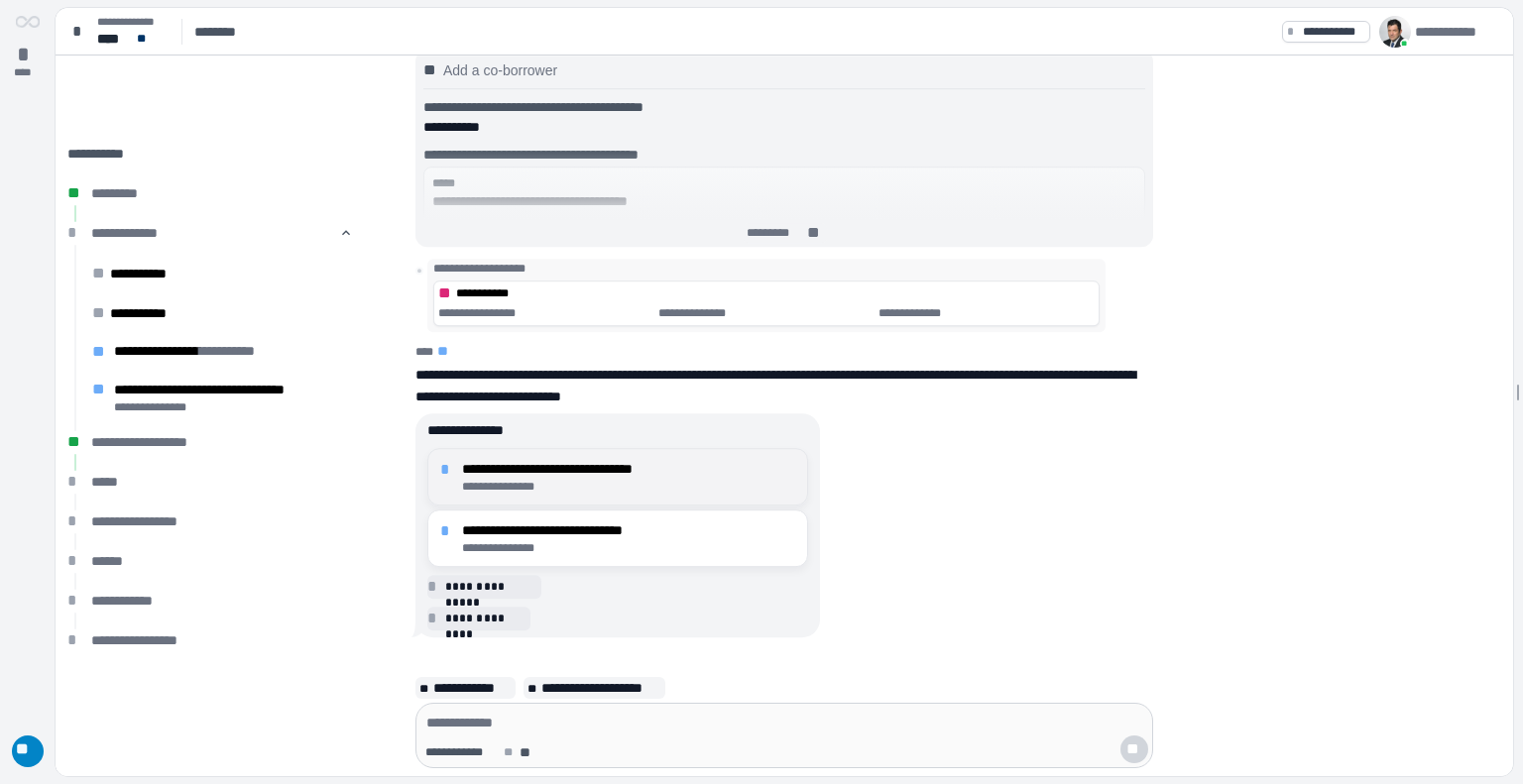click on "**********" at bounding box center (629, 487) 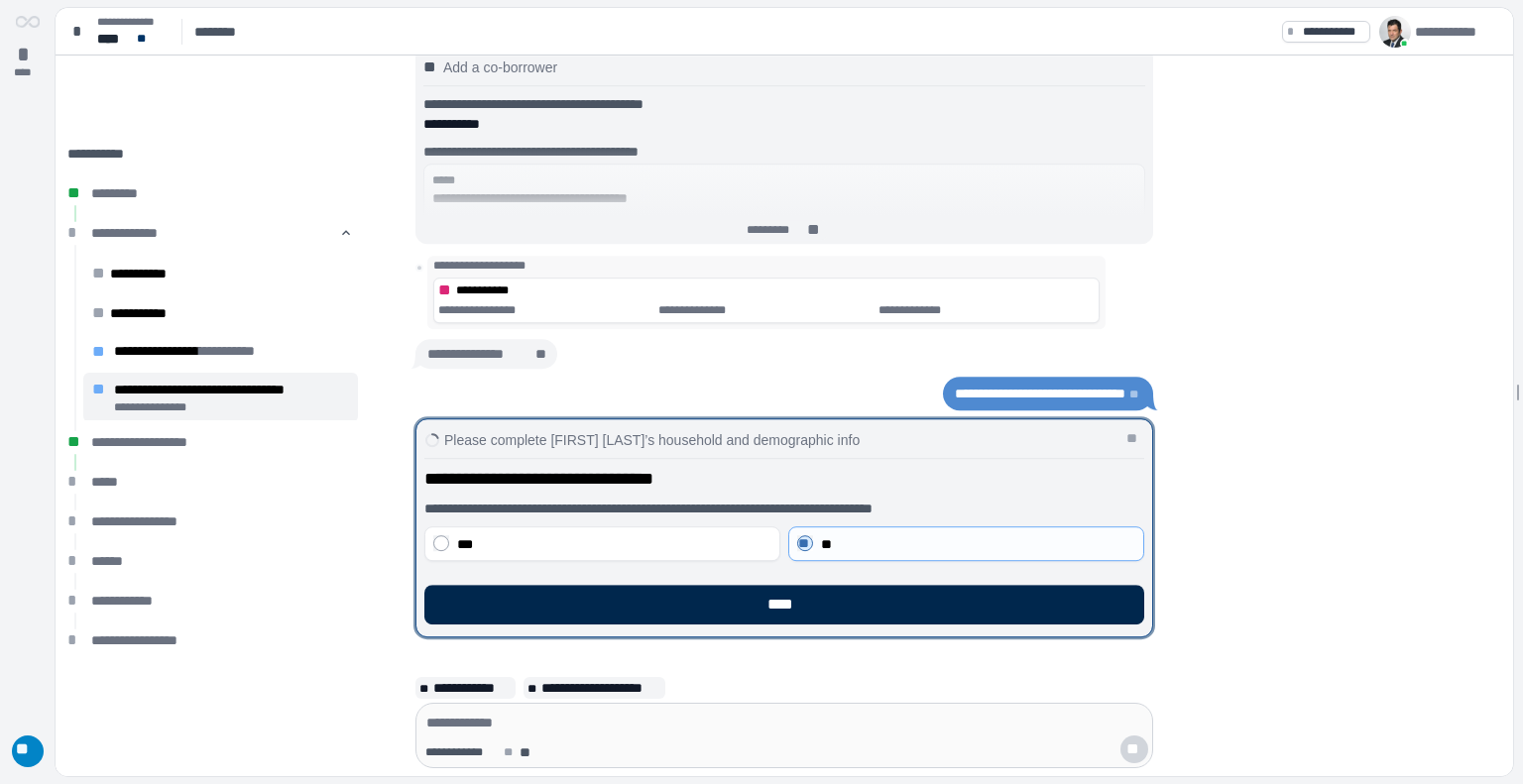 click on "****" at bounding box center [784, 605] 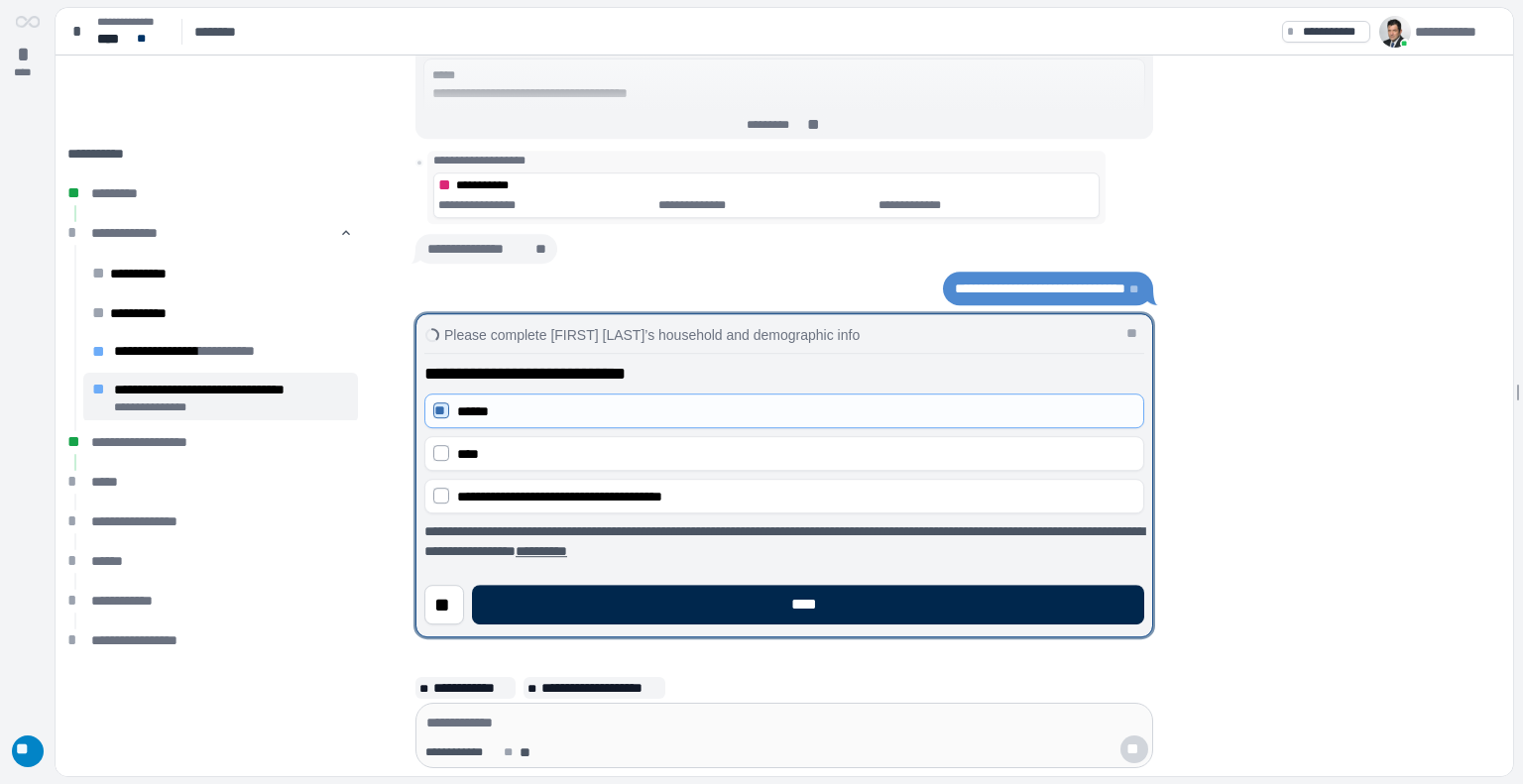 click on "****" at bounding box center (808, 605) 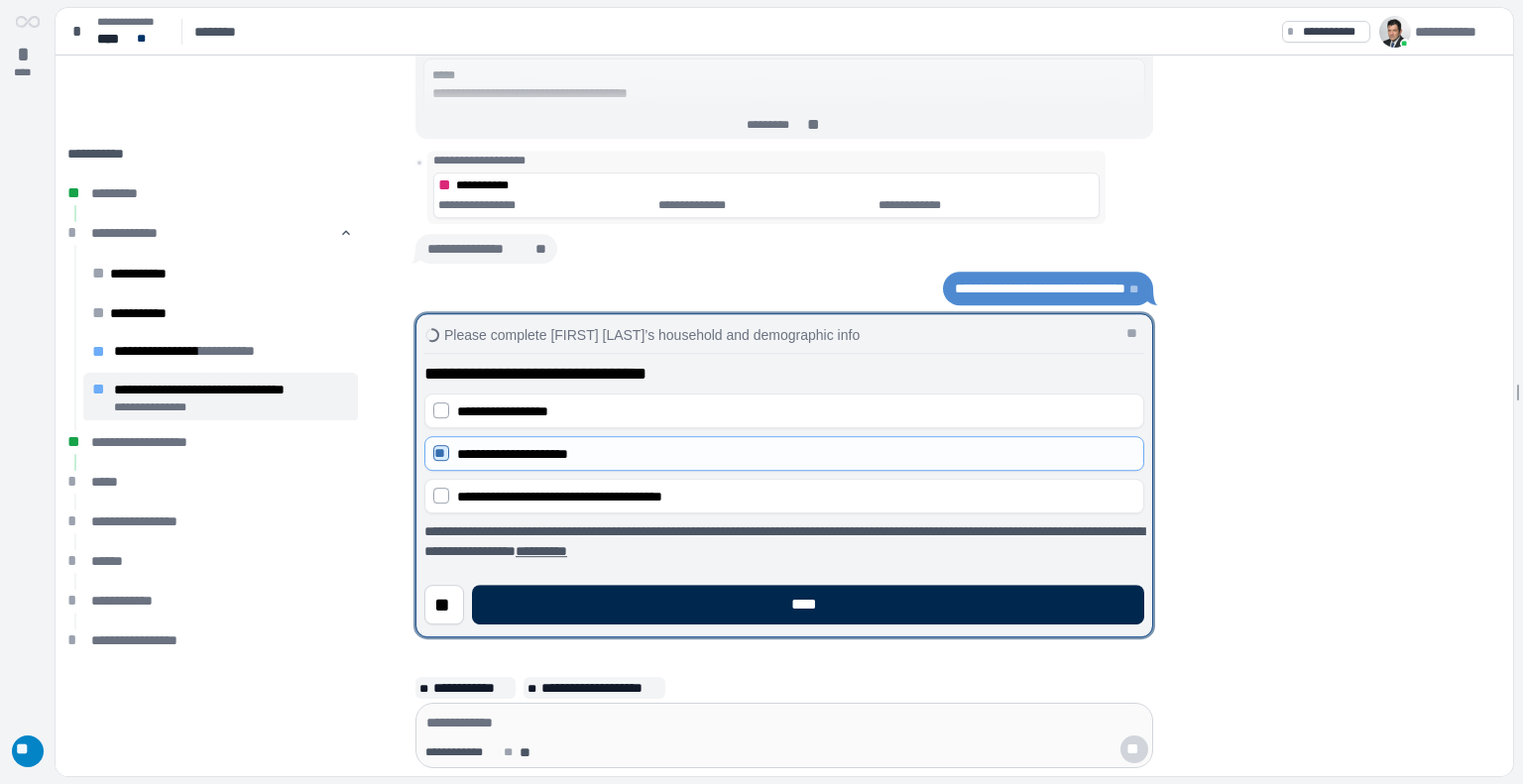 click on "****" at bounding box center [808, 605] 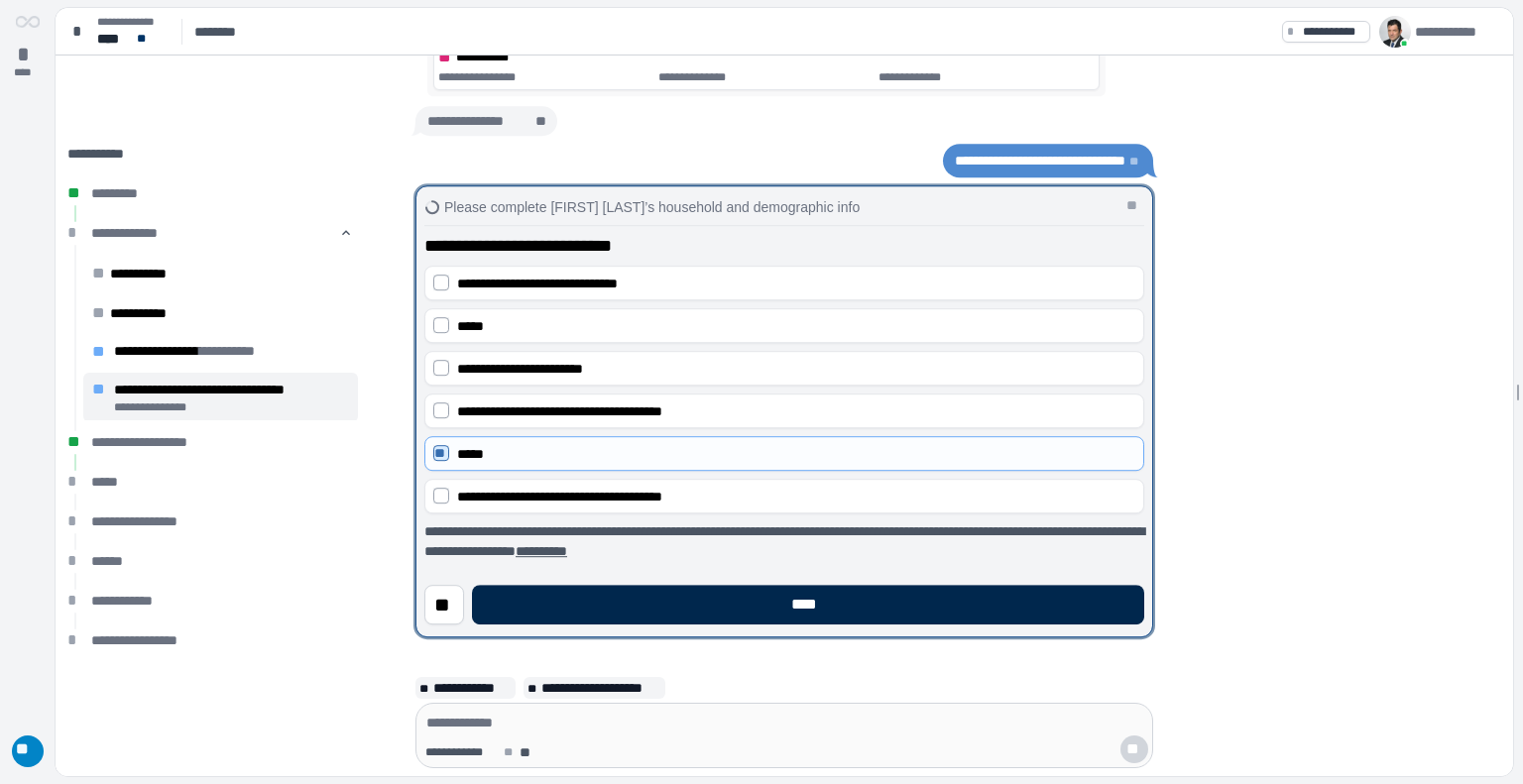 click on "****" at bounding box center (808, 605) 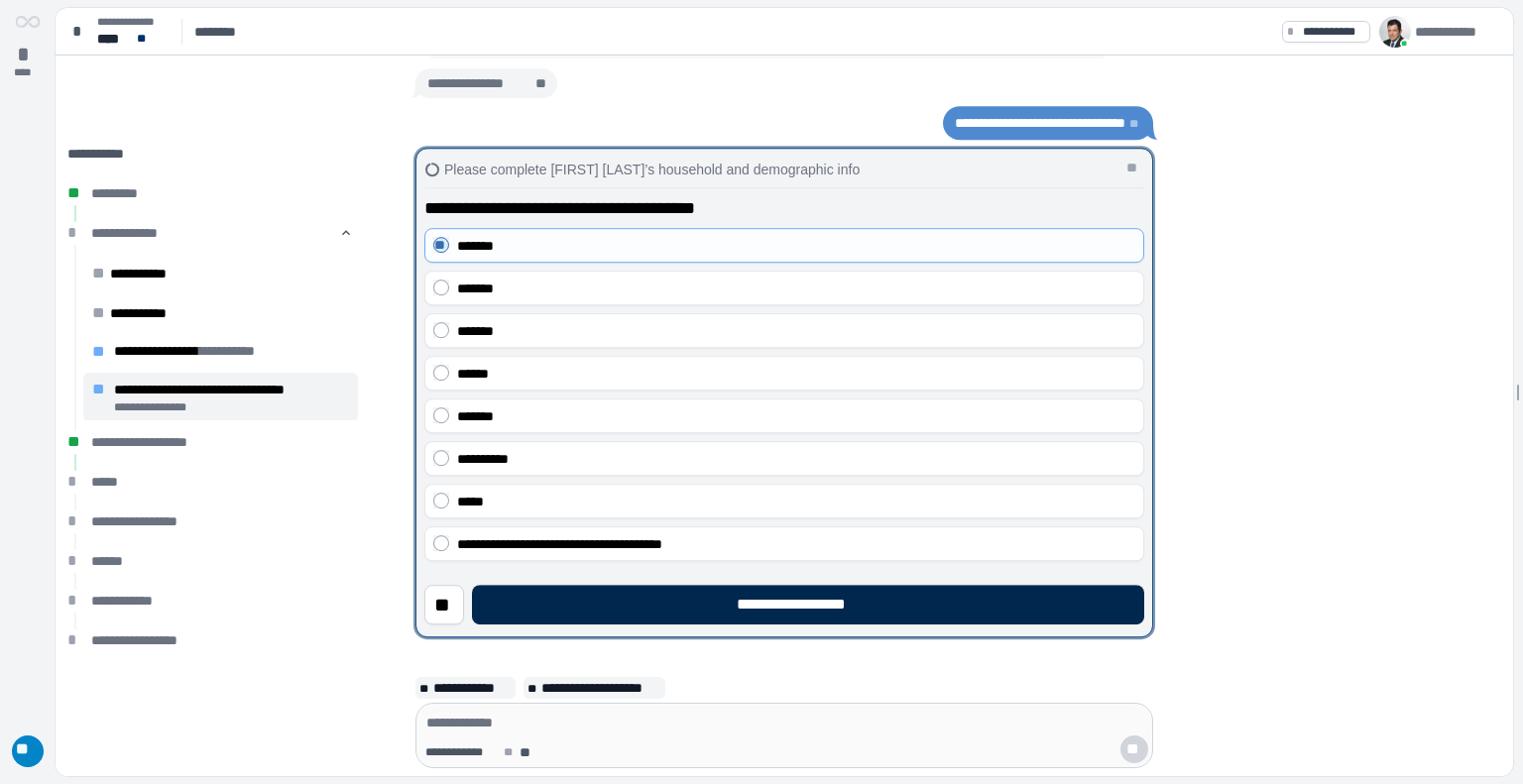 click on "**********" at bounding box center [808, 605] 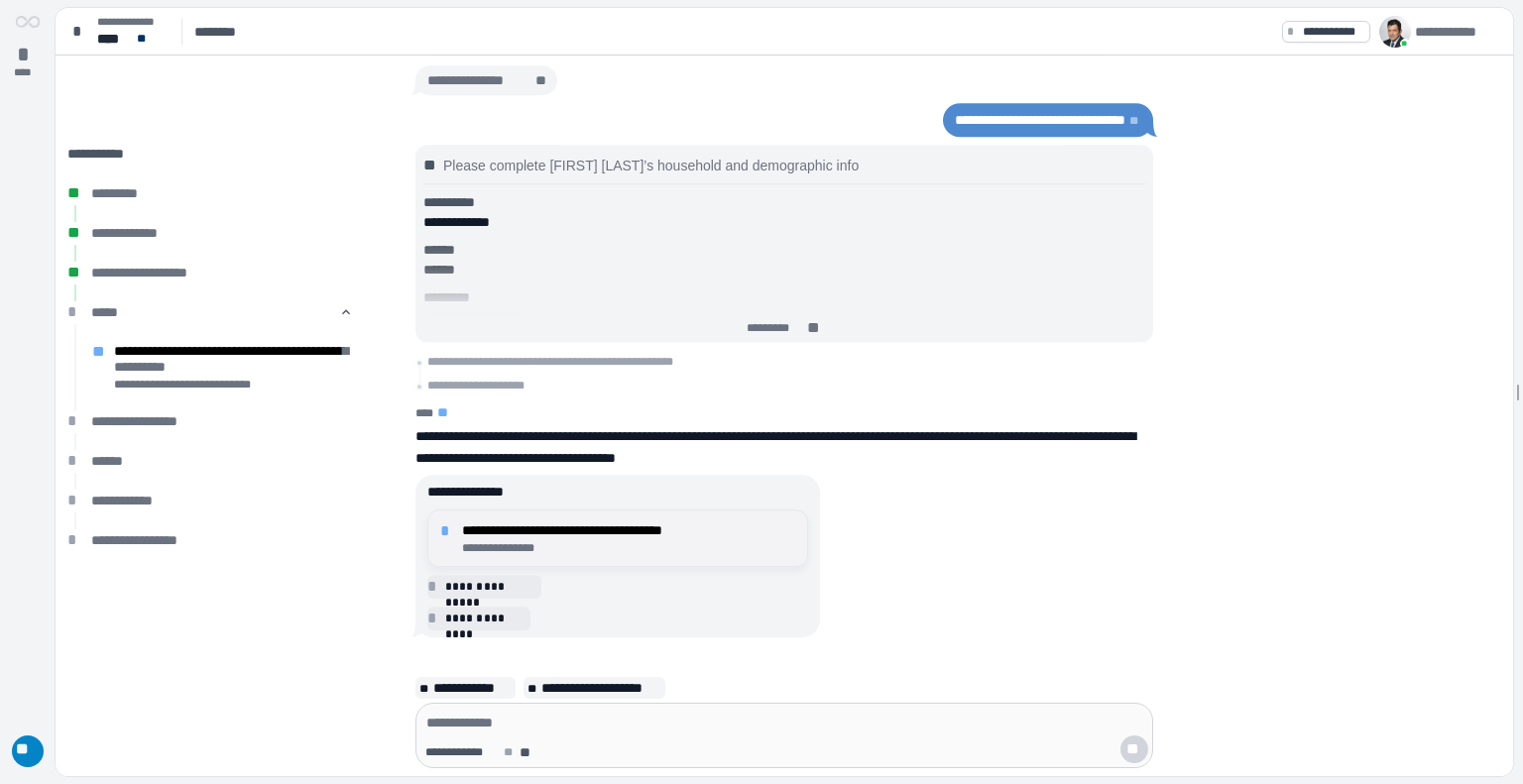 click on "**********" at bounding box center [629, 530] 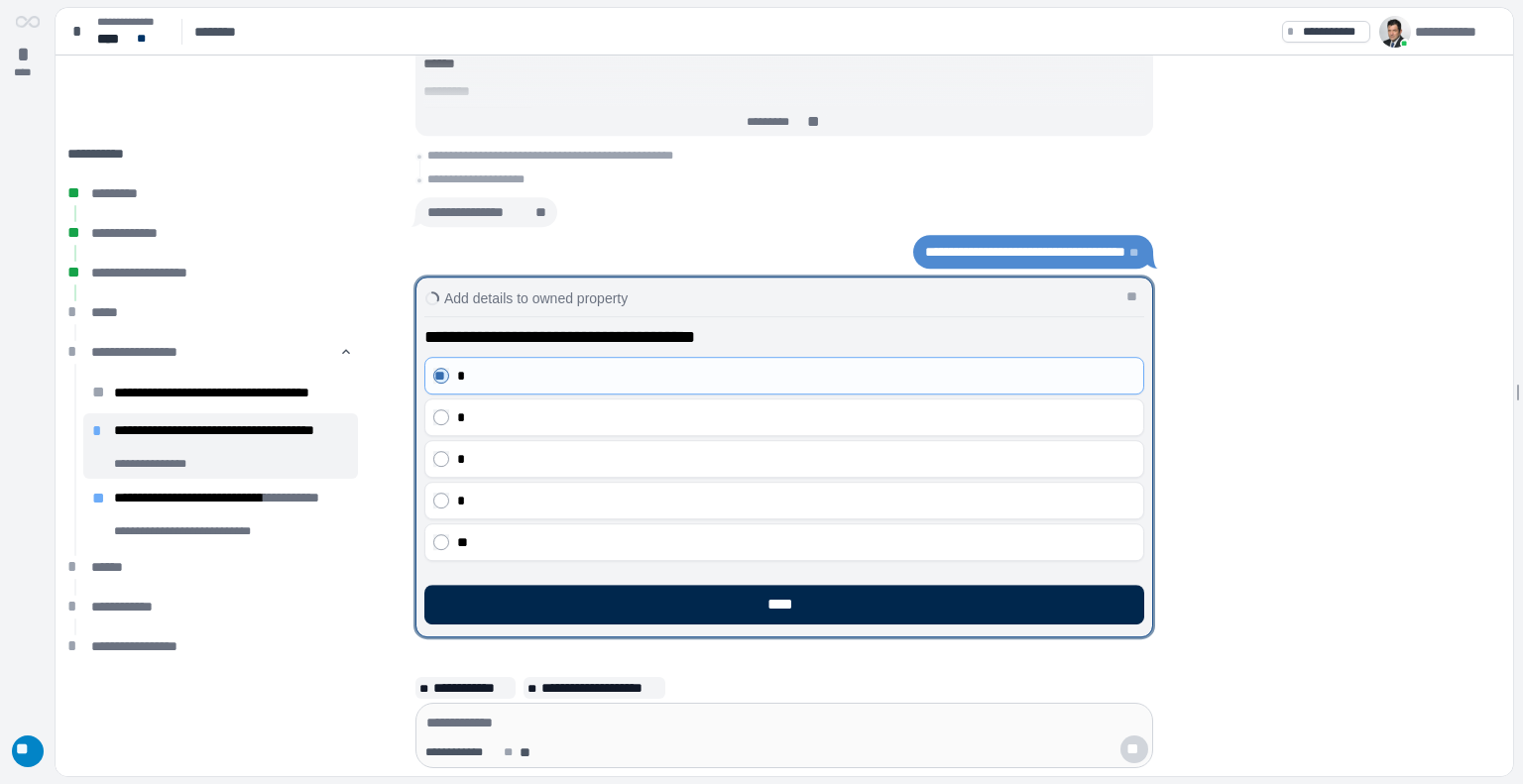 click on "****" at bounding box center [784, 605] 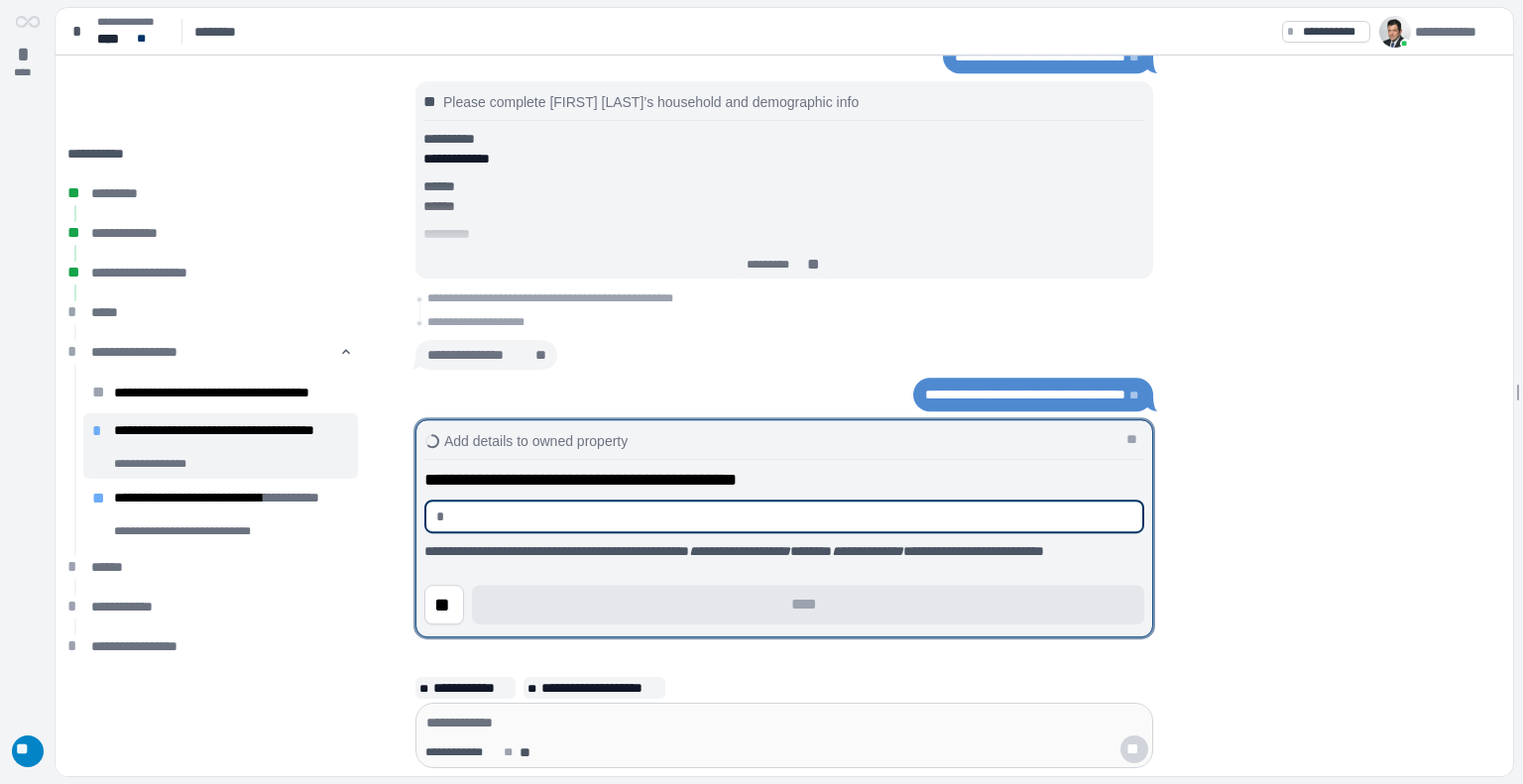 click at bounding box center [792, 516] 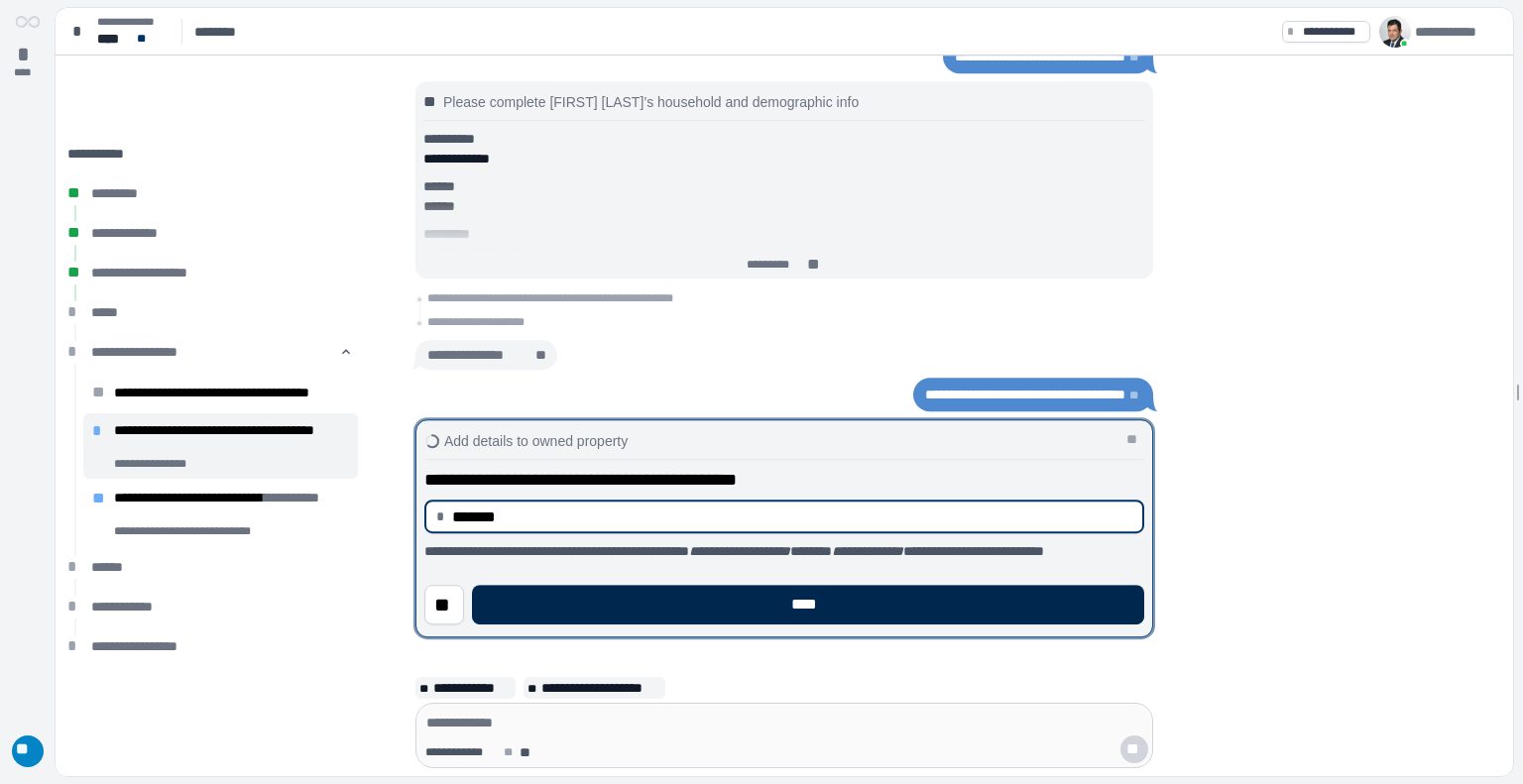 type on "**********" 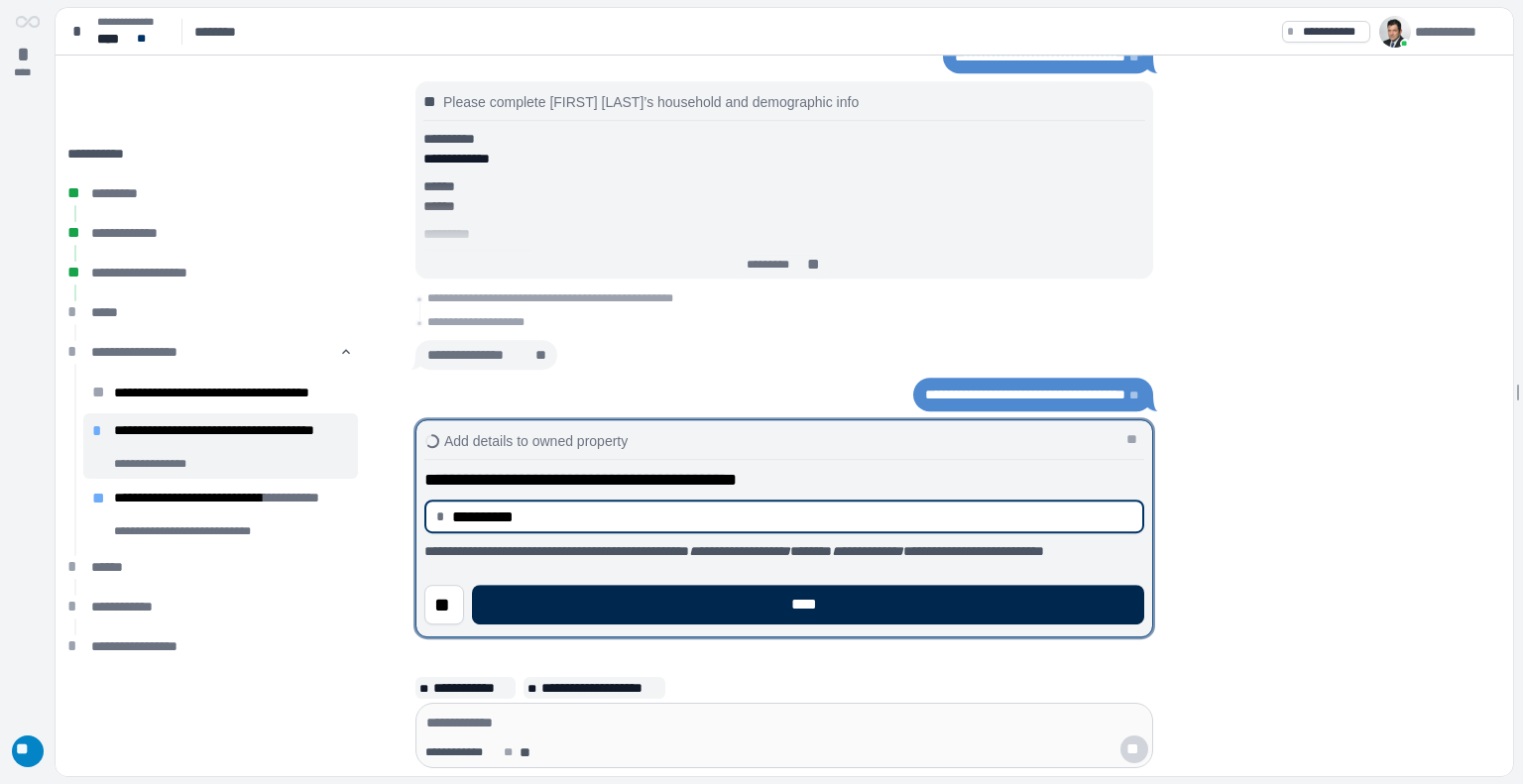click on "****" at bounding box center [808, 605] 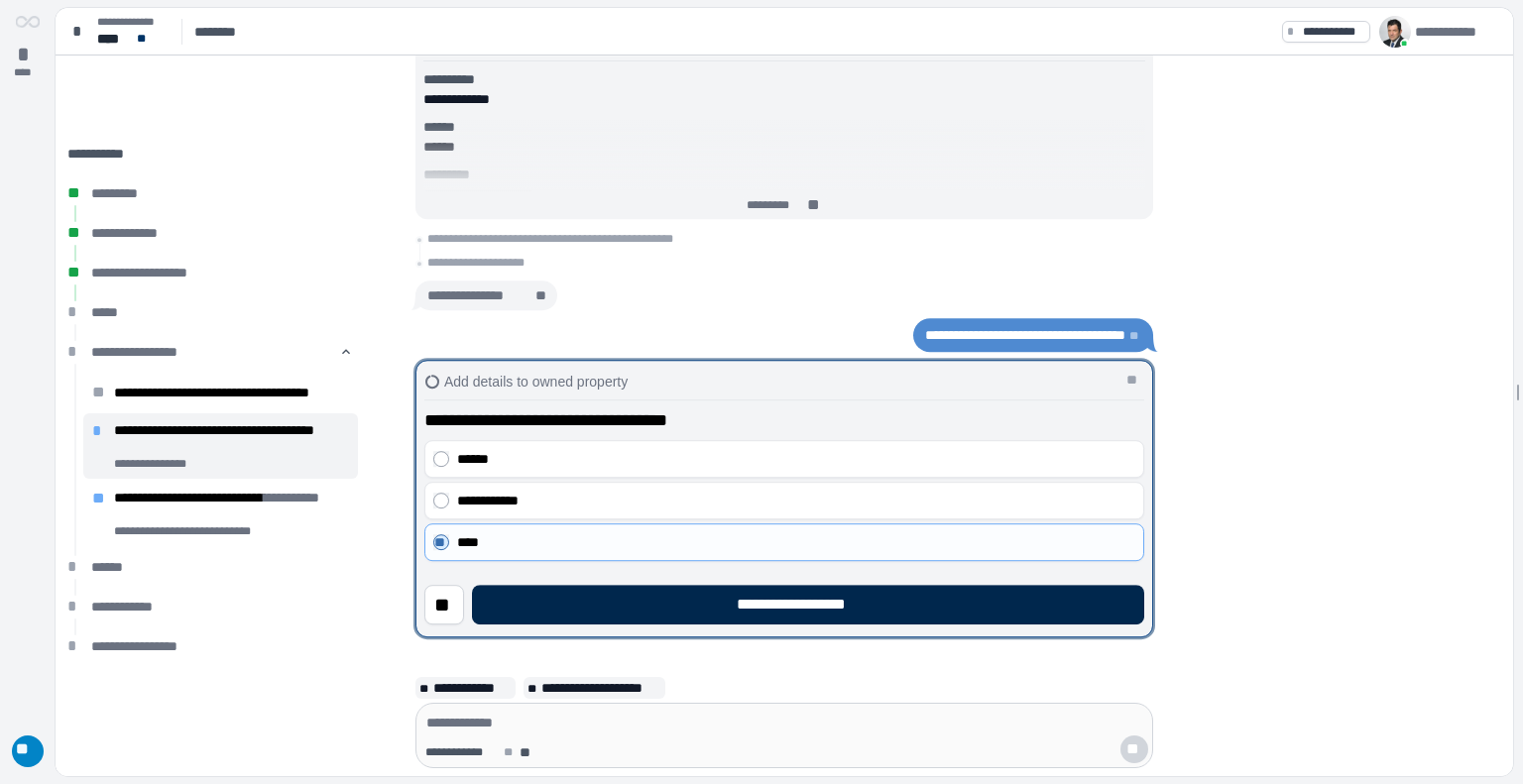 click on "**********" at bounding box center (808, 605) 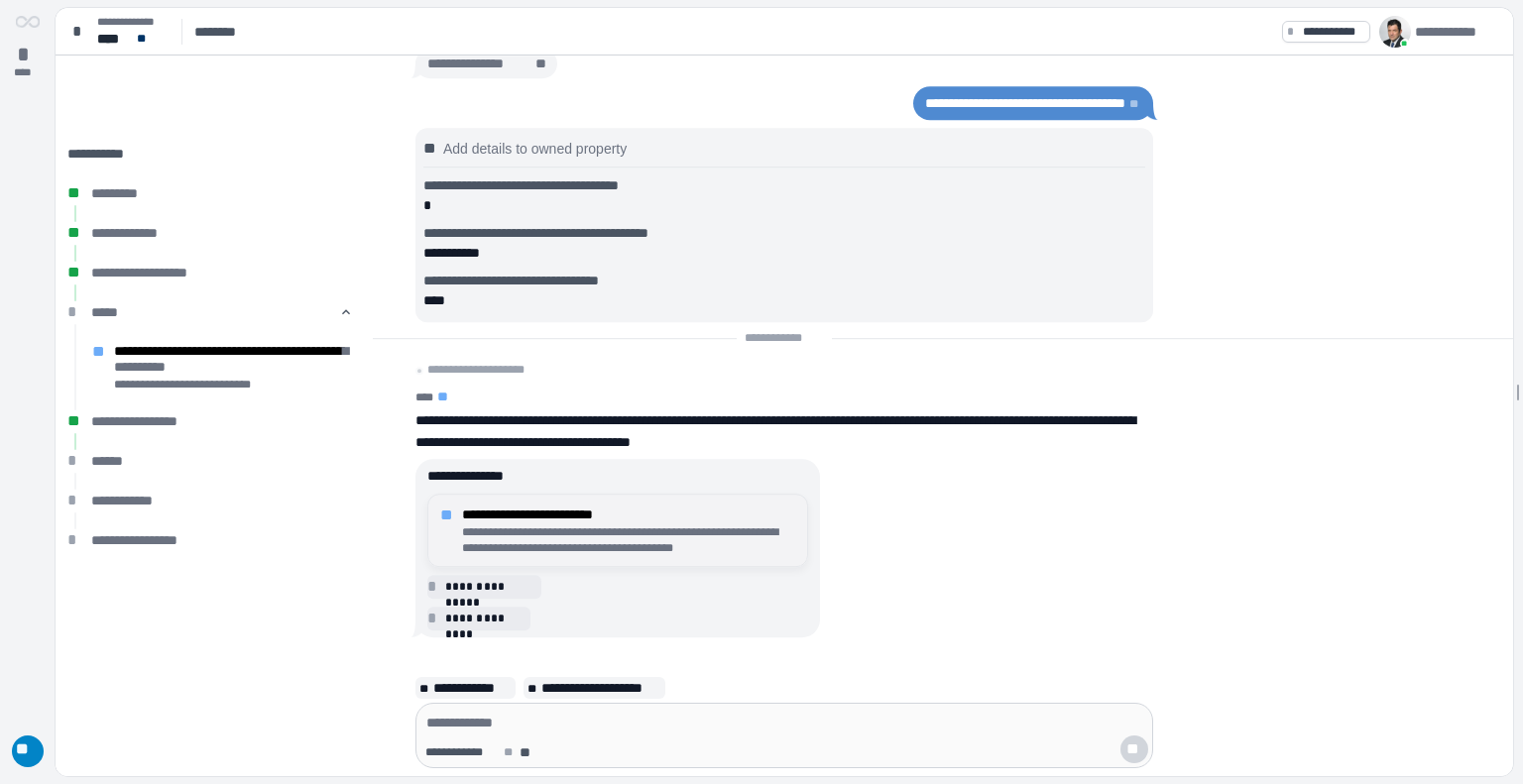 click on "**********" at bounding box center [629, 540] 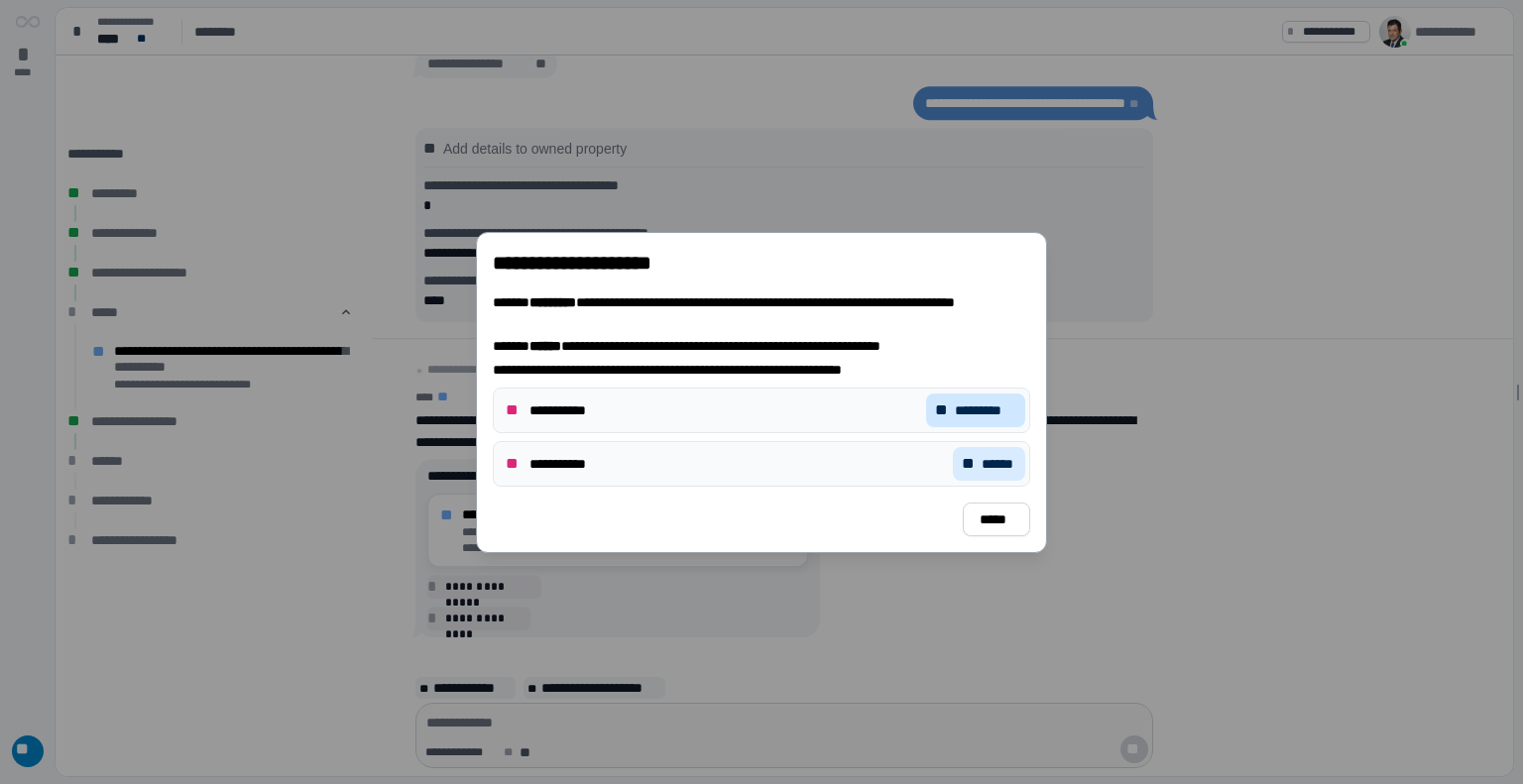 click on "*********" at bounding box center (986, 410) 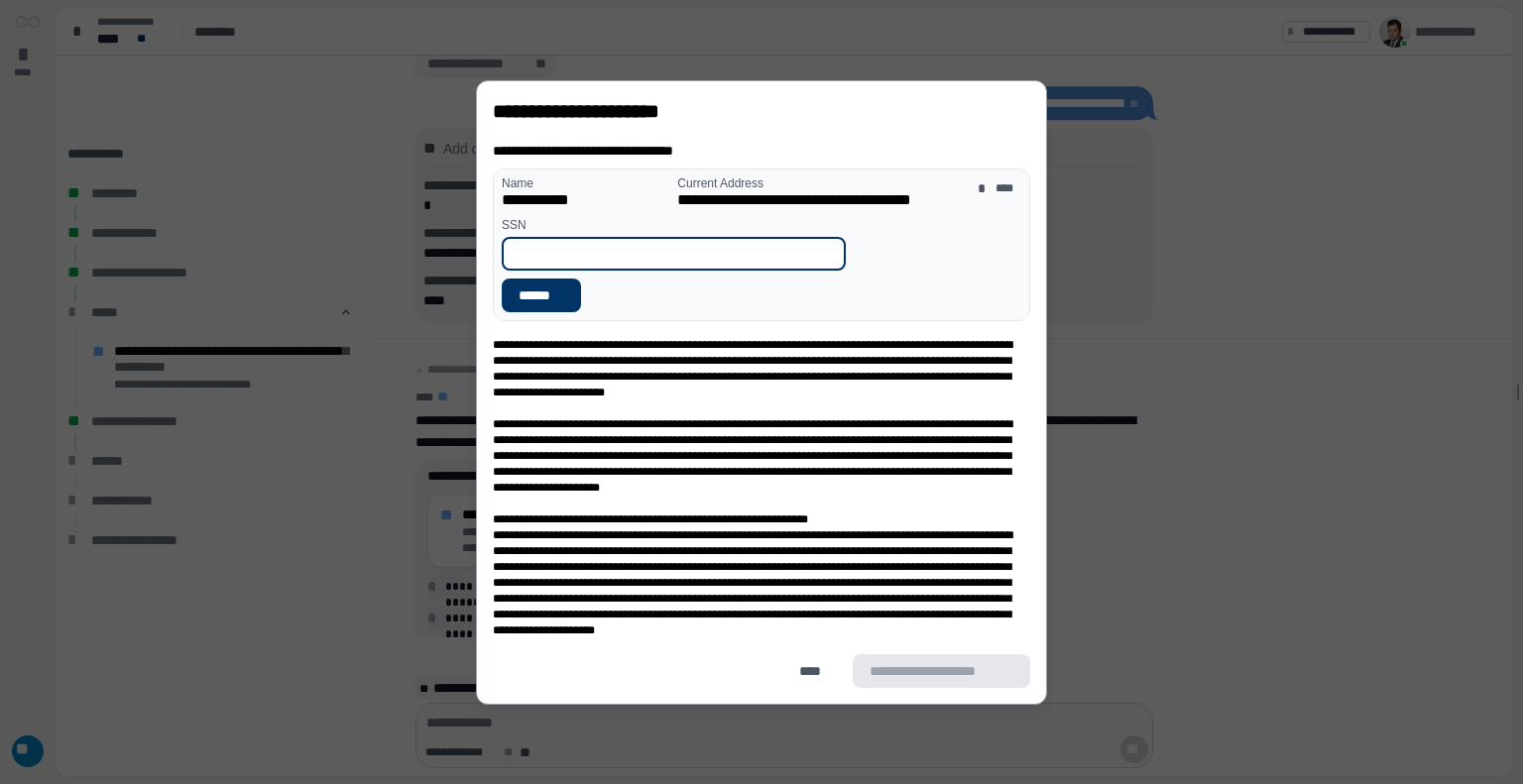 click at bounding box center (673, 254) 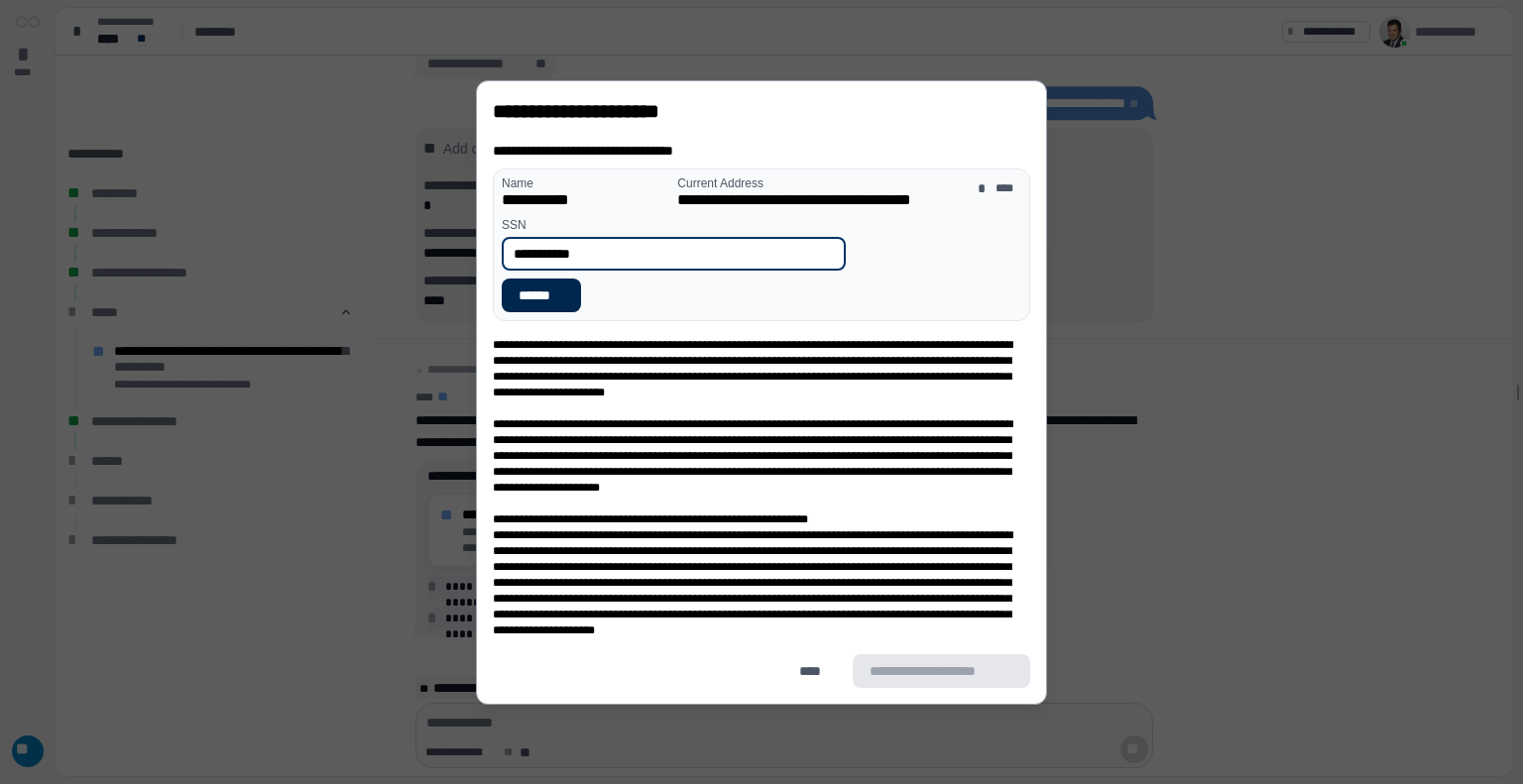 type on "**********" 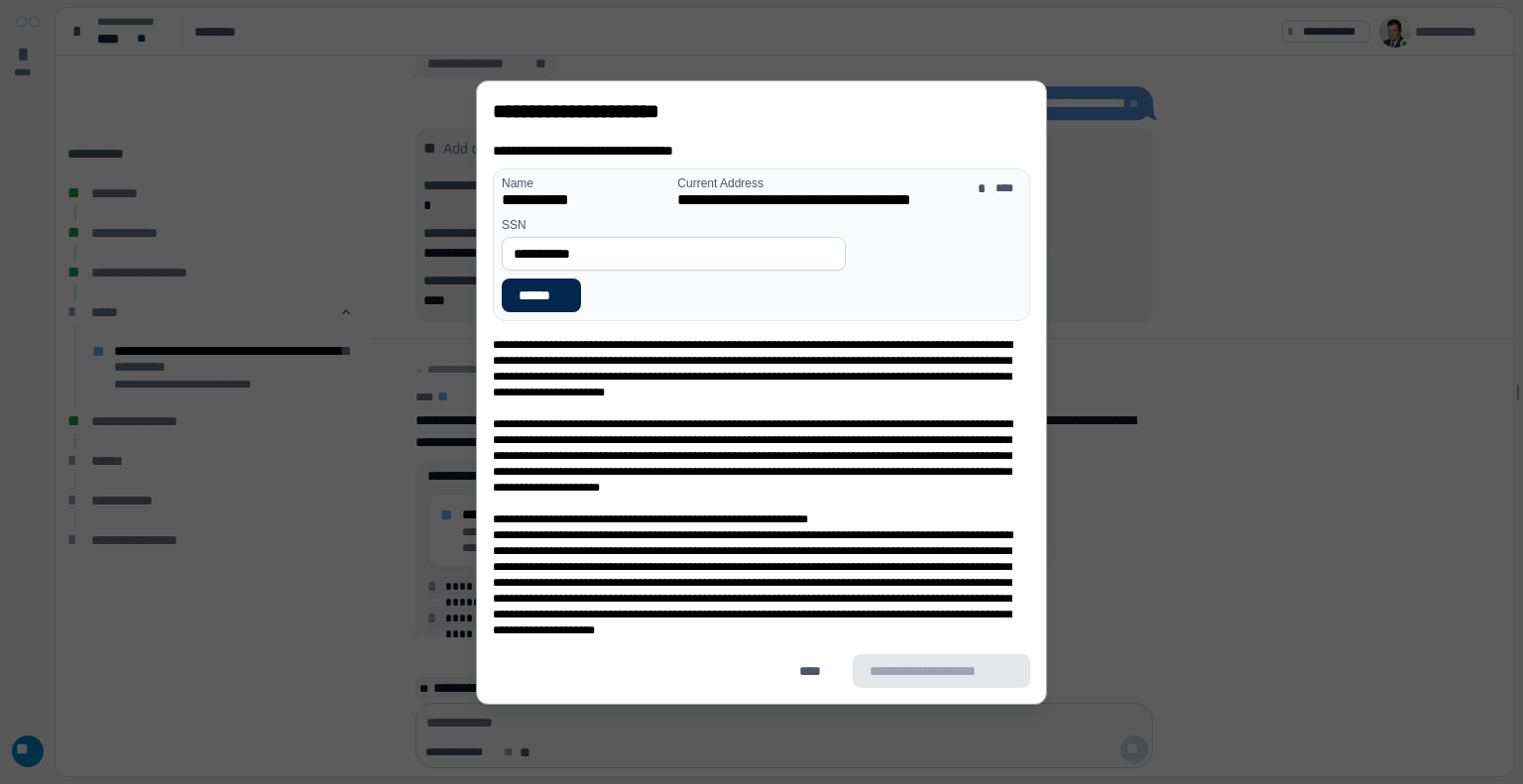 click on "******" at bounding box center [541, 295] 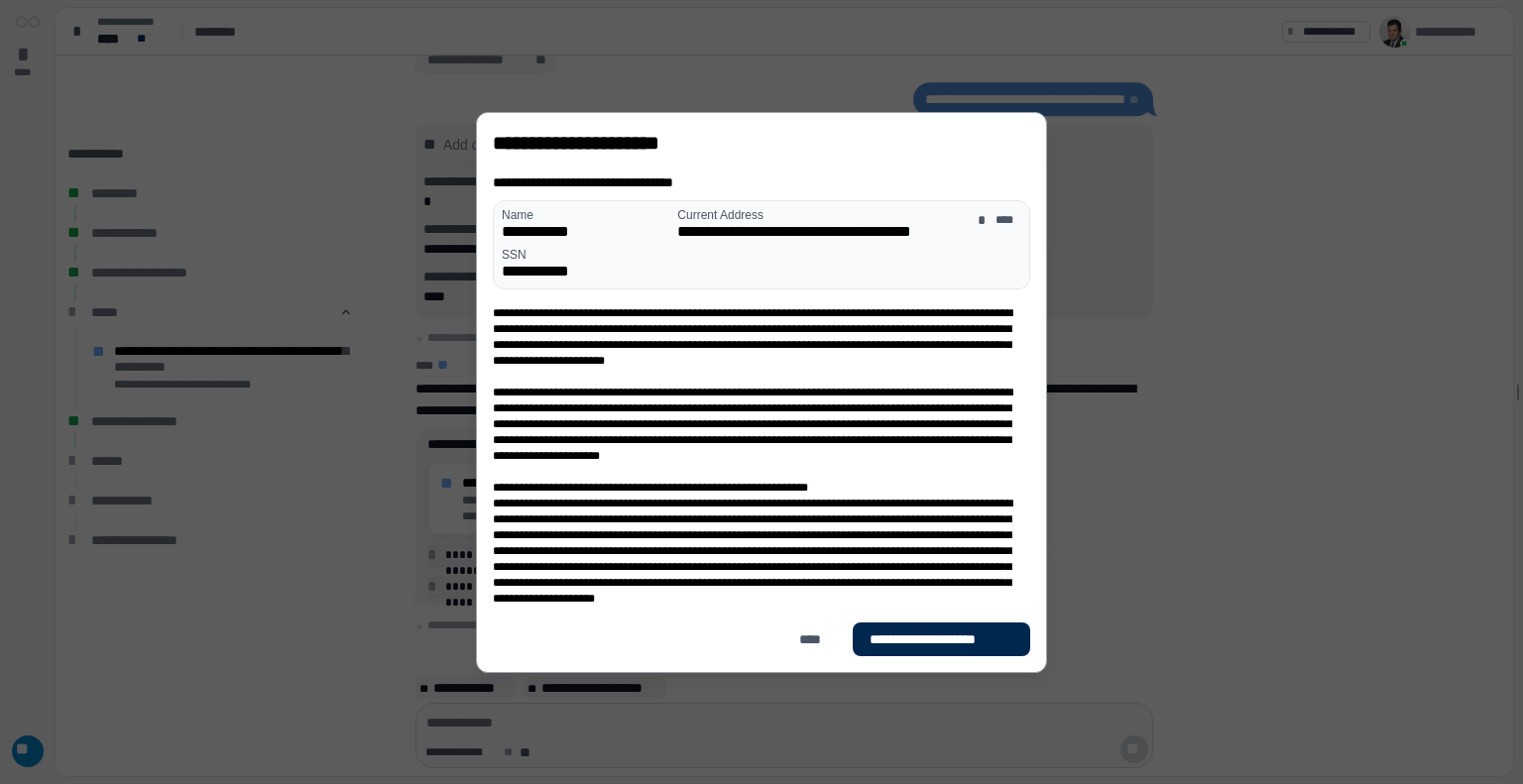 click on "**********" at bounding box center (941, 639) 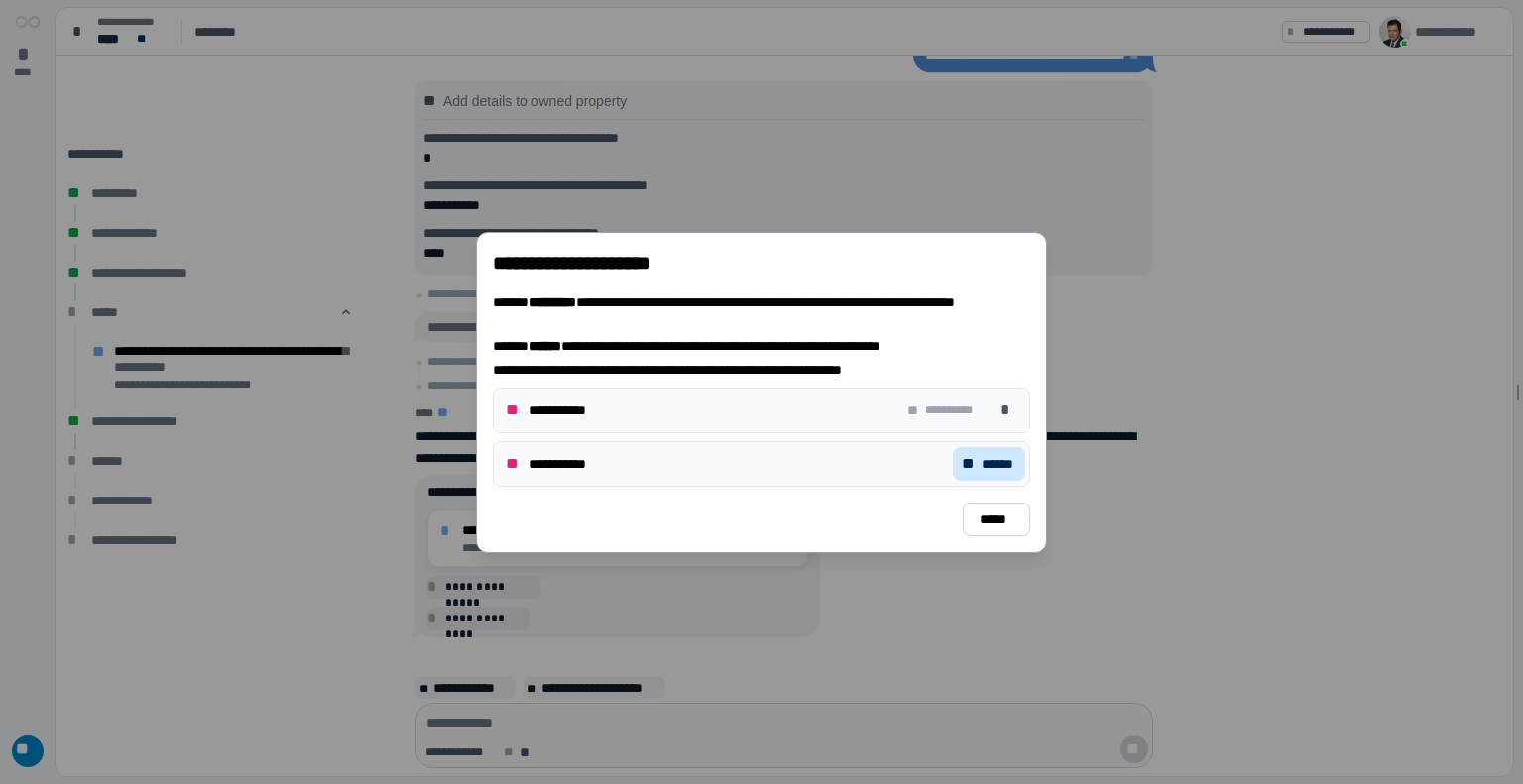 click on "******" at bounding box center (998, 464) 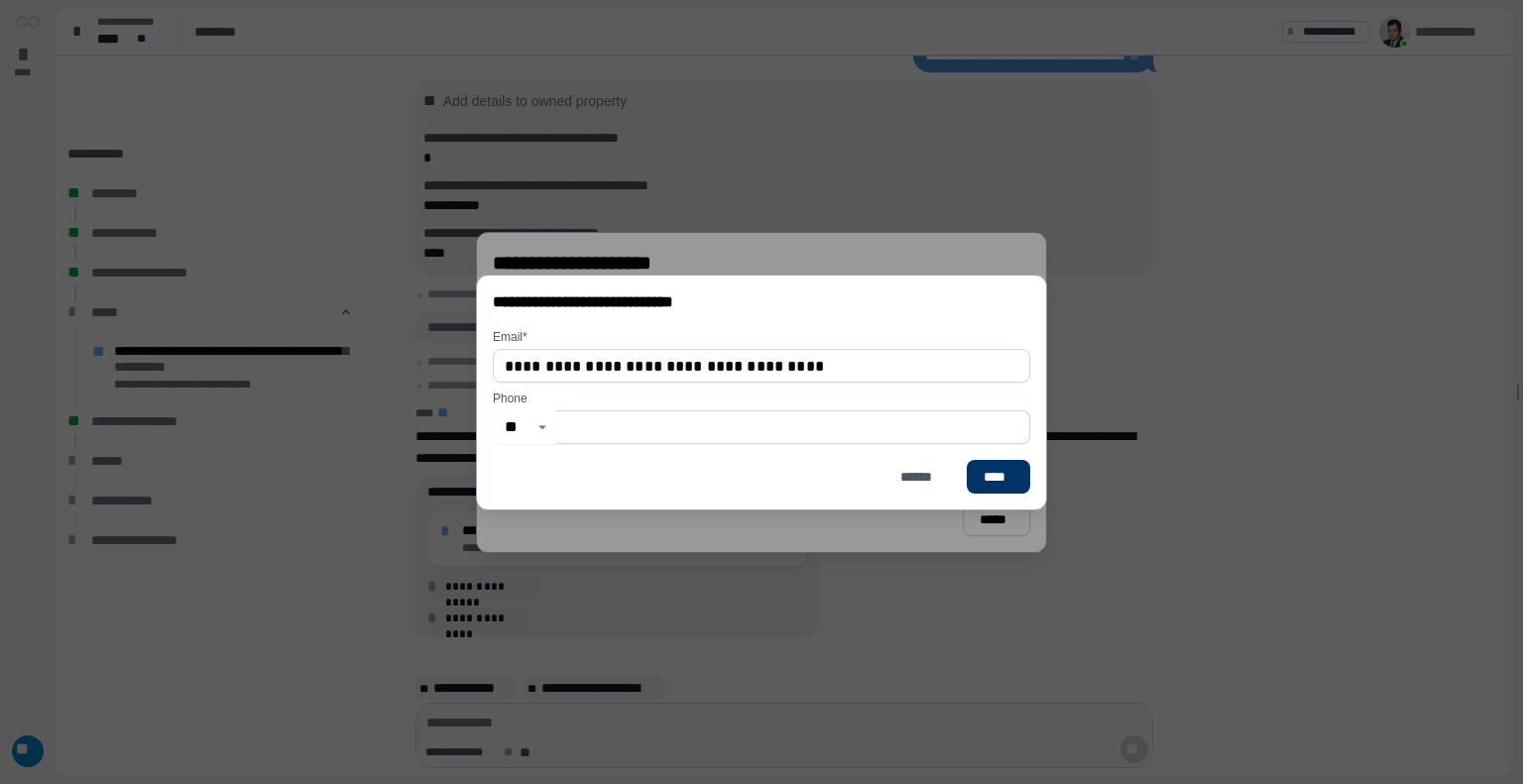 click at bounding box center (793, 427) 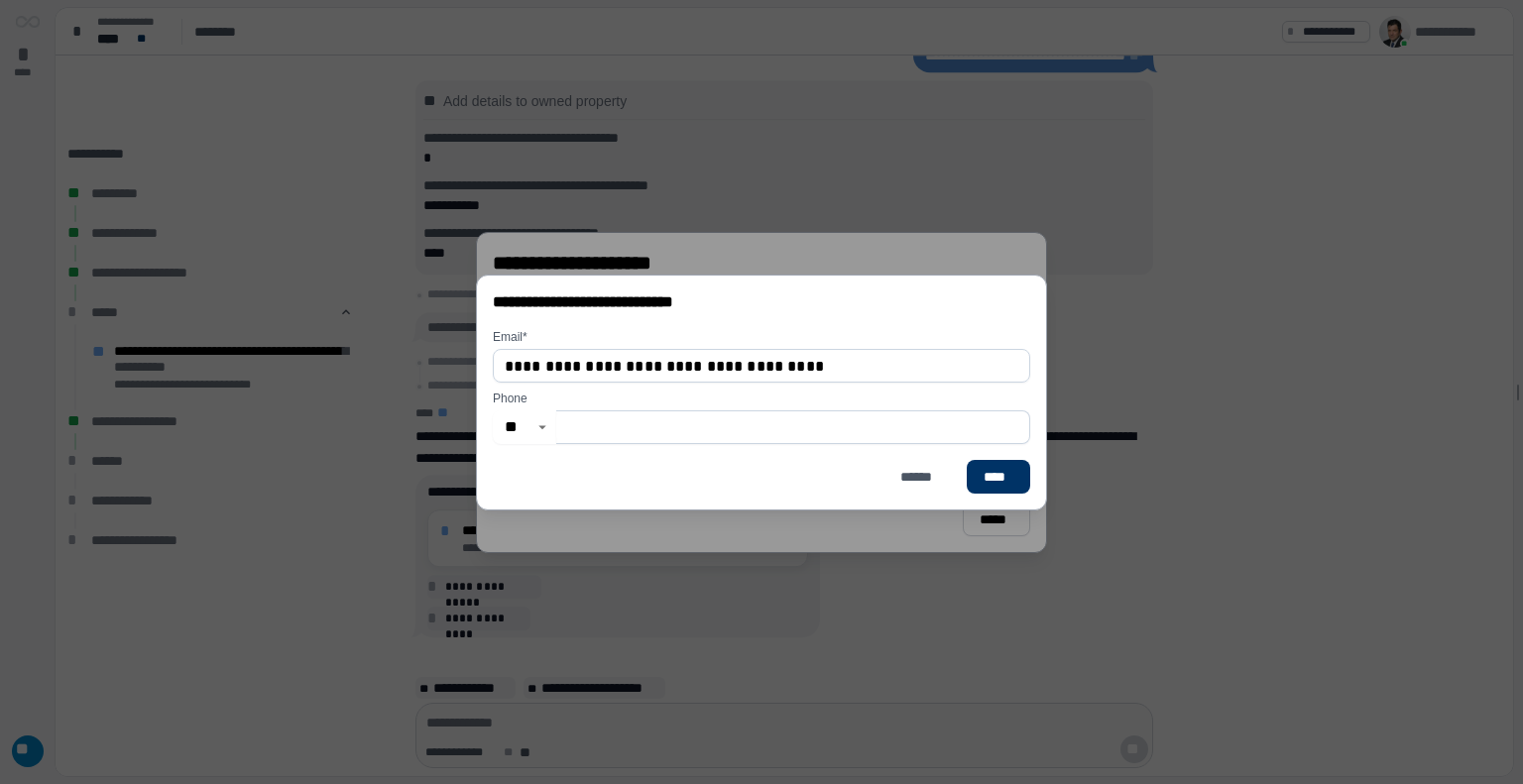 type on "**********" 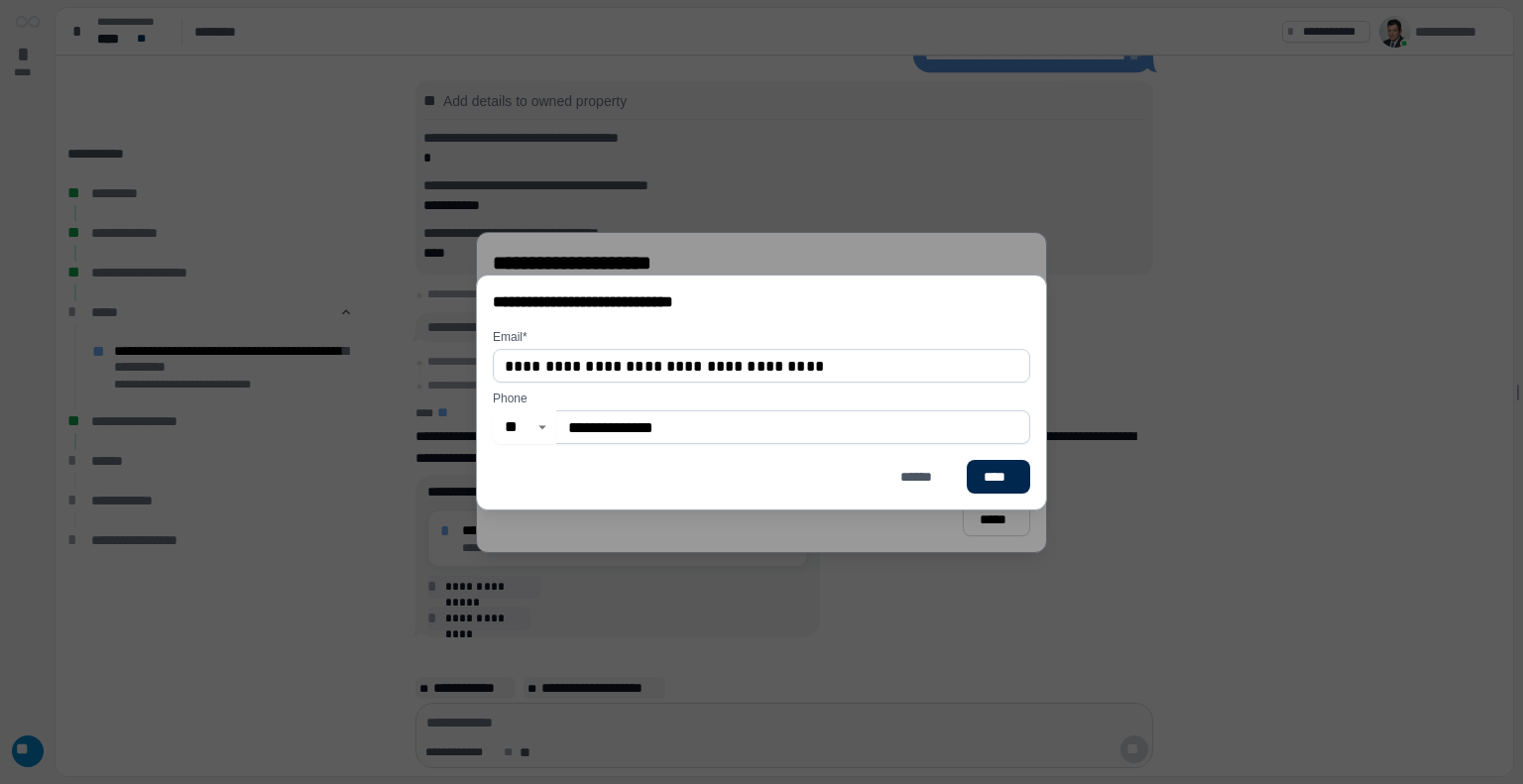 click on "****" at bounding box center (998, 477) 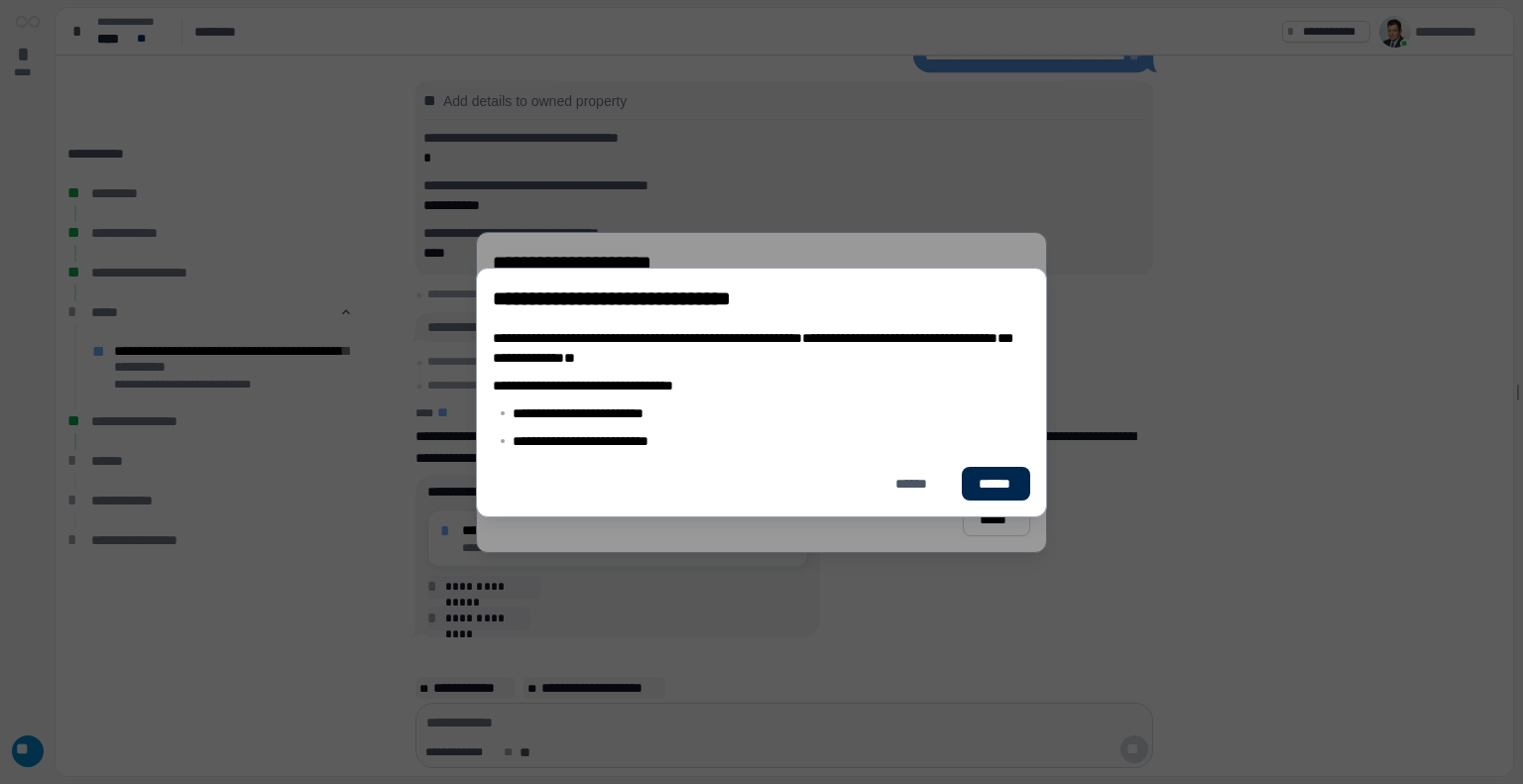 click on "******" at bounding box center [996, 484] 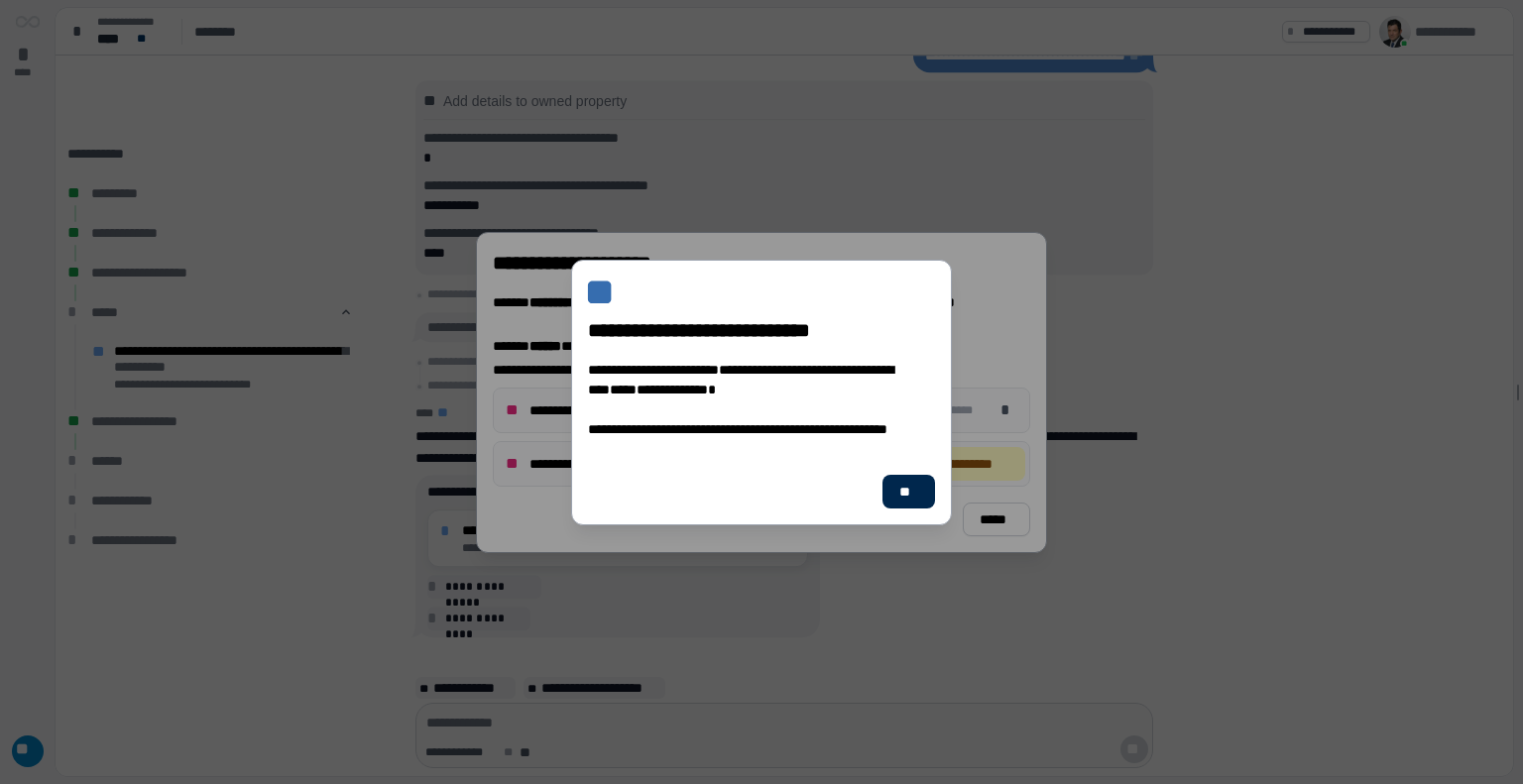 click on "**" at bounding box center [908, 492] 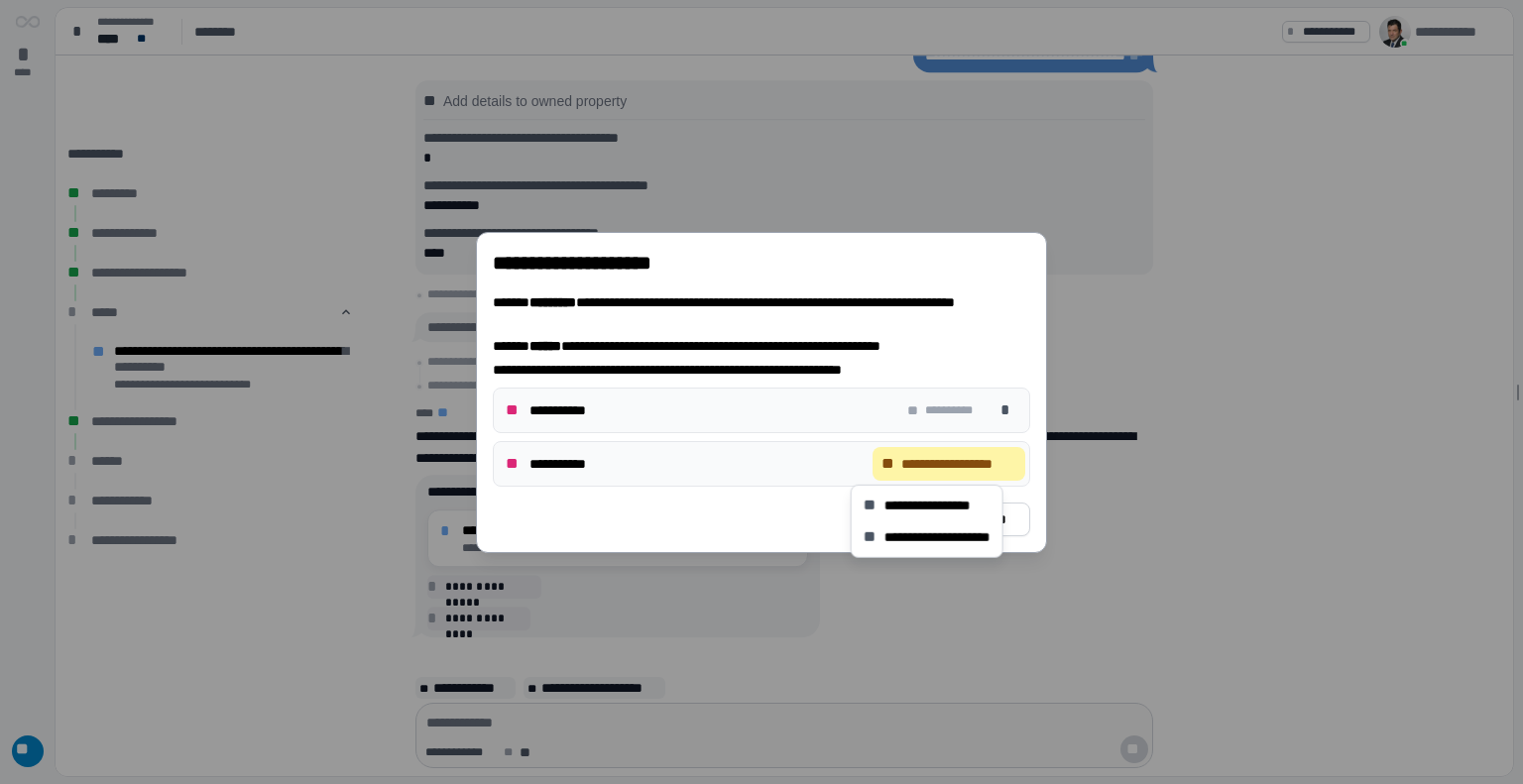 click on "**********" at bounding box center (959, 464) 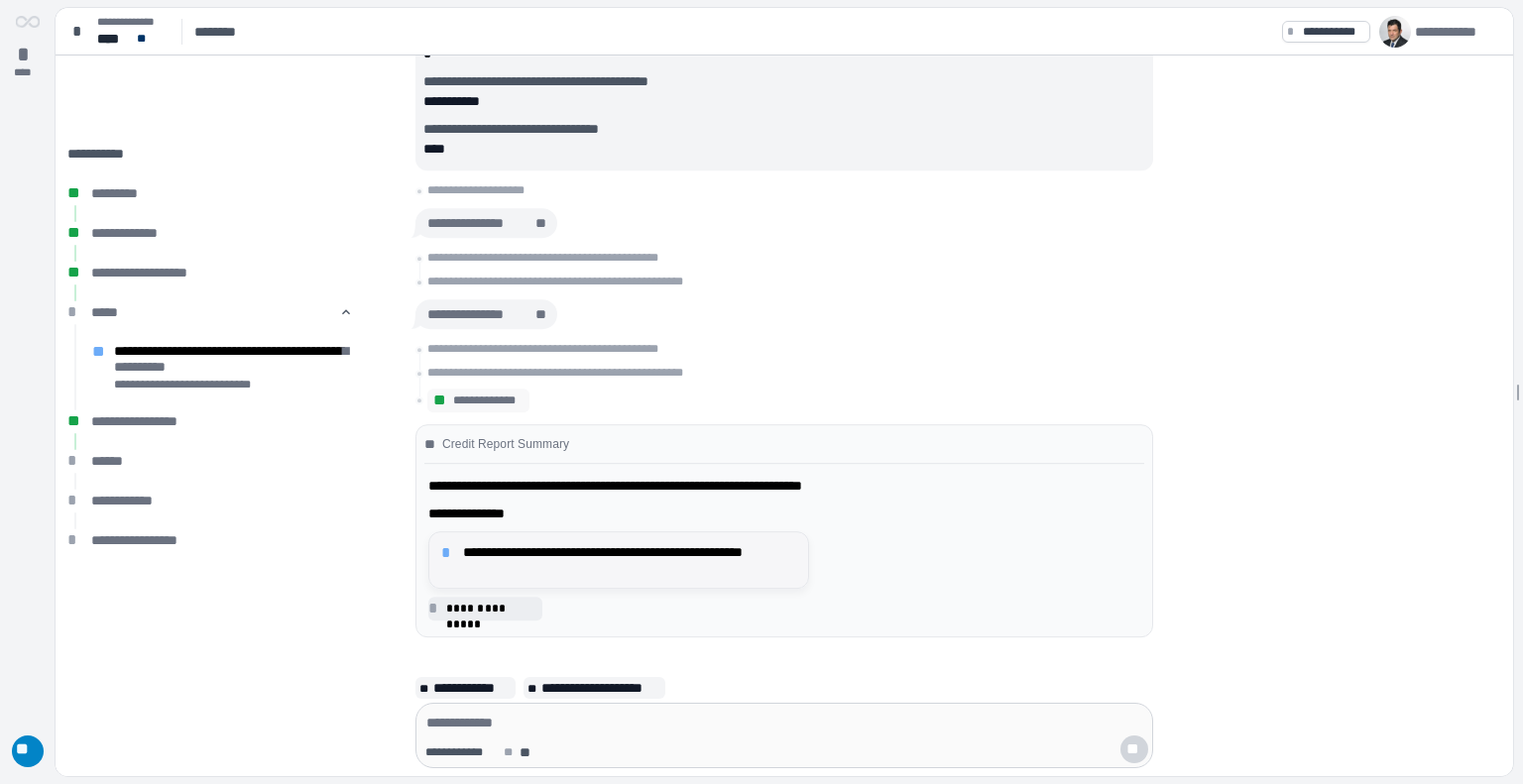click on "*" at bounding box center (449, 553) 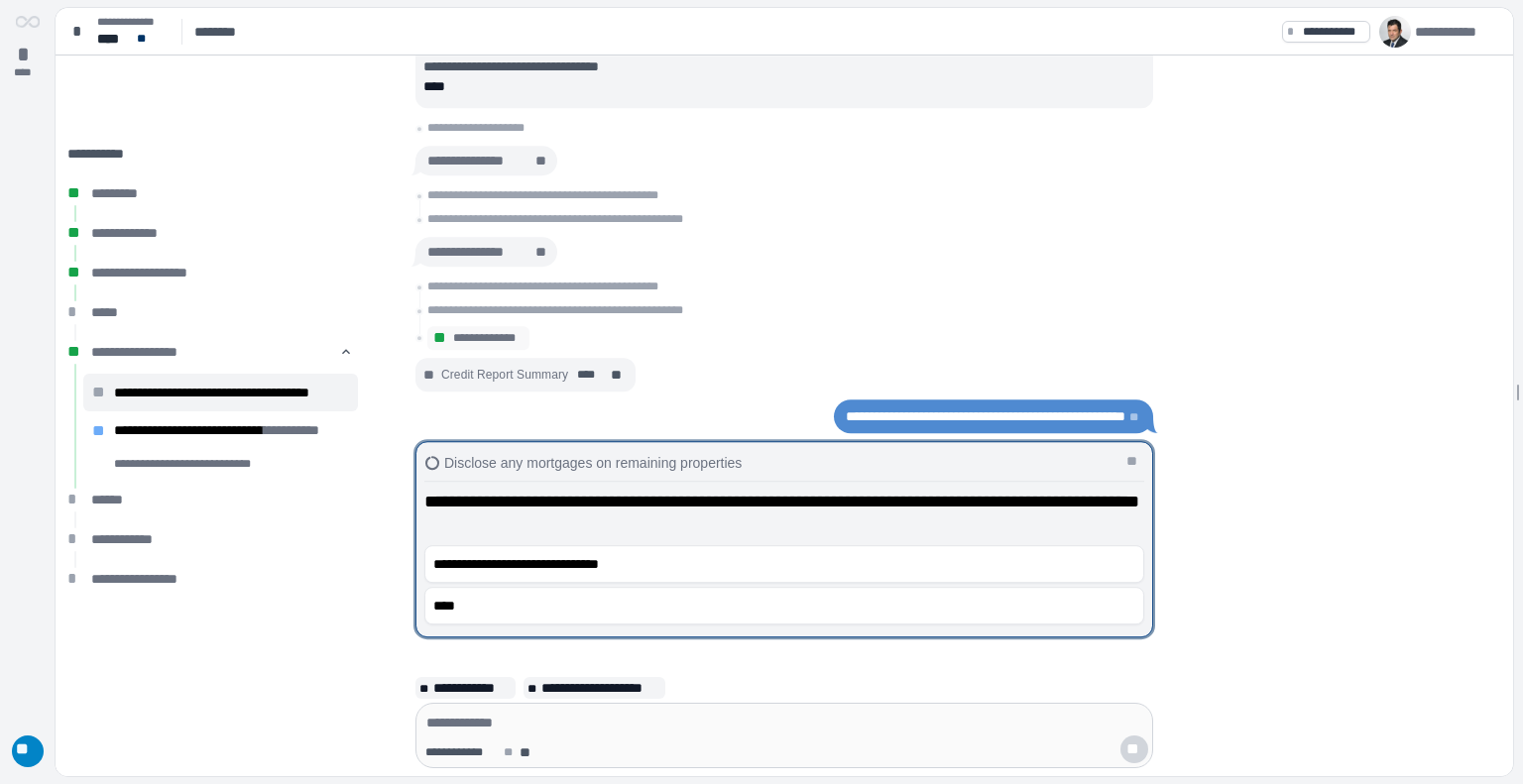 click on "**********" at bounding box center [778, 416] 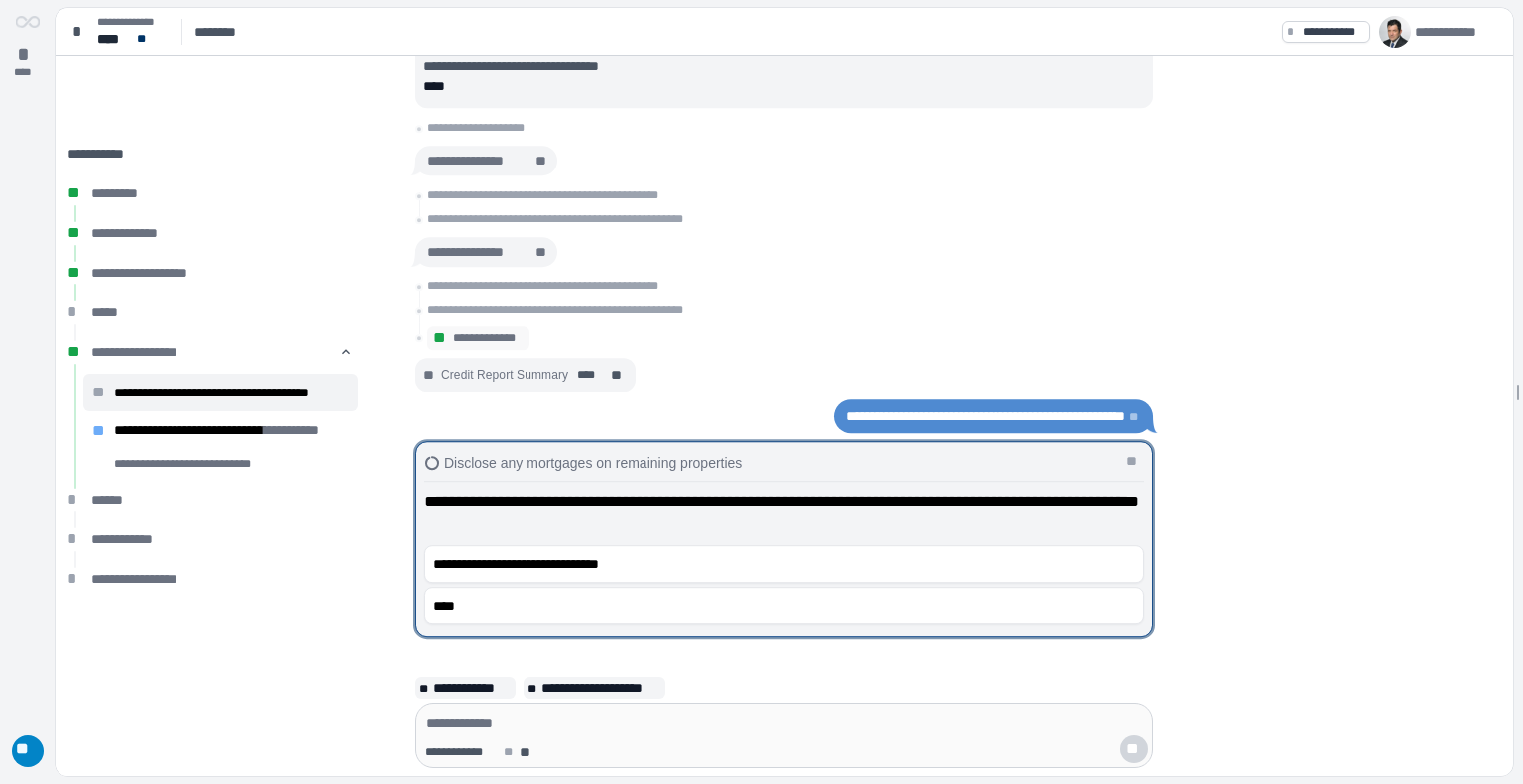 click on "**********" at bounding box center [790, 253] 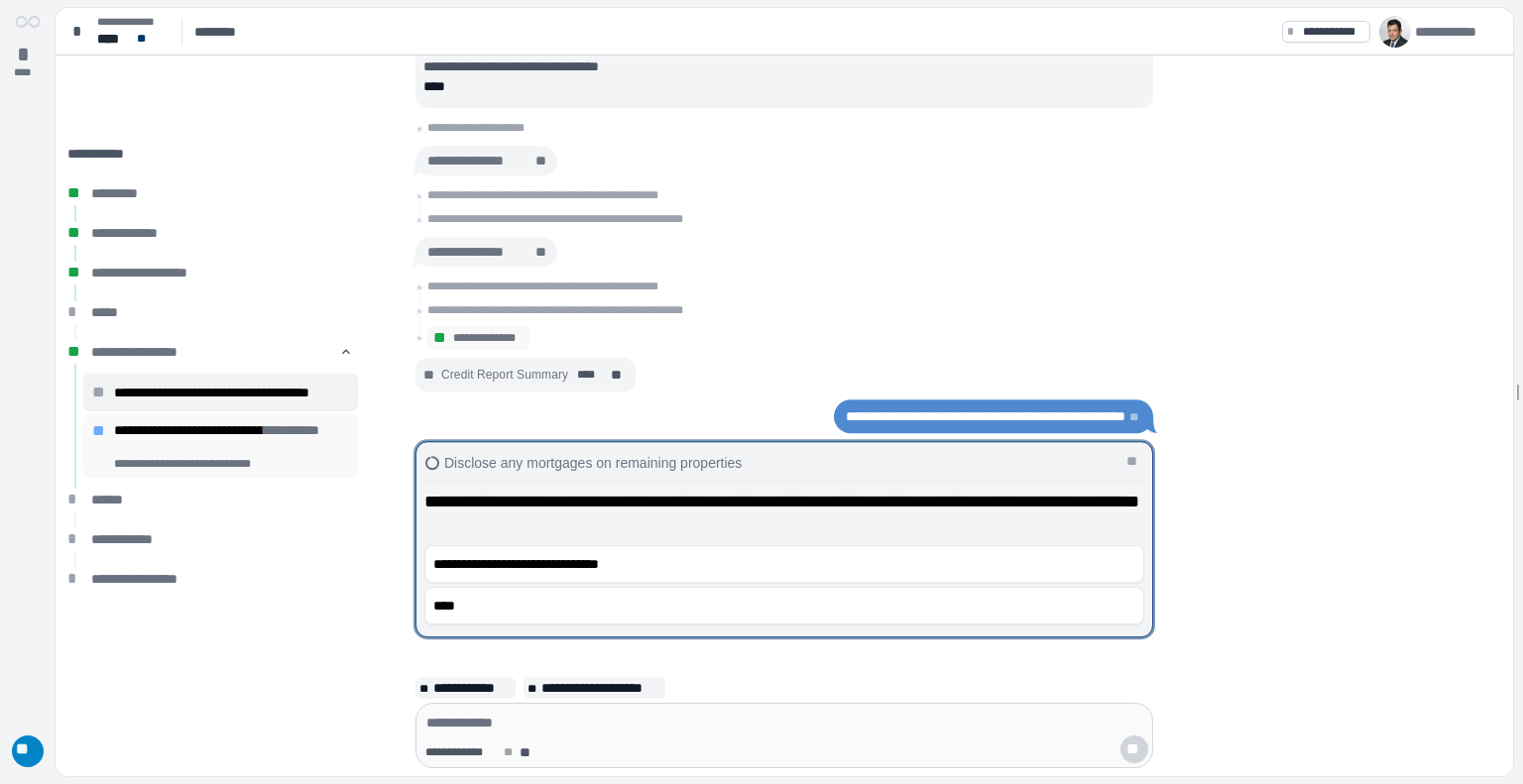 click on "**********" at bounding box center (292, 430) 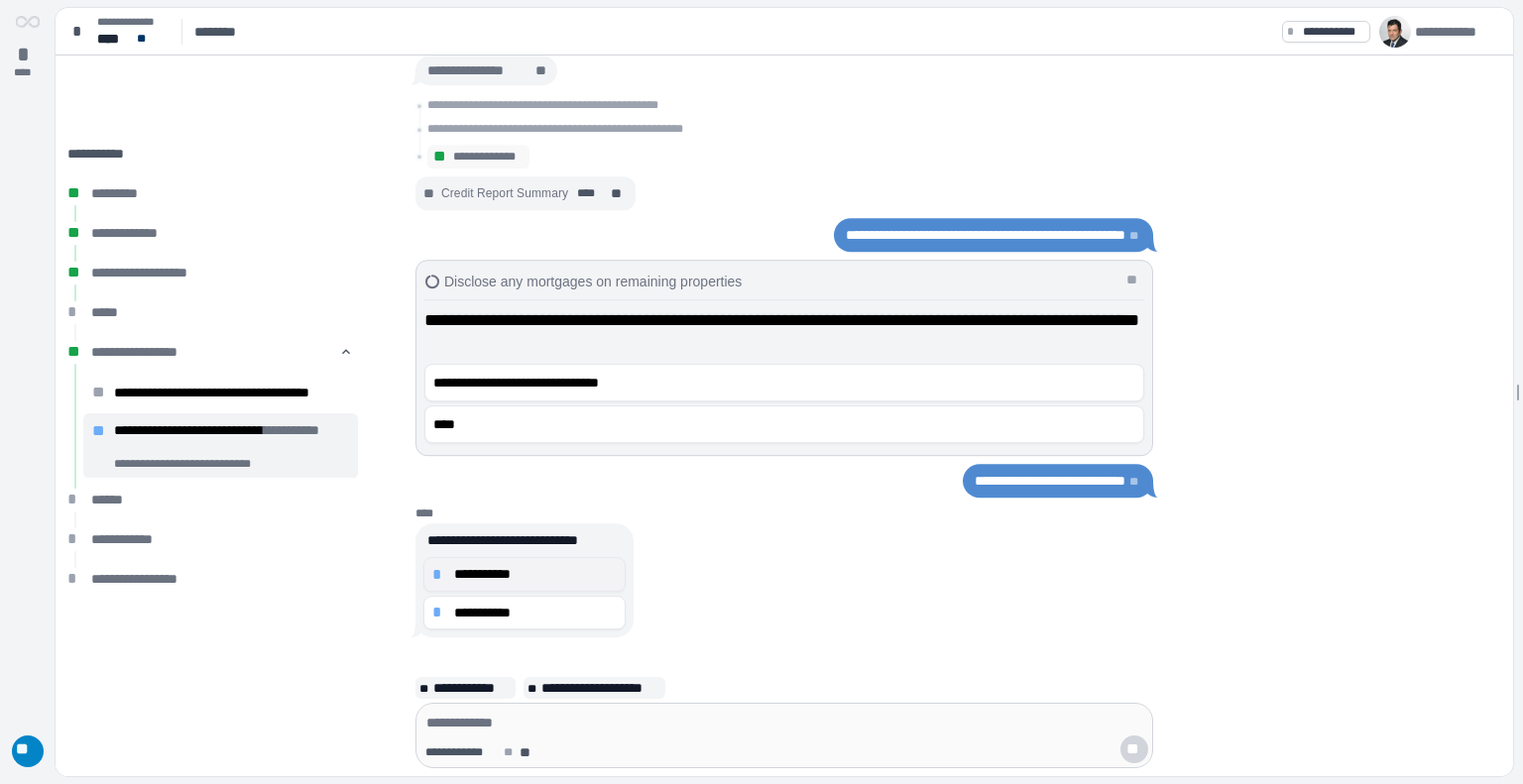 click on "*" at bounding box center (440, 575) 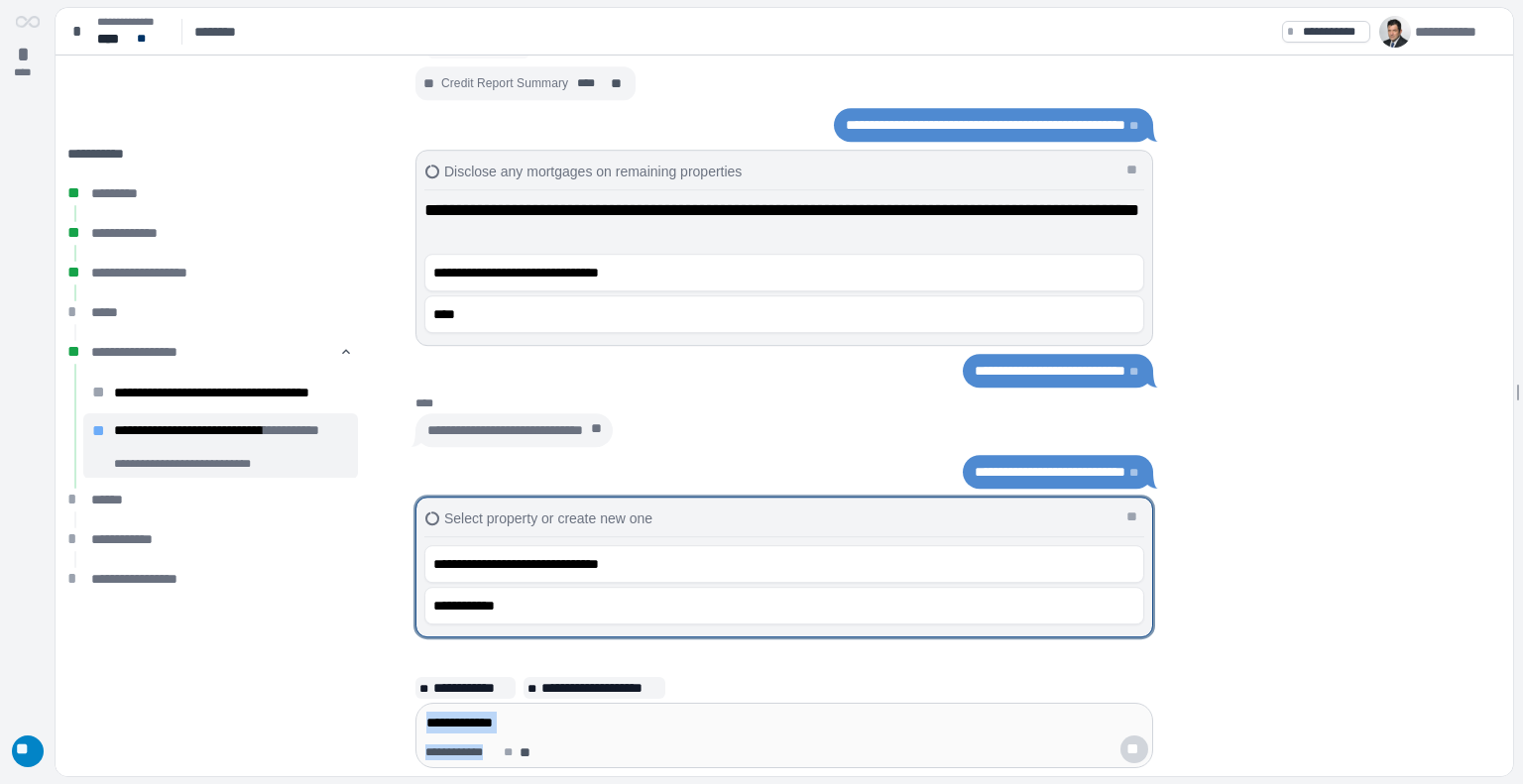 drag, startPoint x: 852, startPoint y: 687, endPoint x: 827, endPoint y: 768, distance: 84.77028 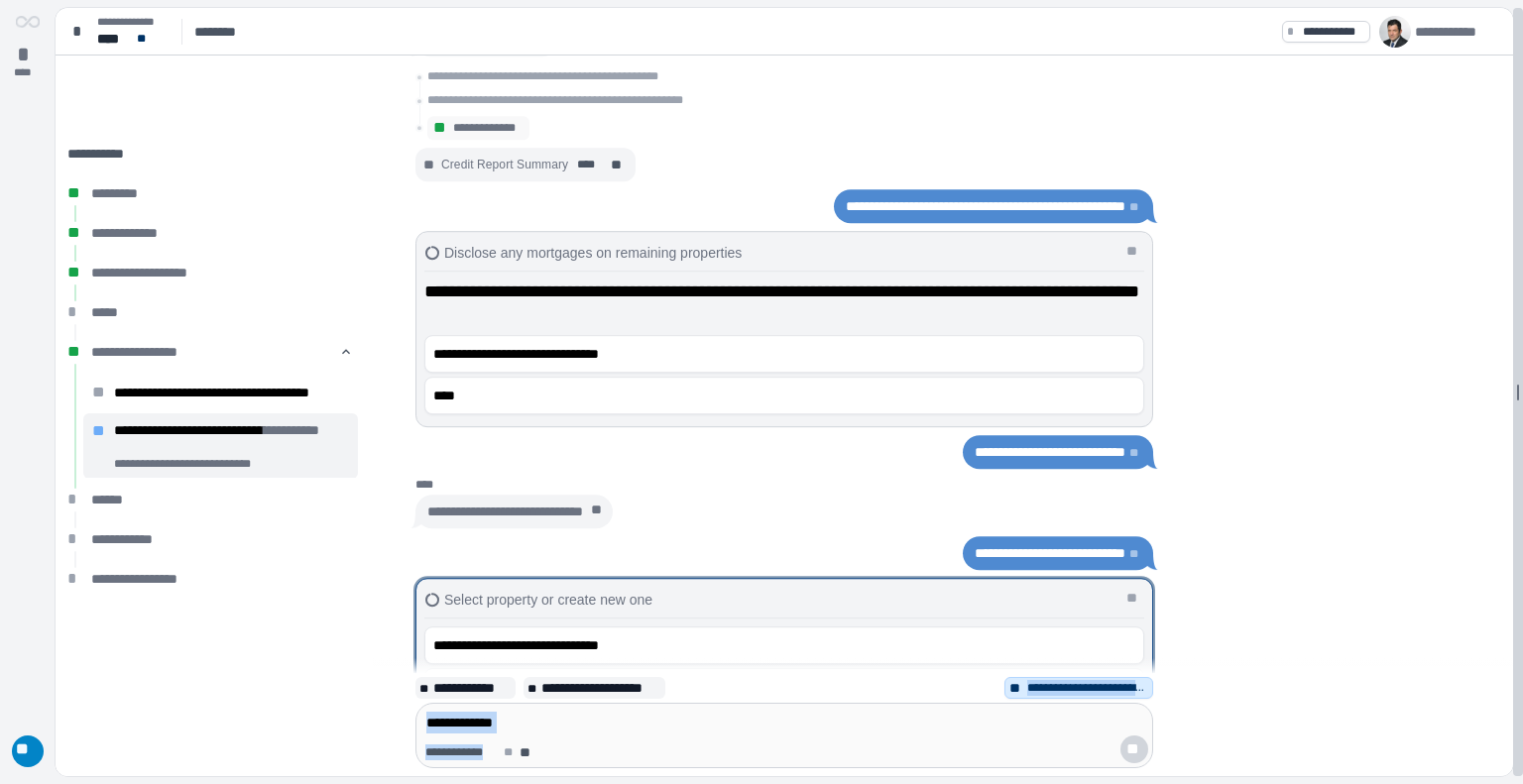 scroll, scrollTop: 0, scrollLeft: 0, axis: both 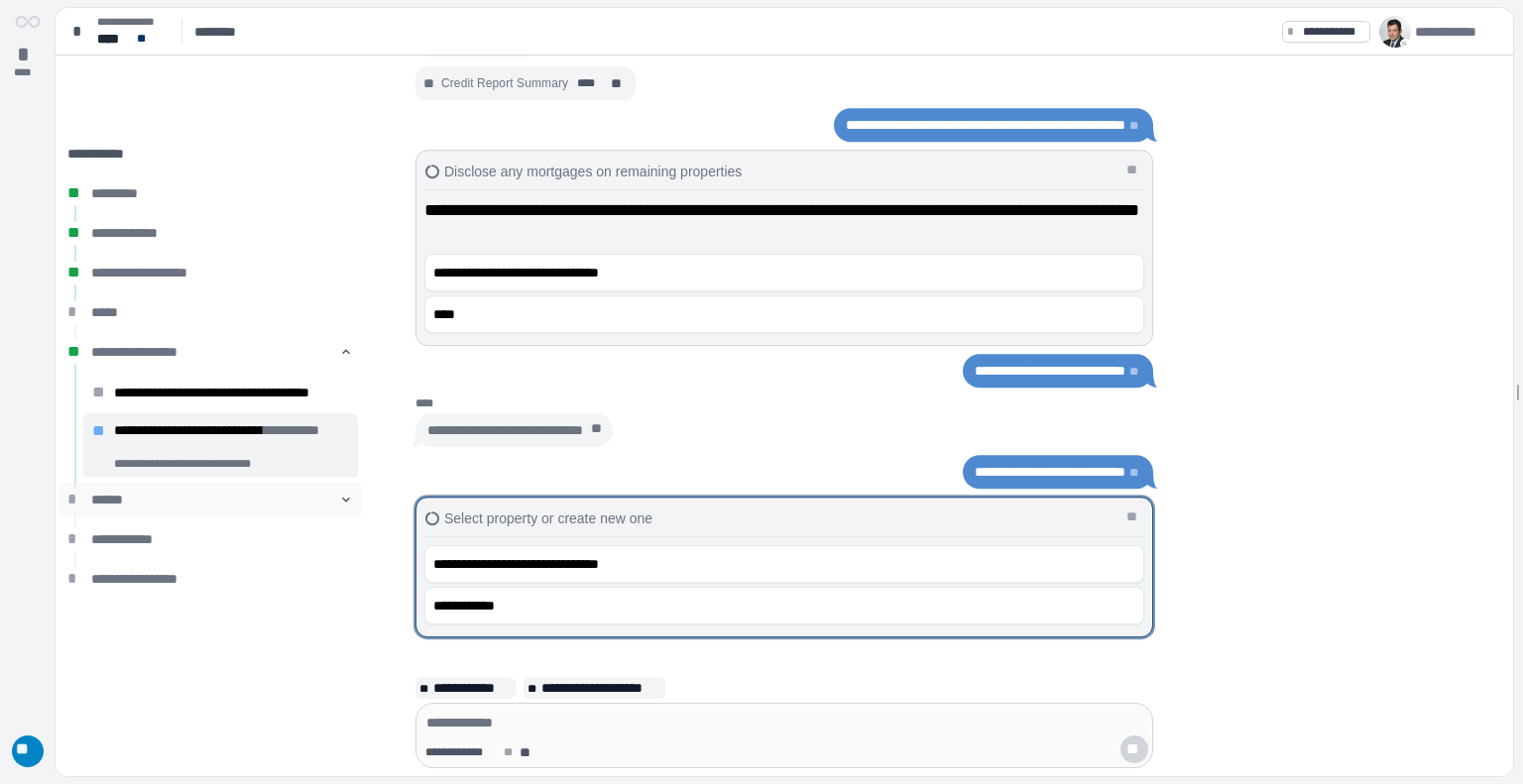 click on "* ****** 󰅀" at bounding box center (210, 500) 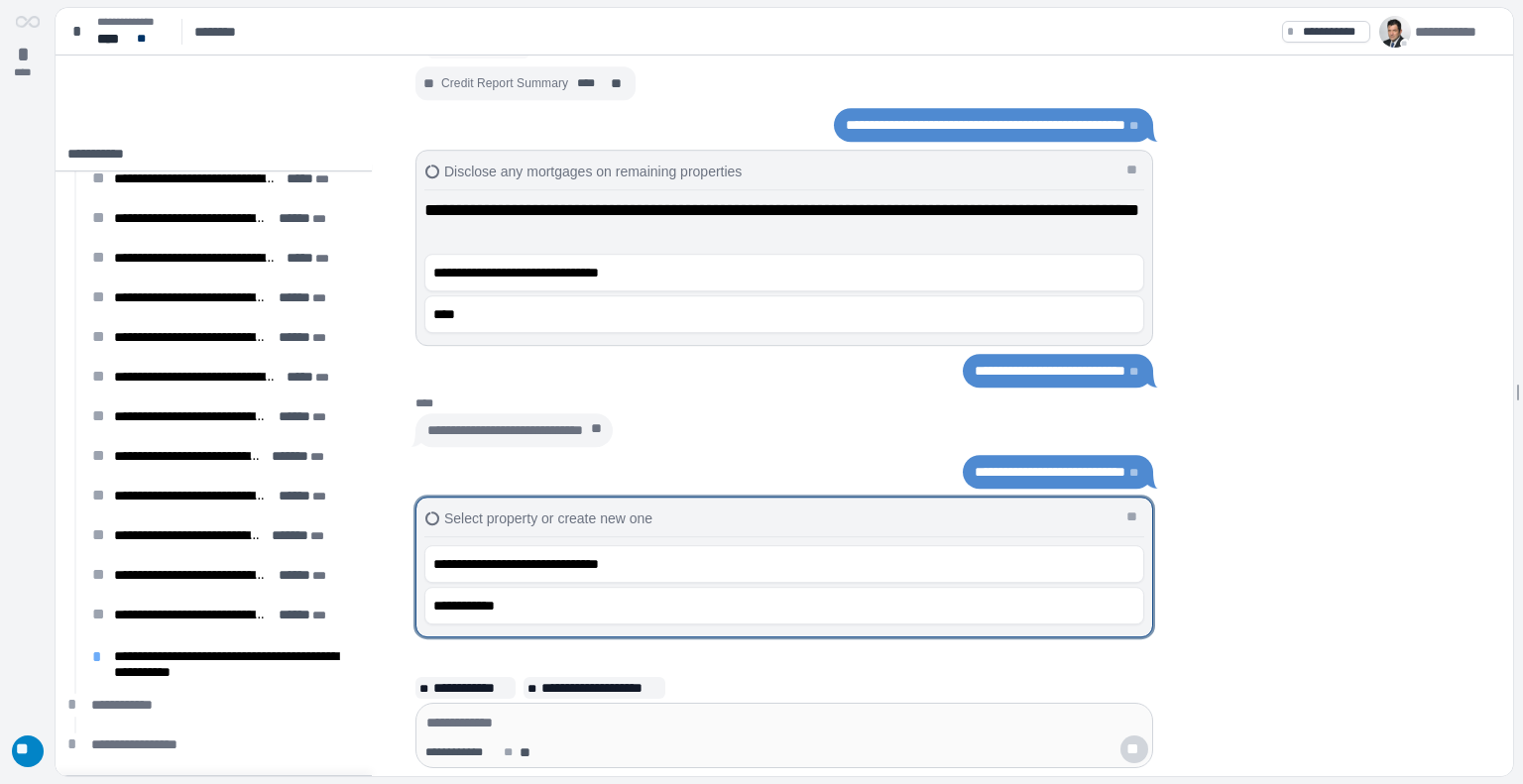scroll, scrollTop: 419, scrollLeft: 0, axis: vertical 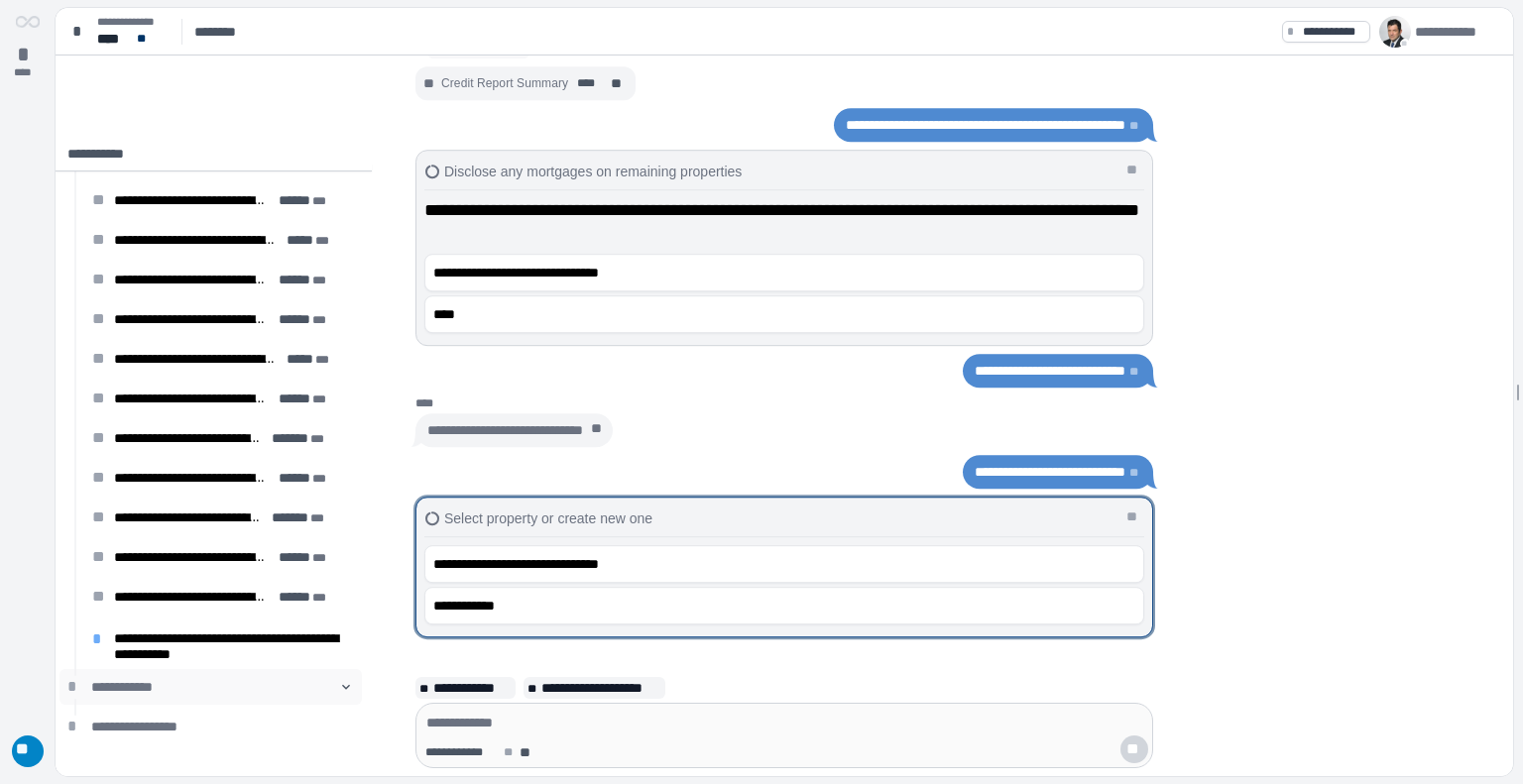 click on "**********" at bounding box center (210, 687) 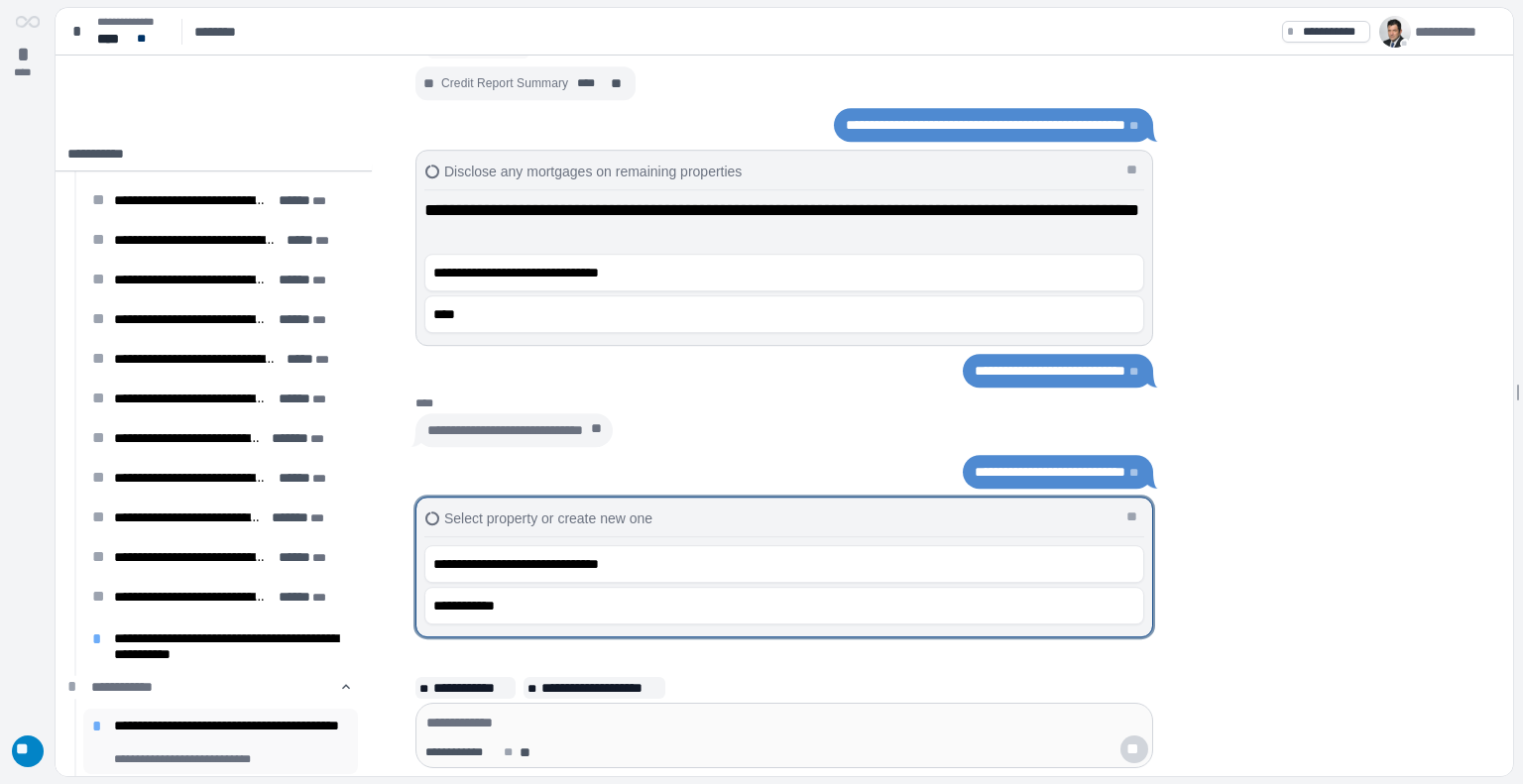 click on "**********" at bounding box center (231, 733) 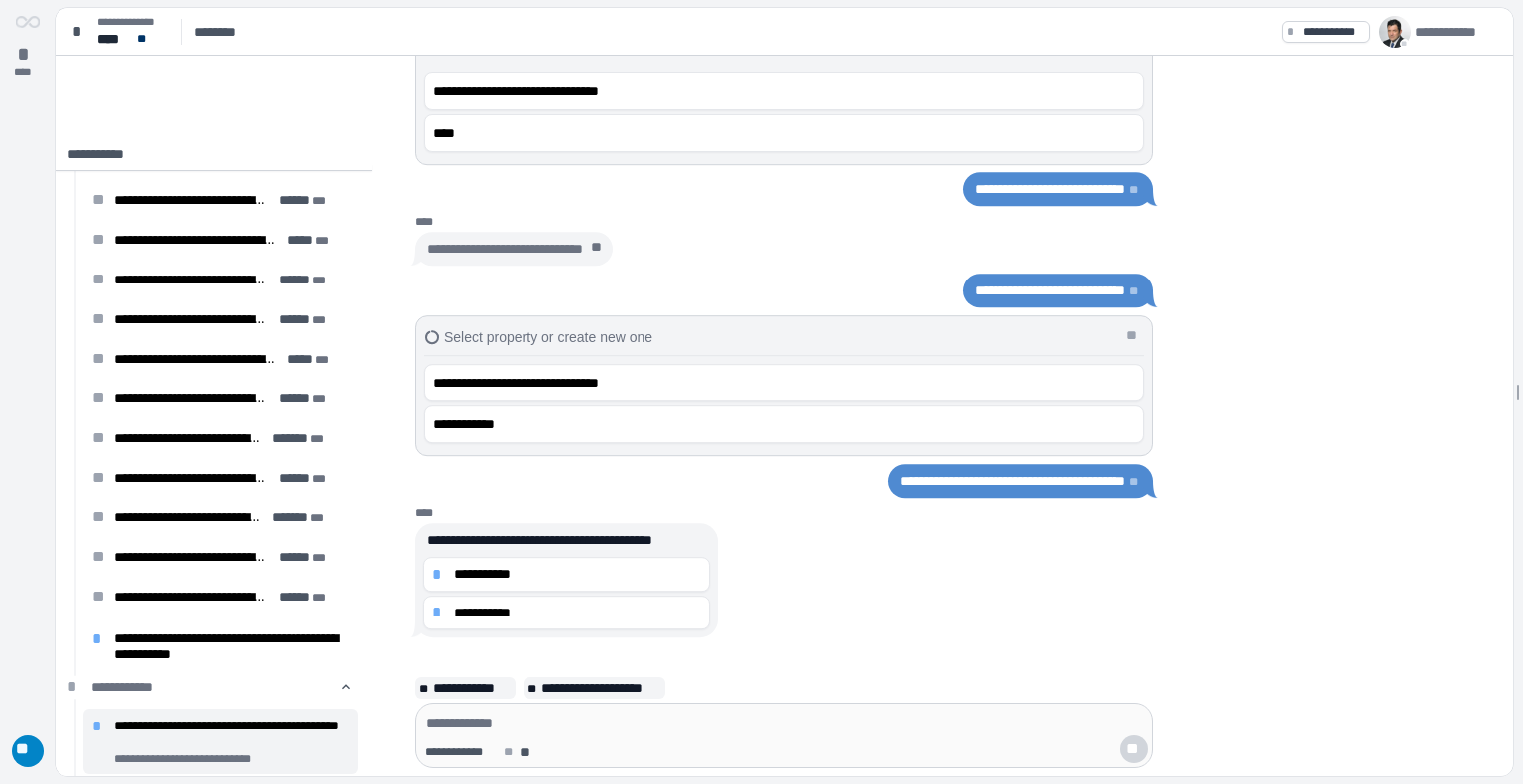 scroll, scrollTop: 0, scrollLeft: 0, axis: both 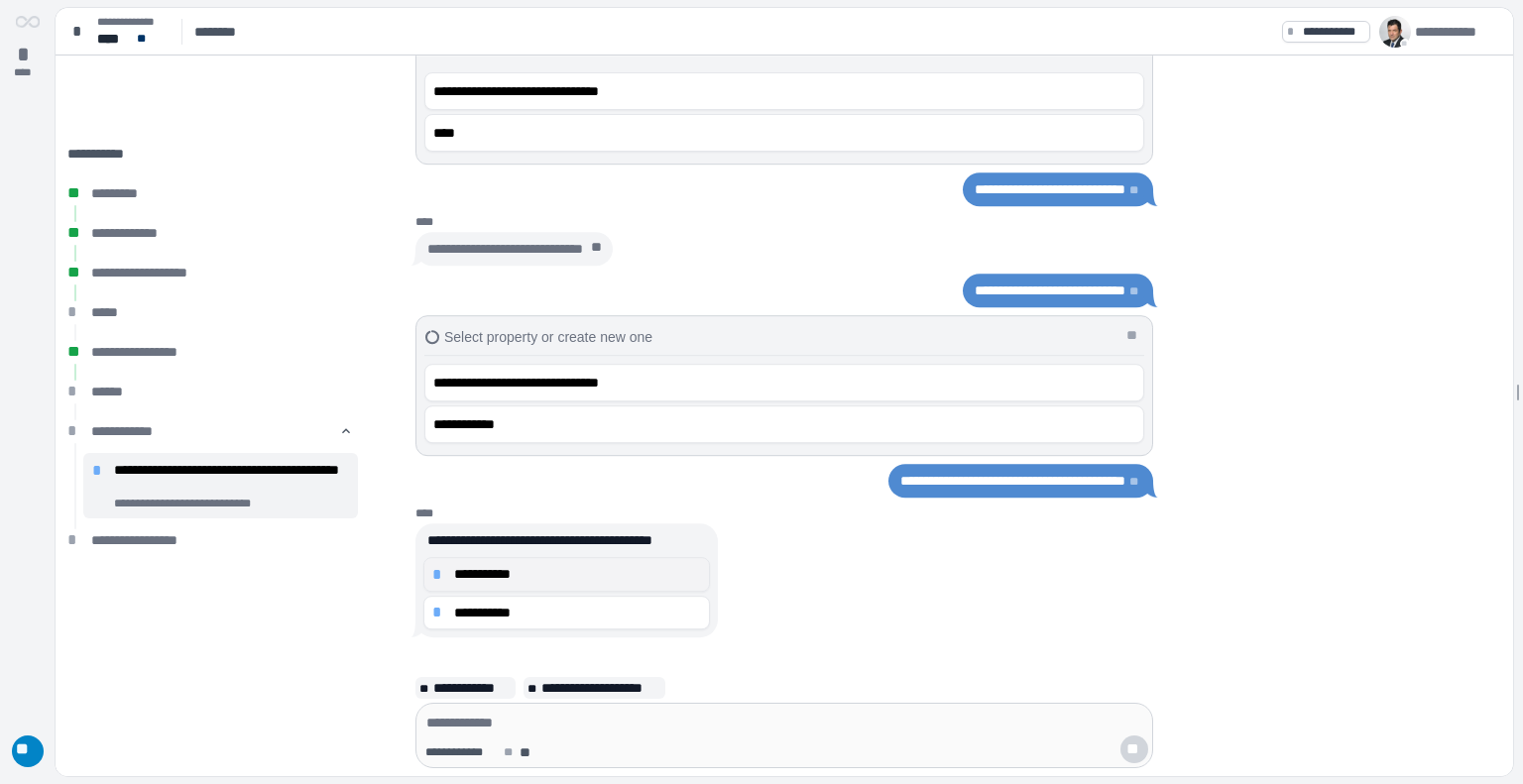 click on "**********" at bounding box center [577, 574] 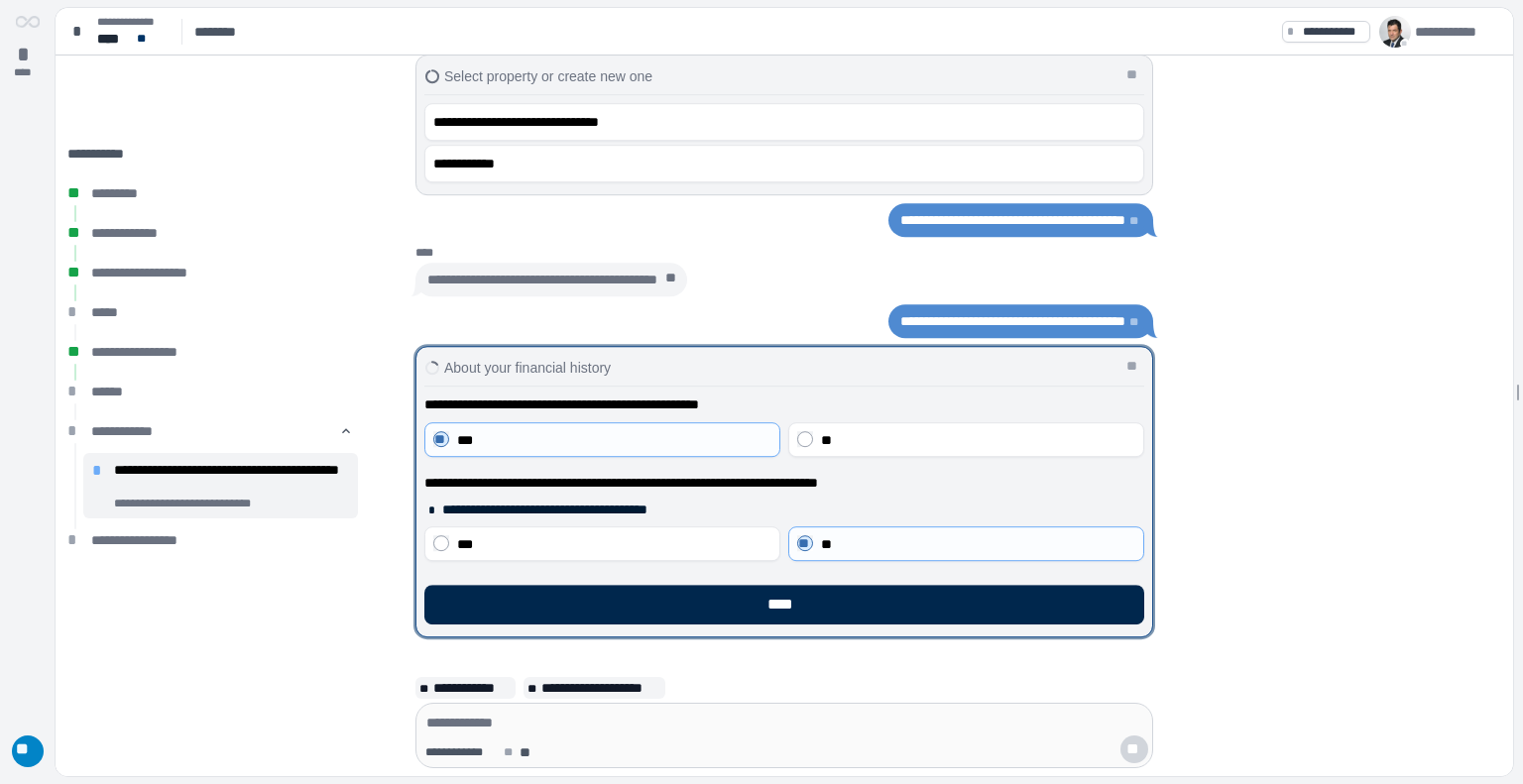 click on "****" at bounding box center [784, 605] 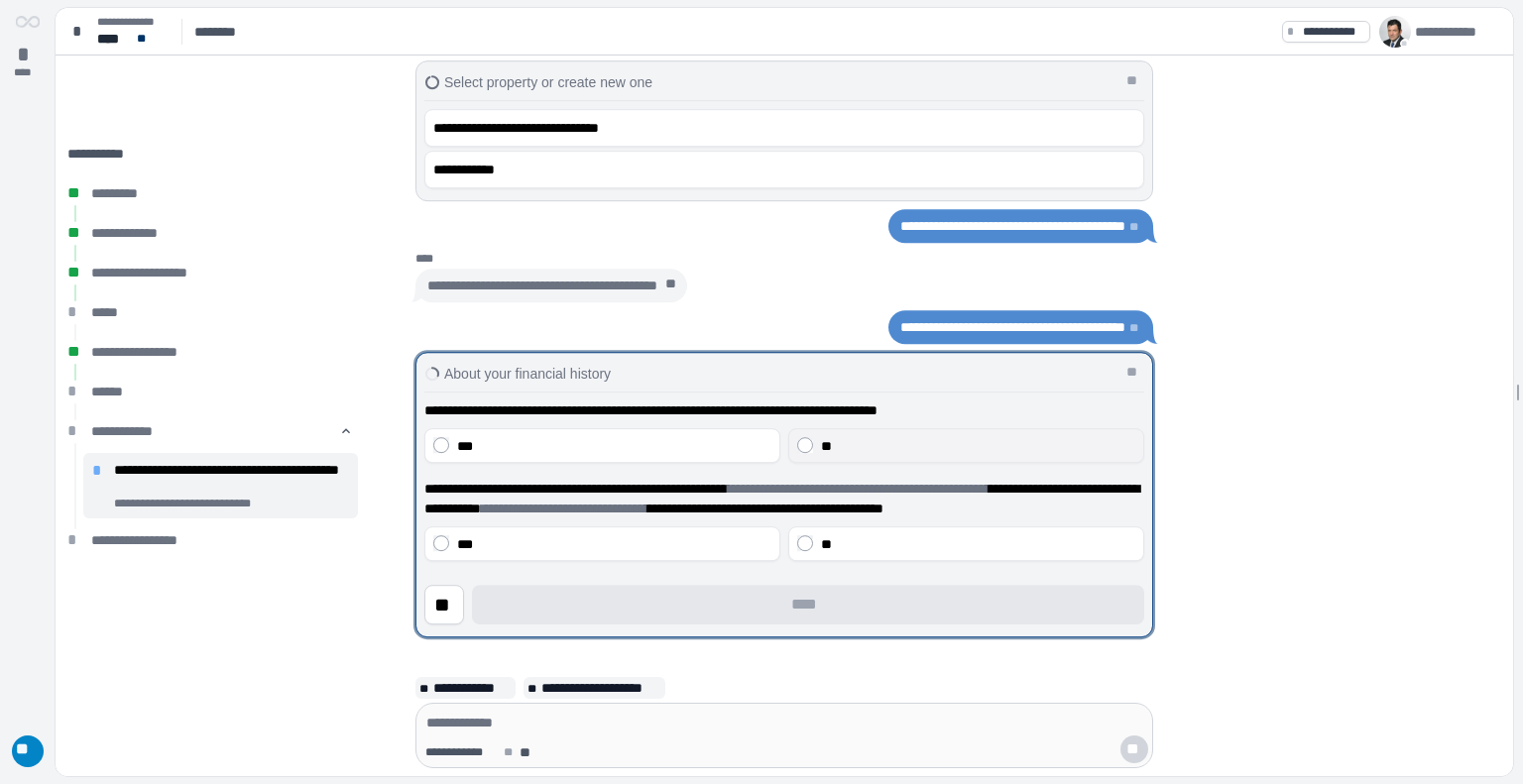 click on "**" at bounding box center [978, 446] 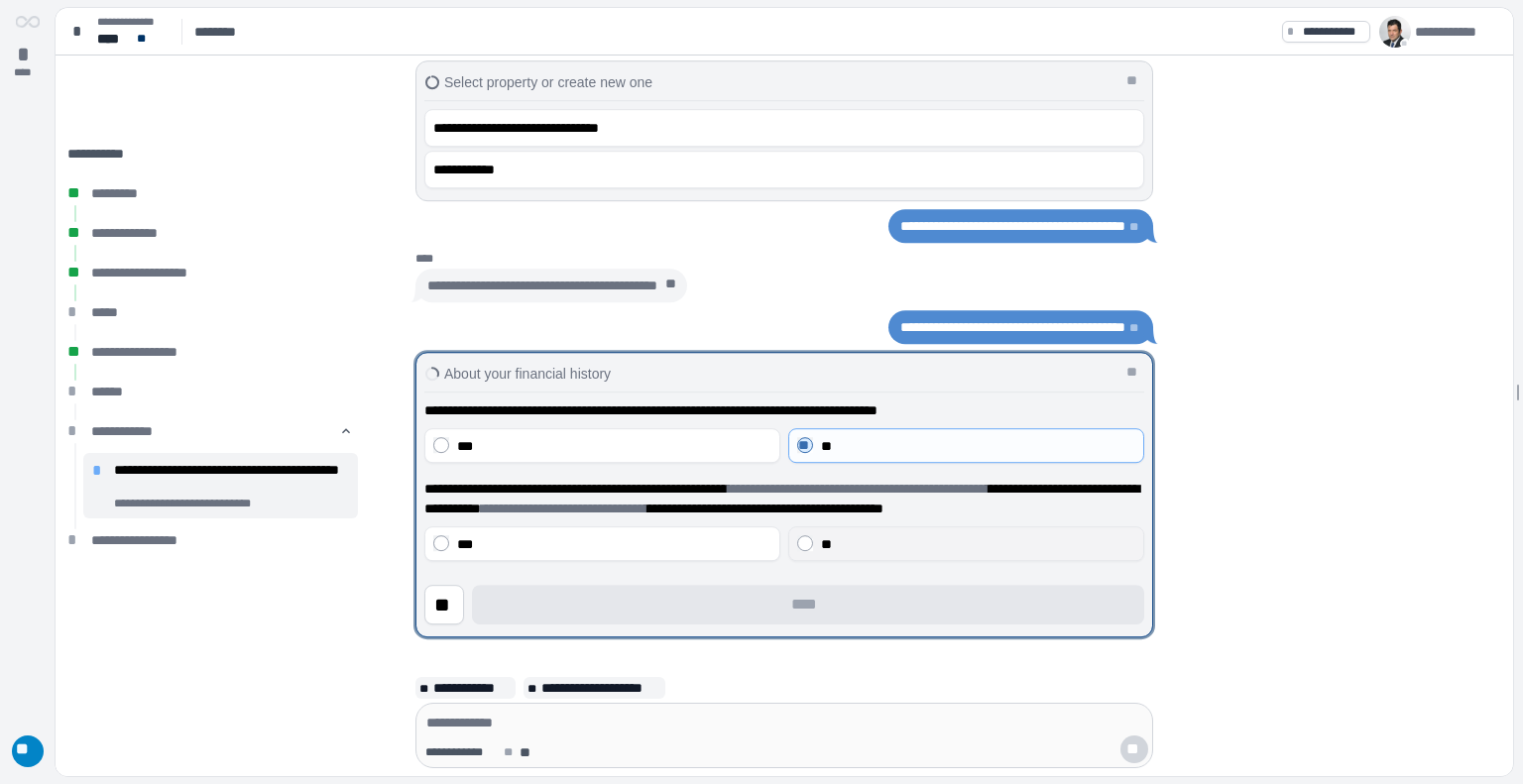 click on "**" at bounding box center (978, 544) 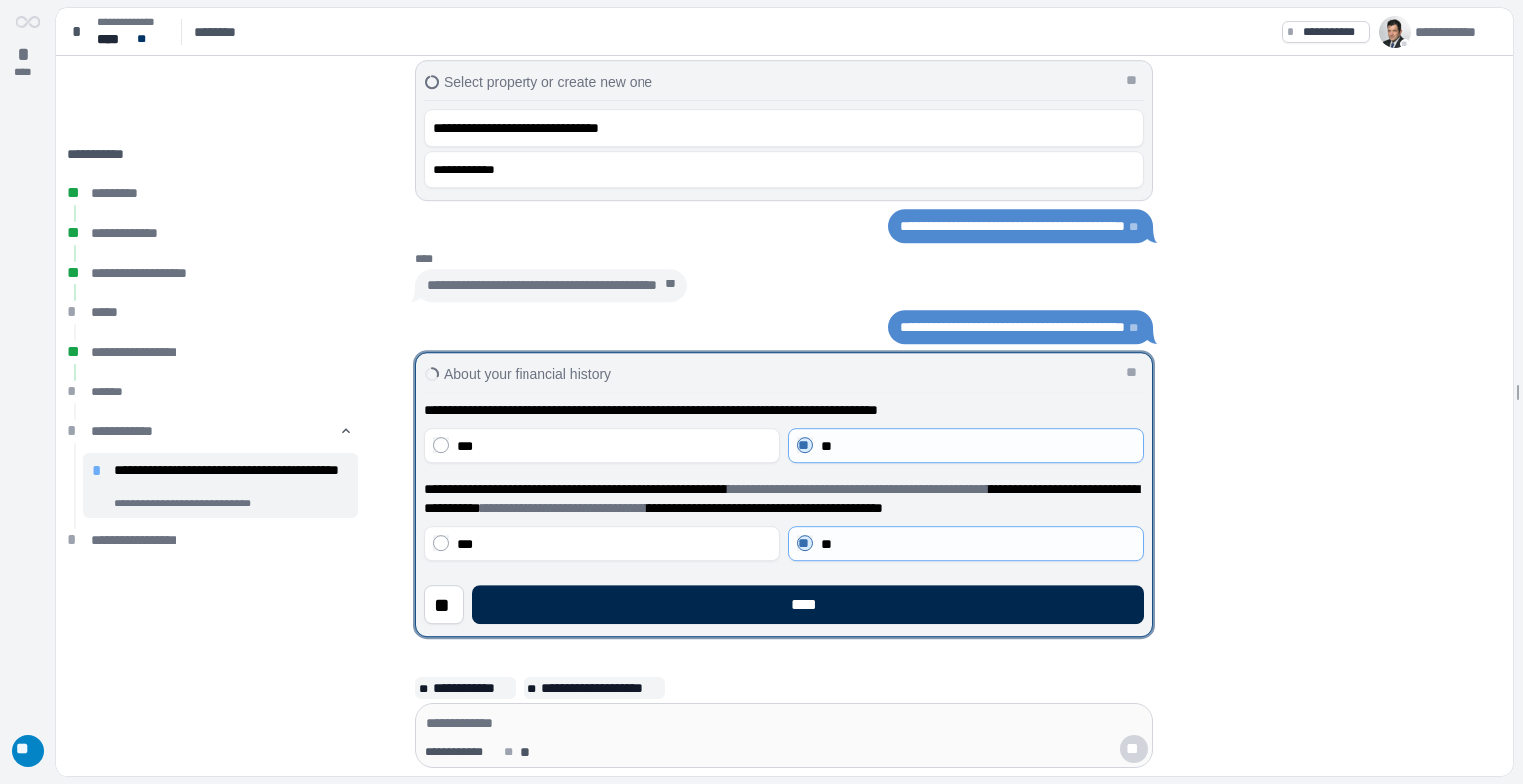 click on "****" at bounding box center (808, 605) 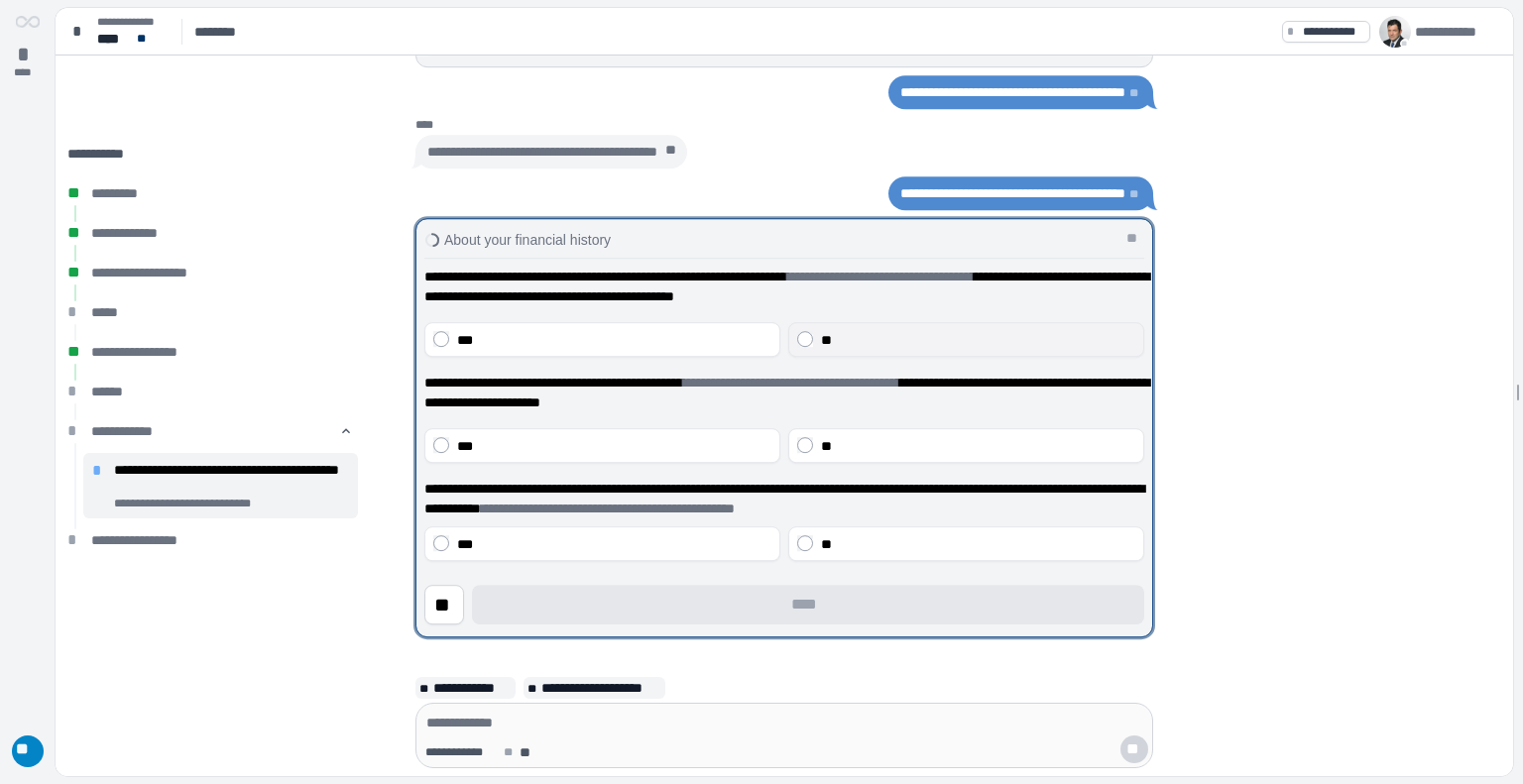 click on "**" at bounding box center (978, 340) 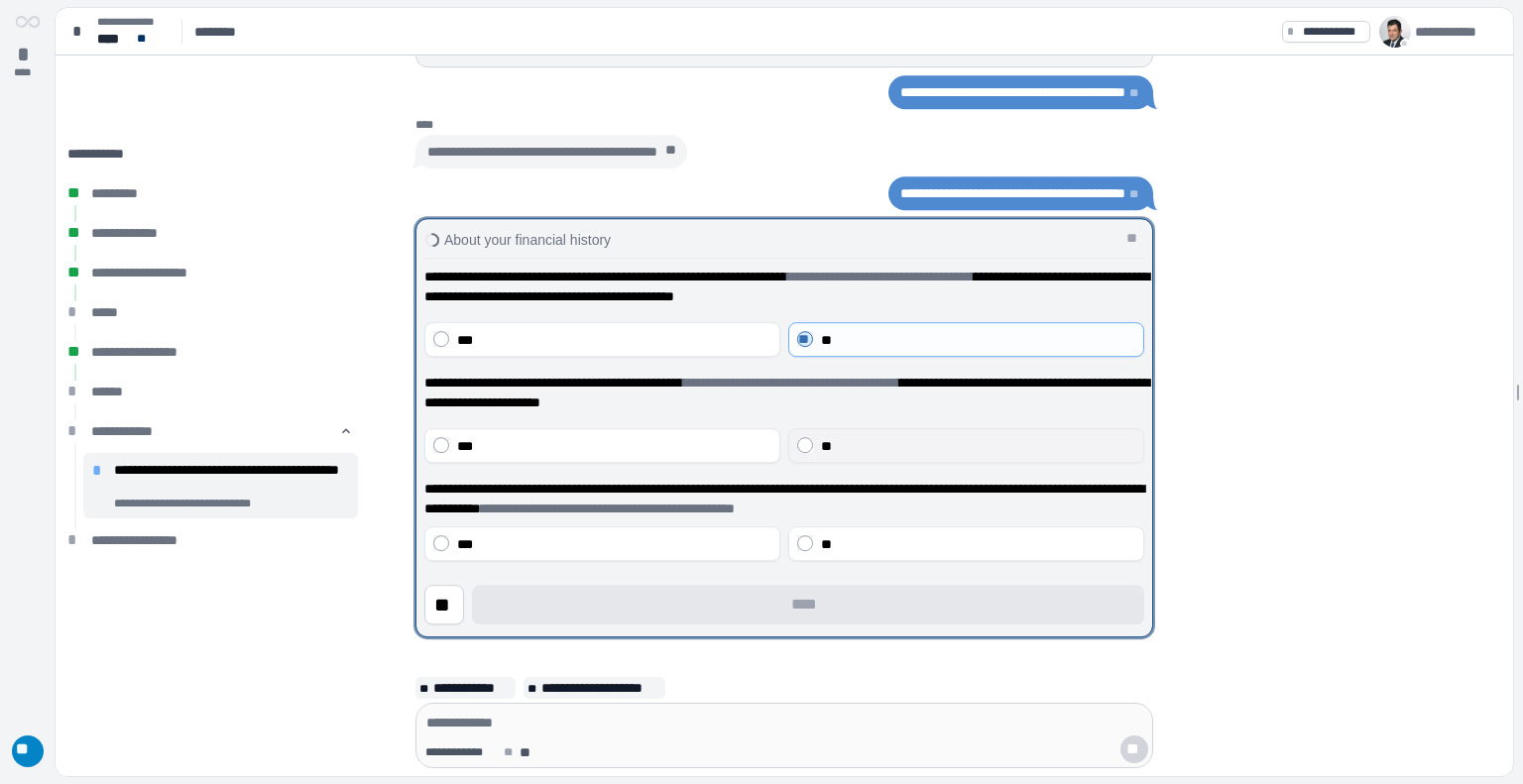 click on "**" at bounding box center (966, 445) 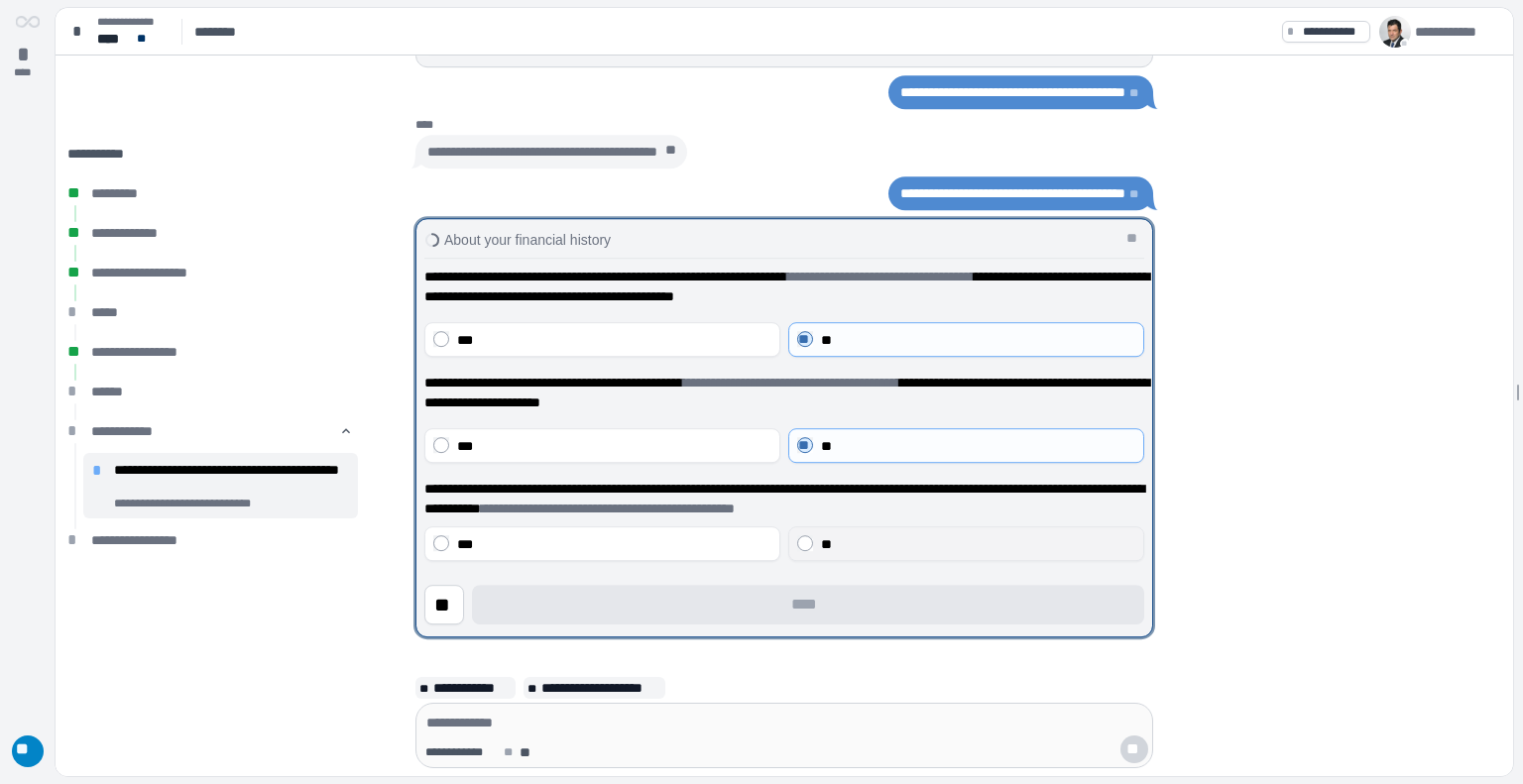 click on "**" at bounding box center [978, 544] 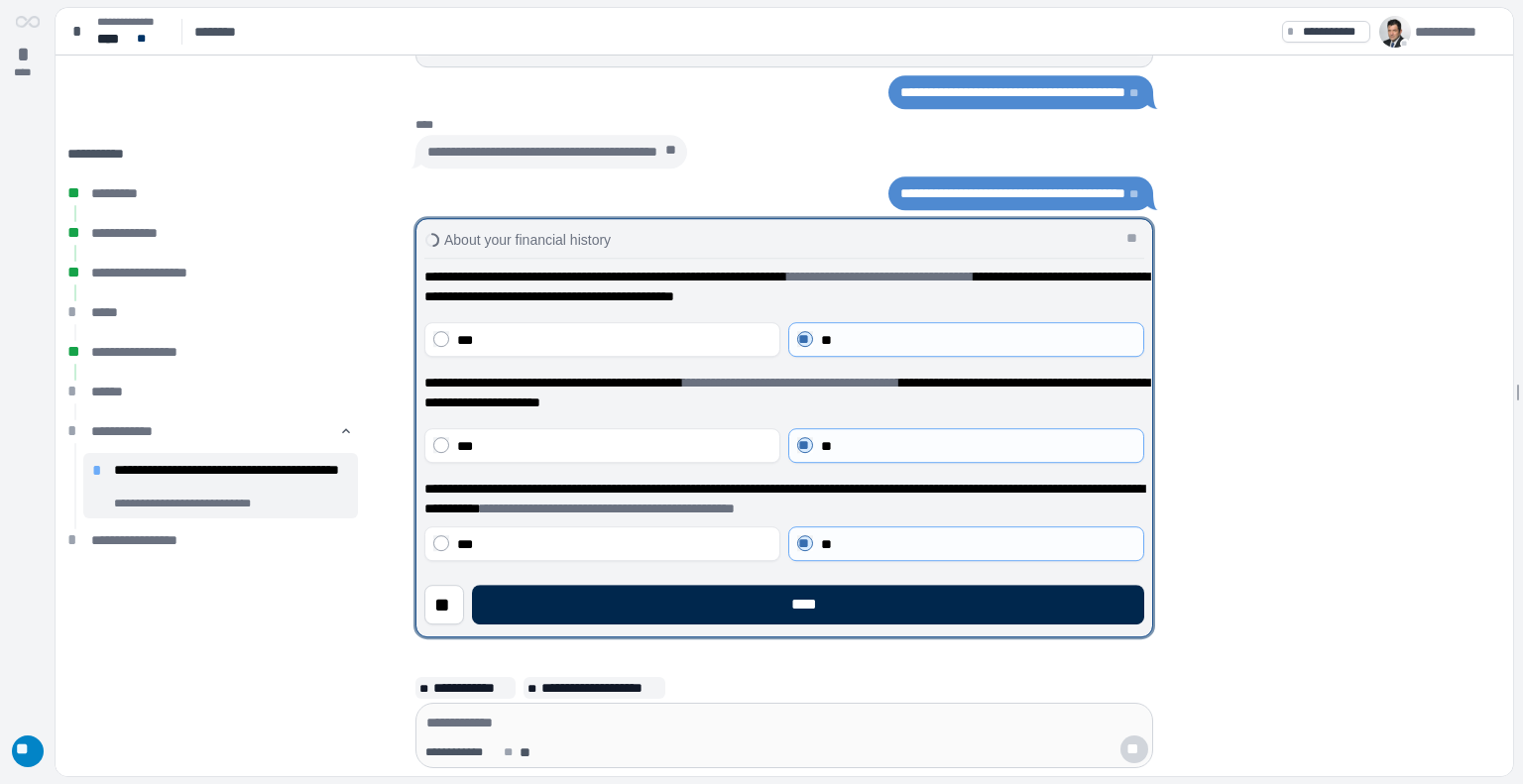 click on "****" at bounding box center [808, 605] 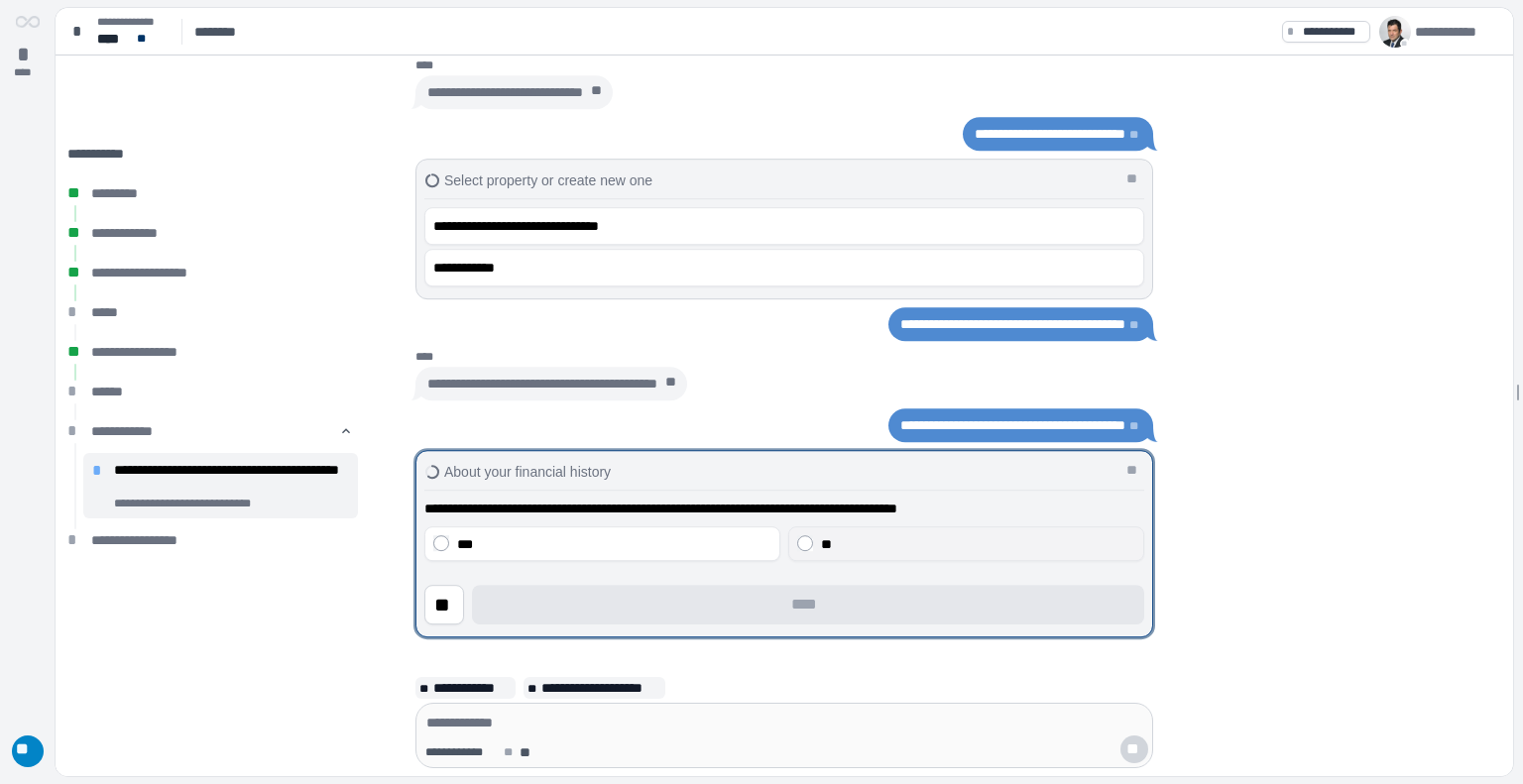 click on "**" at bounding box center [978, 544] 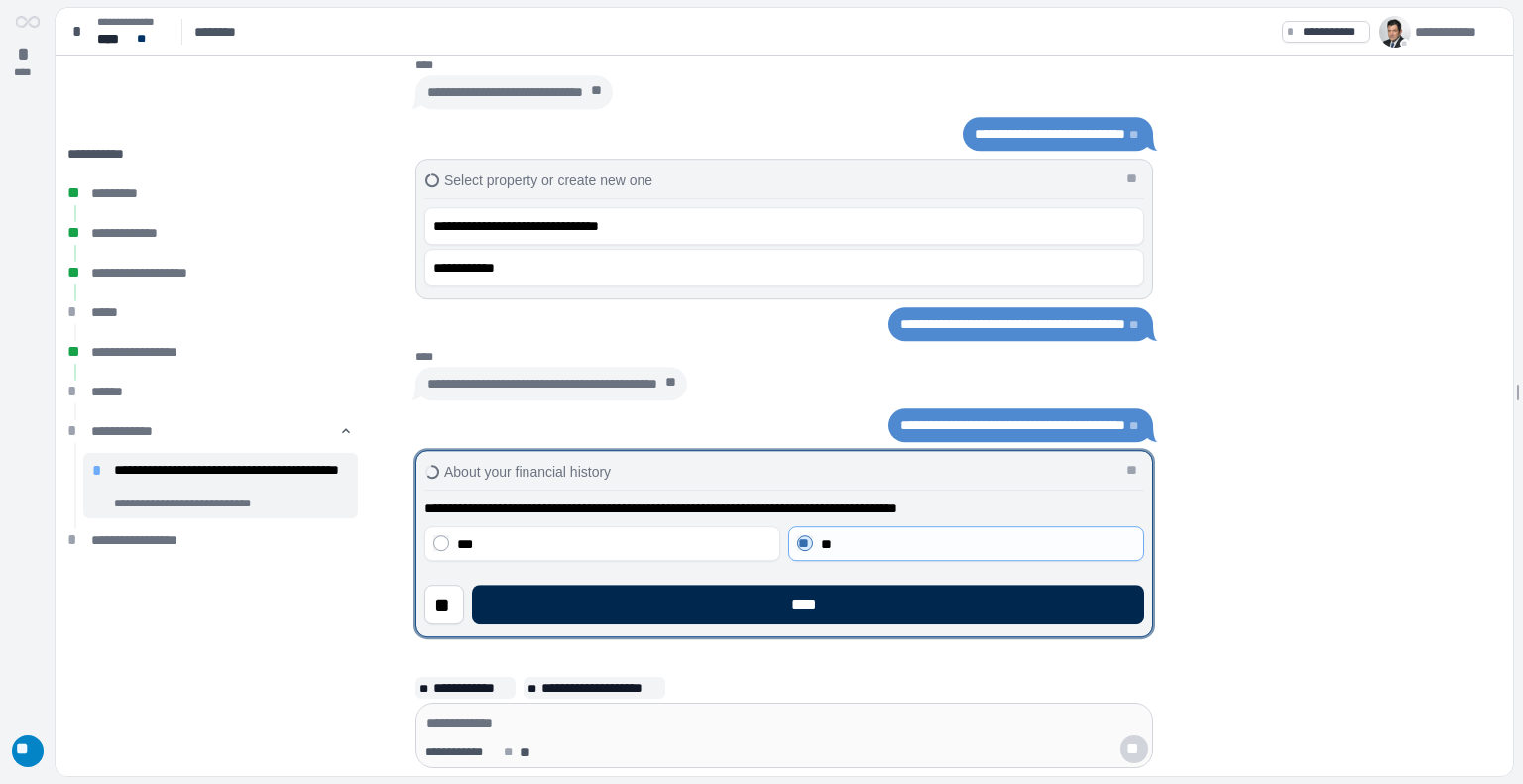 click on "****" at bounding box center (808, 605) 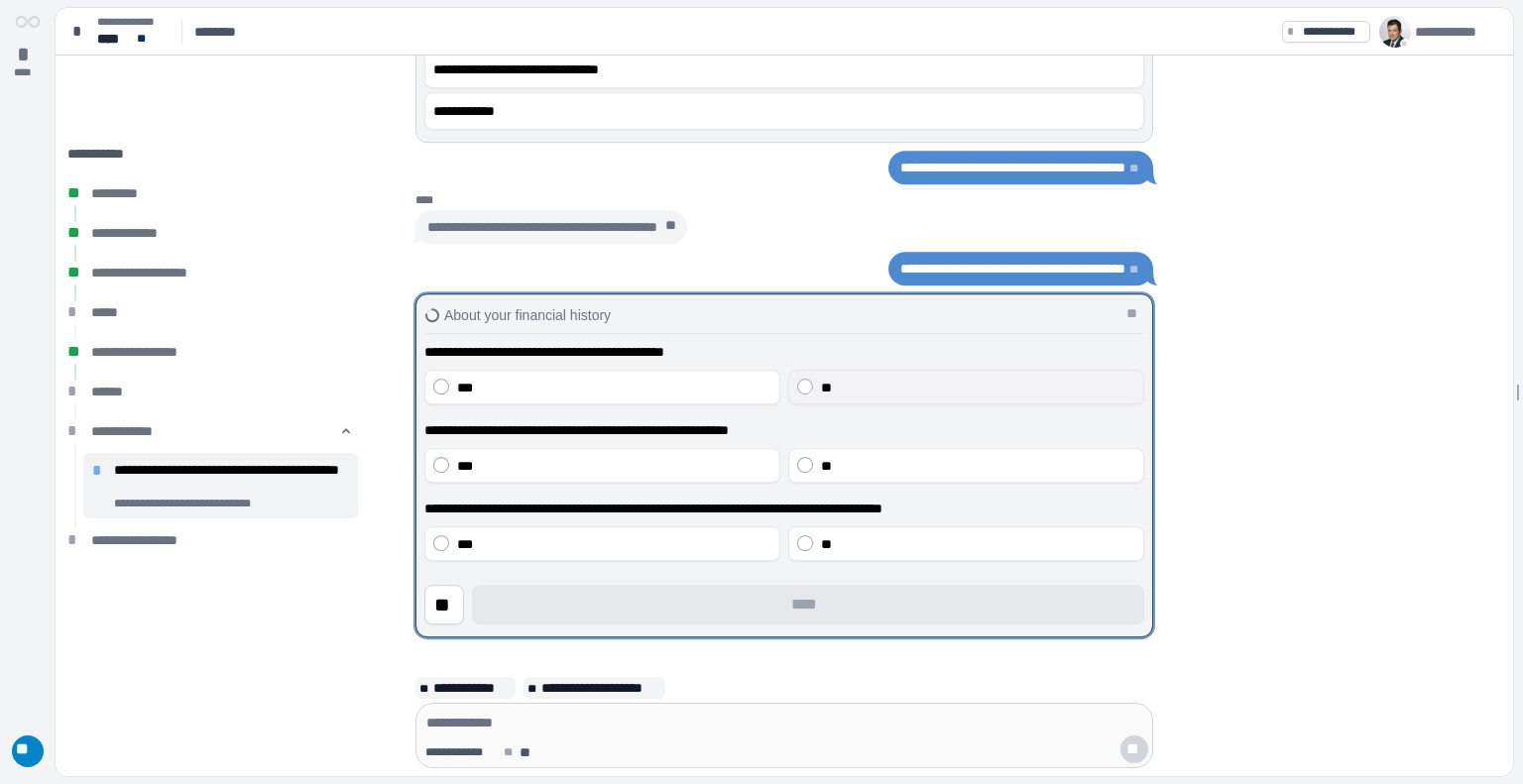 click on "**" at bounding box center (978, 388) 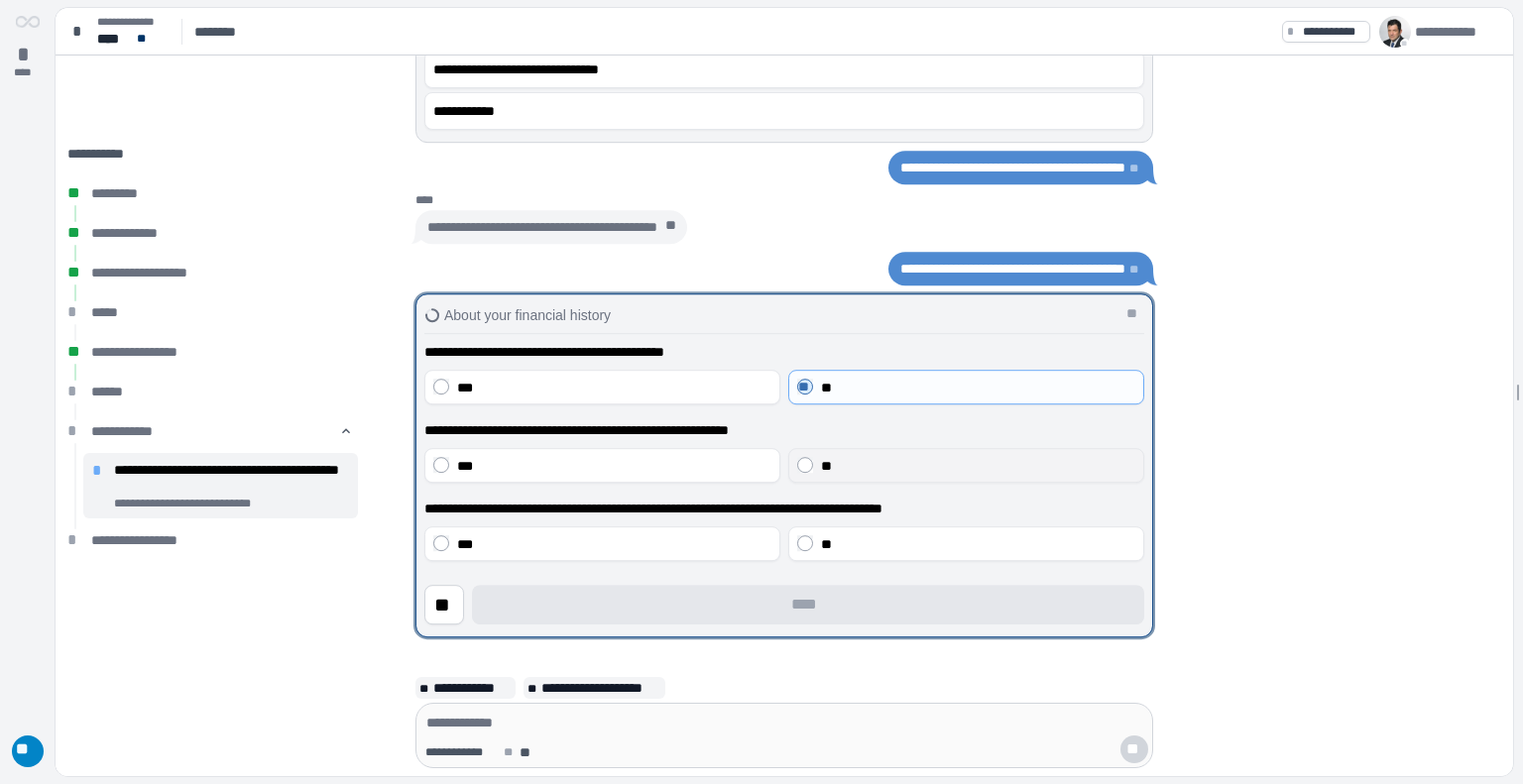 click on "**" at bounding box center (978, 466) 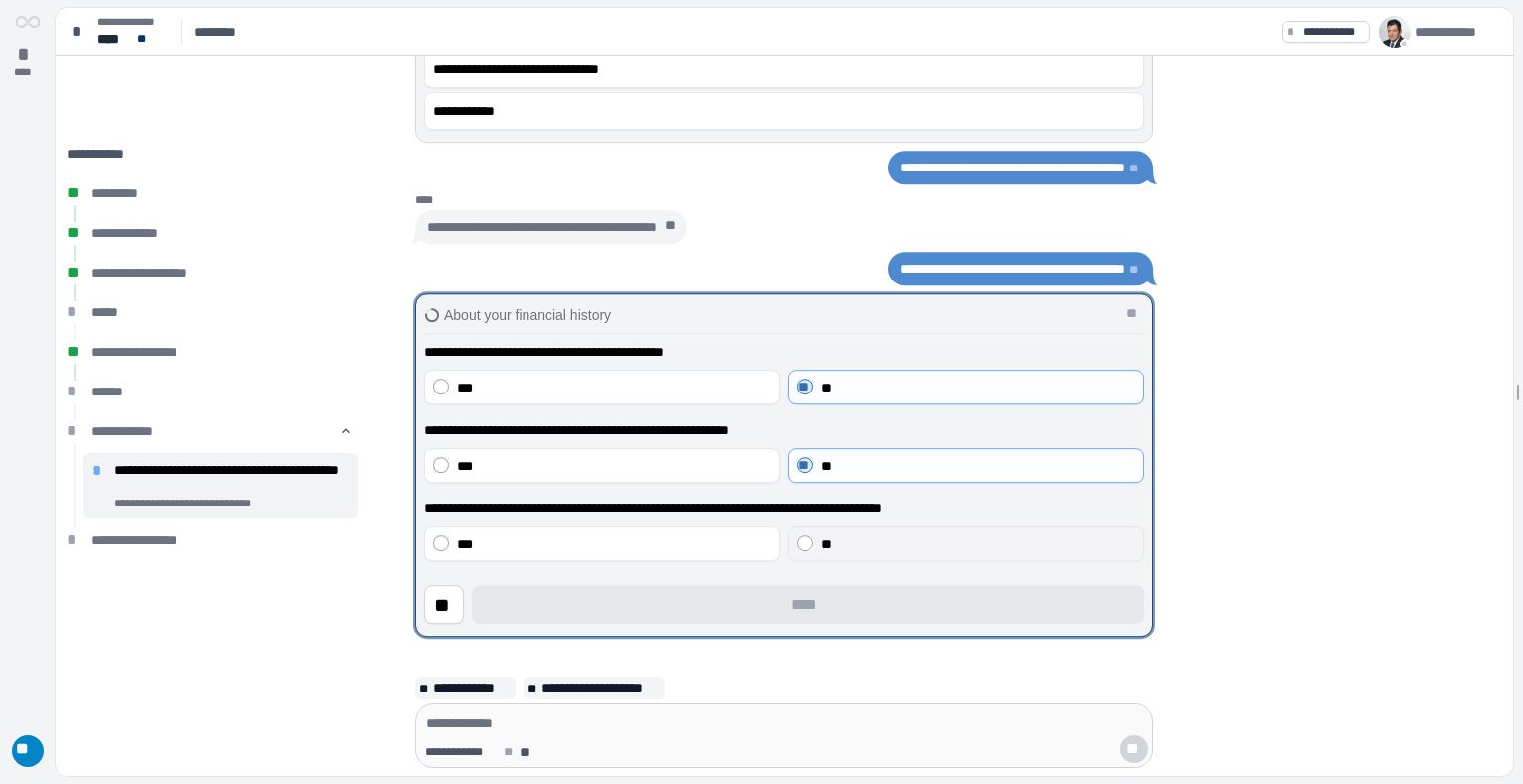 click on "**" at bounding box center [966, 543] 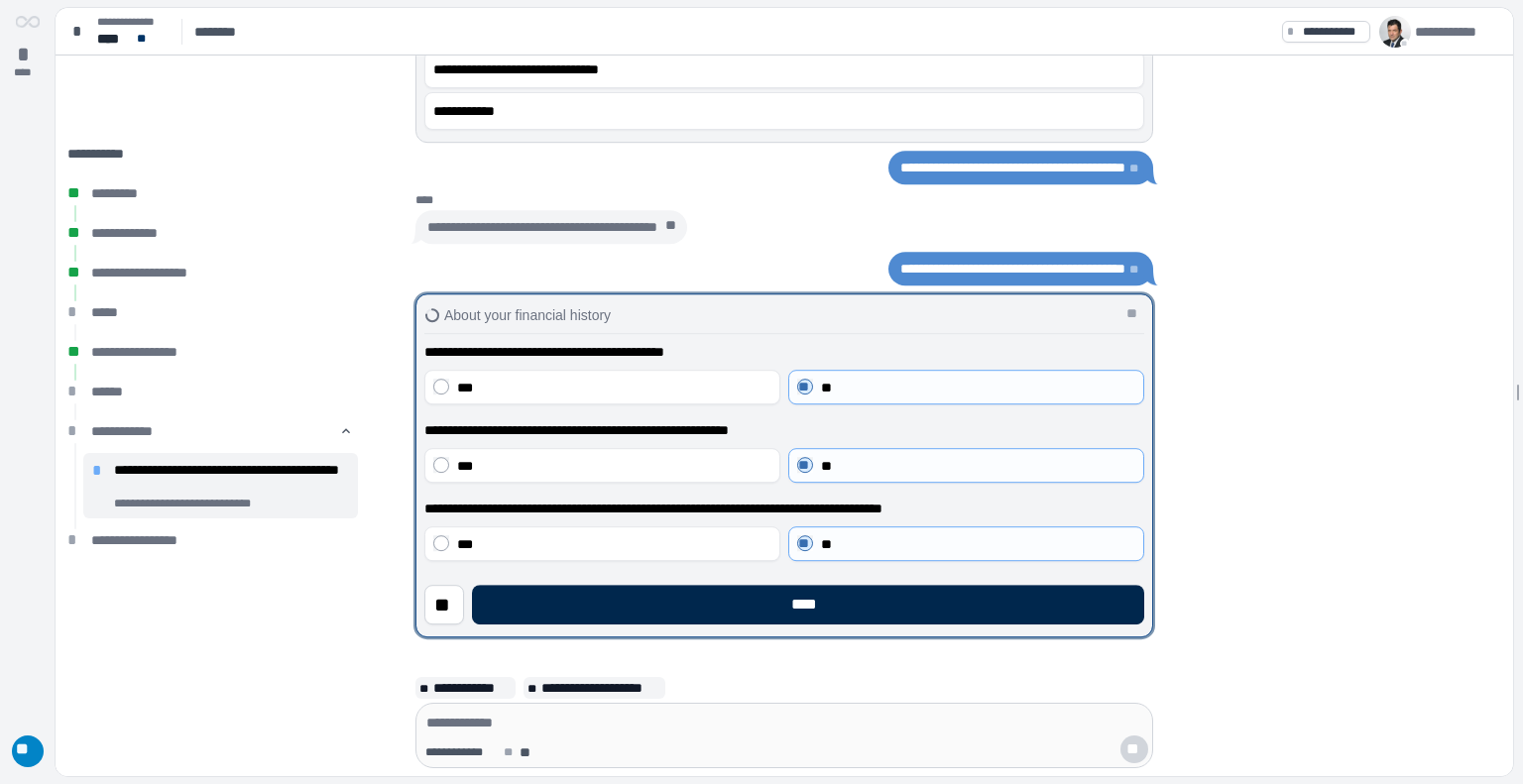 click on "****" at bounding box center (808, 605) 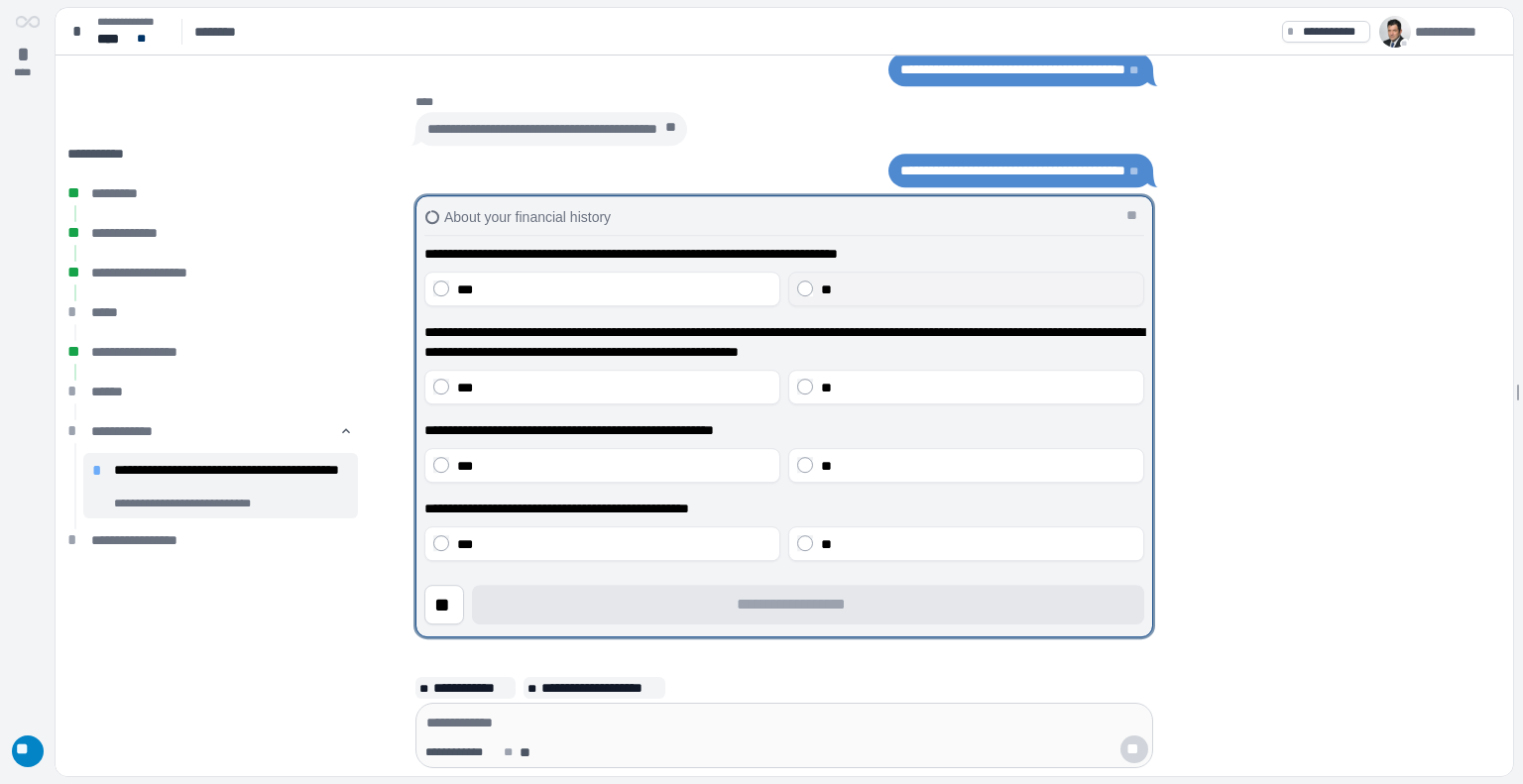 click on "**" at bounding box center (966, 288) 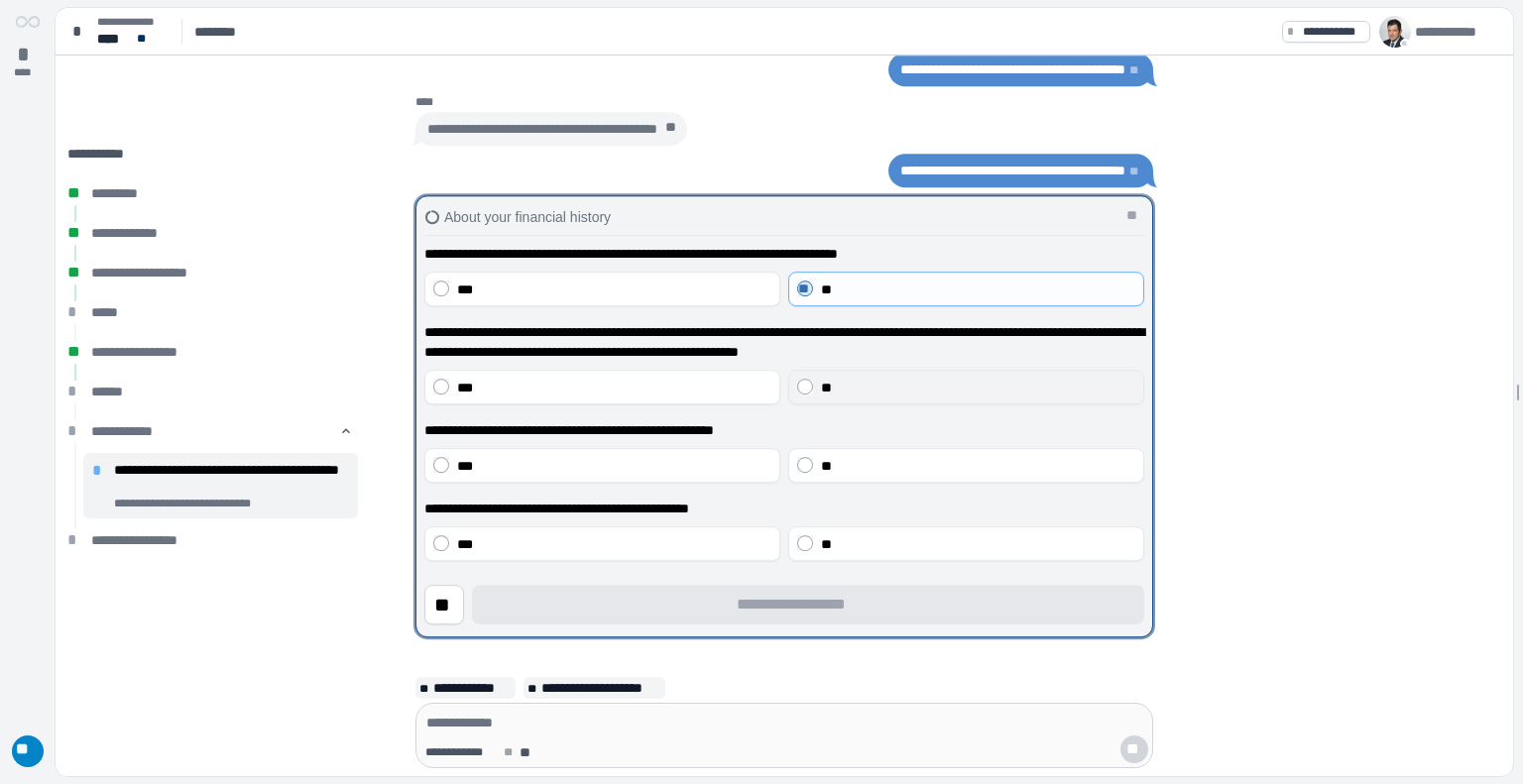 click on "**" at bounding box center (978, 388) 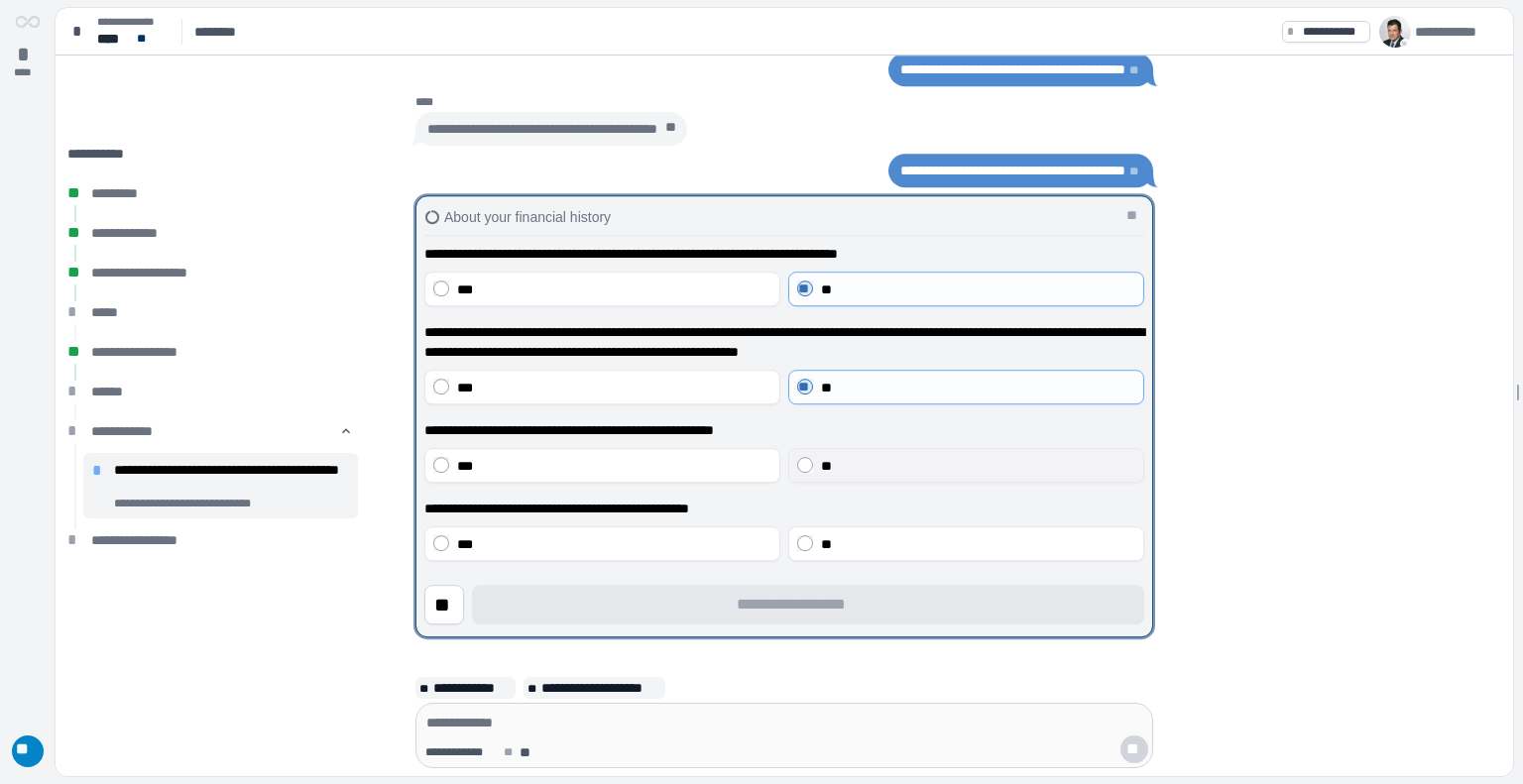 click on "**" at bounding box center (978, 466) 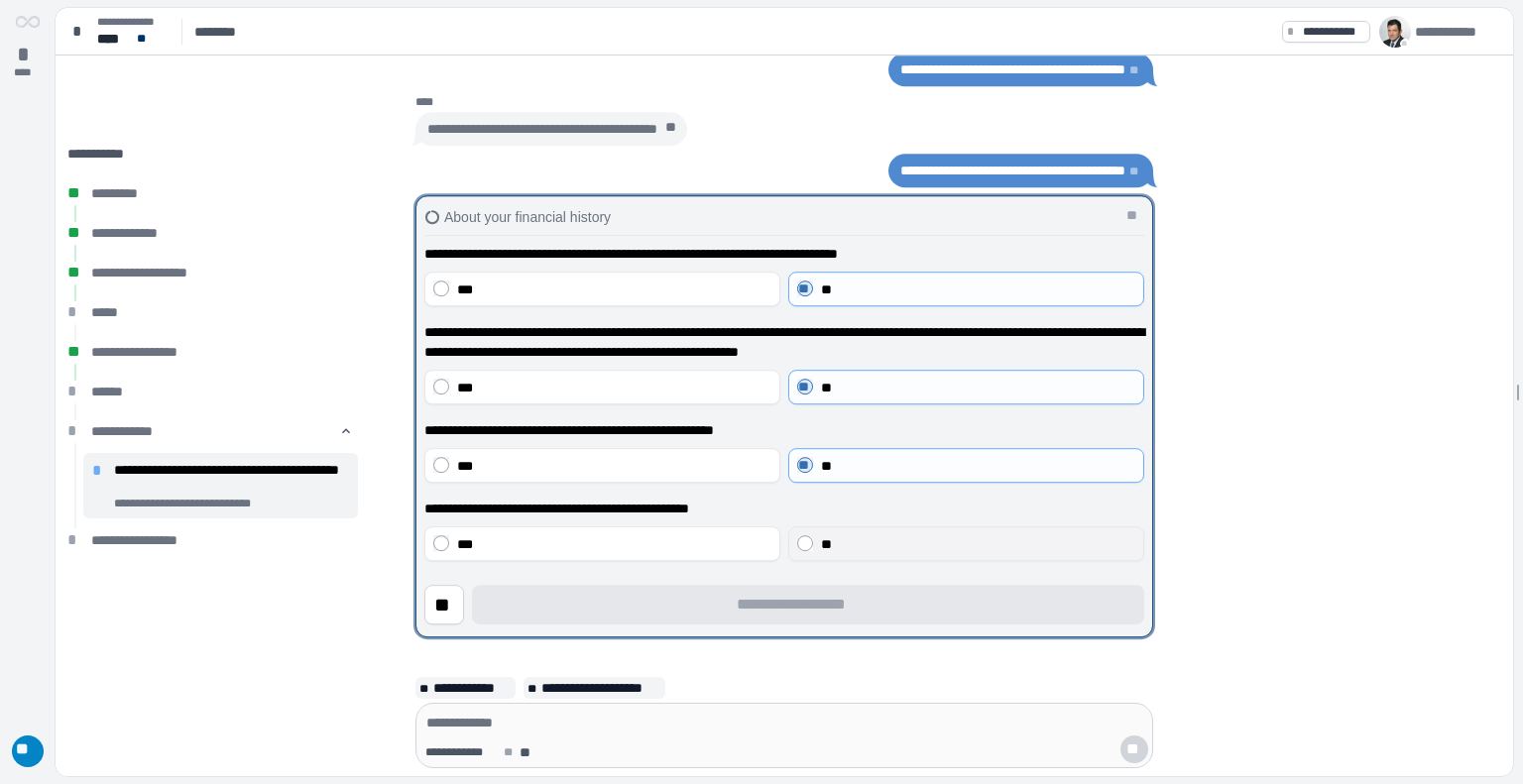 click on "**" at bounding box center (966, 543) 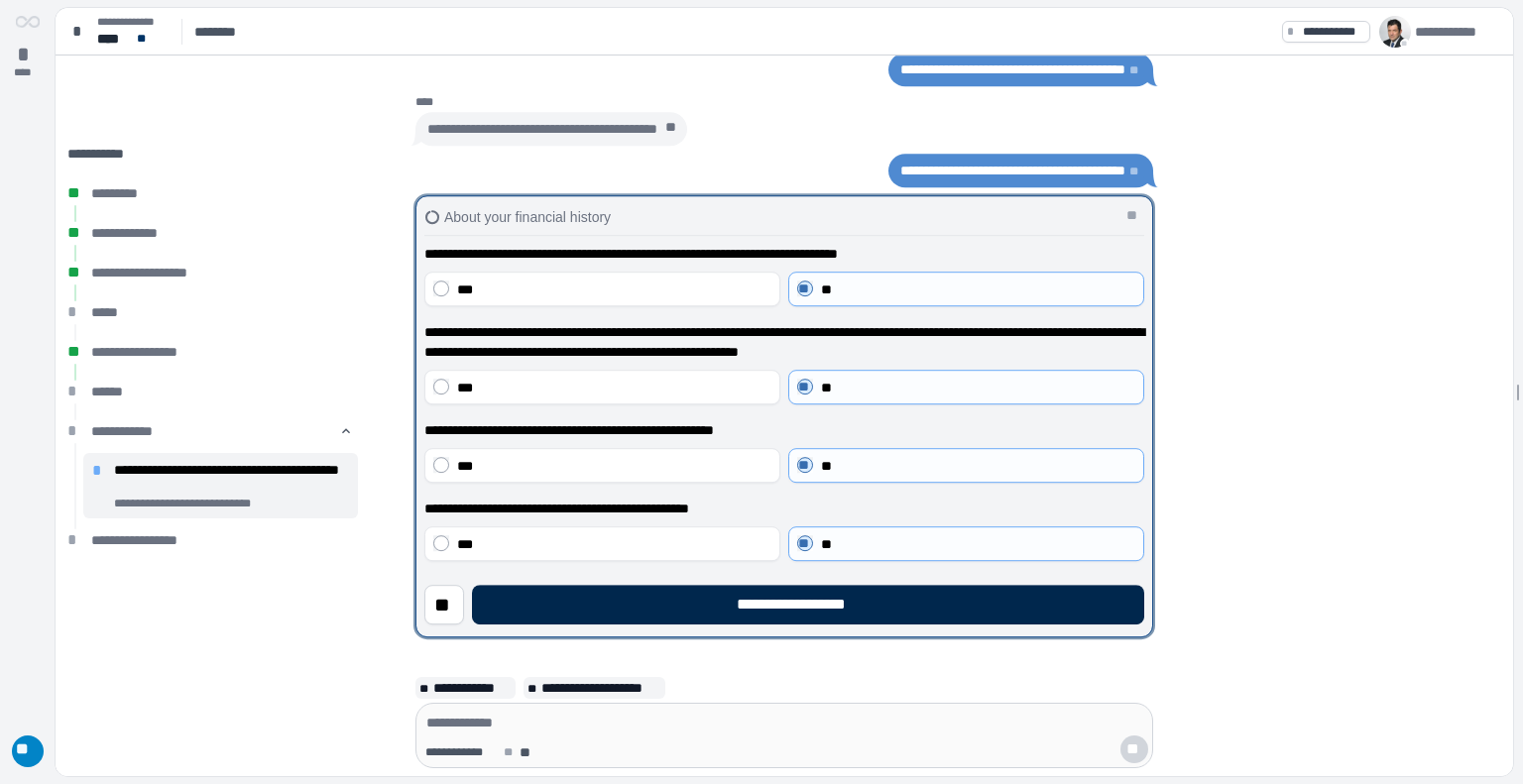 click on "**********" at bounding box center [808, 605] 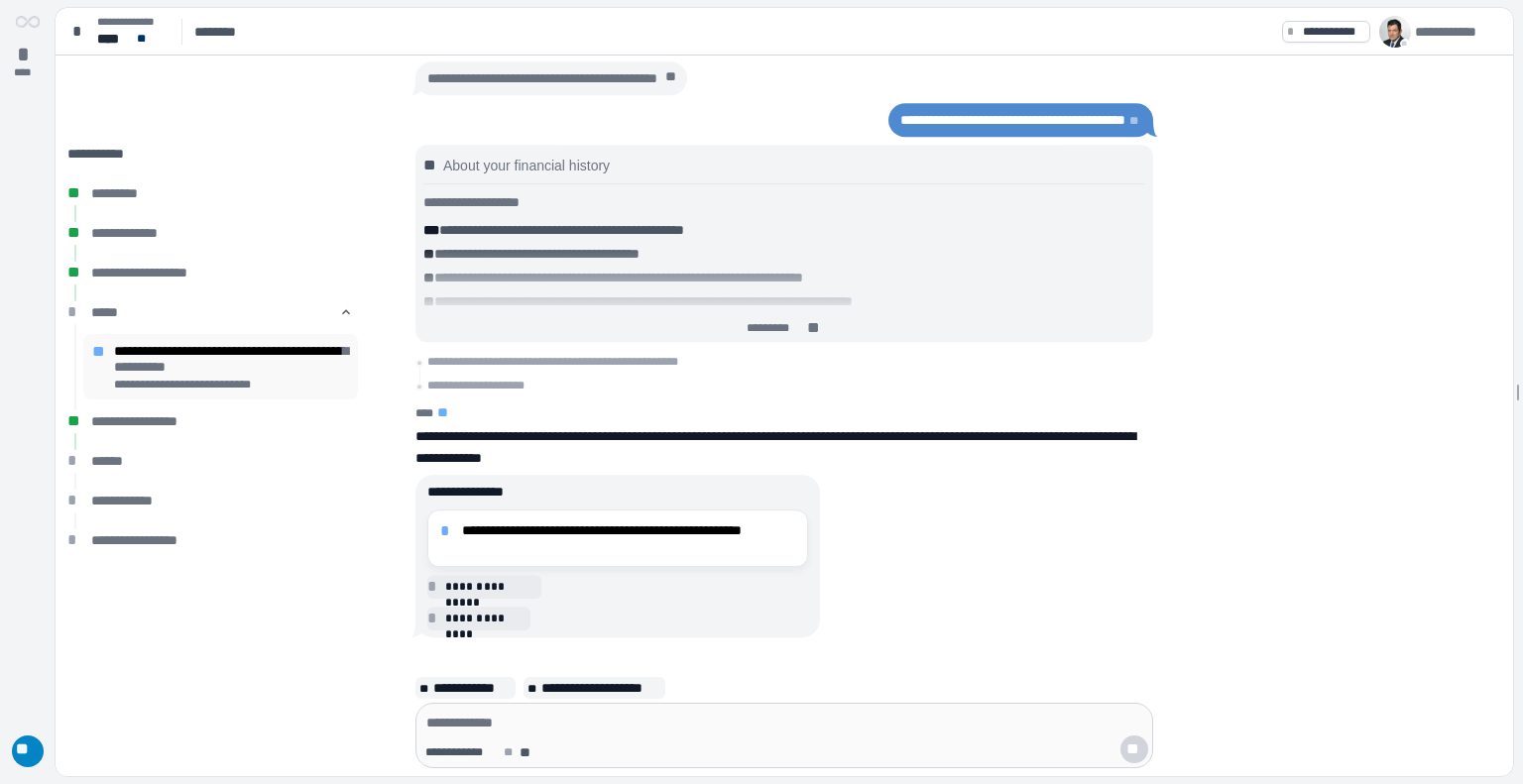 click on "**********" at bounding box center (231, 385) 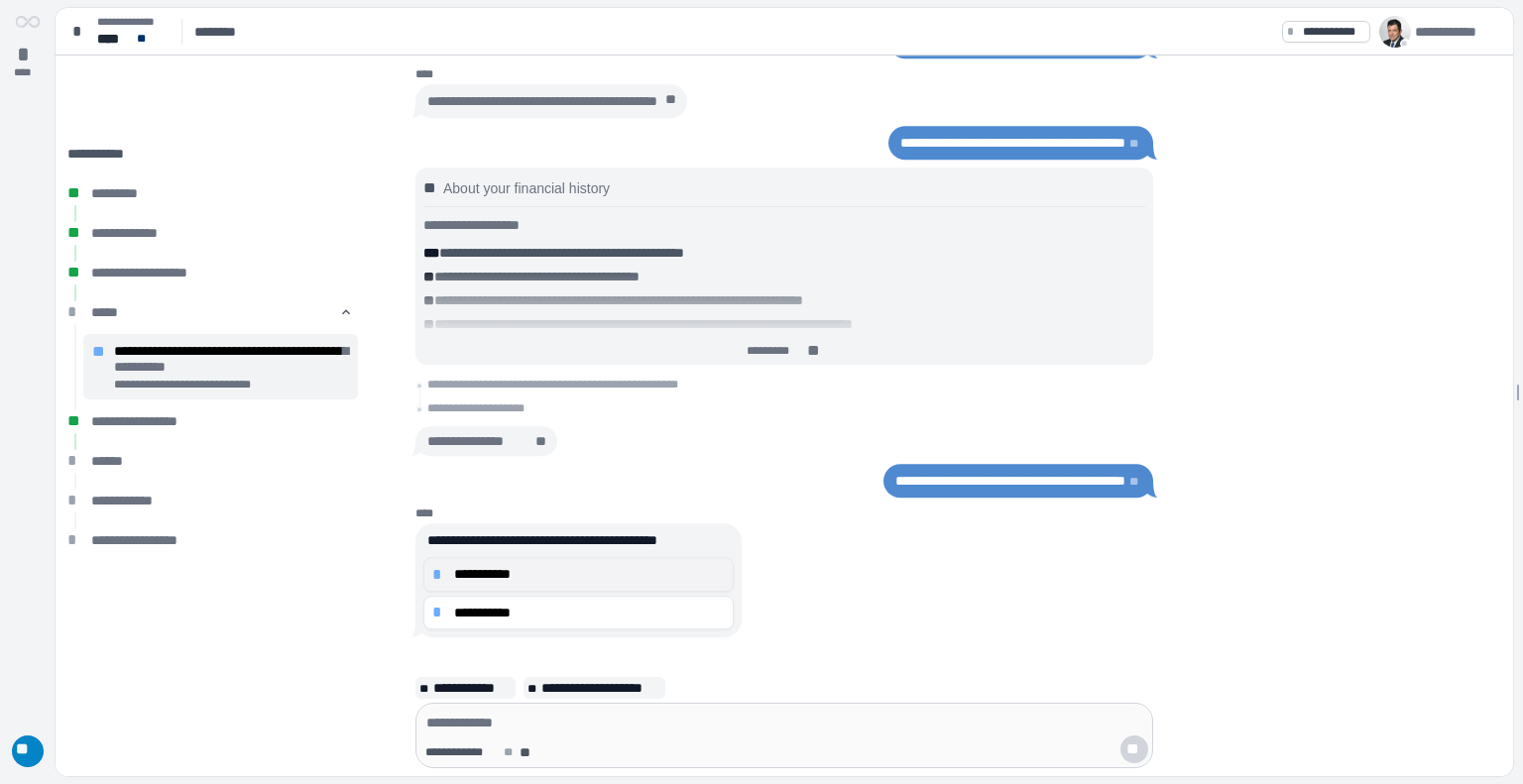 click on "**********" at bounding box center [589, 574] 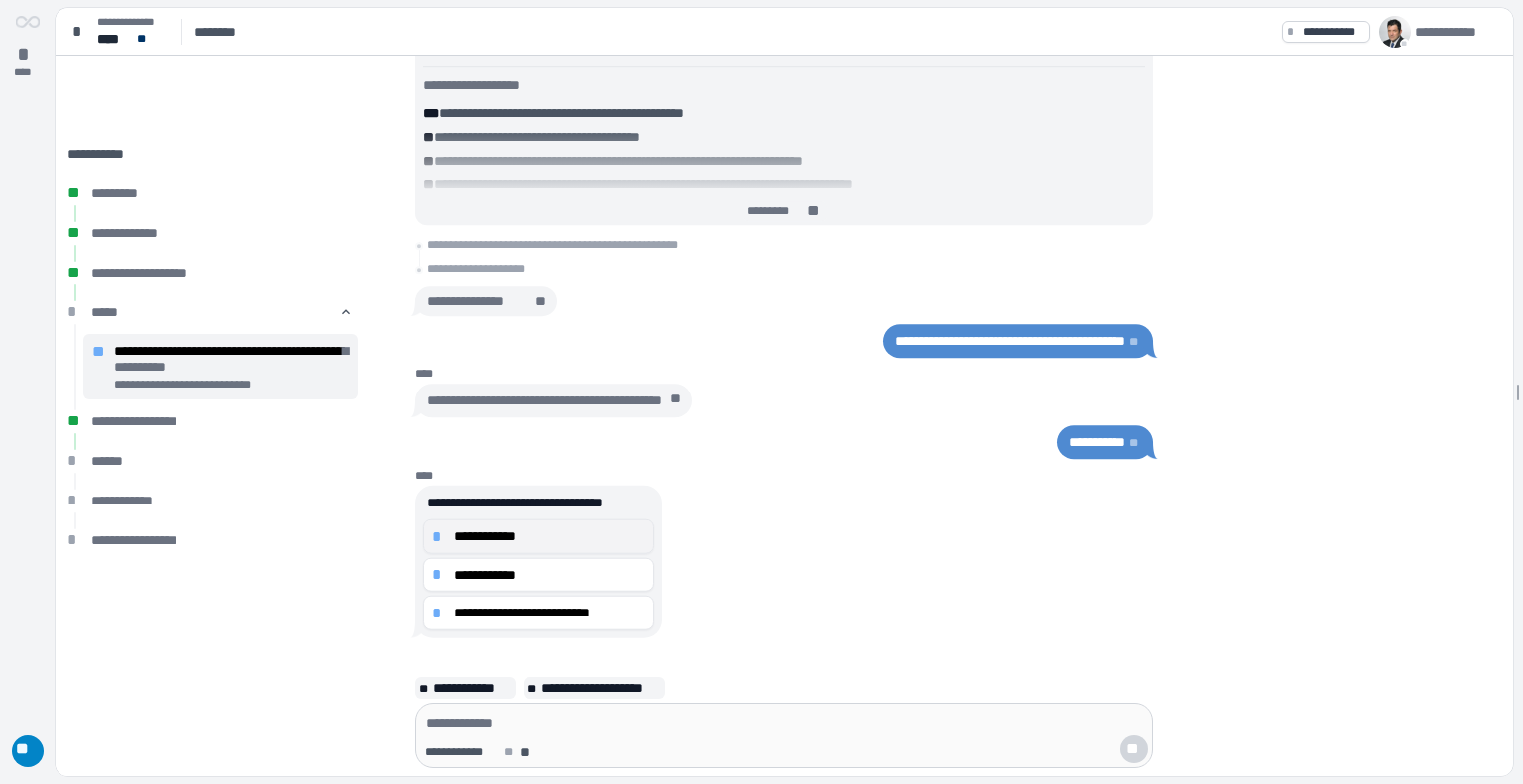 click on "**********" at bounding box center [549, 536] 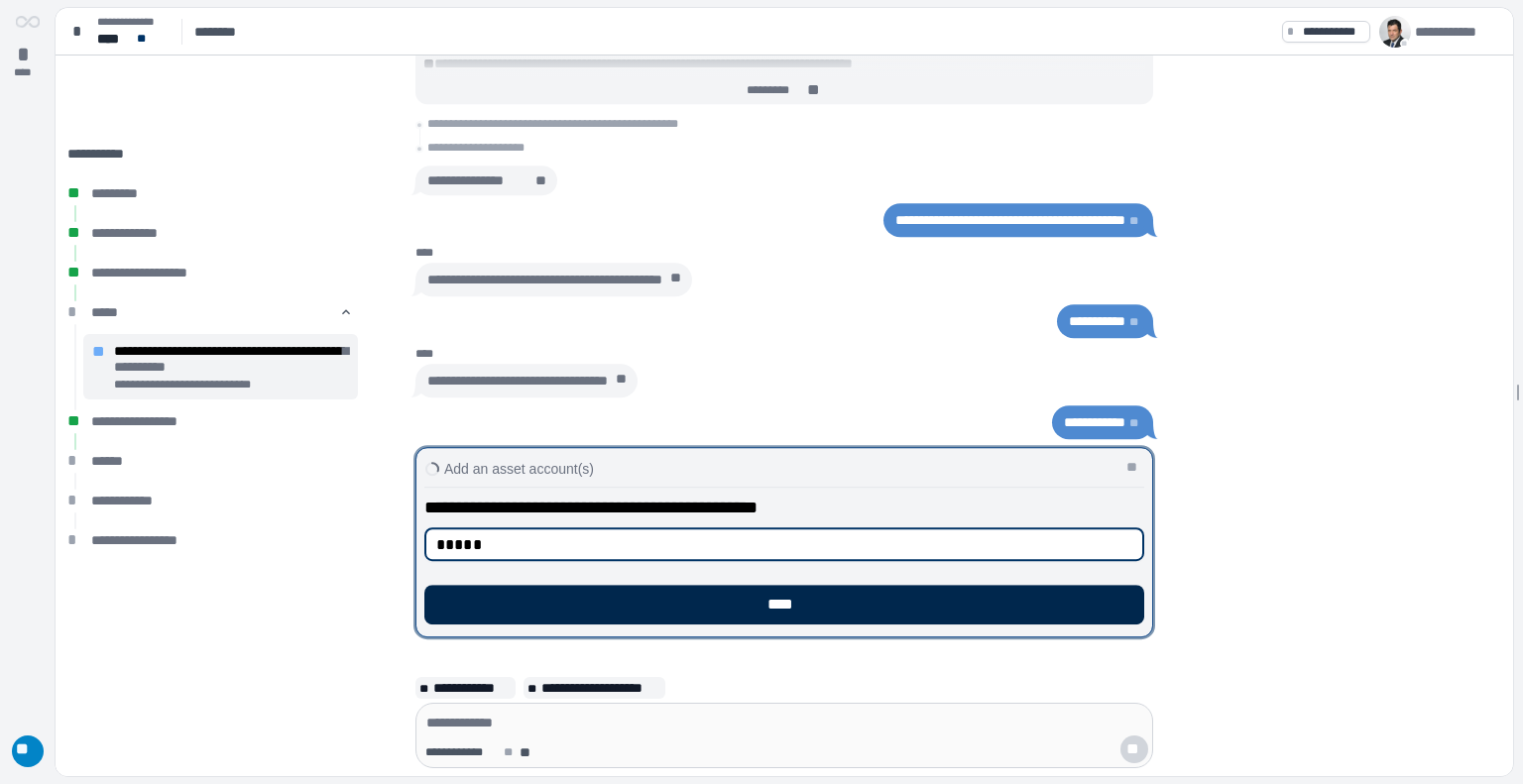 type on "*****" 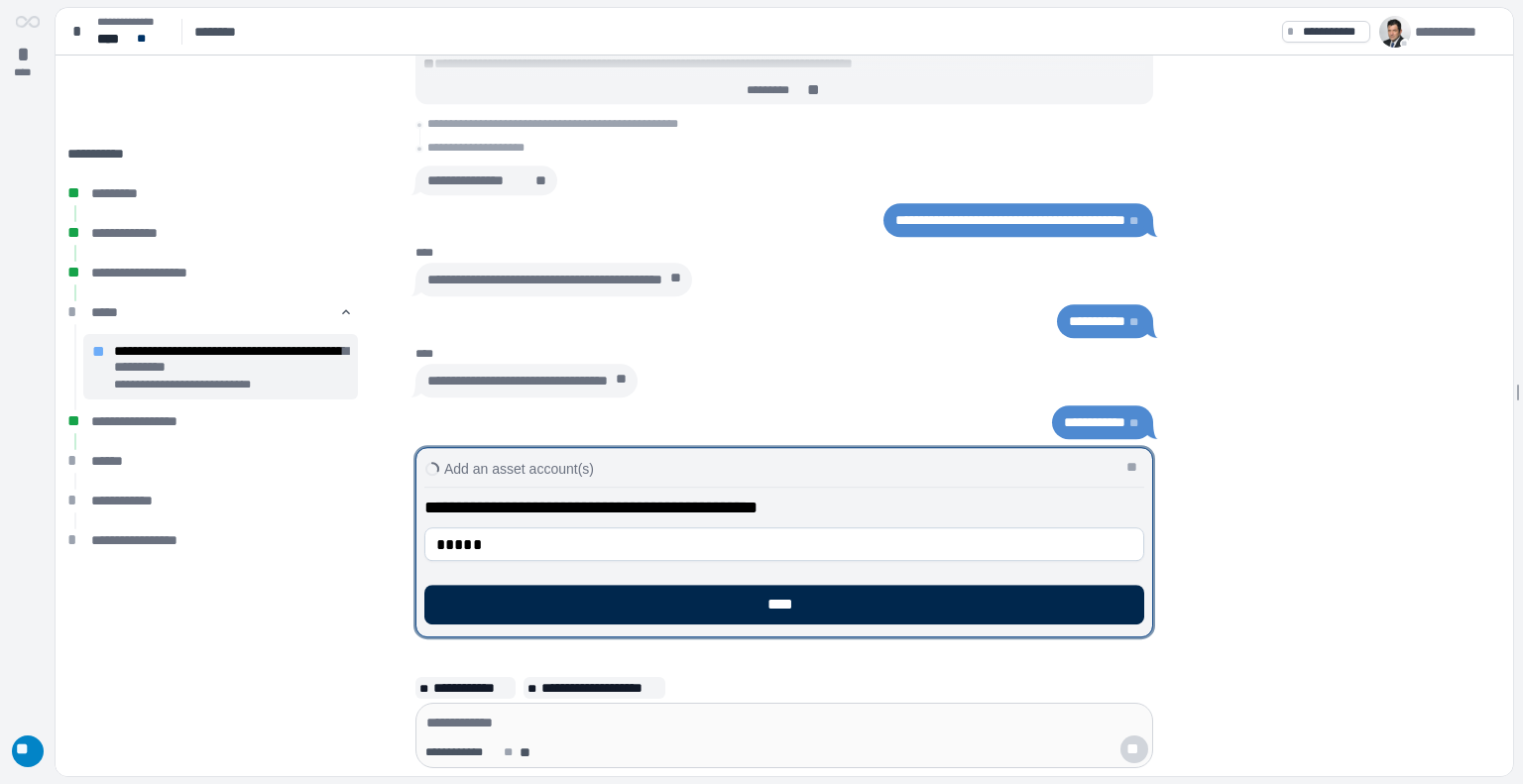 click on "****" at bounding box center [784, 605] 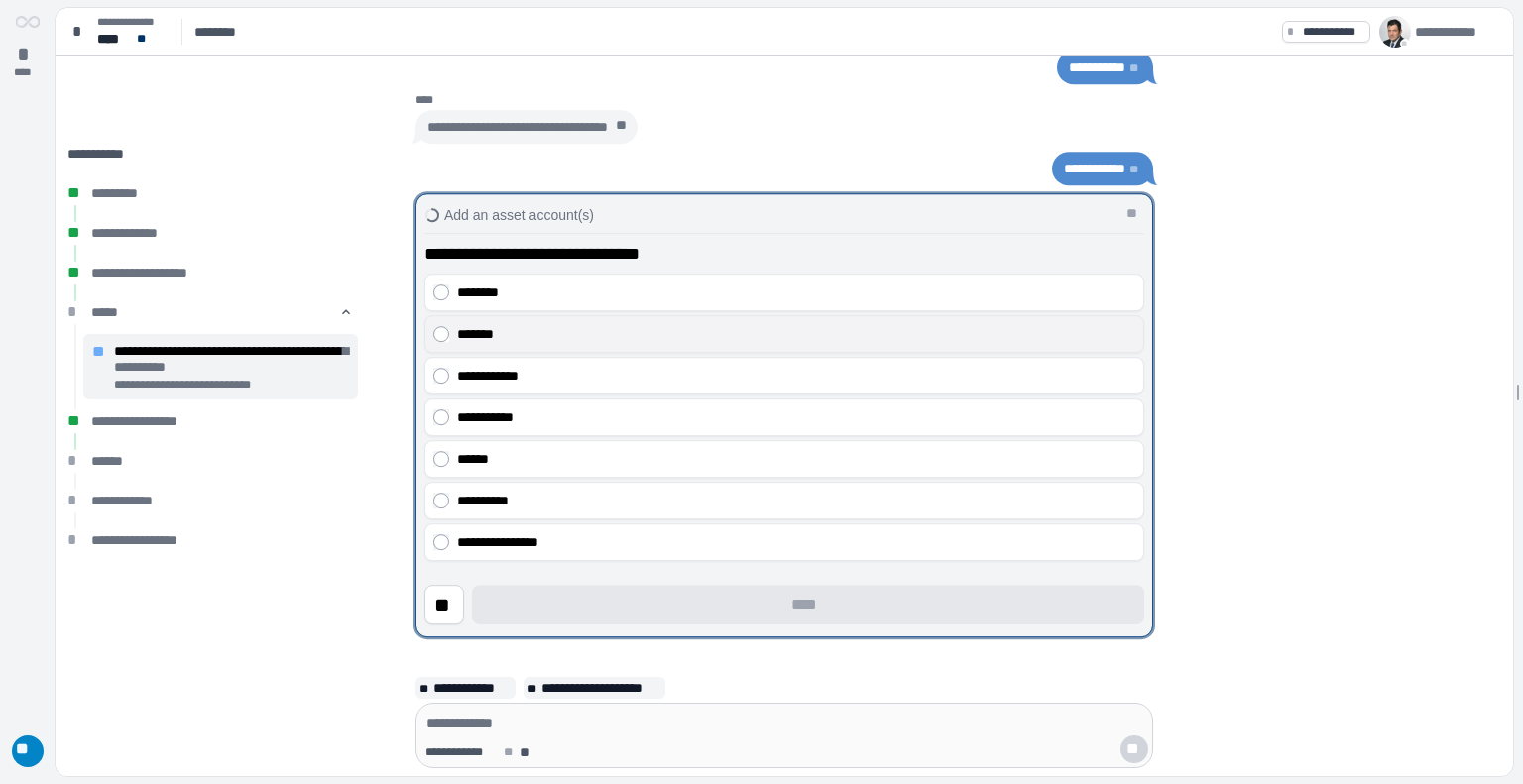 click on "*******" at bounding box center (796, 334) 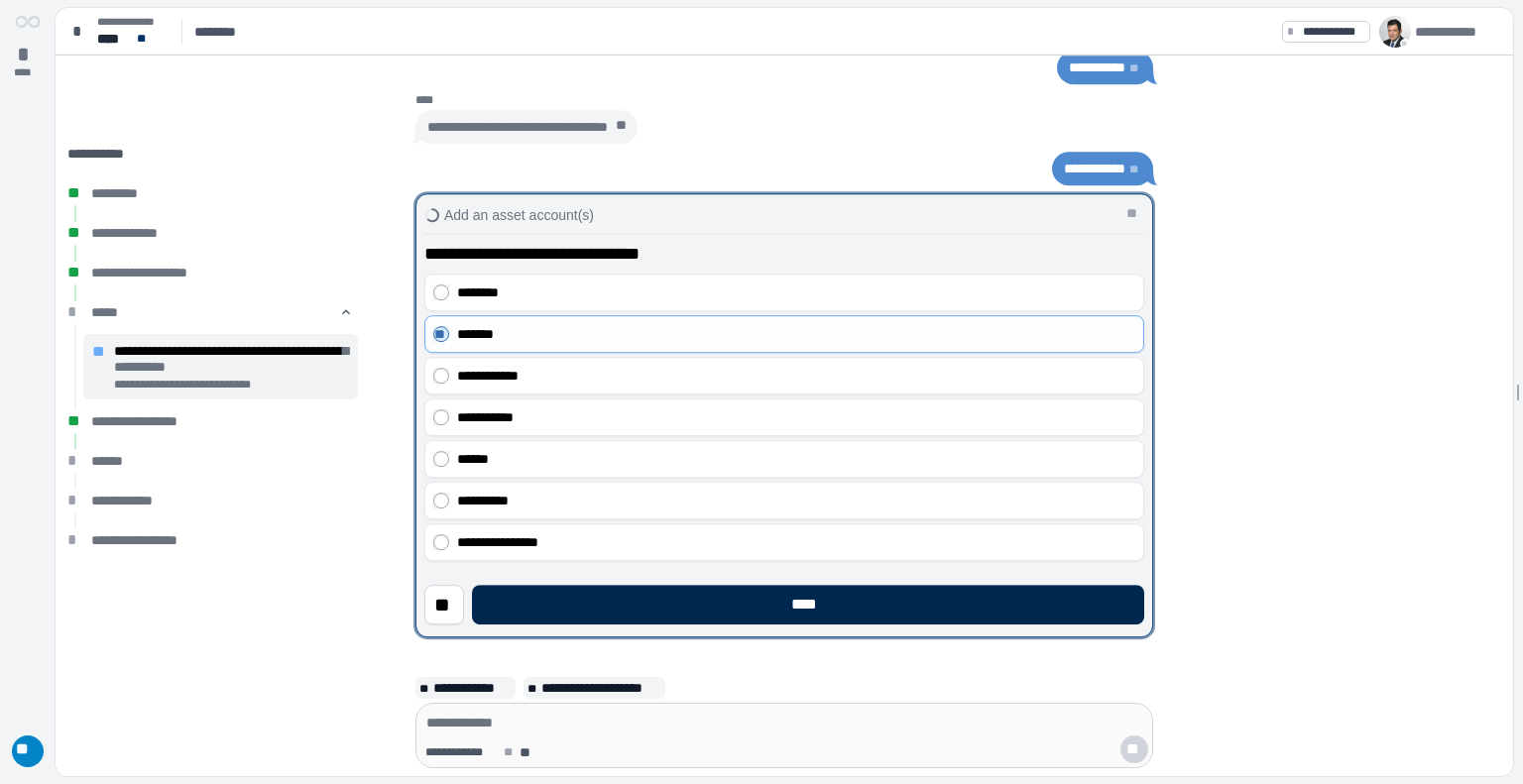 click on "****" at bounding box center [808, 605] 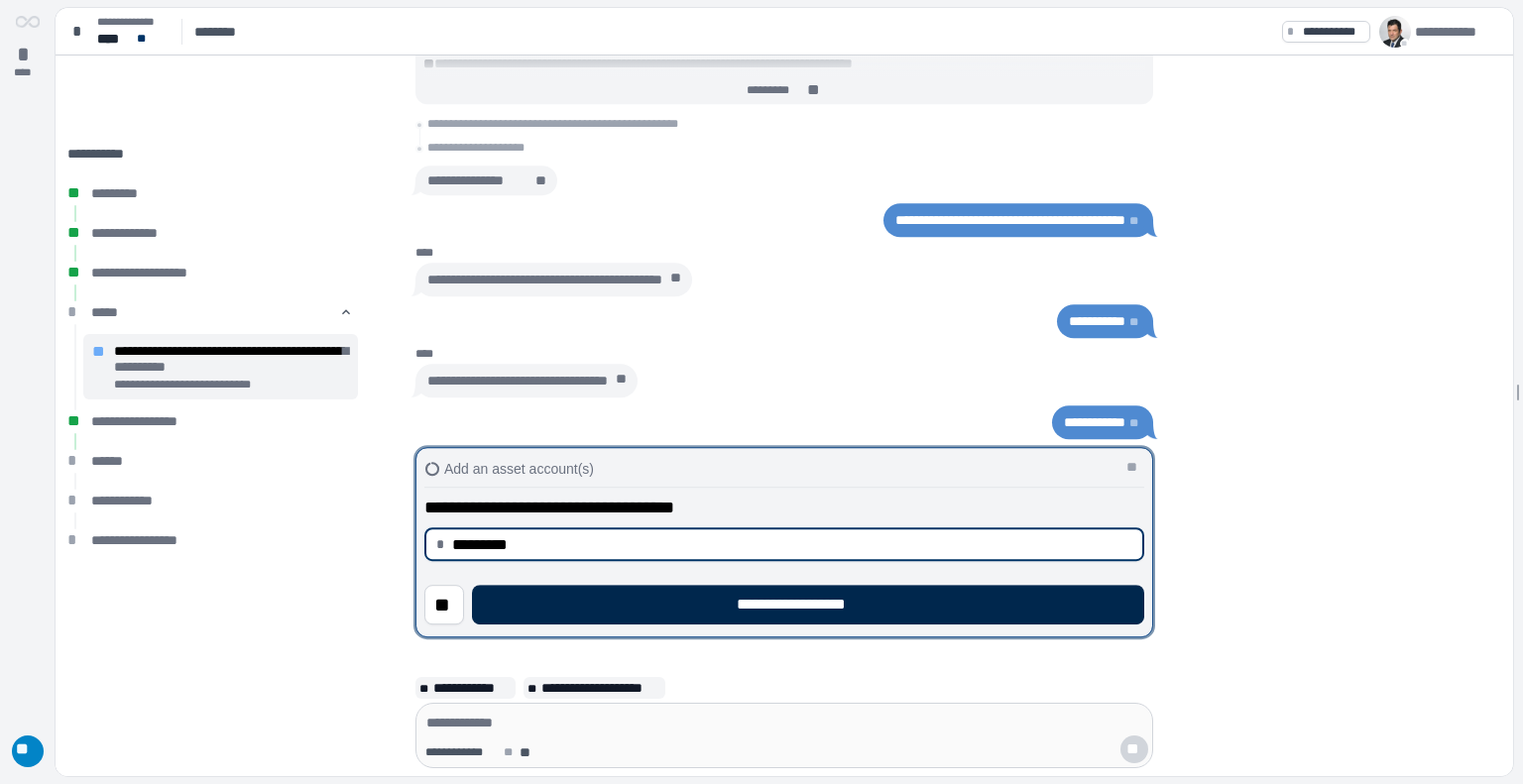 type on "**********" 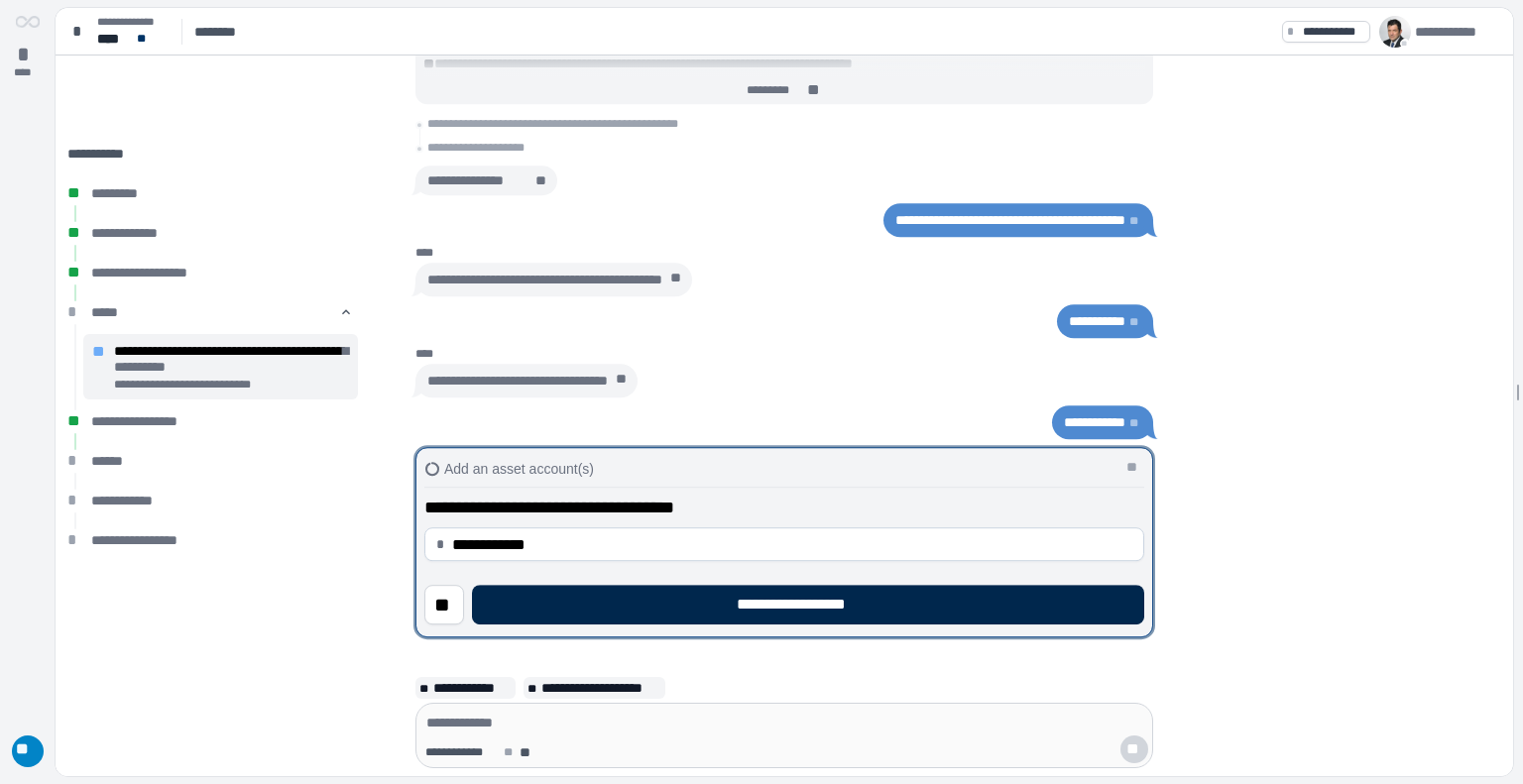 click on "**********" at bounding box center [808, 605] 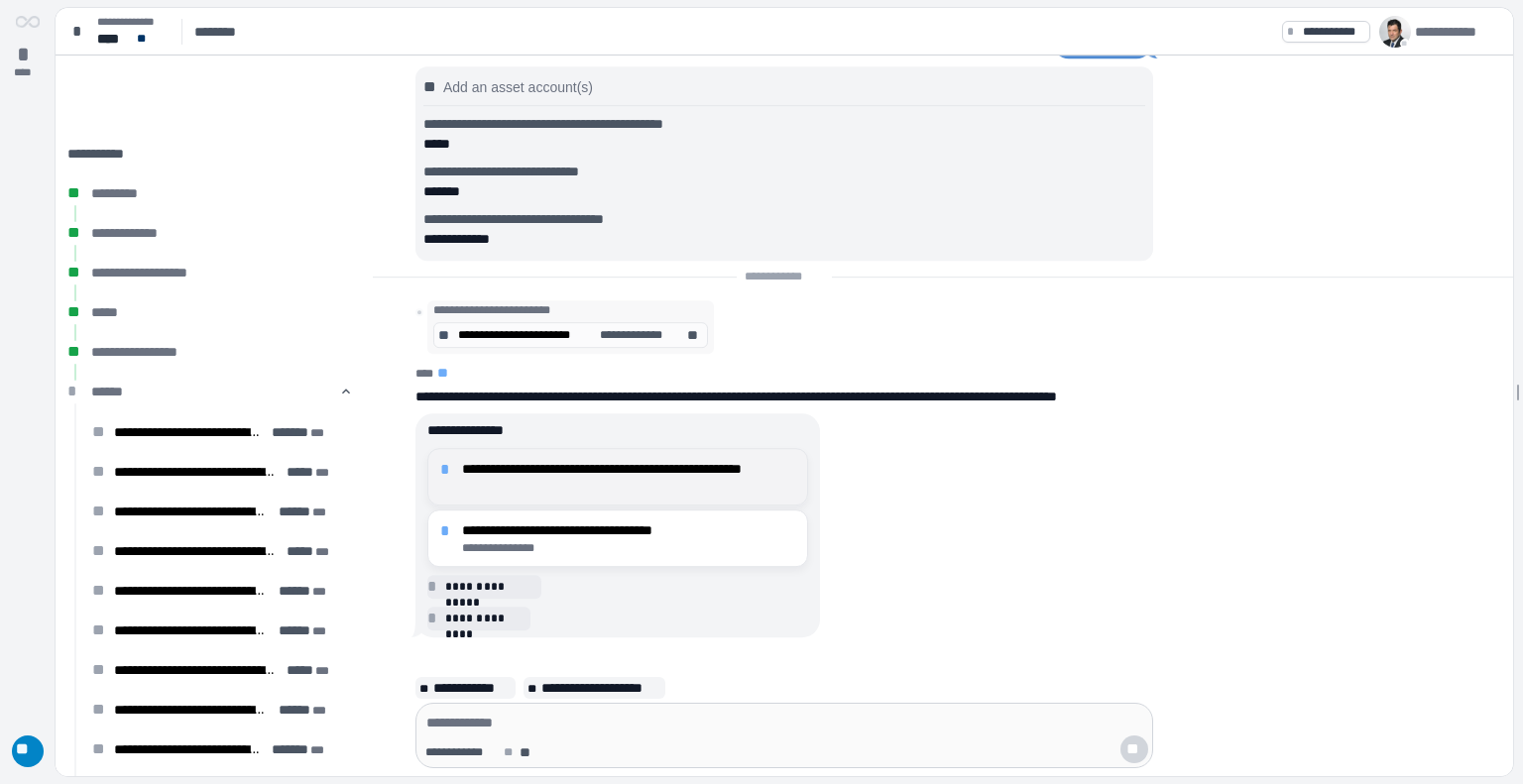click on "**********" at bounding box center (618, 477) 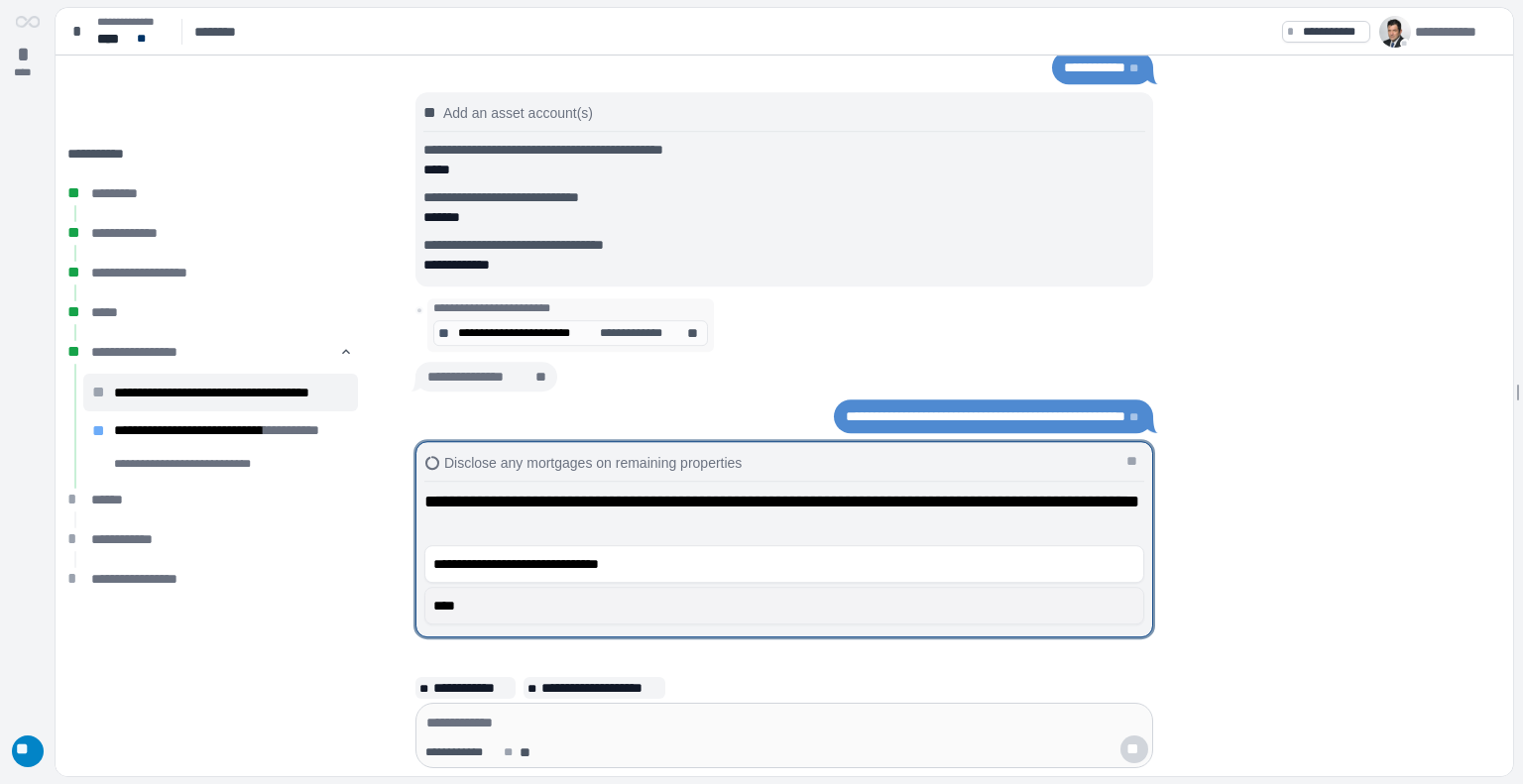 click on "****" at bounding box center (784, 606) 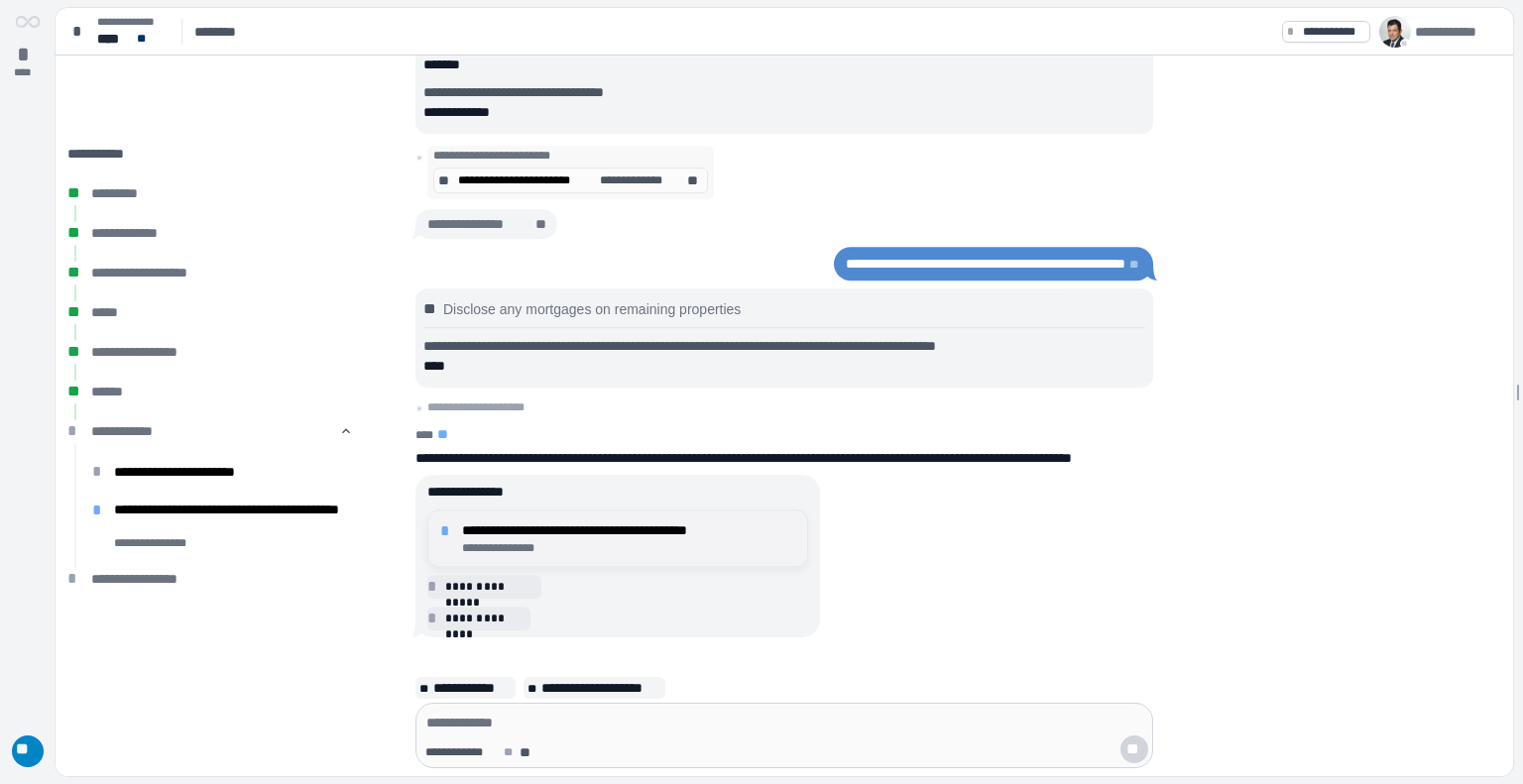 click on "**********" at bounding box center [629, 530] 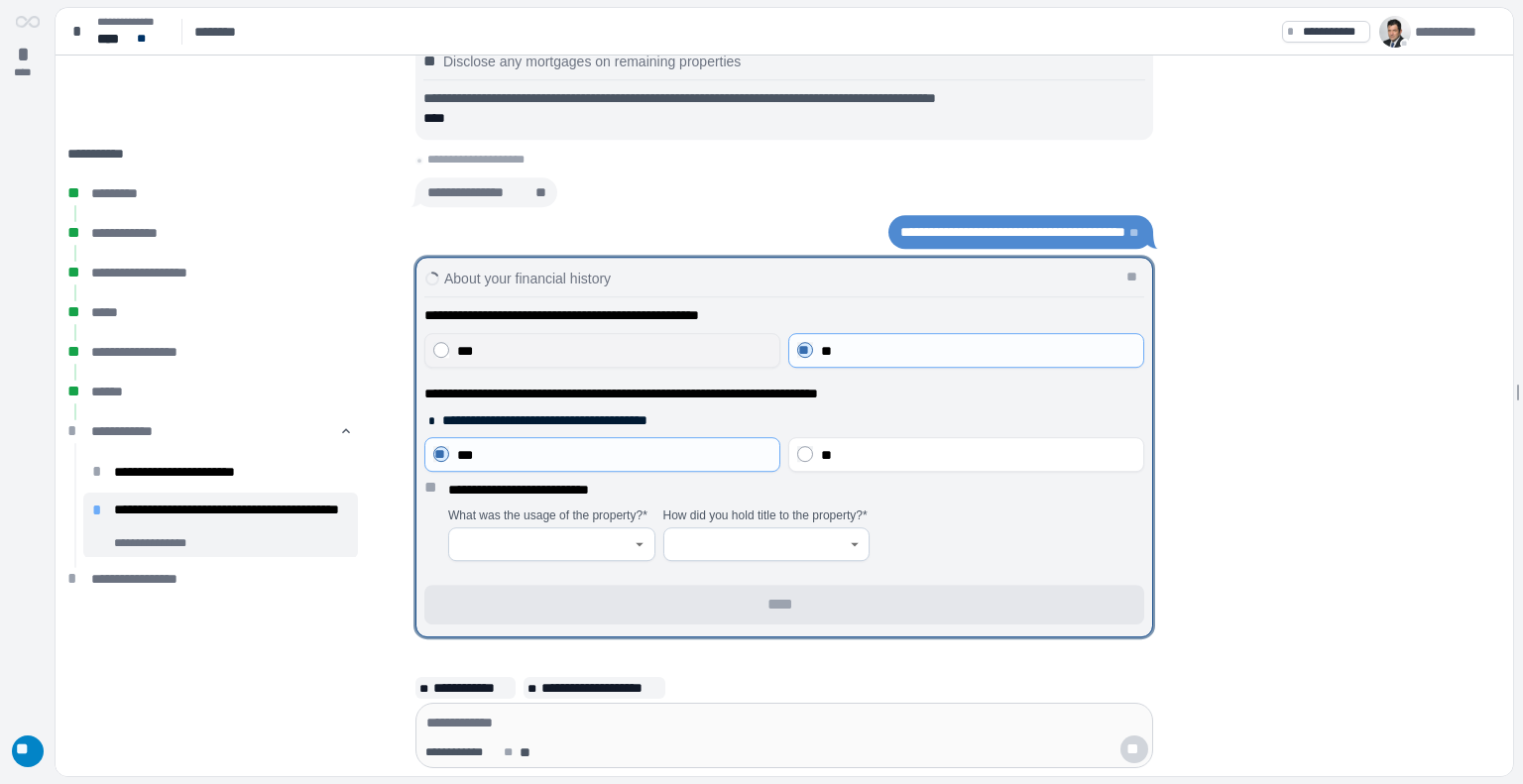 click on "***" at bounding box center [614, 351] 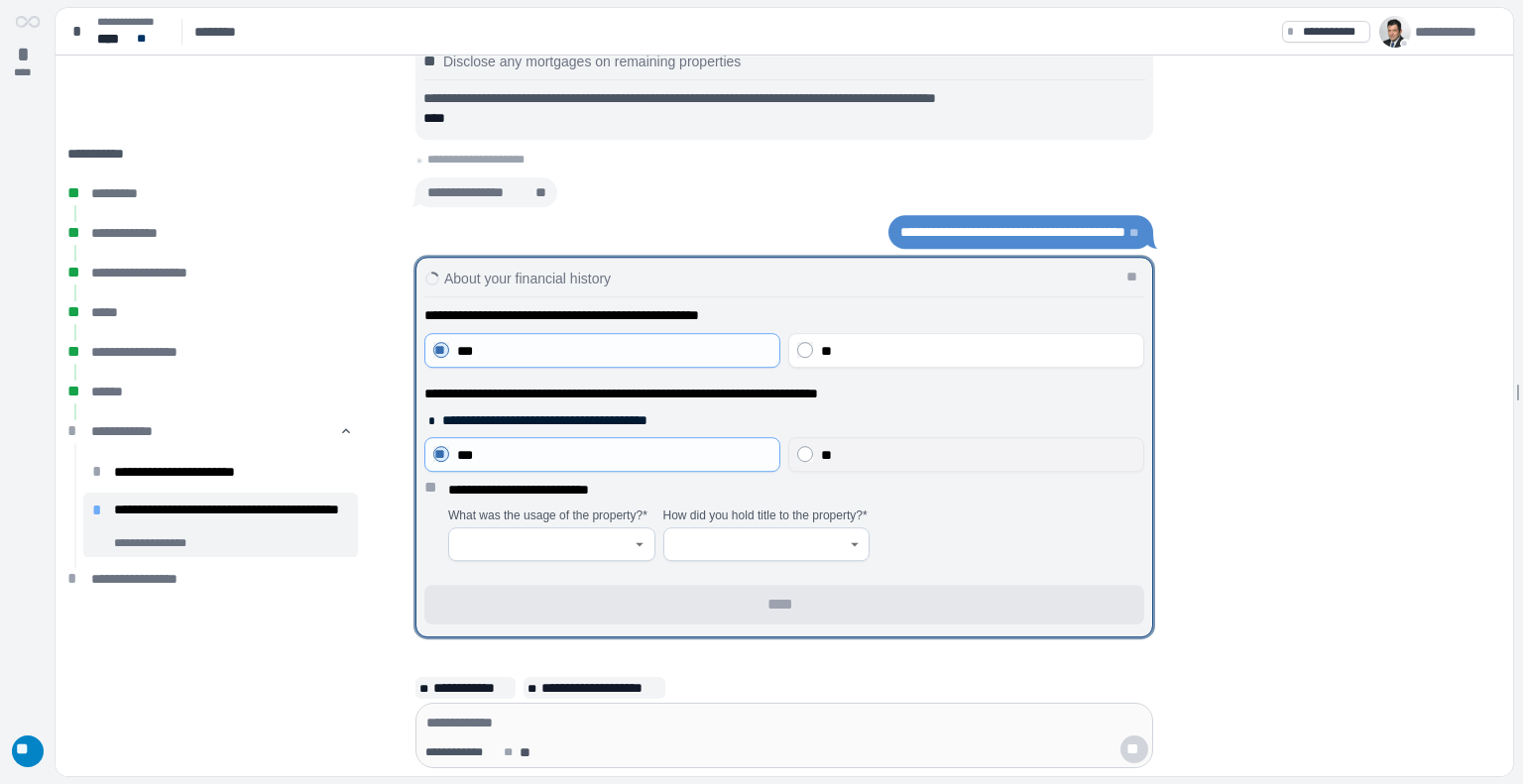 click on "**" at bounding box center (826, 455) 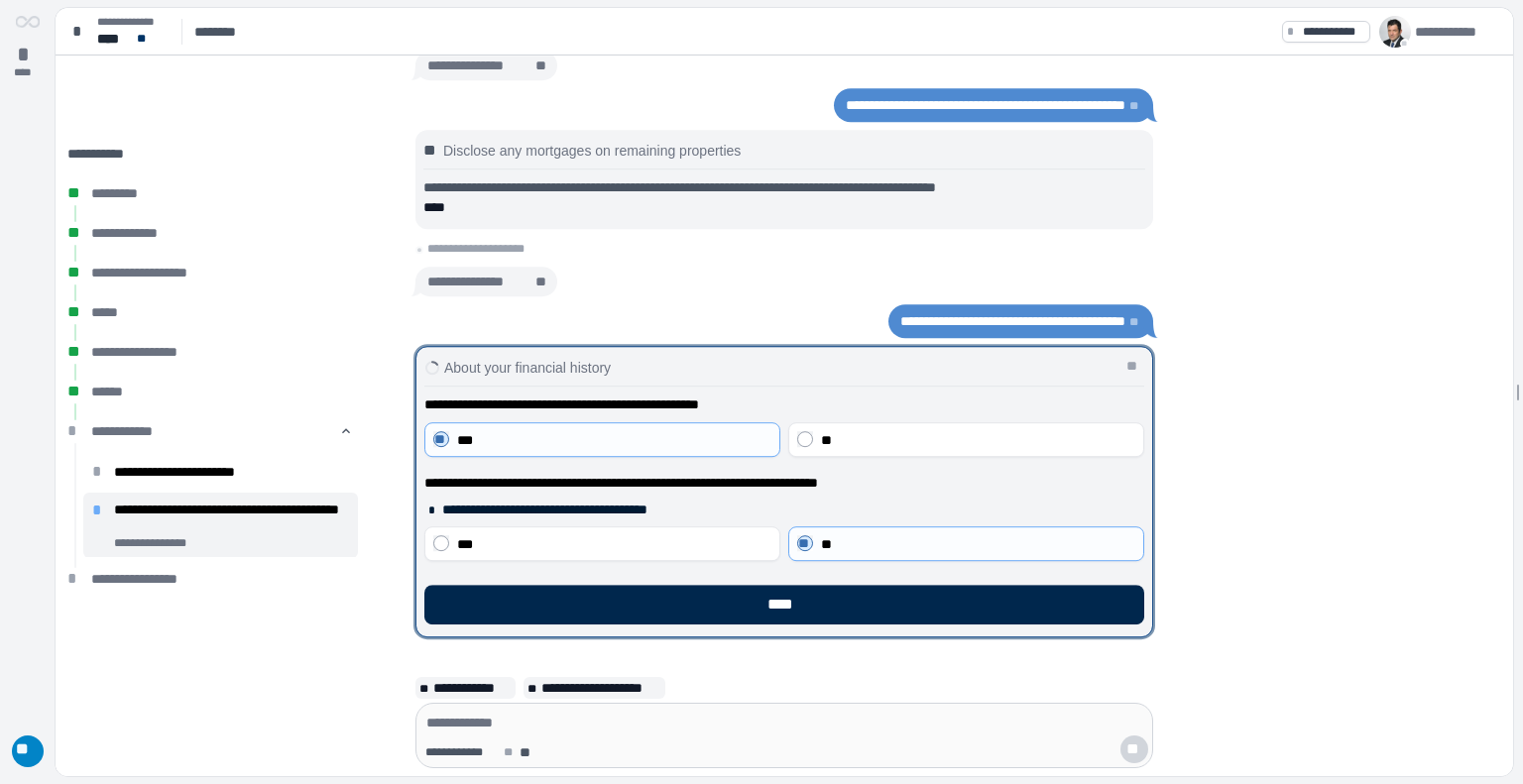 click on "****" at bounding box center (784, 605) 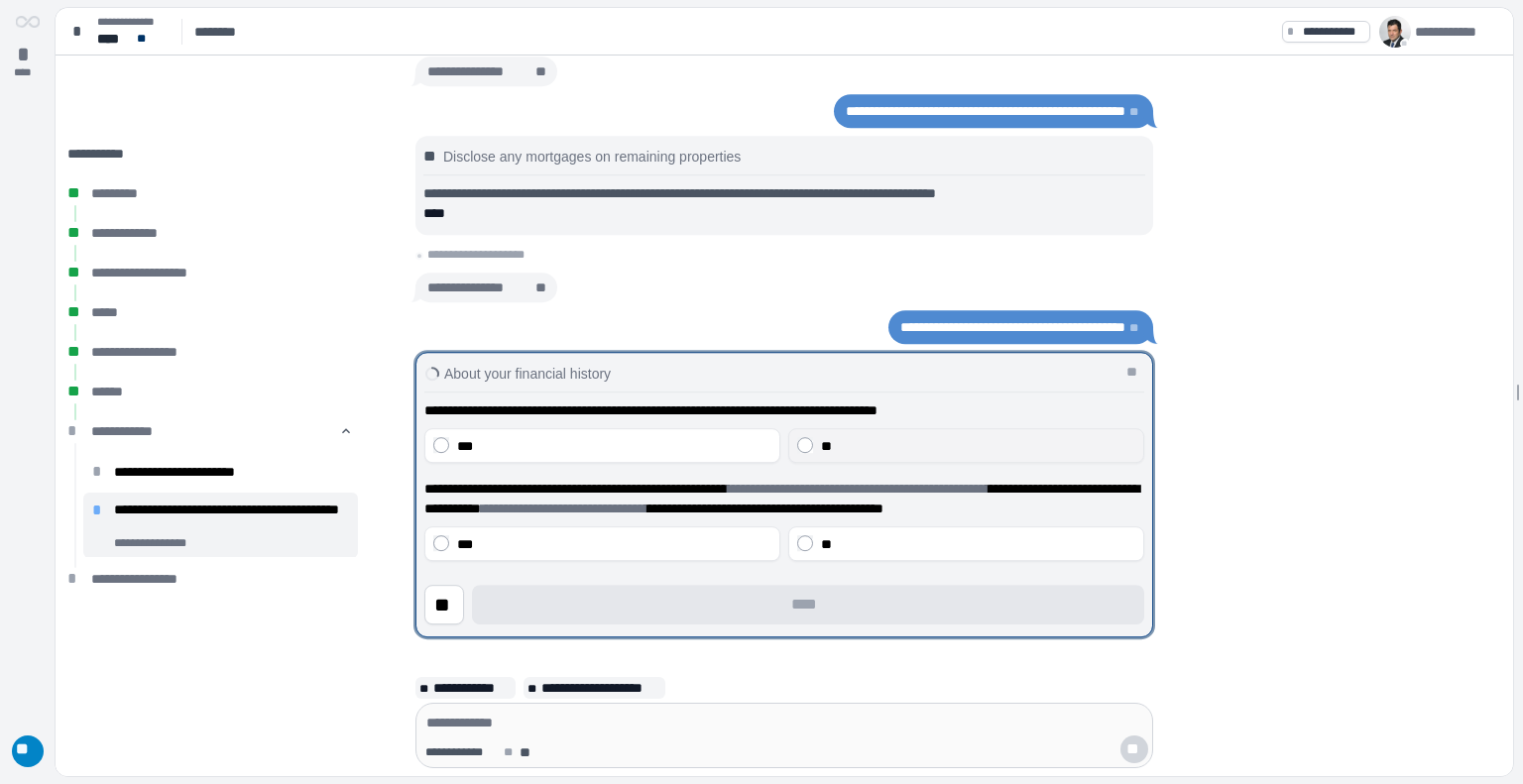 click on "**" at bounding box center [978, 446] 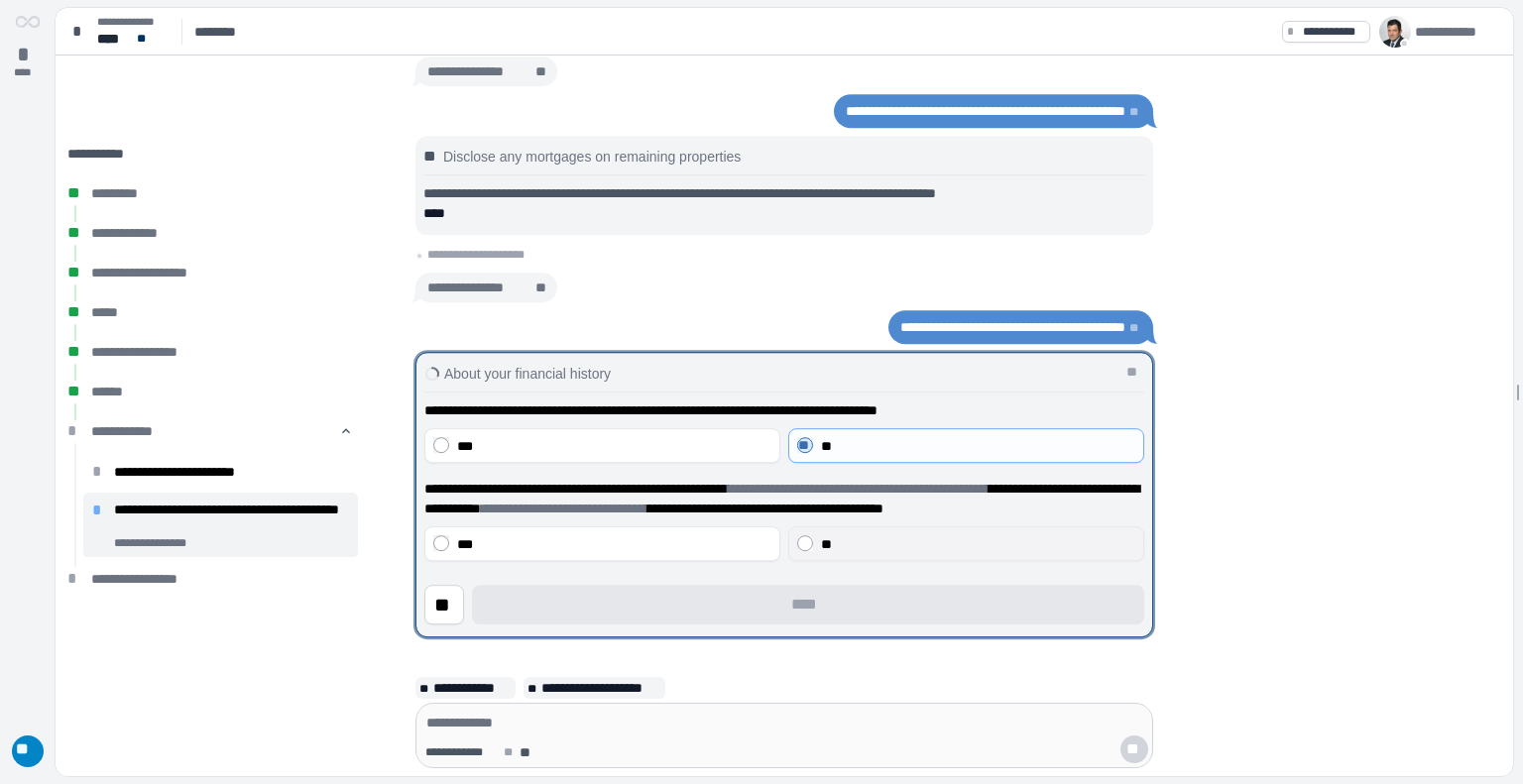 click on "**" at bounding box center [978, 544] 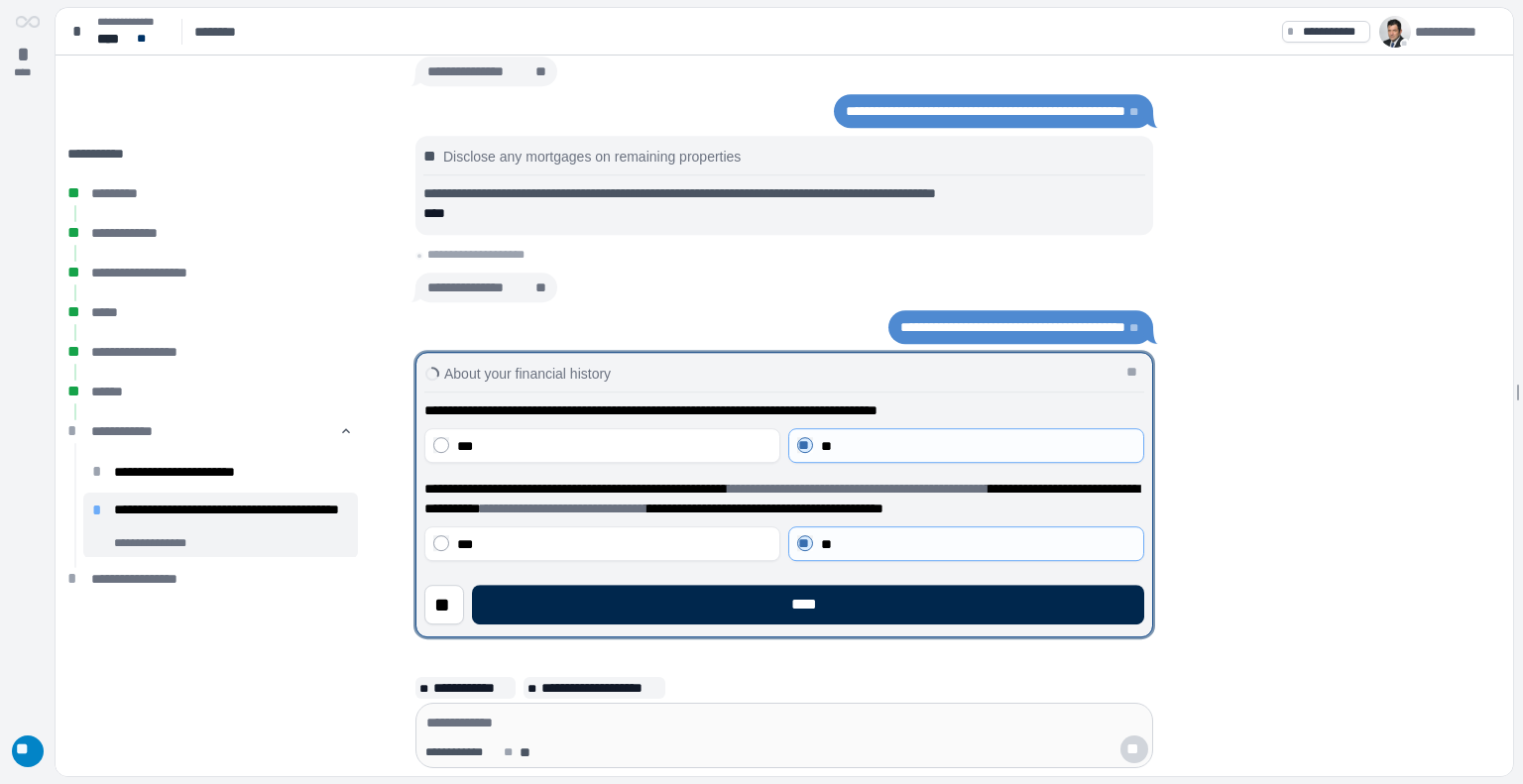 click on "****" at bounding box center (808, 605) 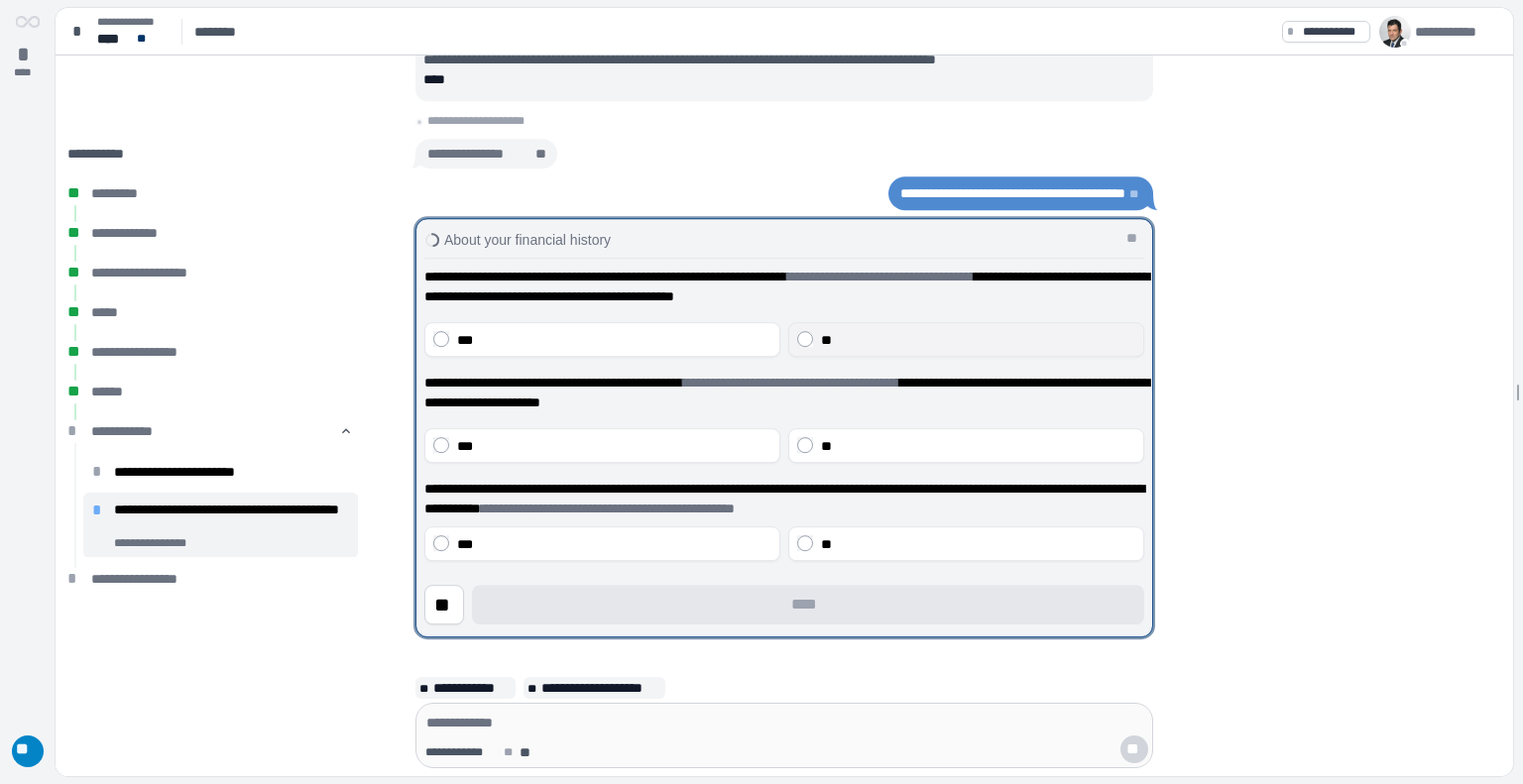 click on "**" at bounding box center [978, 340] 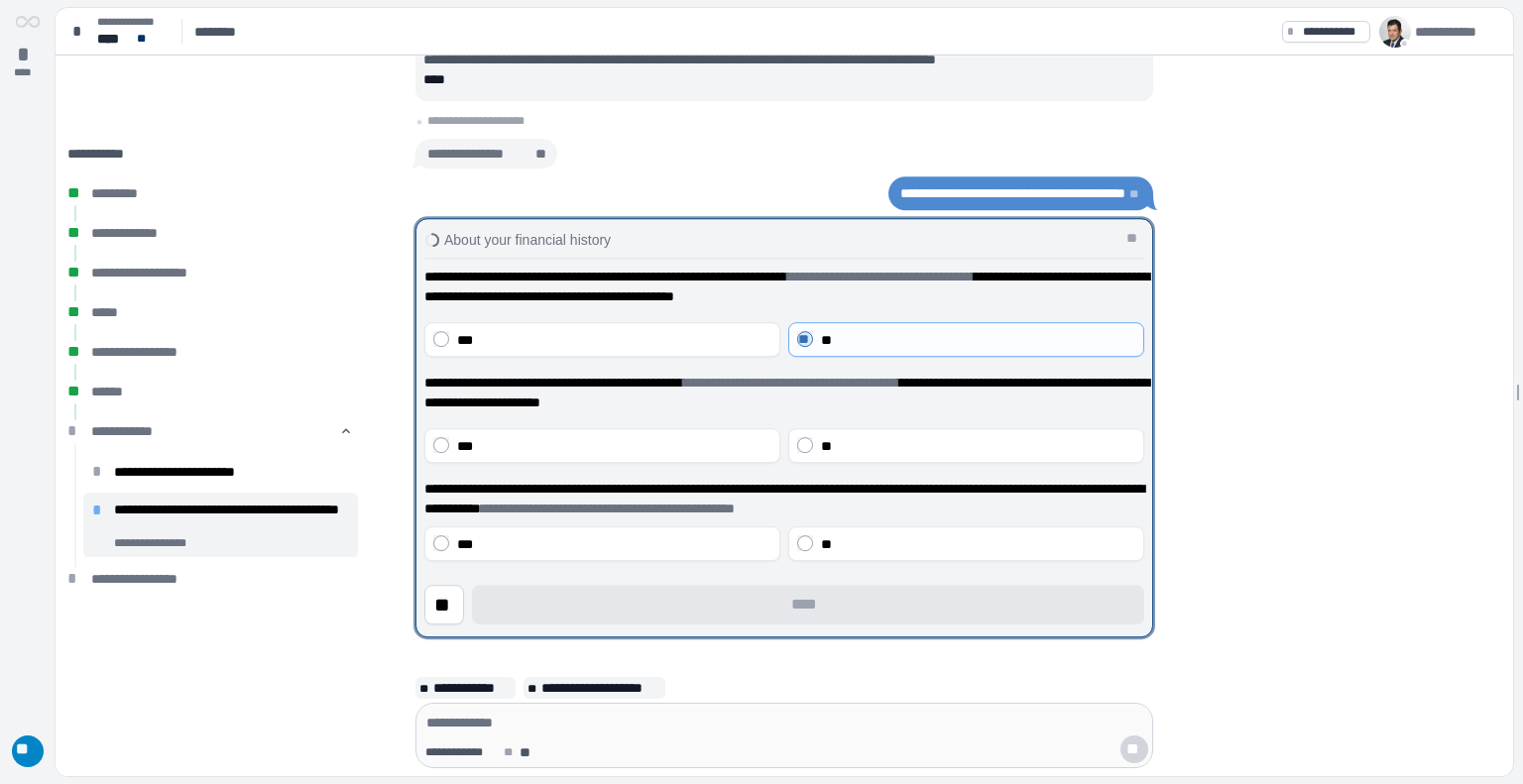 click on "**" at bounding box center (966, 445) 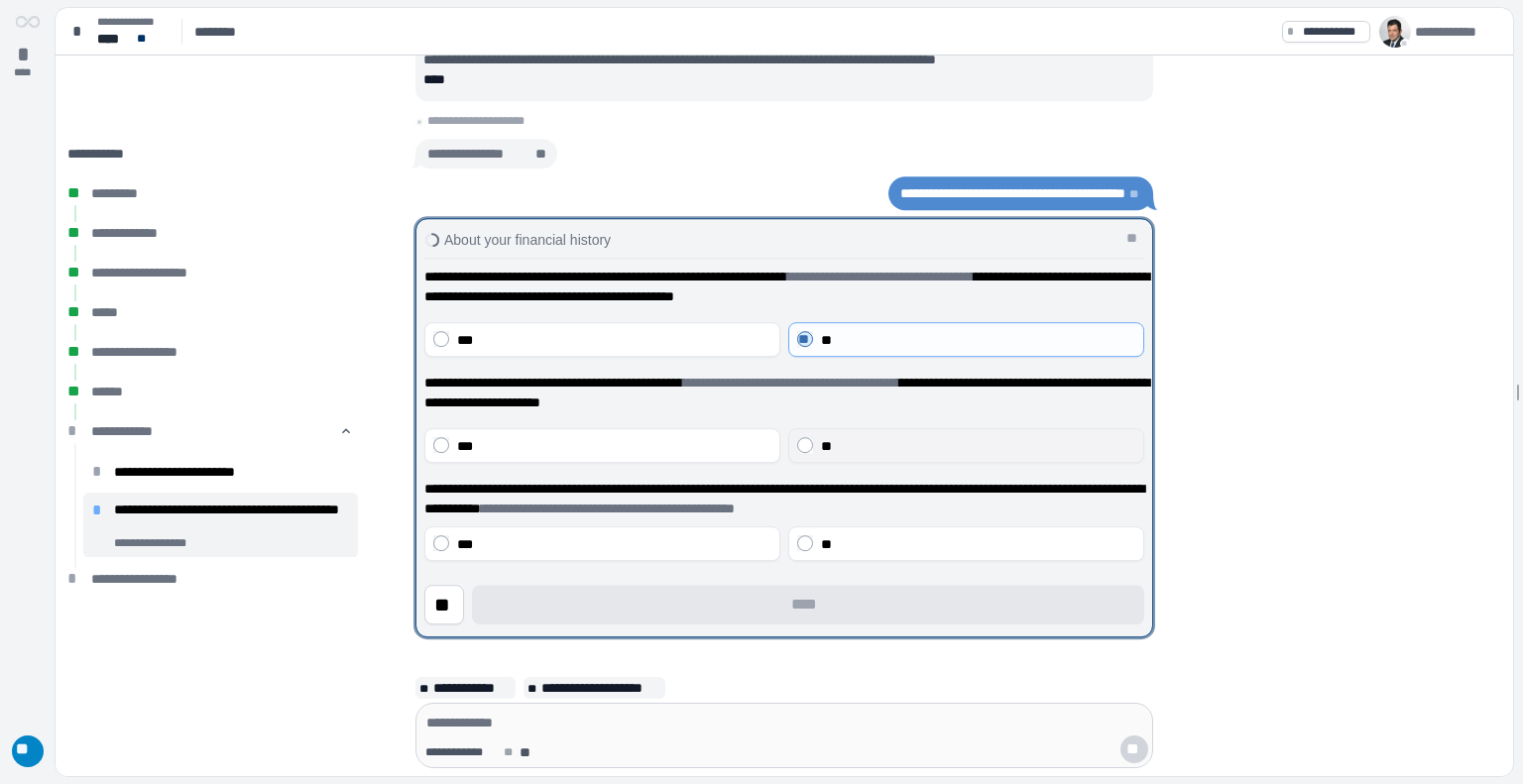 click on "**" at bounding box center (978, 446) 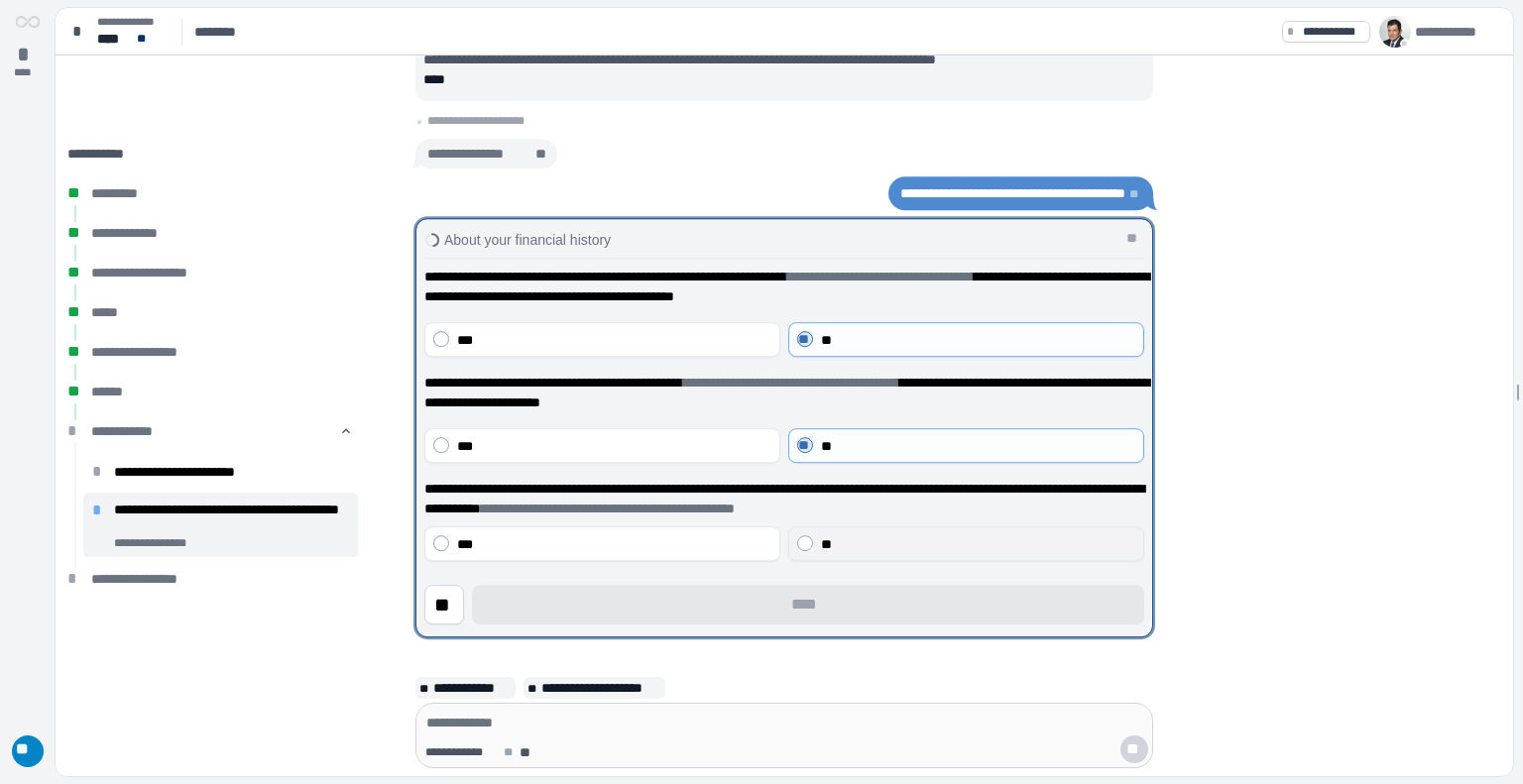 click on "**" at bounding box center [978, 544] 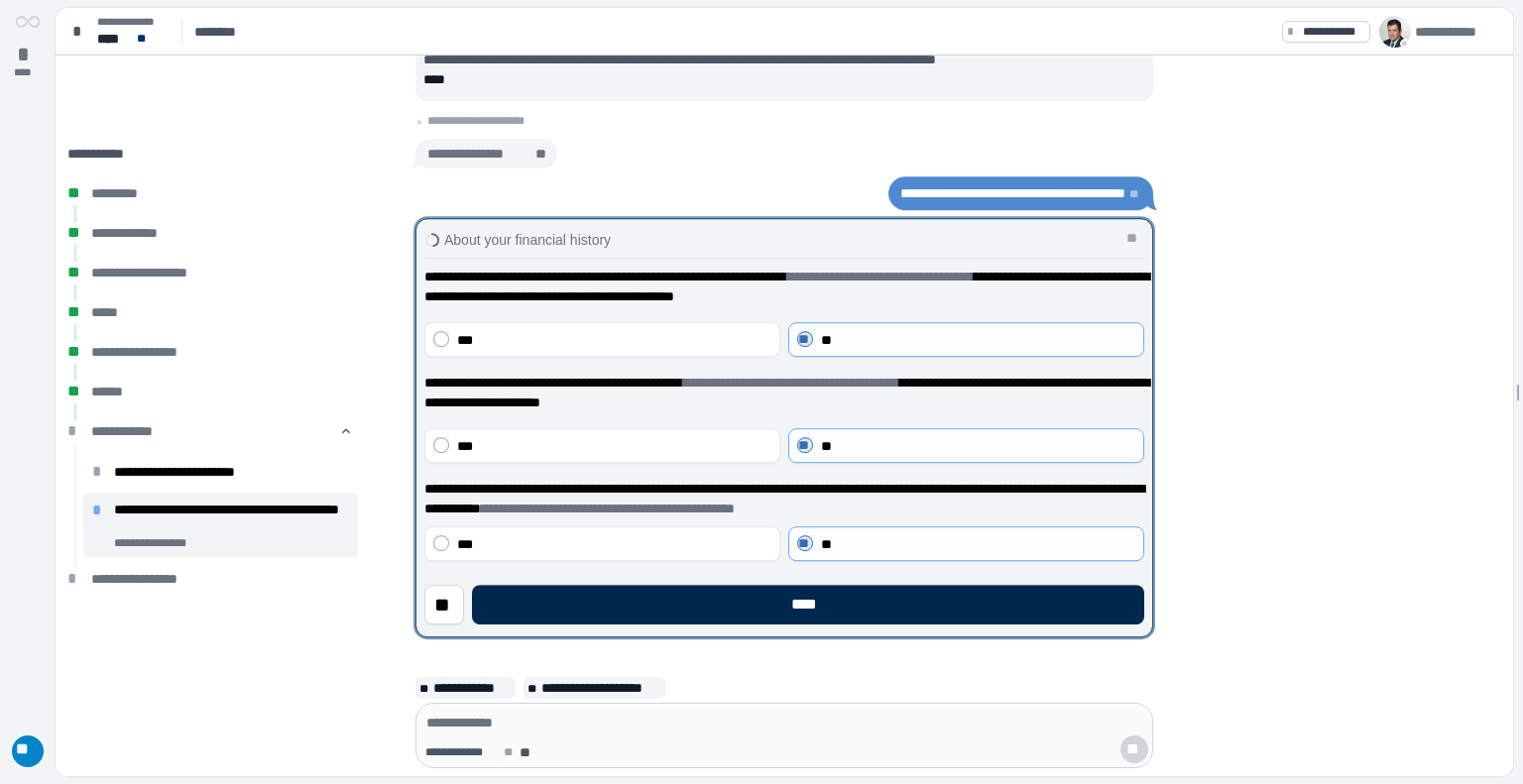 click on "****" at bounding box center [808, 605] 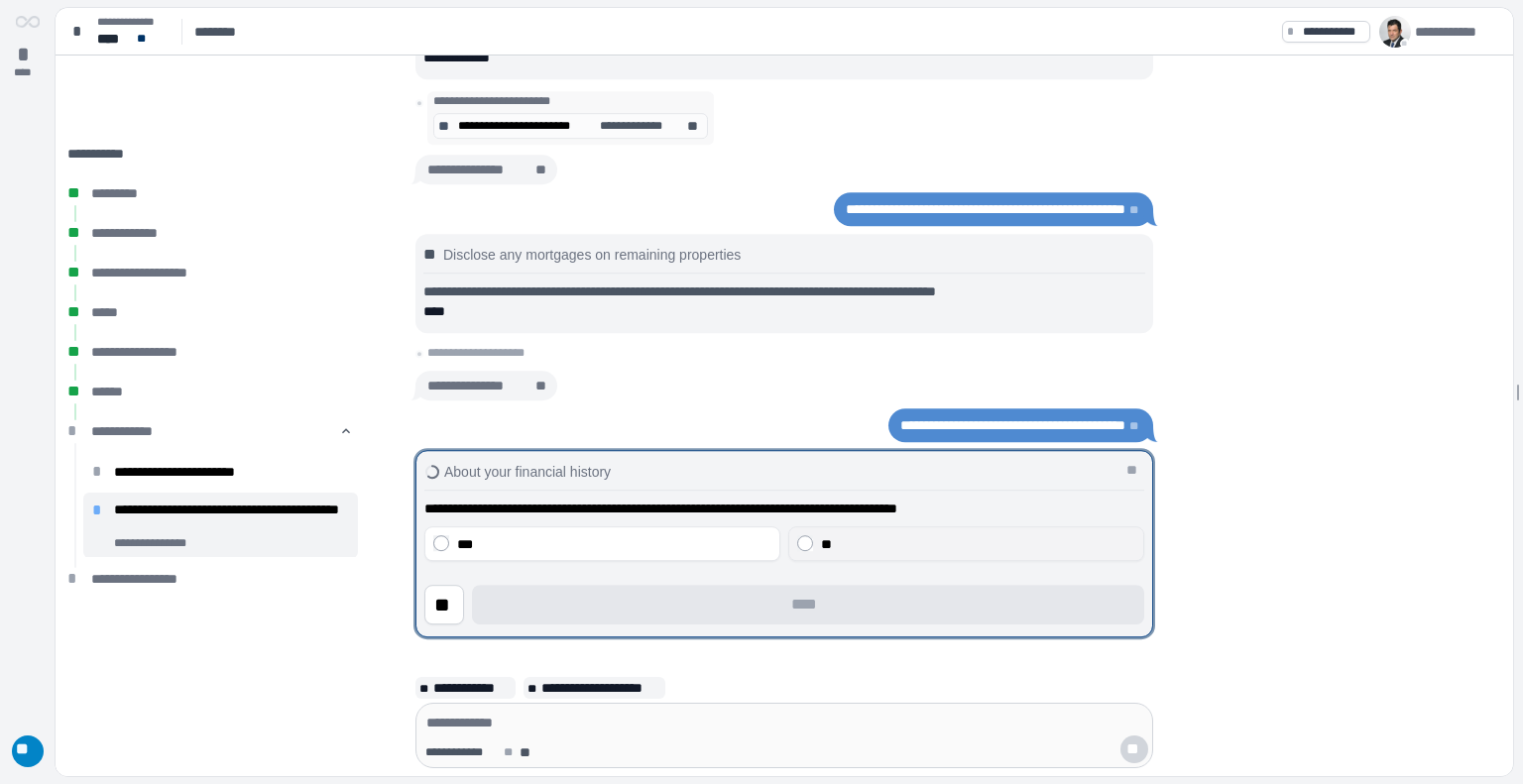 click on "**" at bounding box center (978, 544) 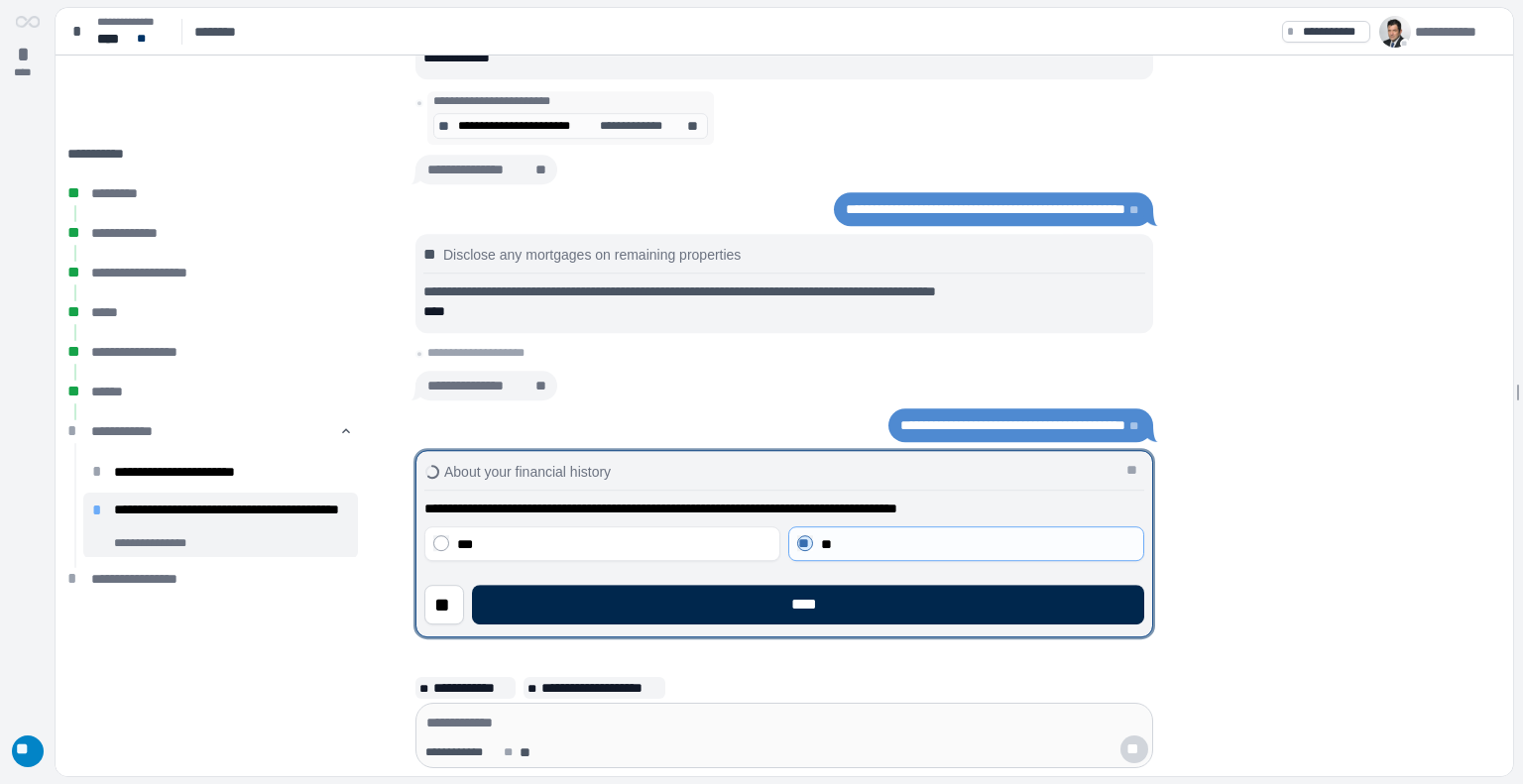 click on "****" at bounding box center [808, 605] 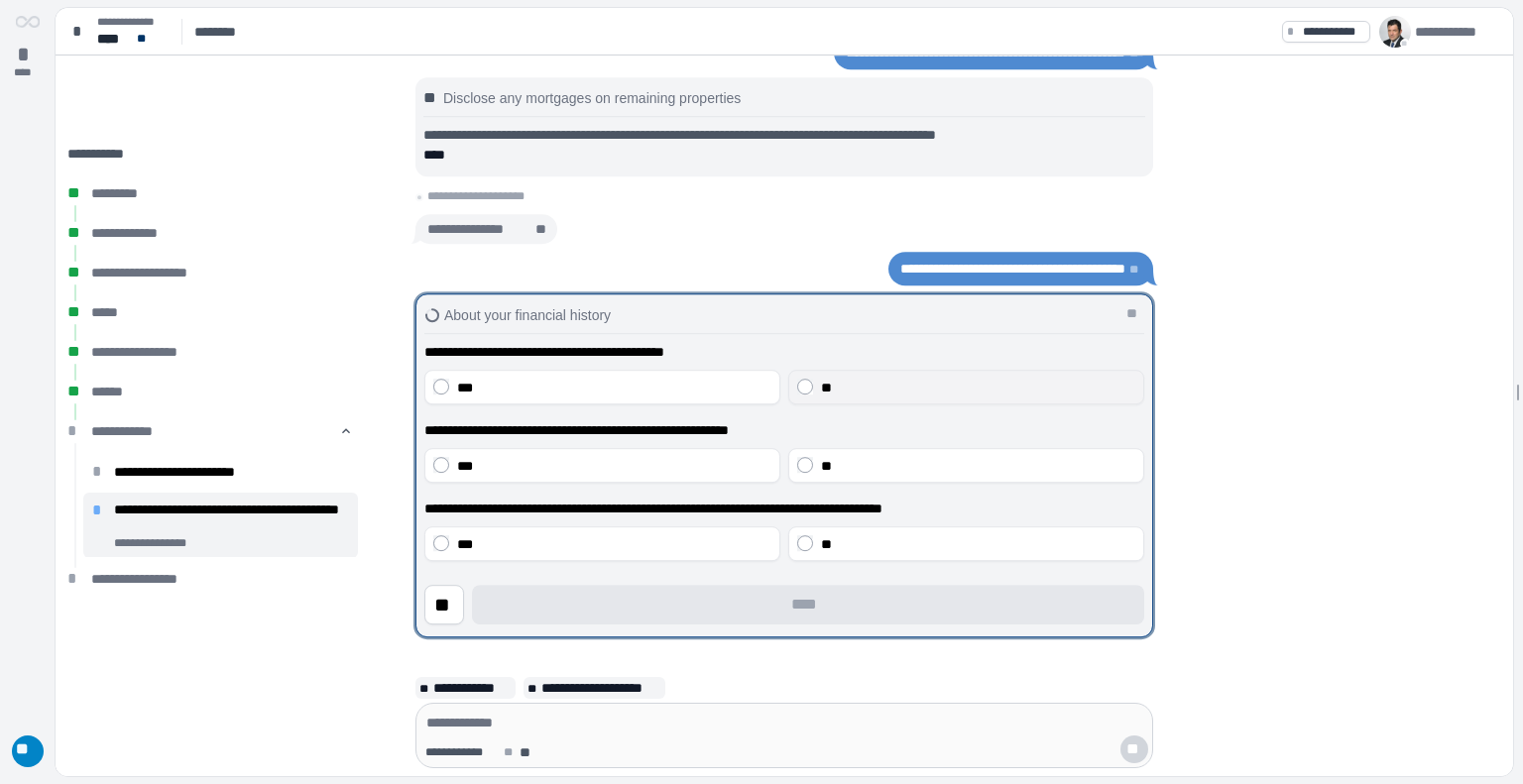 click on "**" at bounding box center [978, 388] 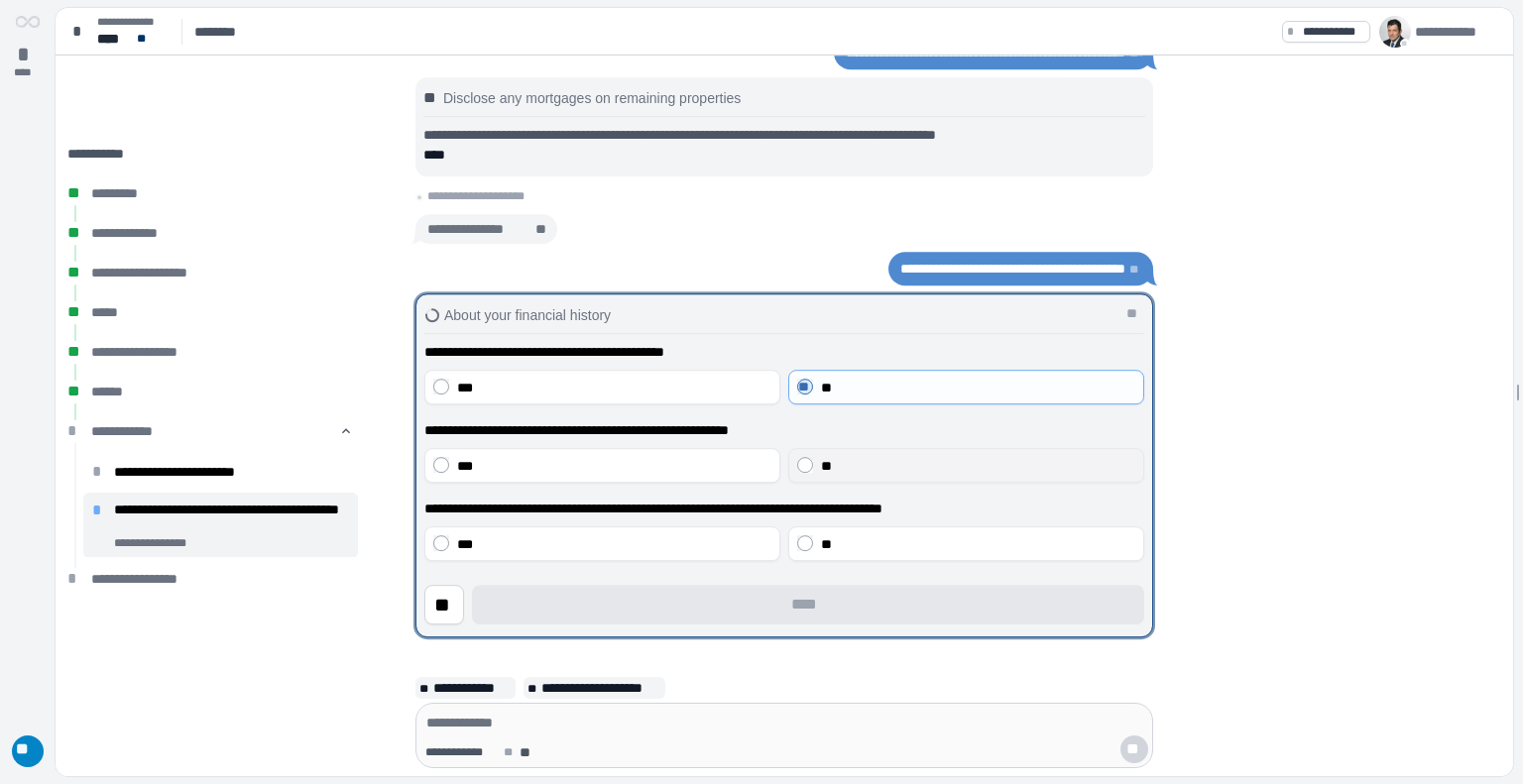click on "**" at bounding box center (978, 466) 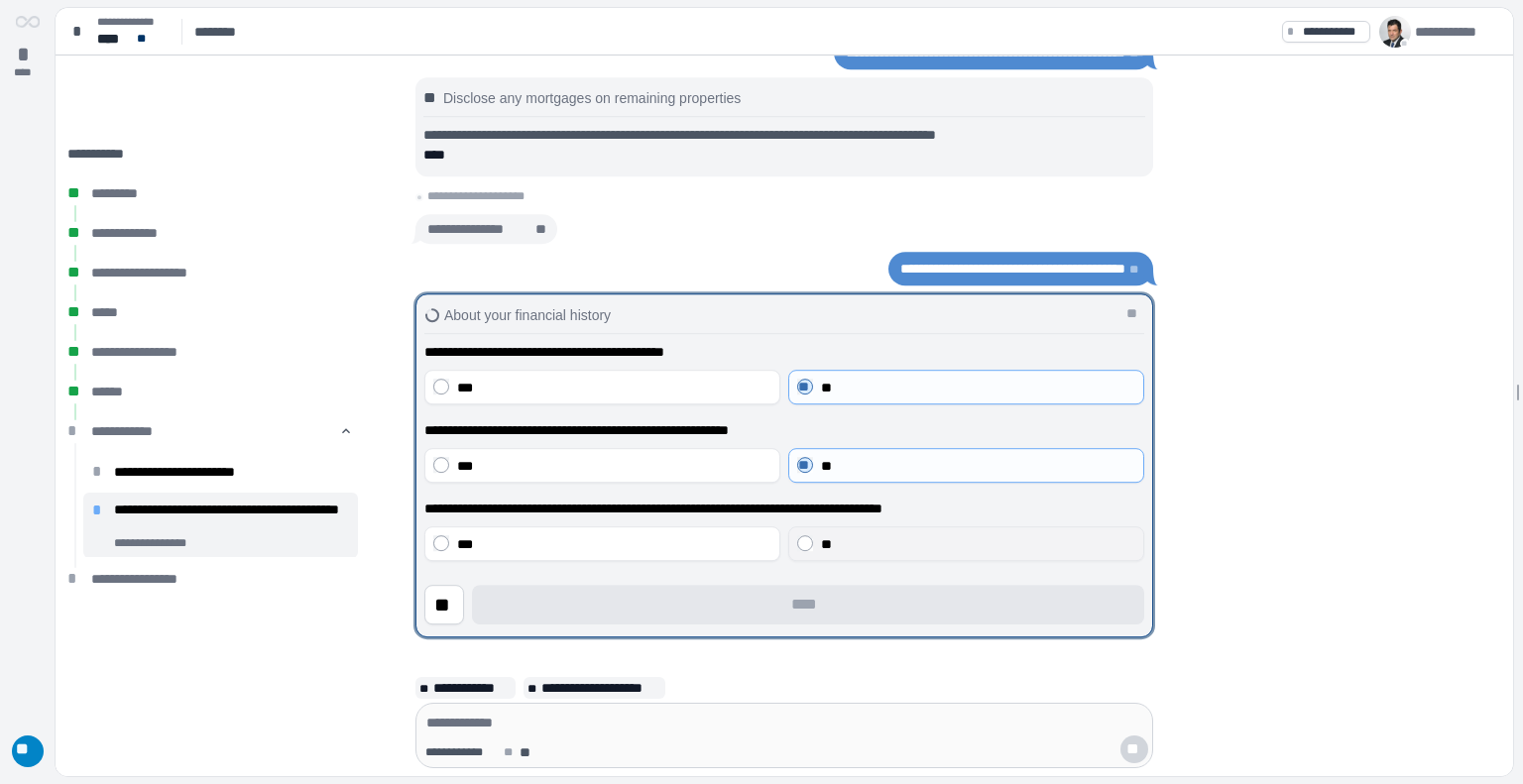click on "**" at bounding box center (978, 544) 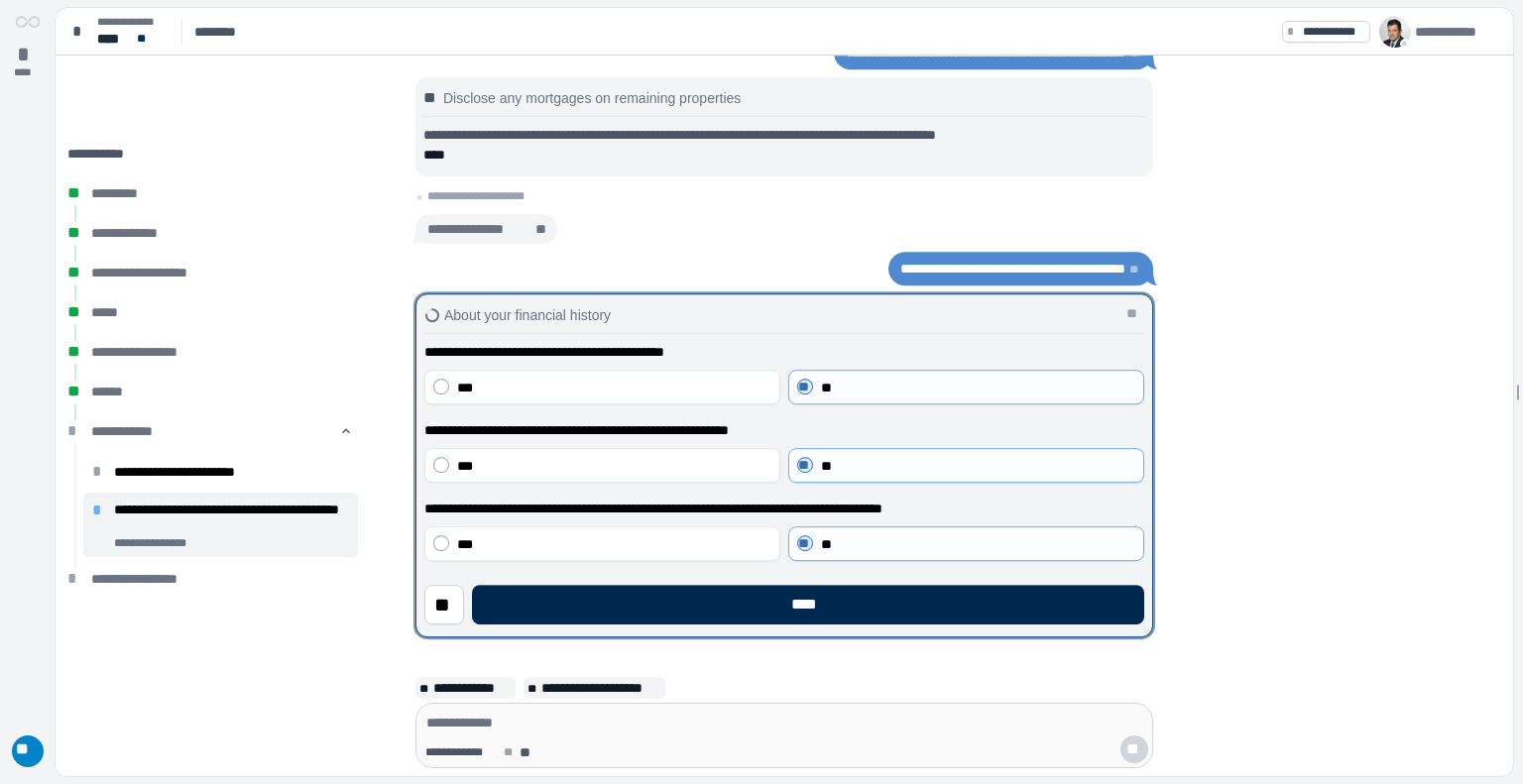 click on "****" at bounding box center (808, 605) 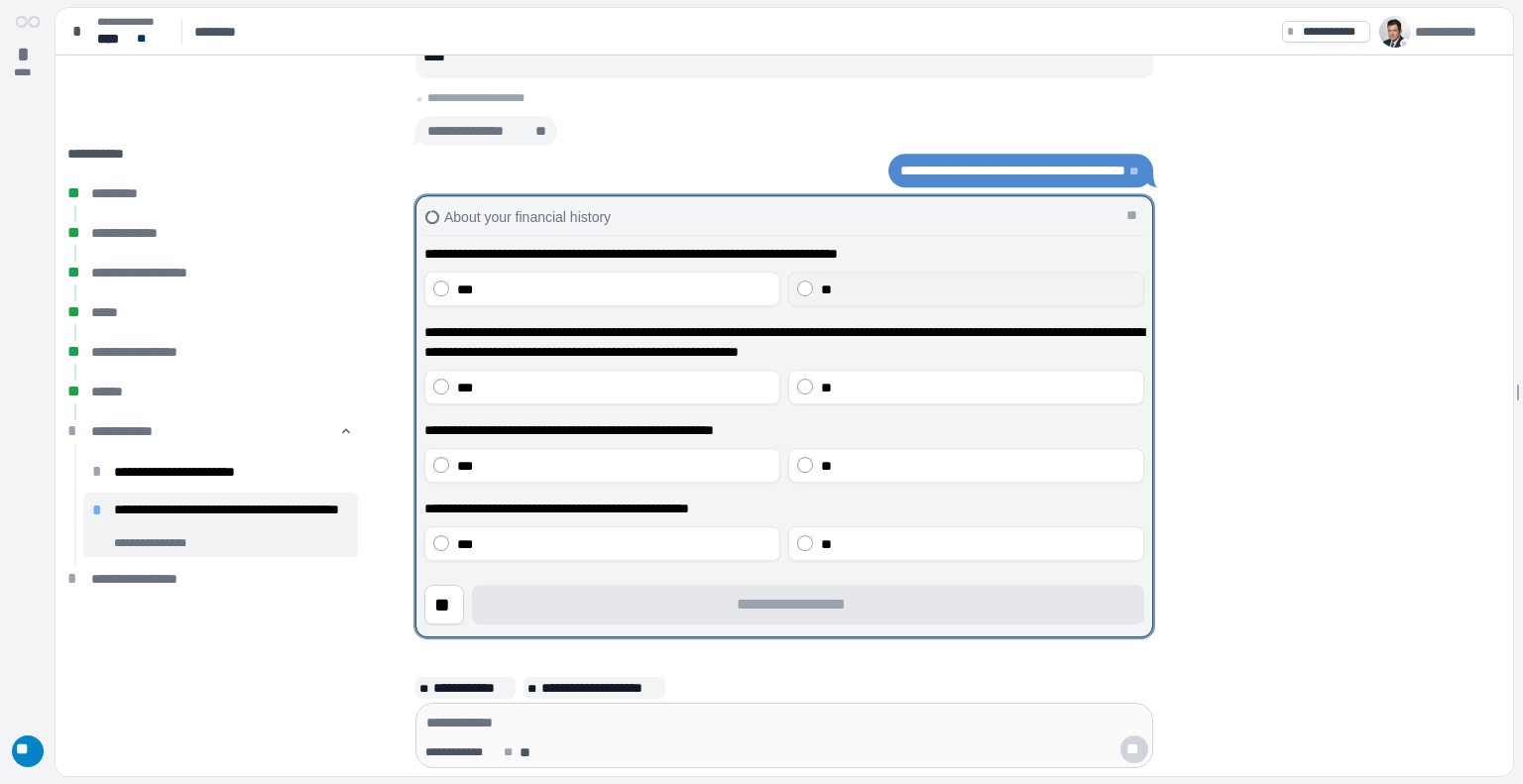 click on "**" at bounding box center (978, 289) 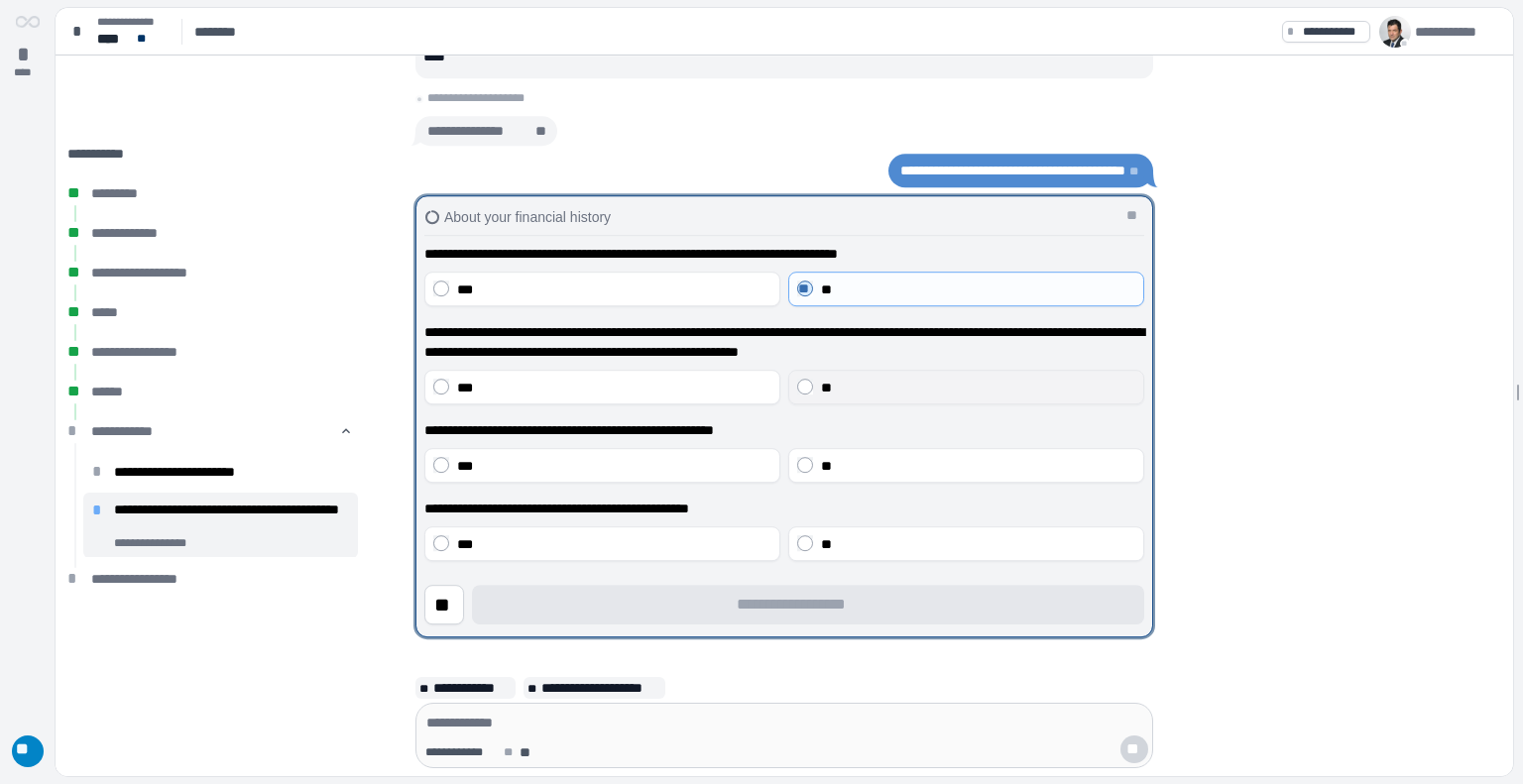 click on "**" at bounding box center (978, 388) 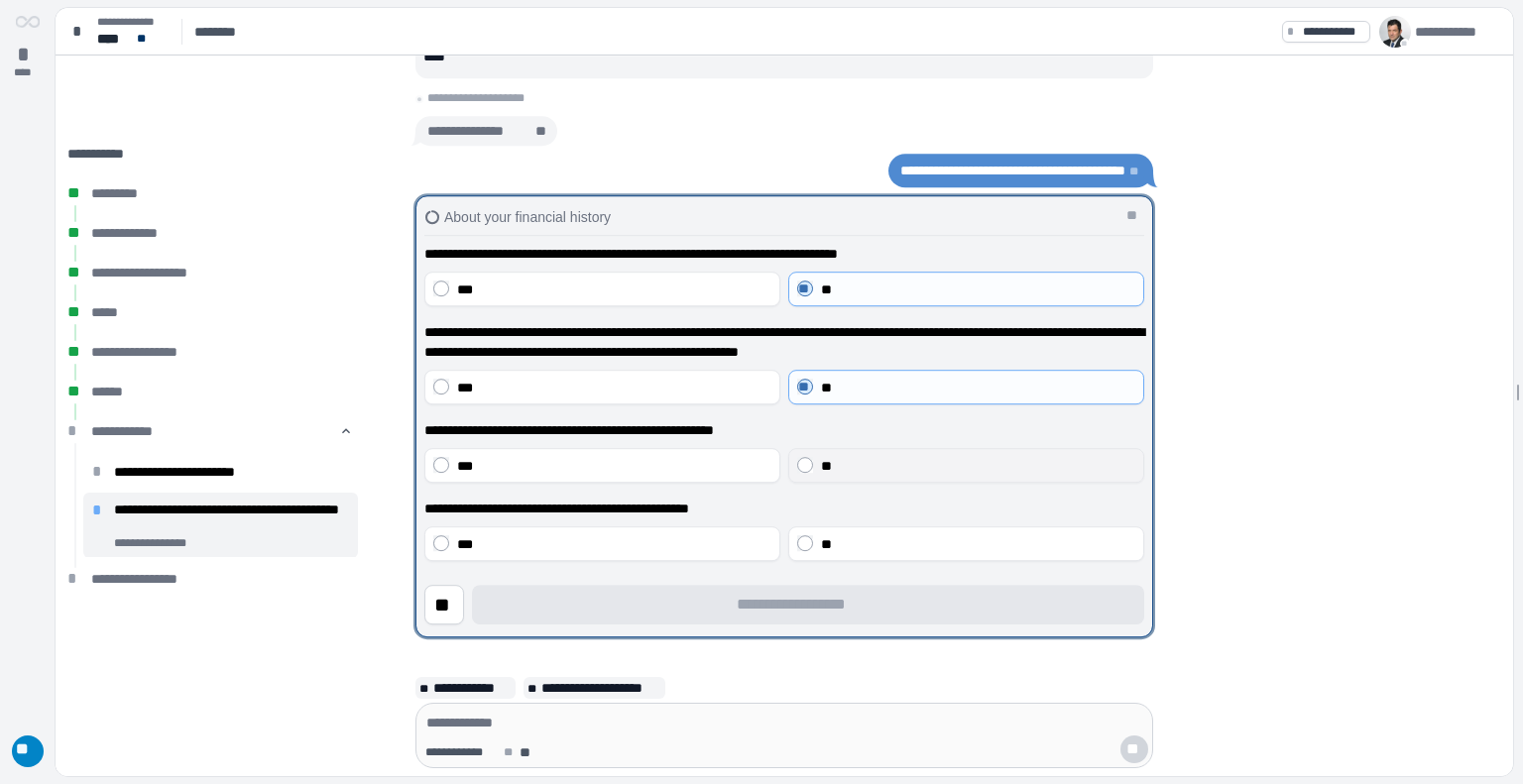 click on "**" at bounding box center [978, 466] 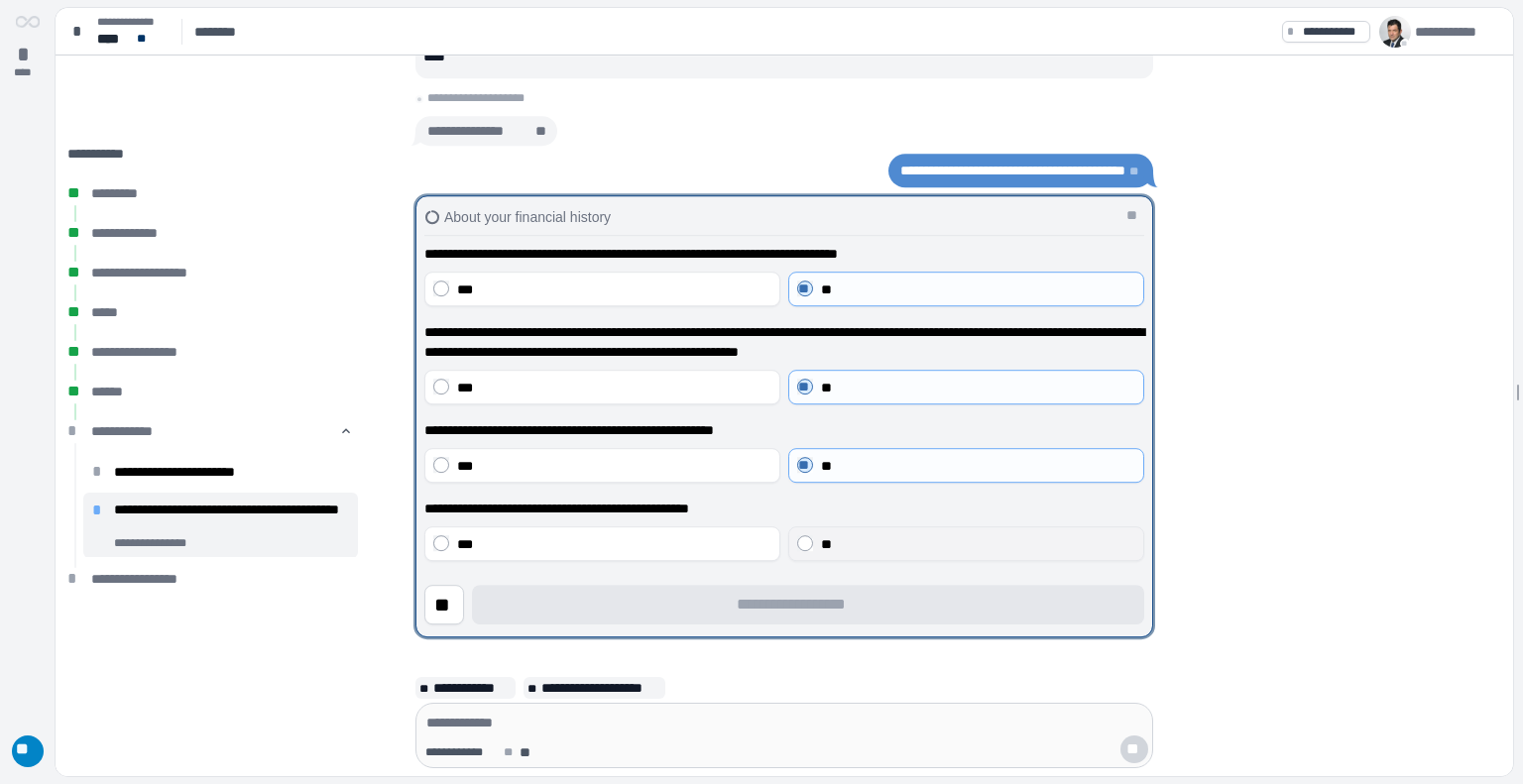 click on "**" at bounding box center [966, 543] 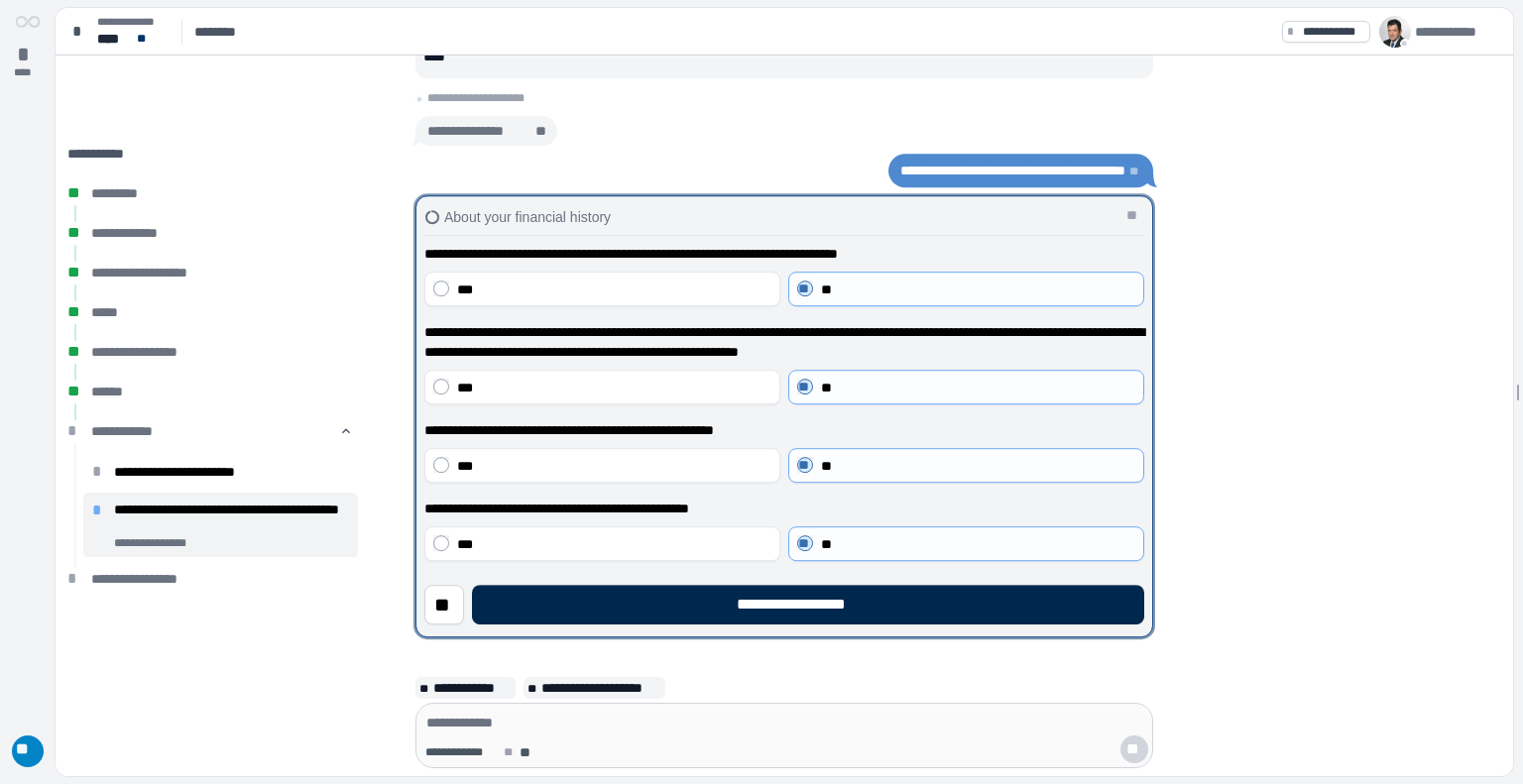 click on "**********" at bounding box center [808, 605] 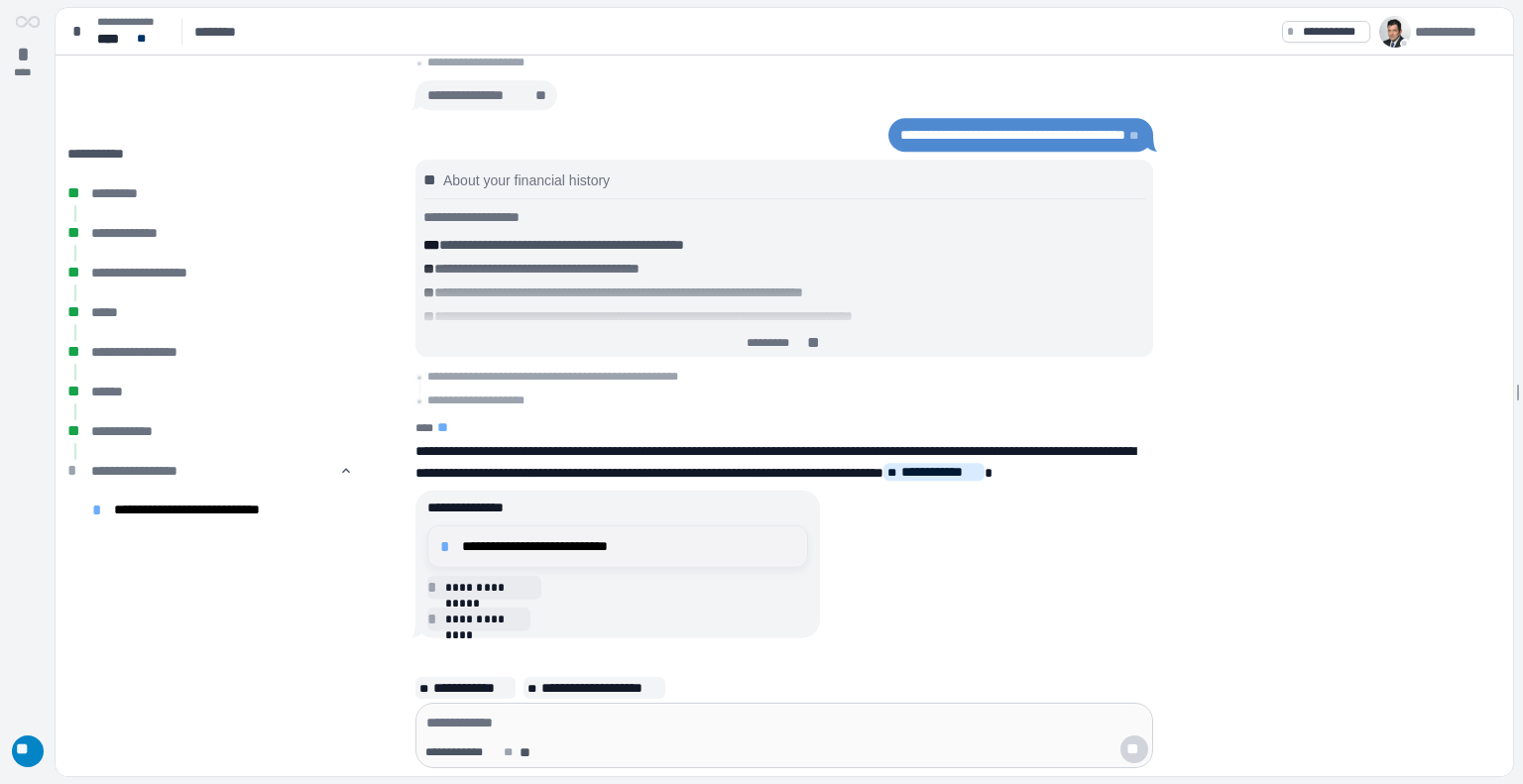 click on "**********" at bounding box center [629, 546] 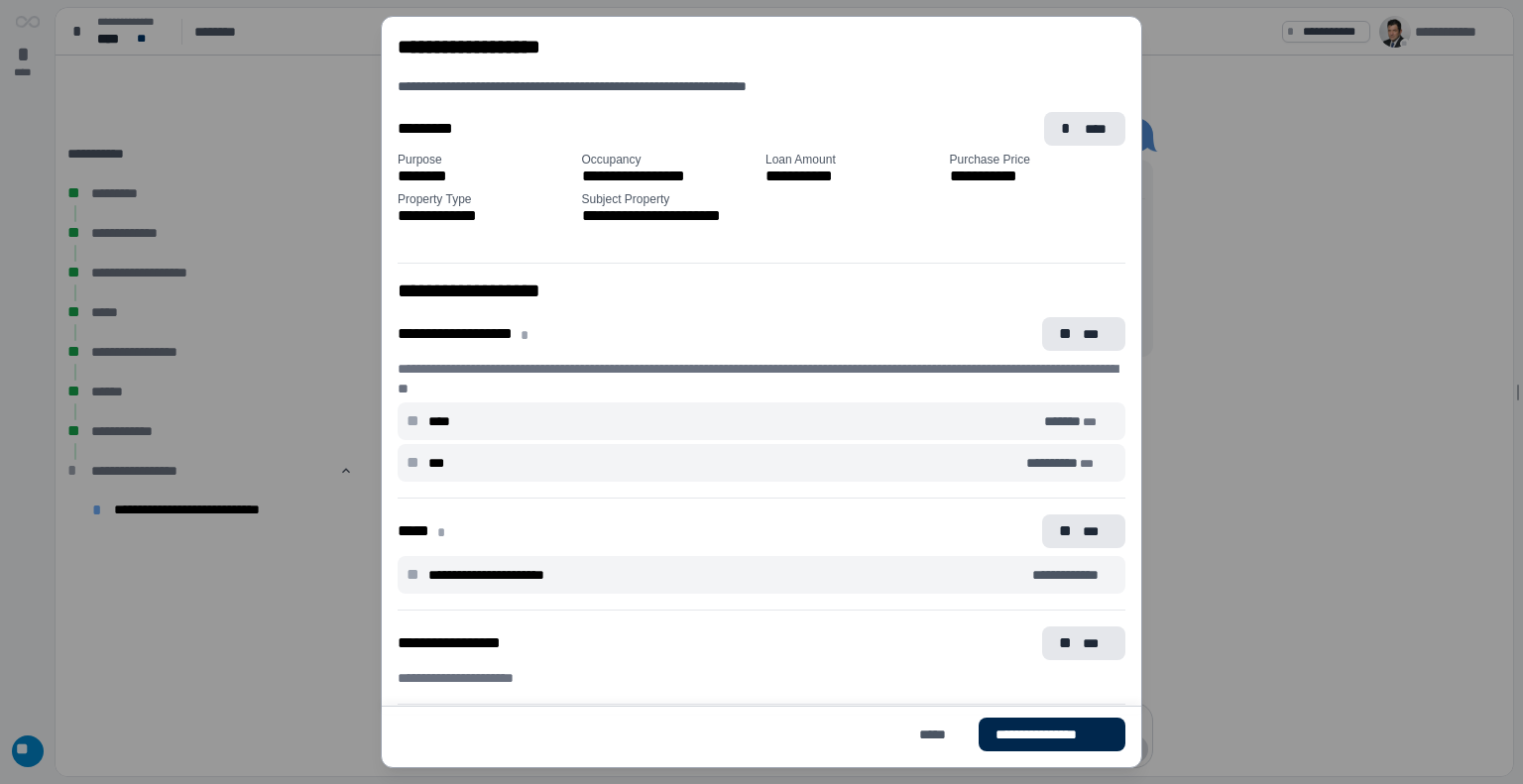 click on "**********" at bounding box center (1052, 734) 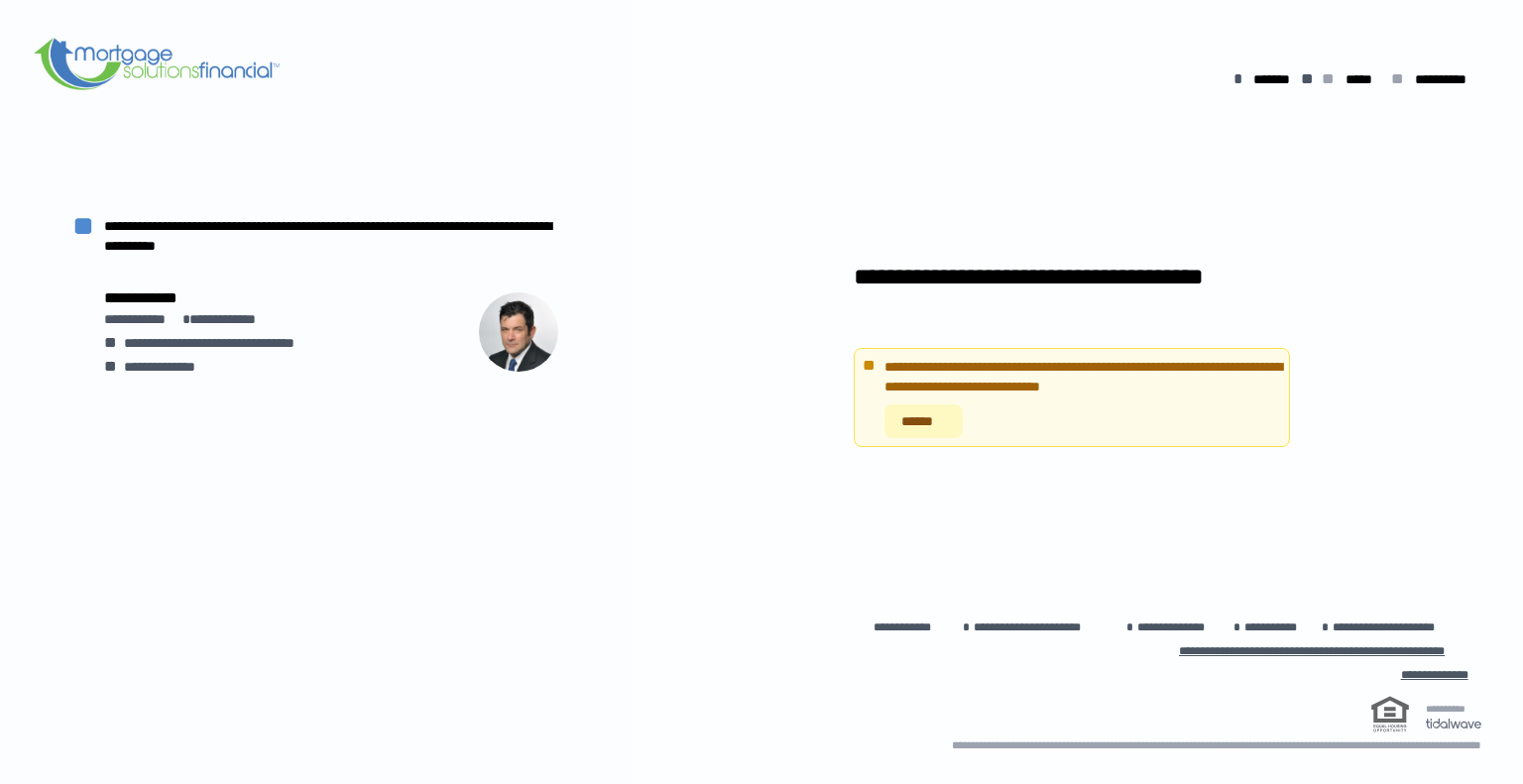 scroll, scrollTop: 0, scrollLeft: 0, axis: both 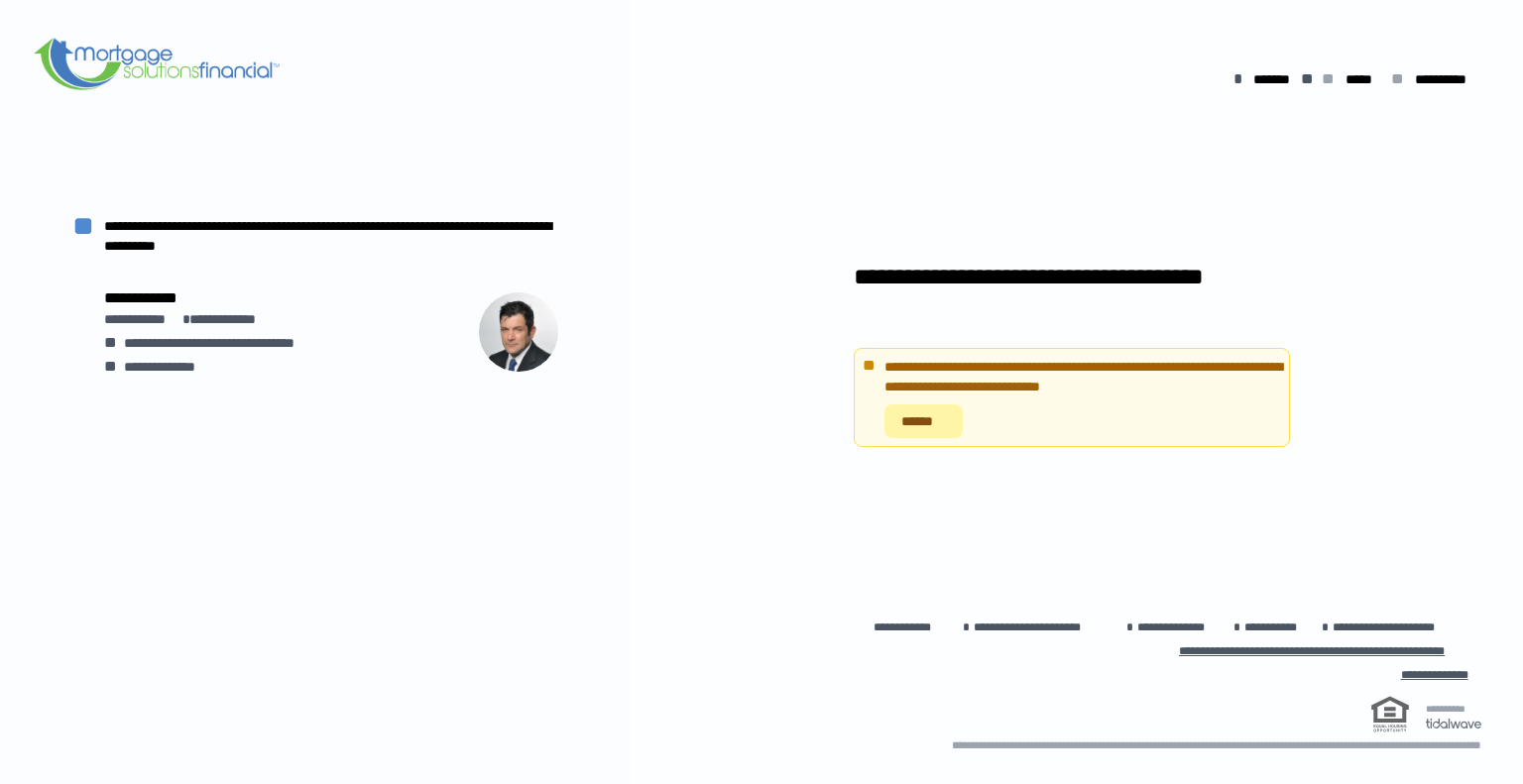 click on "******" at bounding box center (923, 421) 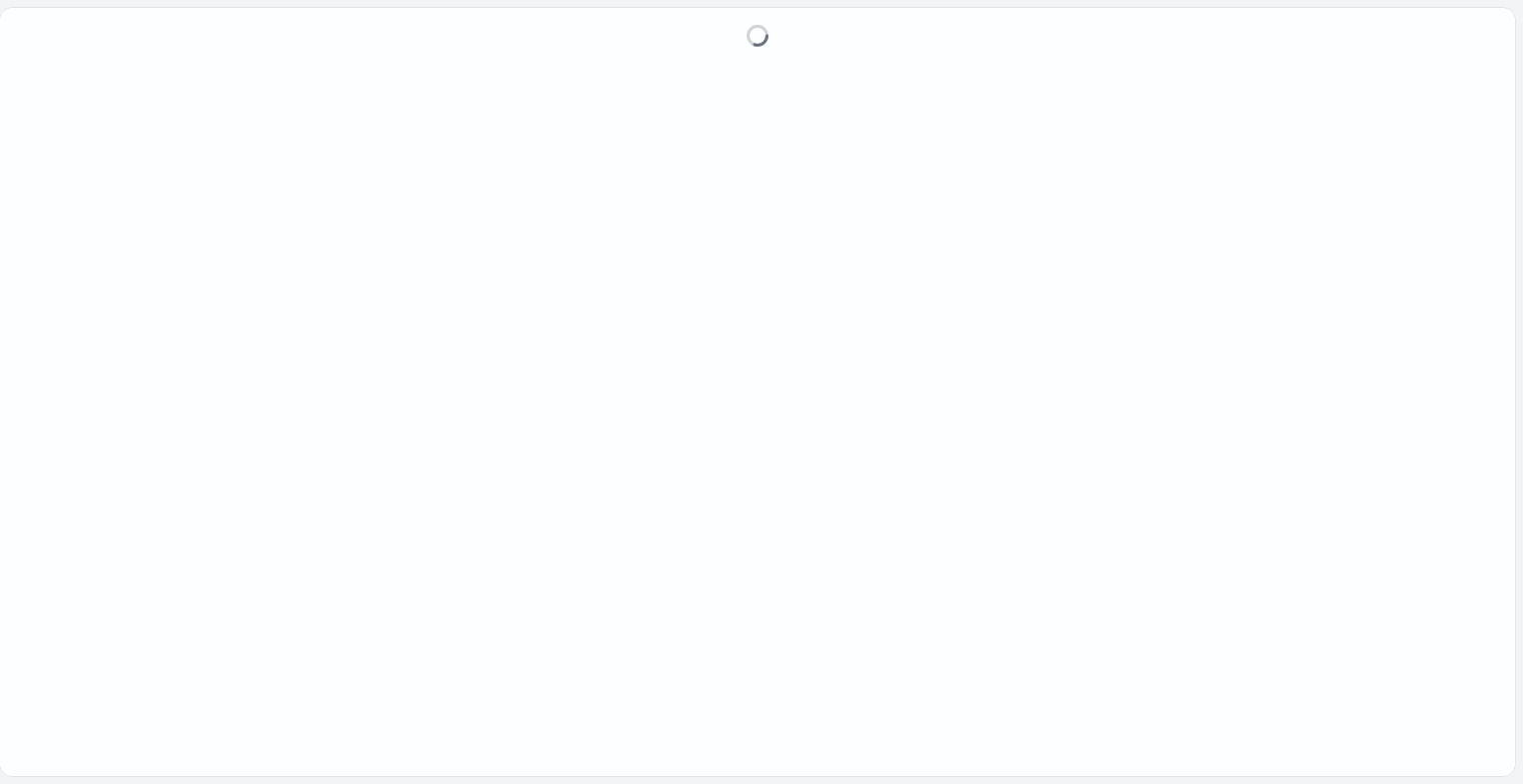 scroll, scrollTop: 0, scrollLeft: 0, axis: both 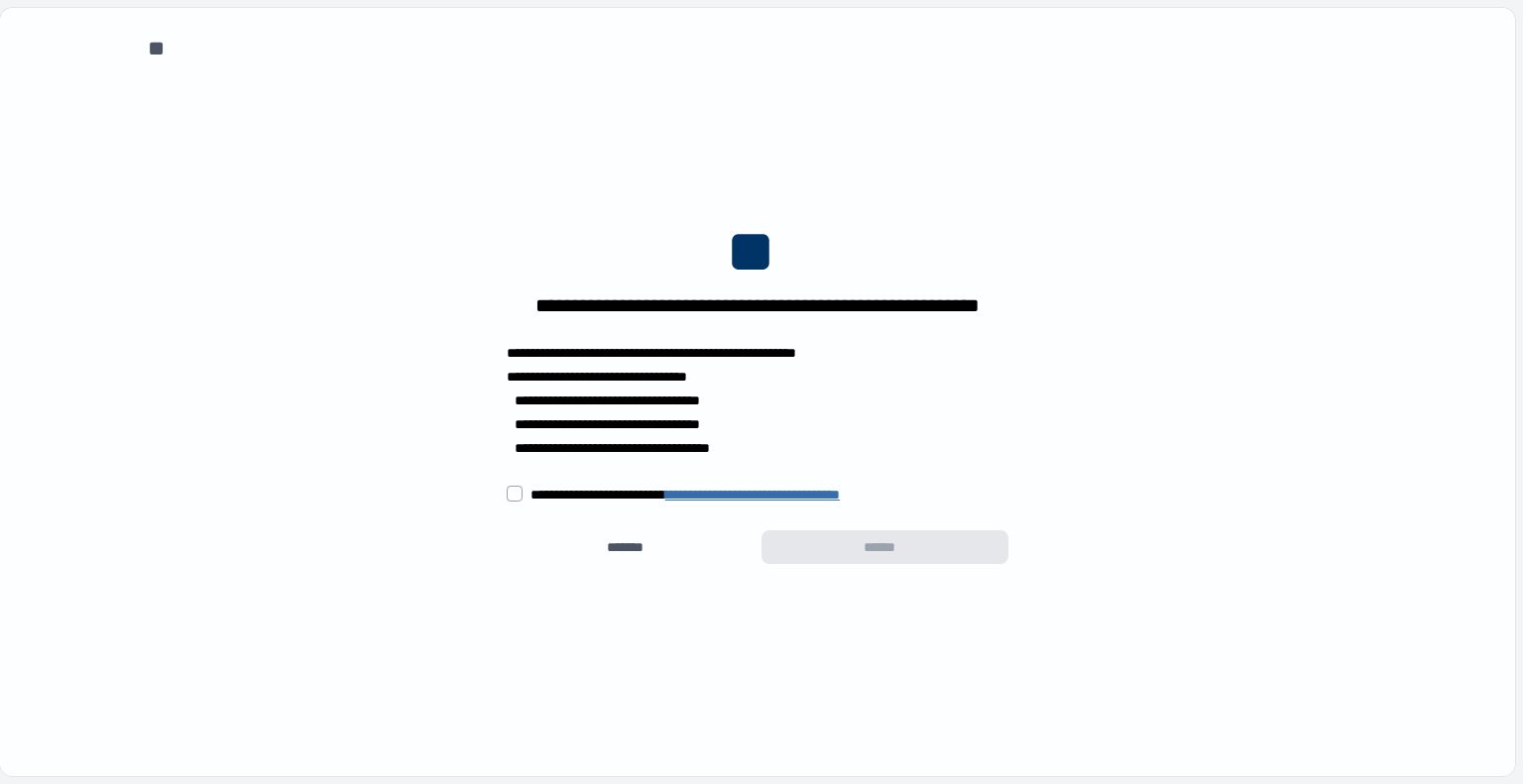 click on "**********" at bounding box center (758, 494) 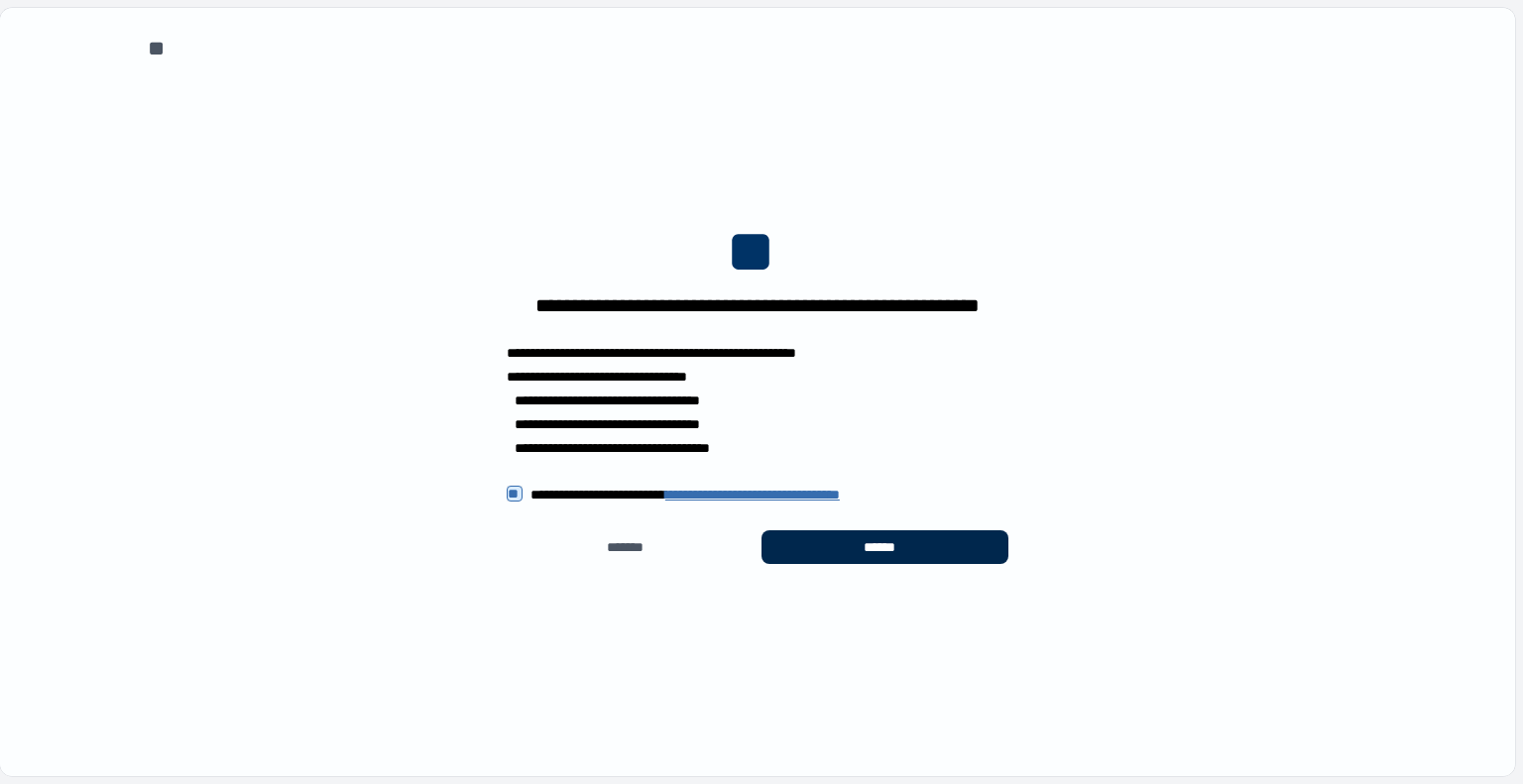 click on "******" at bounding box center (885, 547) 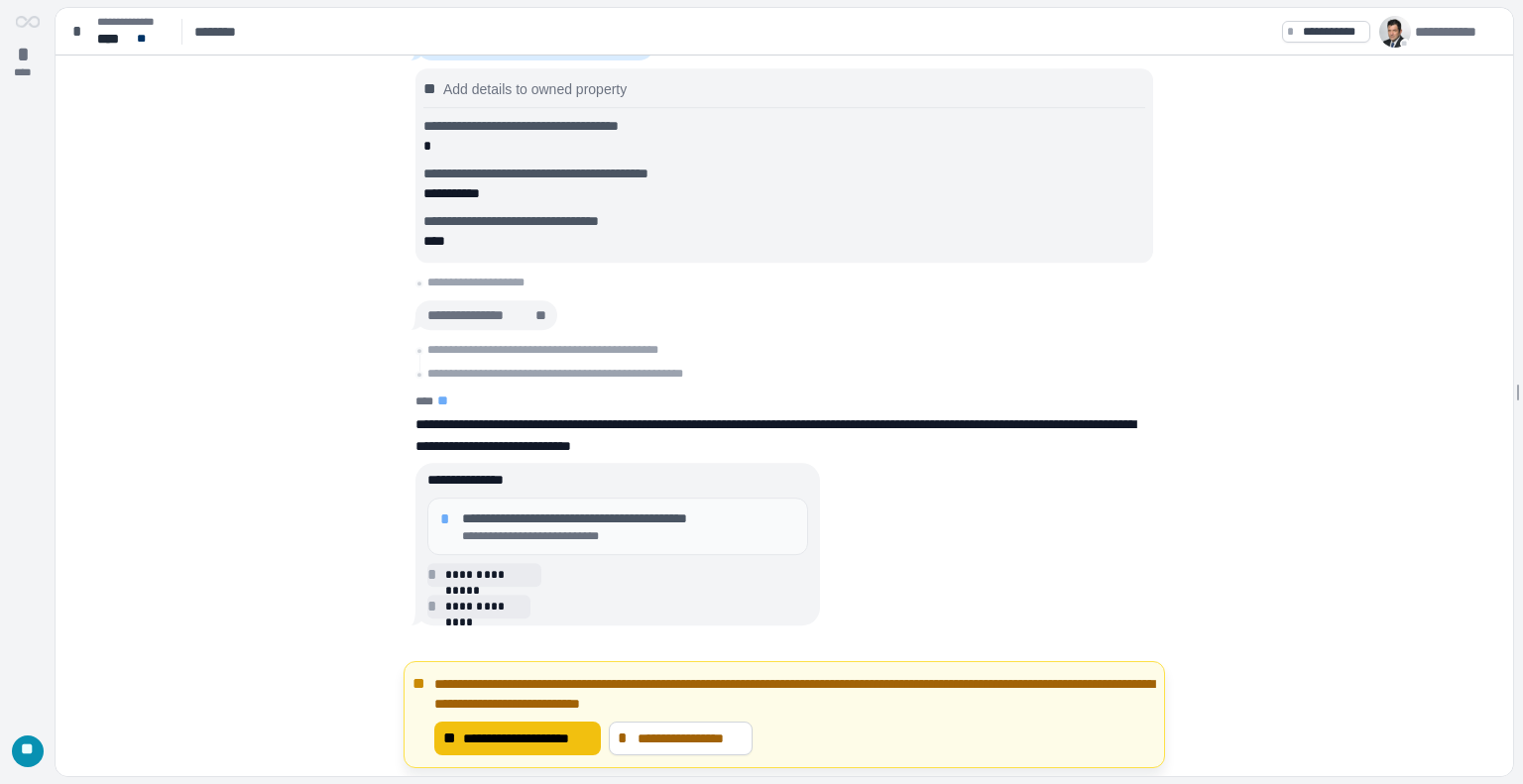 click on "**********" at bounding box center [527, 738] 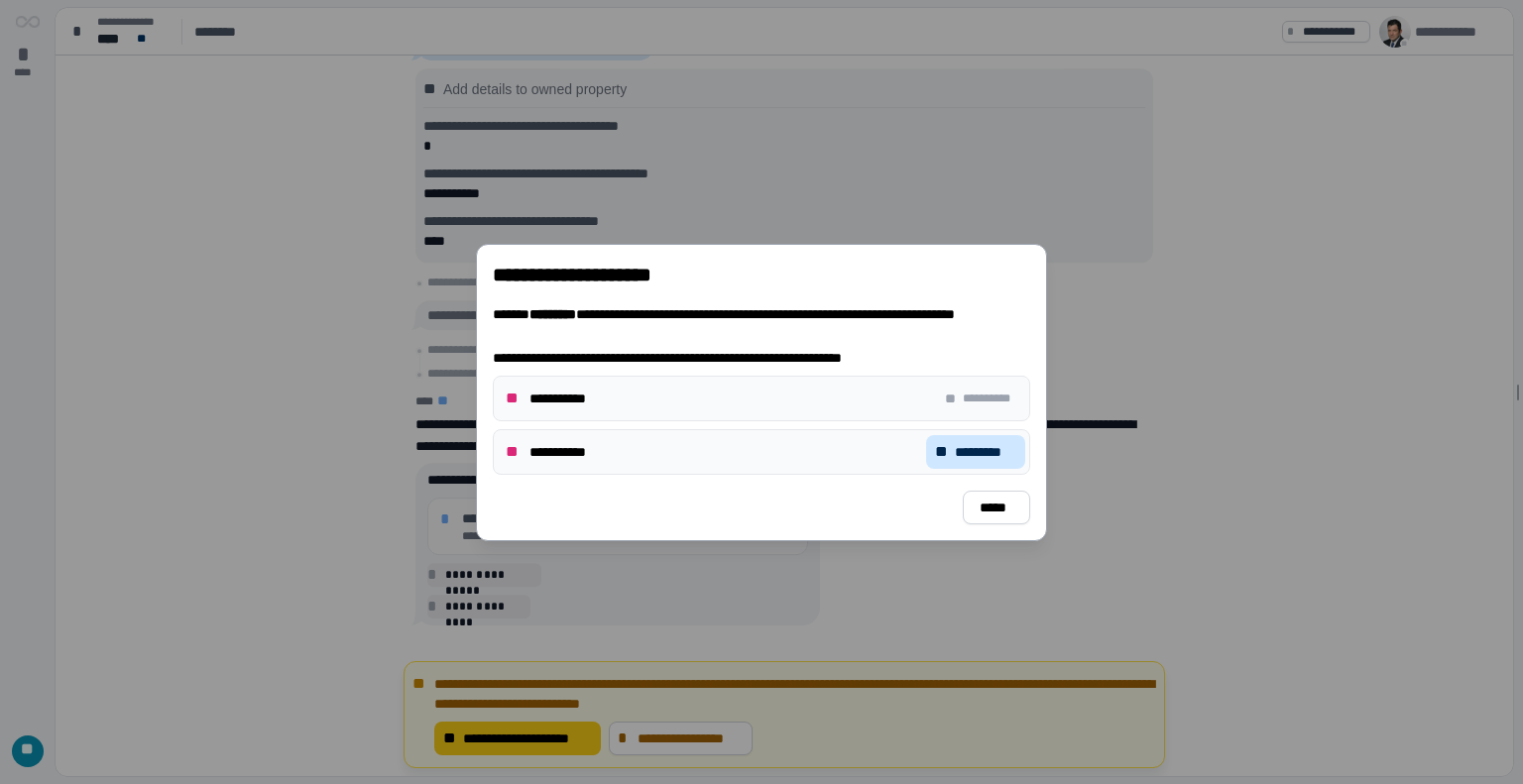 click on "*********" at bounding box center [986, 452] 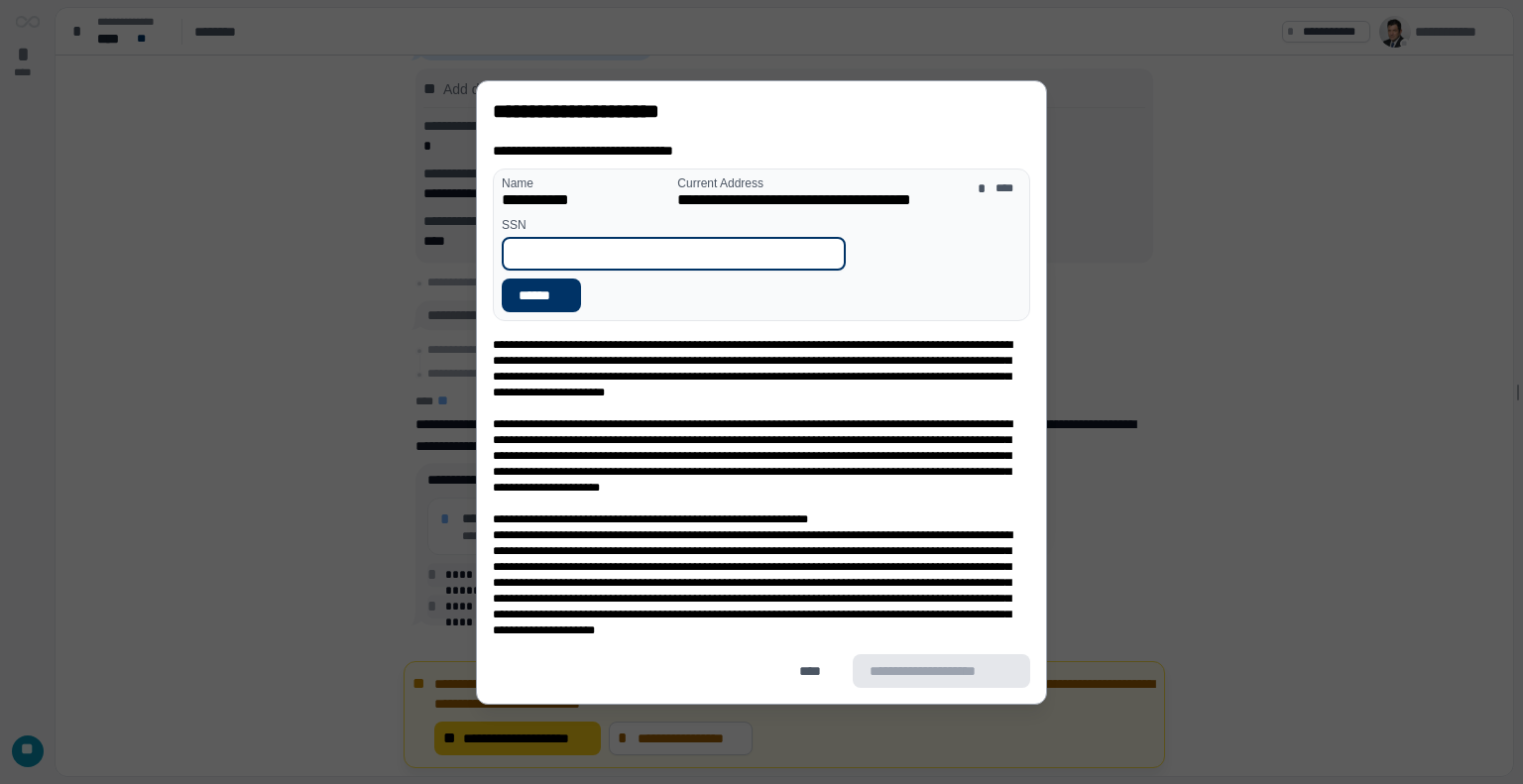 click at bounding box center [673, 254] 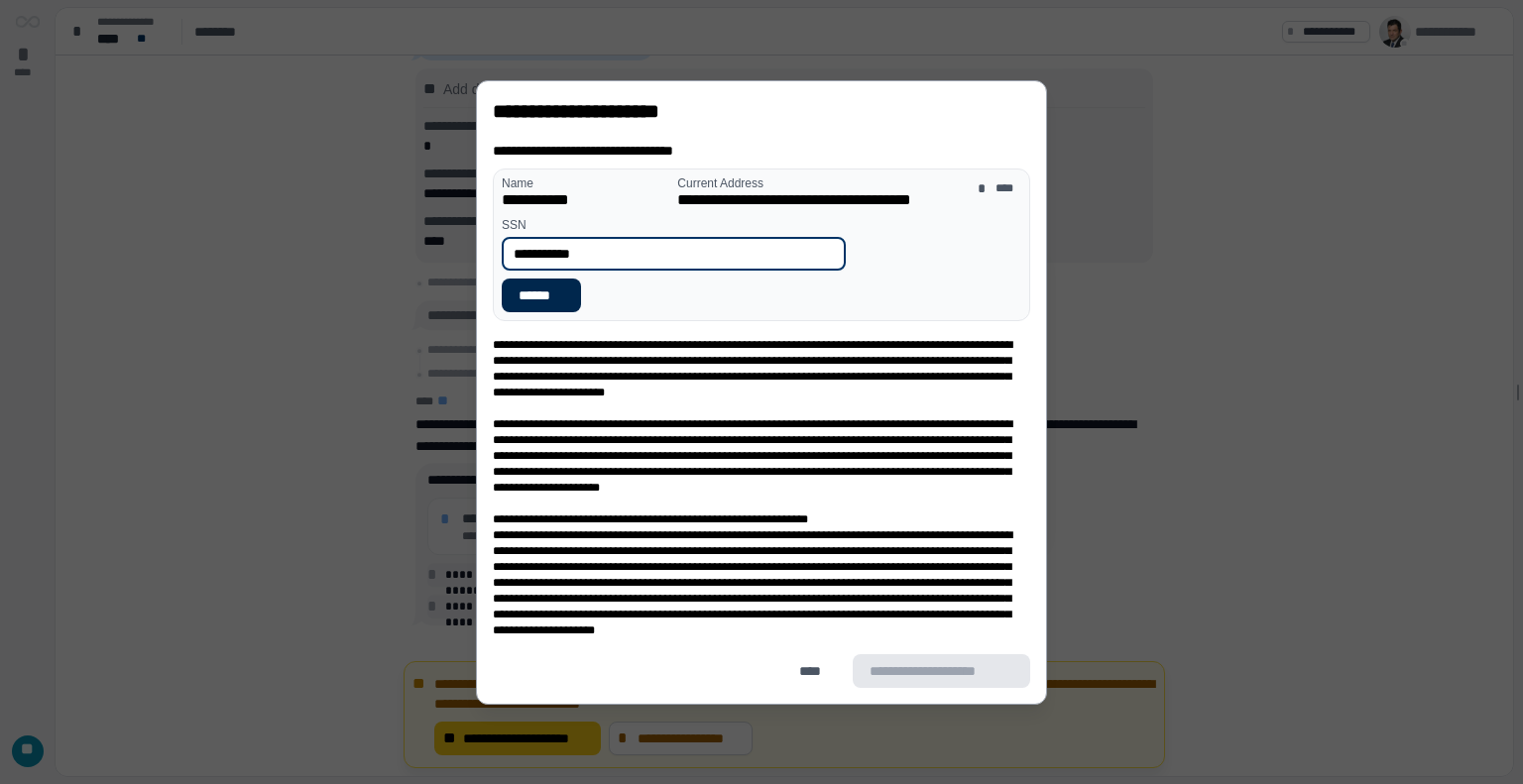 type on "**********" 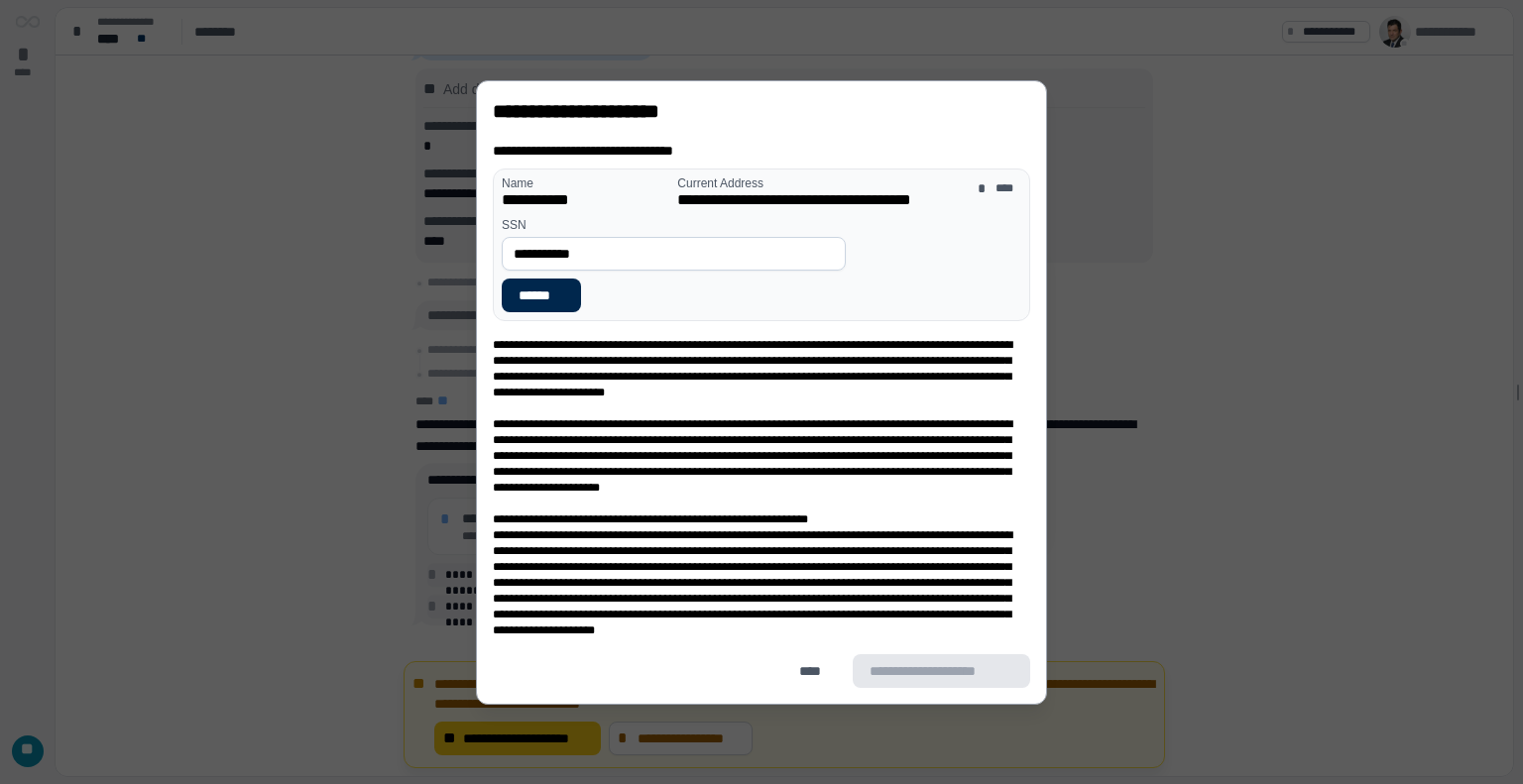 click on "******" at bounding box center (541, 295) 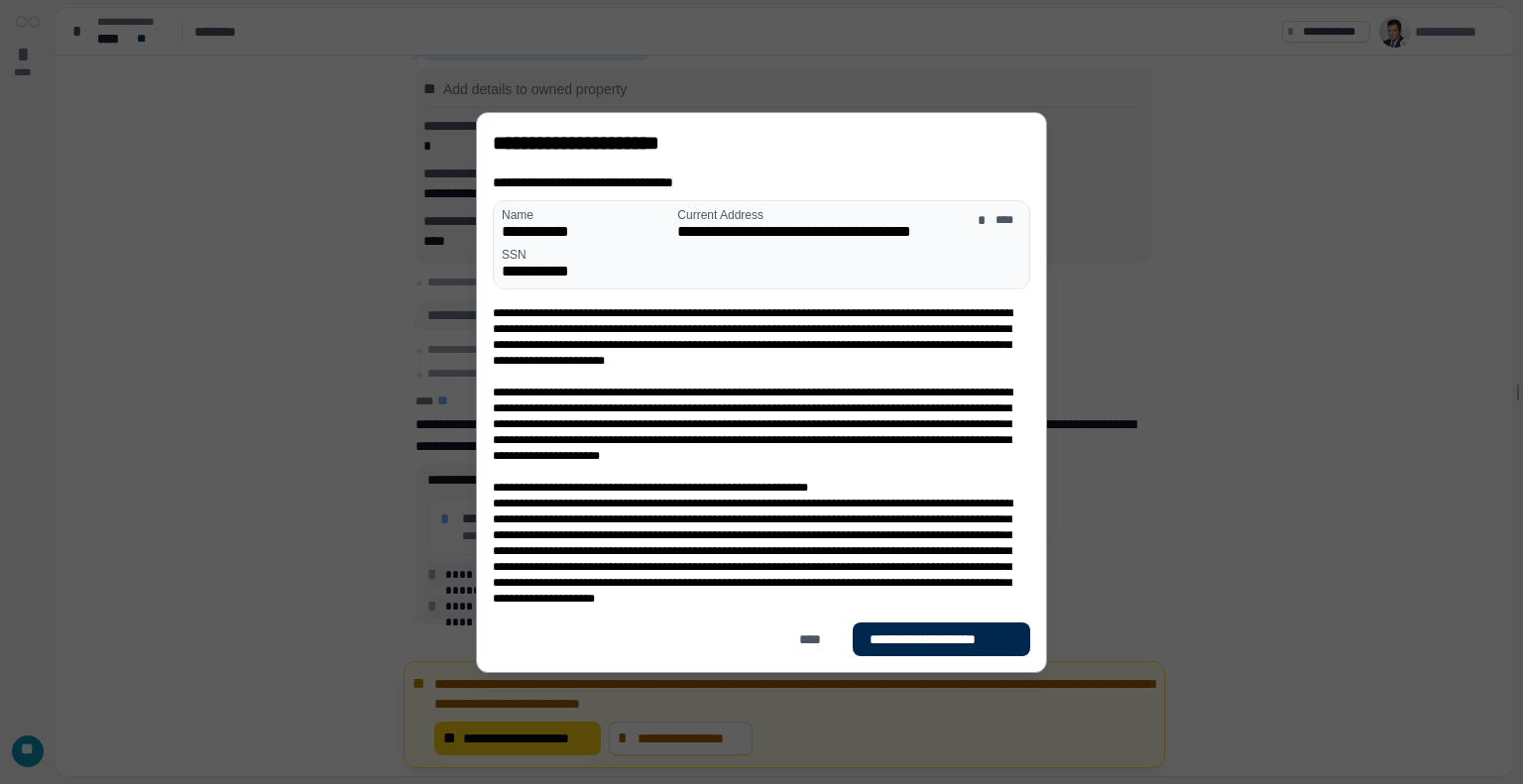 click on "**********" at bounding box center (941, 639) 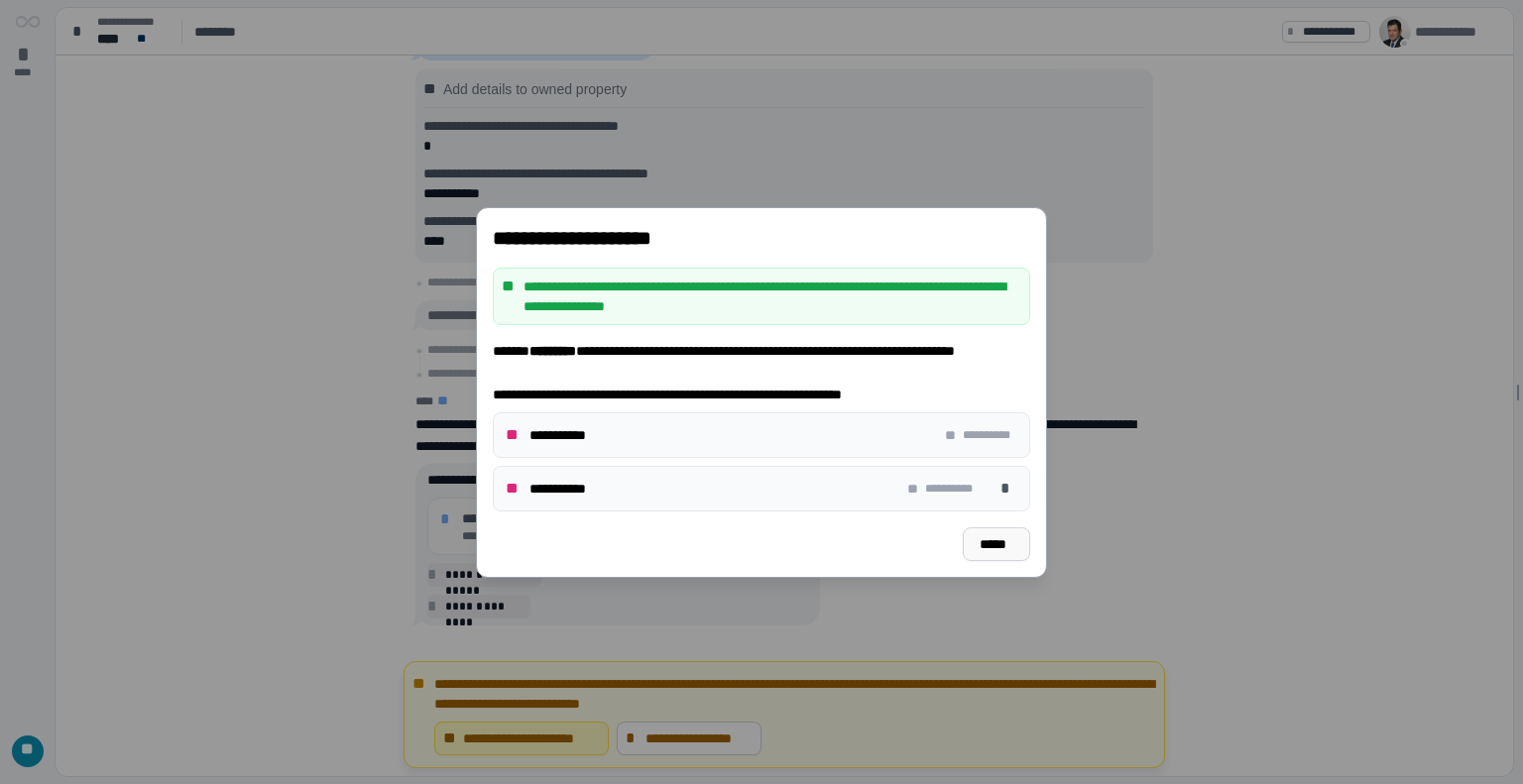click on "*****" at bounding box center (996, 544) 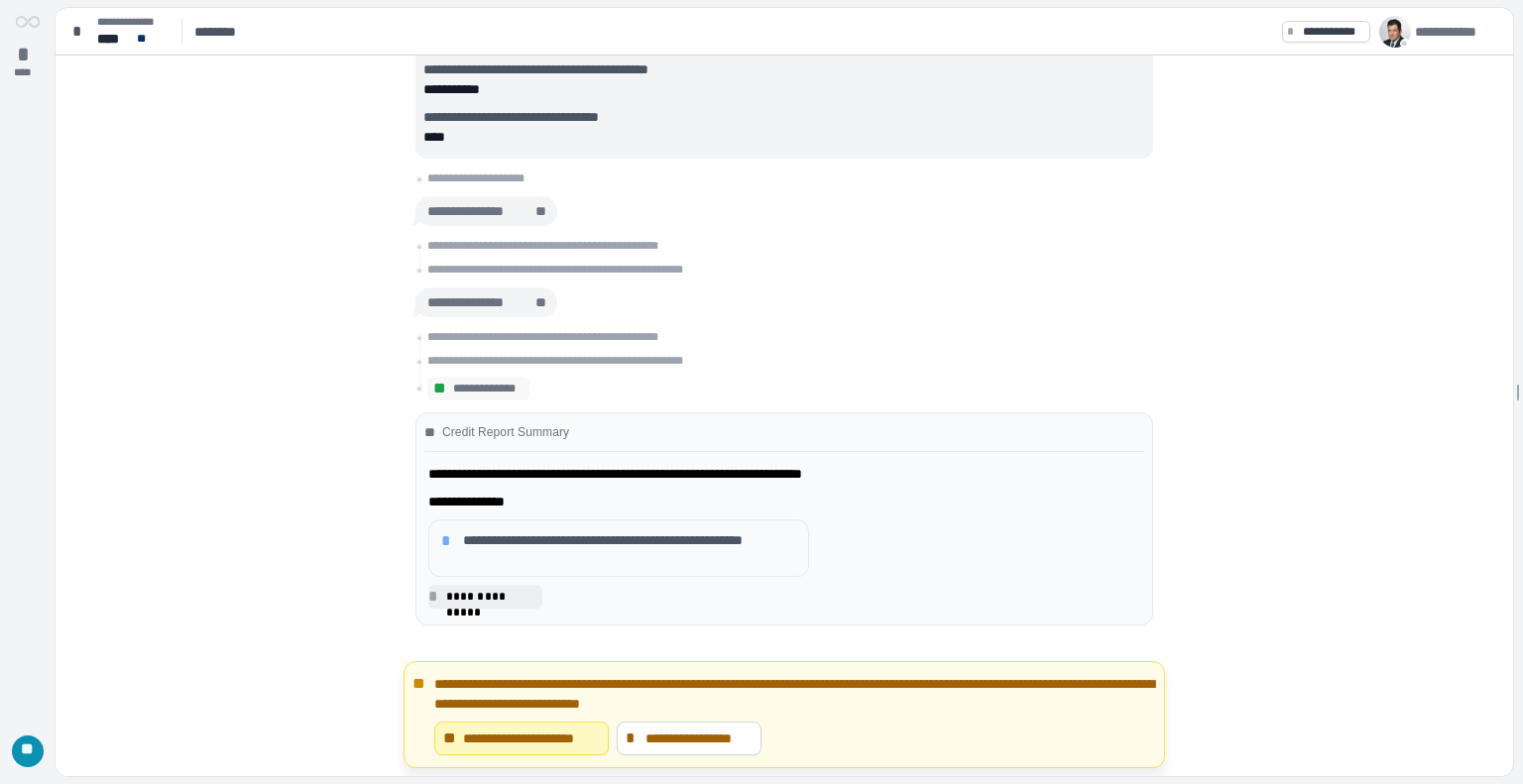 click on "**********" at bounding box center [630, 548] 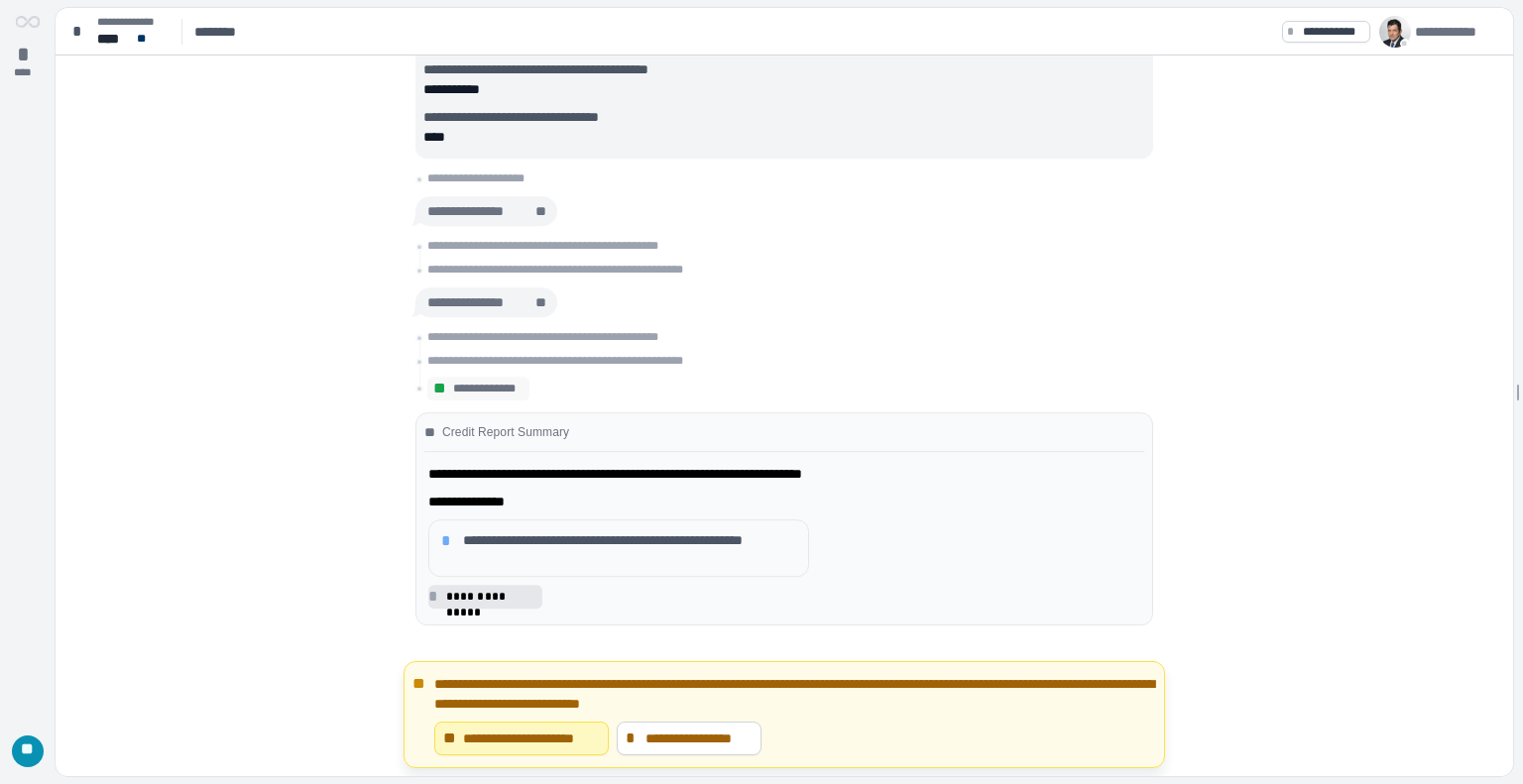 click on "*" at bounding box center (436, 597) 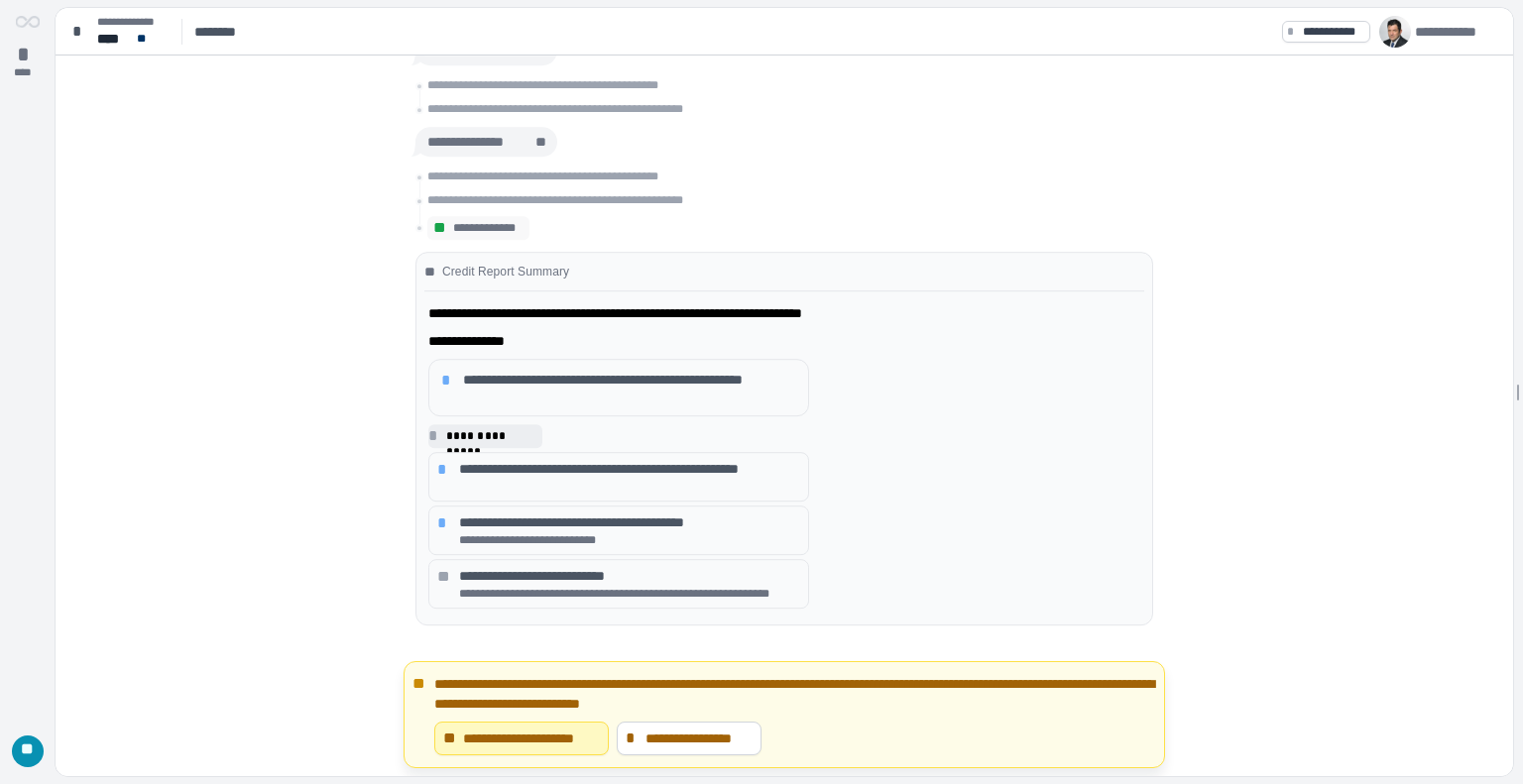 click on "*" at bounding box center (449, 381) 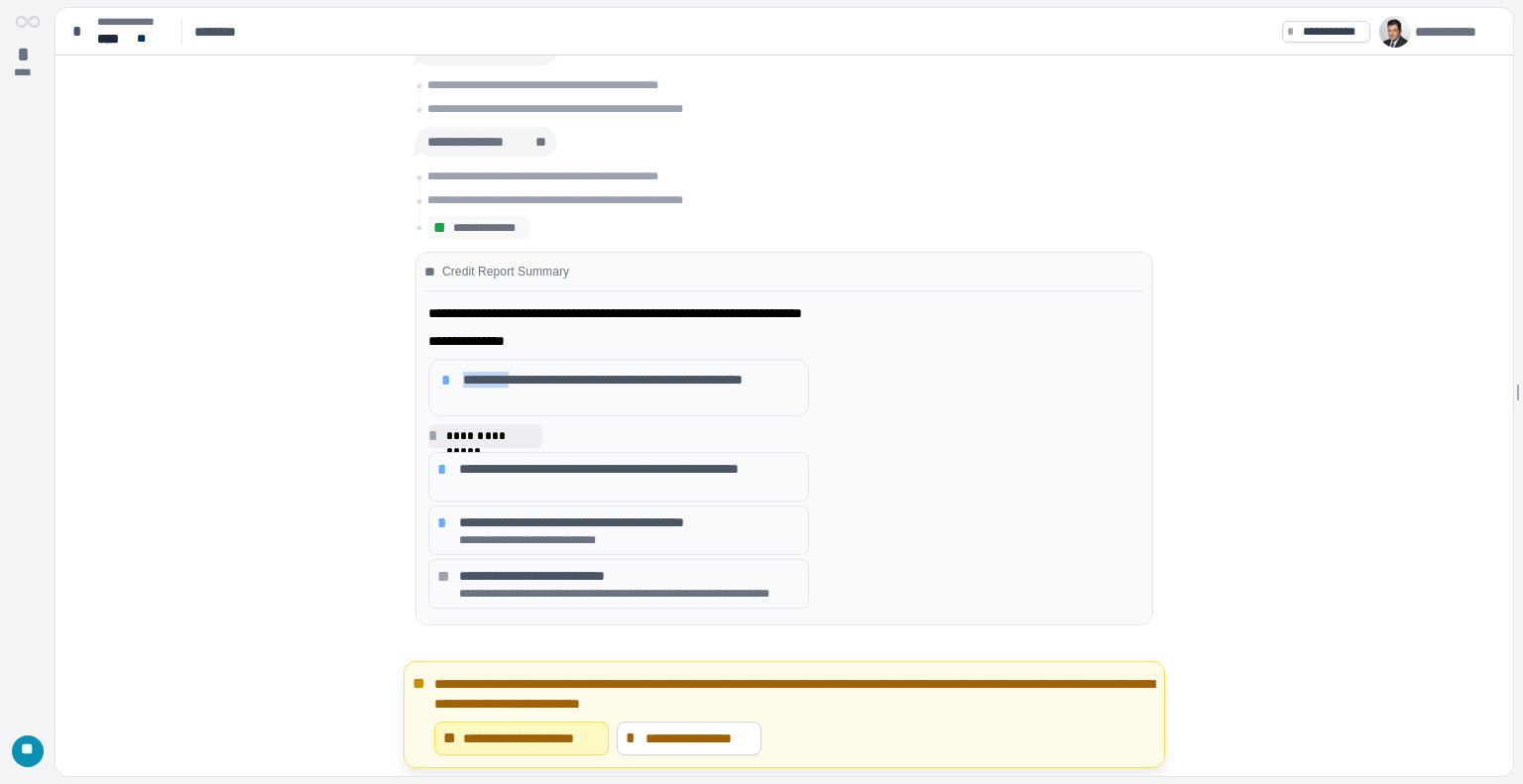 click on "**********" at bounding box center [619, 388] 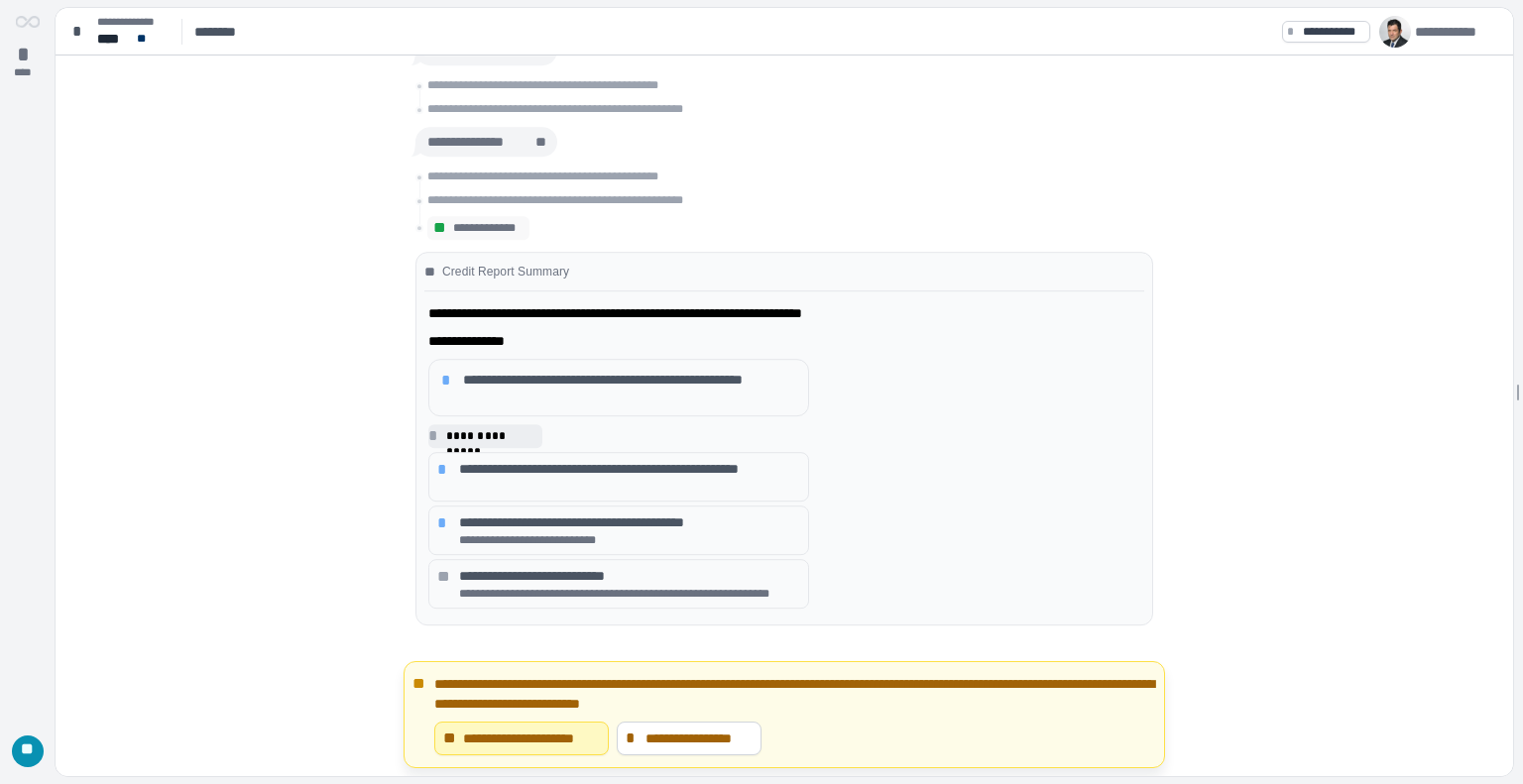 click on "**********" at bounding box center (619, 388) 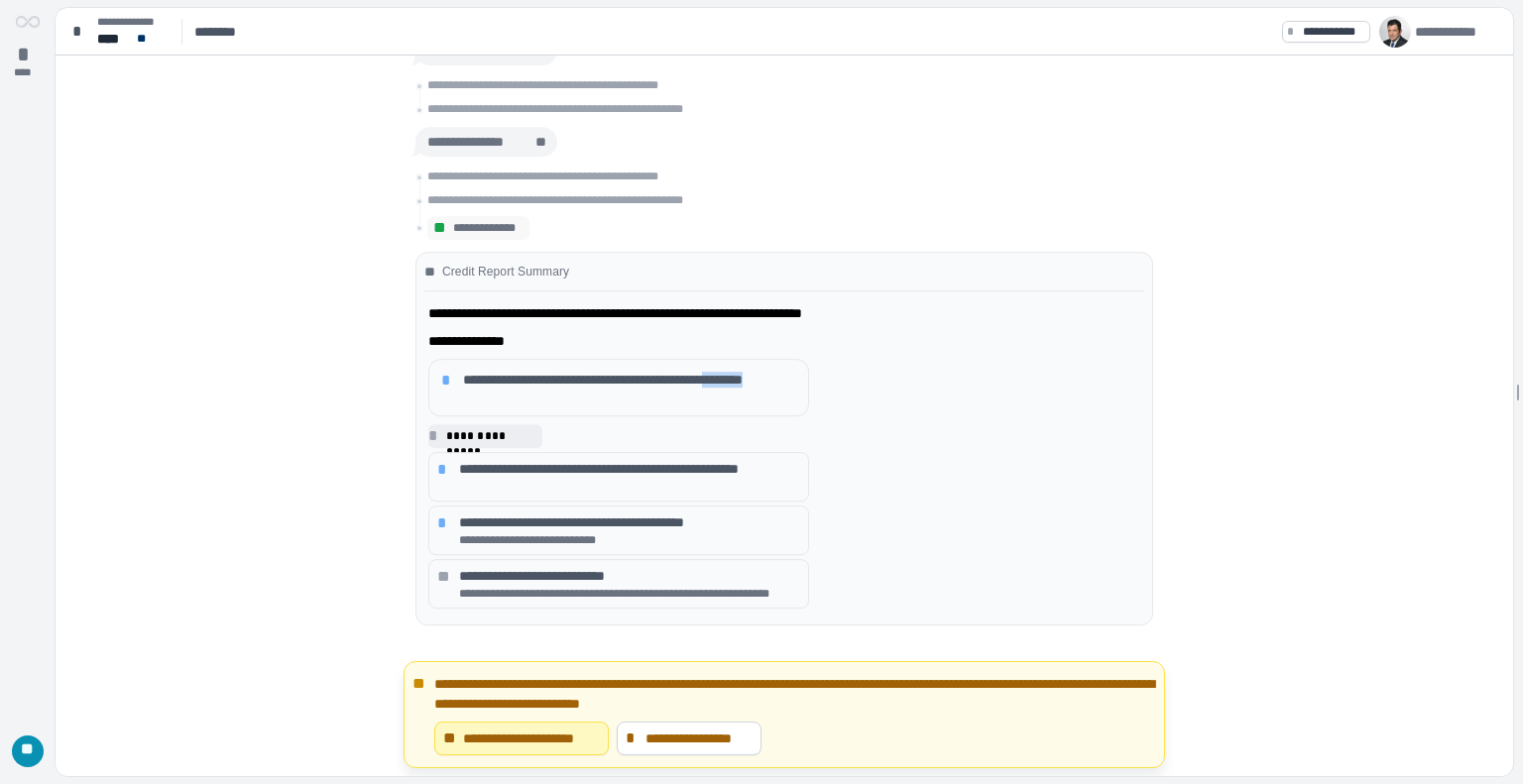 click on "**********" at bounding box center [619, 388] 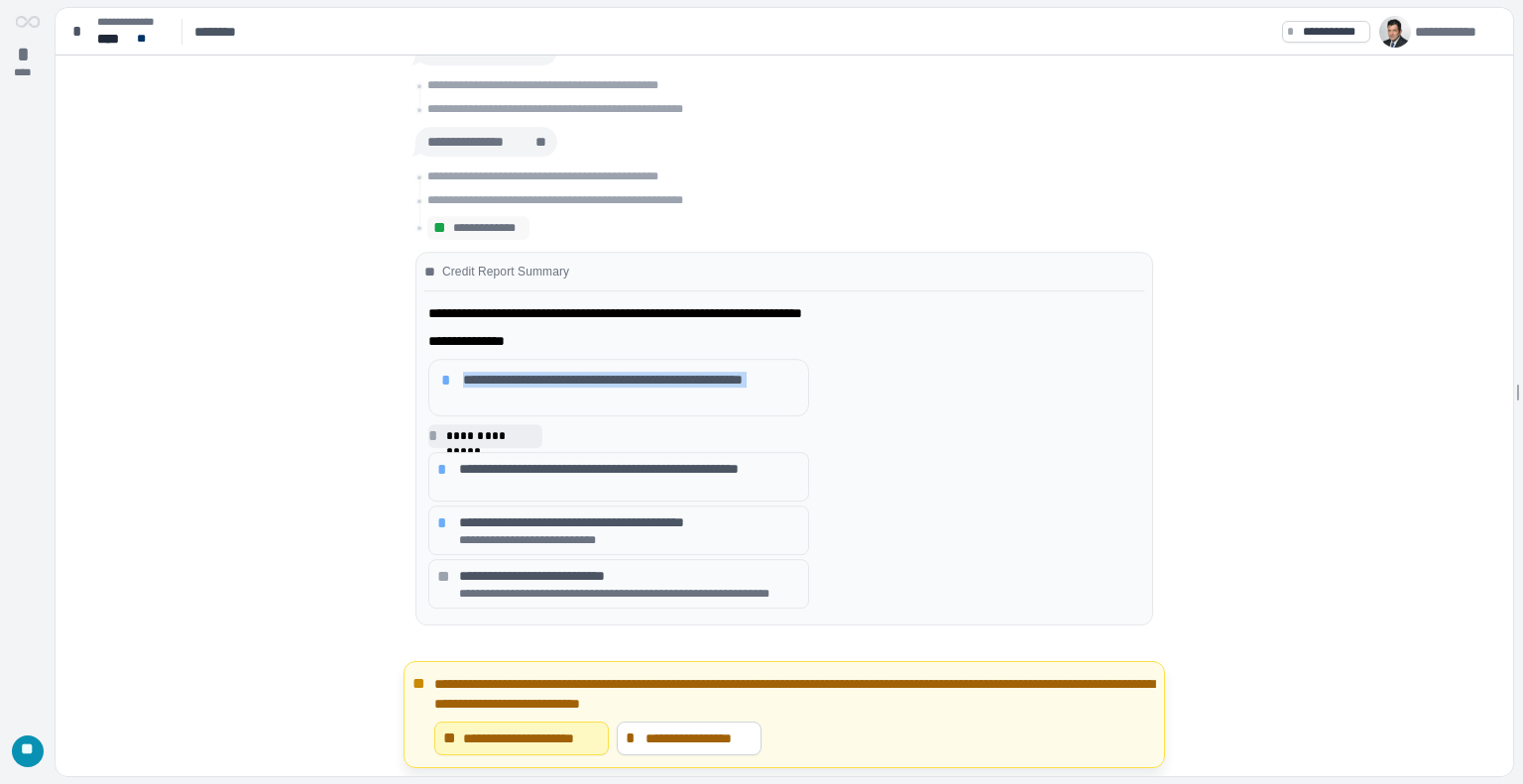 click on "**********" at bounding box center (619, 388) 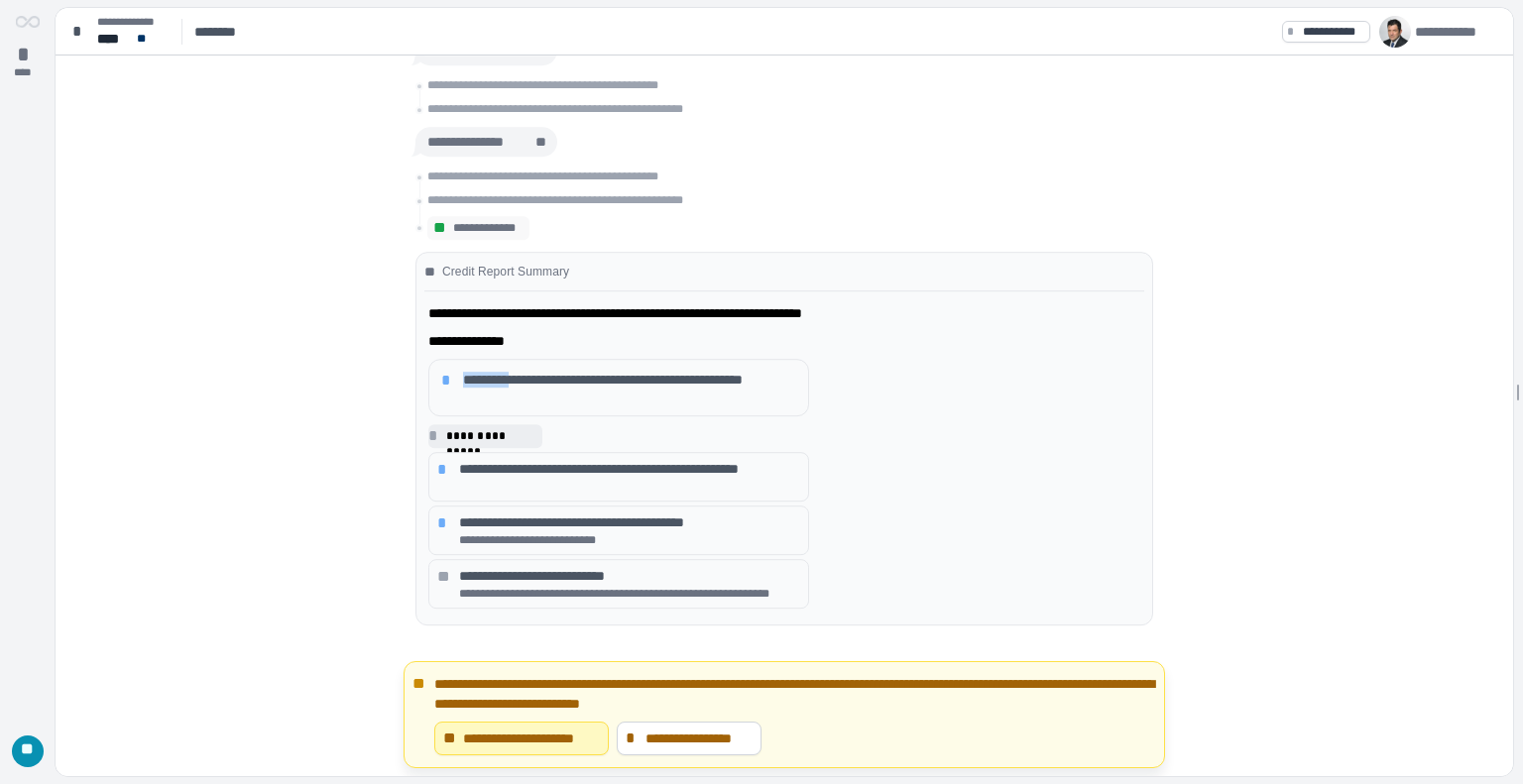 click on "**********" at bounding box center [630, 388] 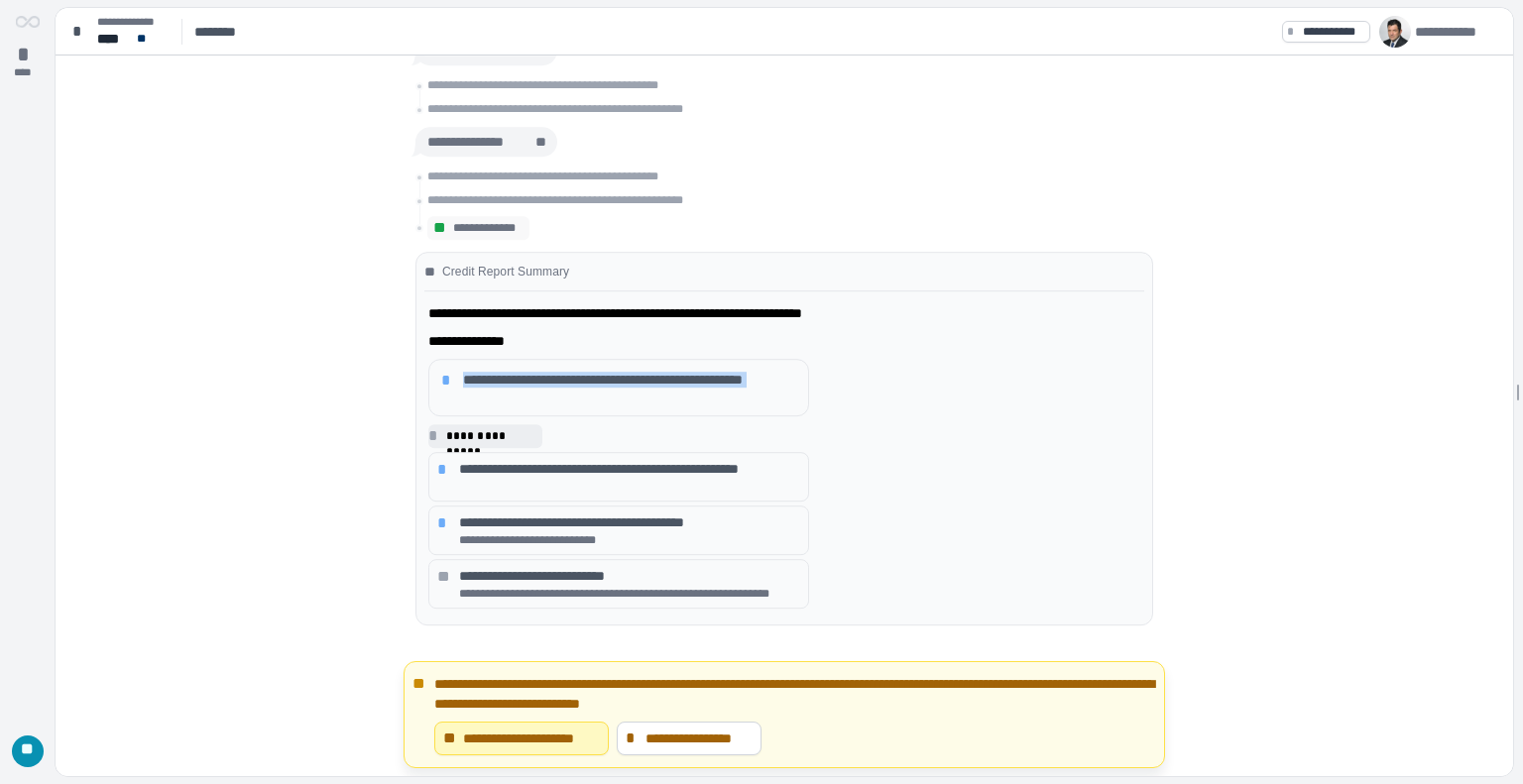 click on "**********" at bounding box center (630, 388) 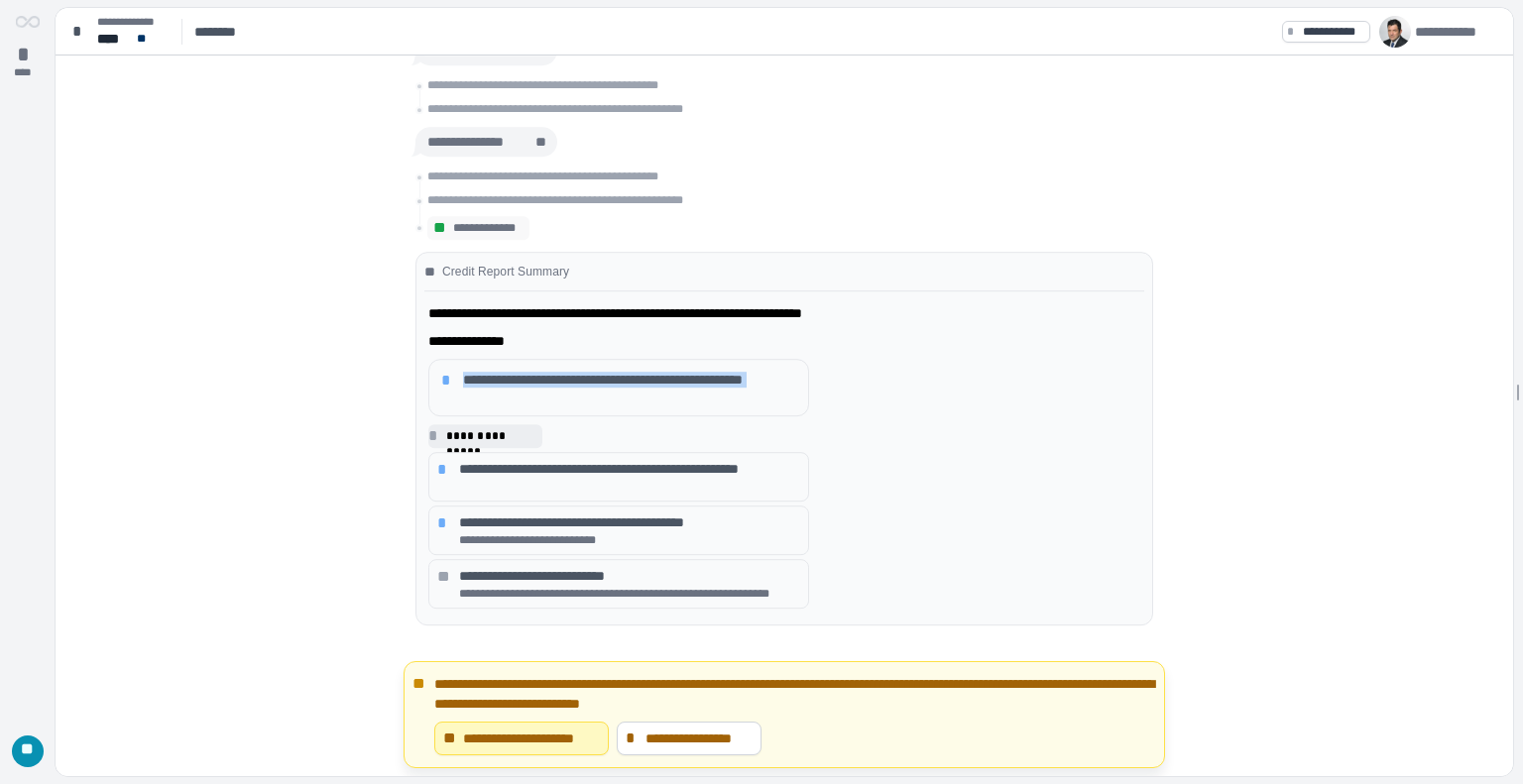click on "*" at bounding box center [449, 381] 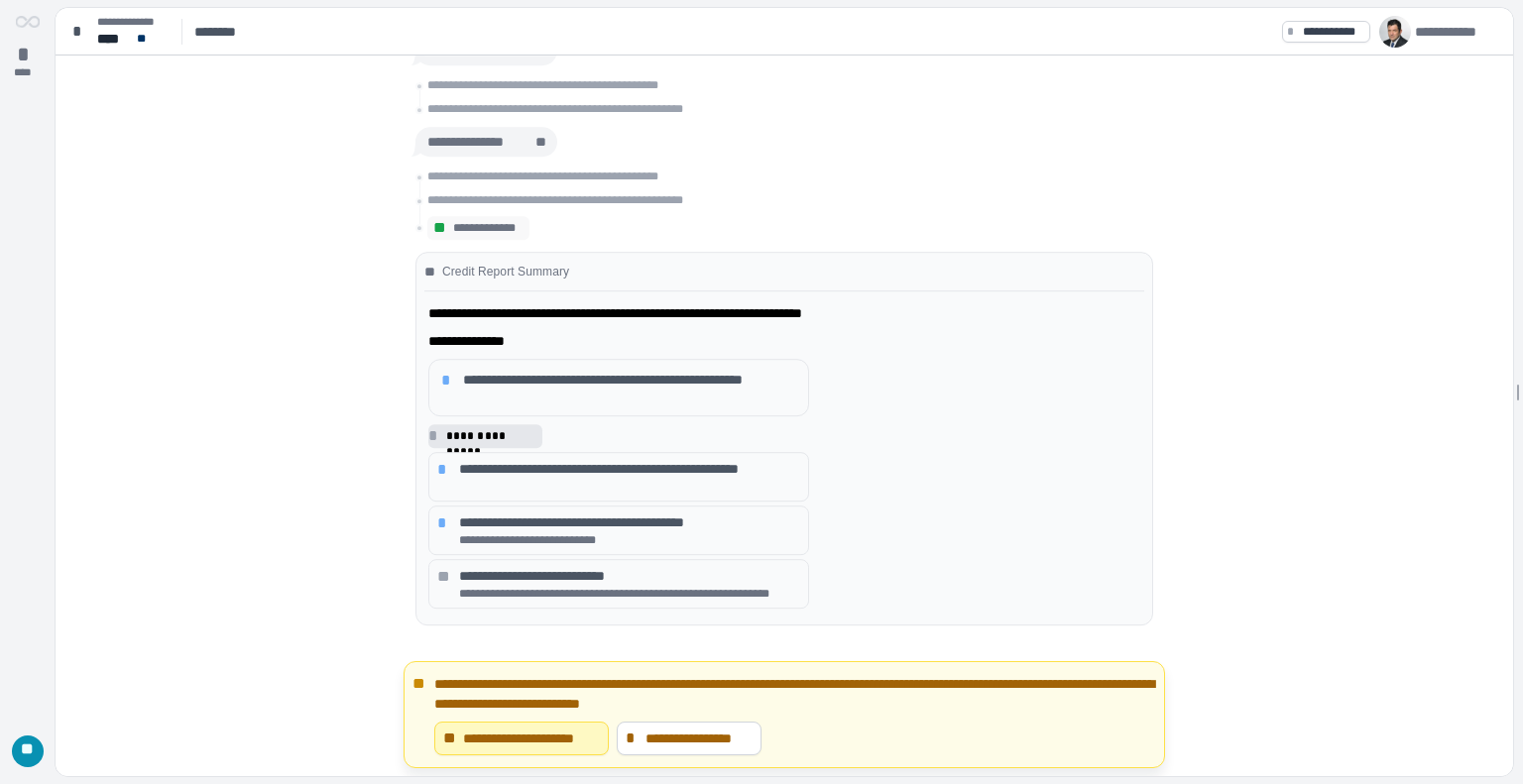 click on "**********" at bounding box center (491, 436) 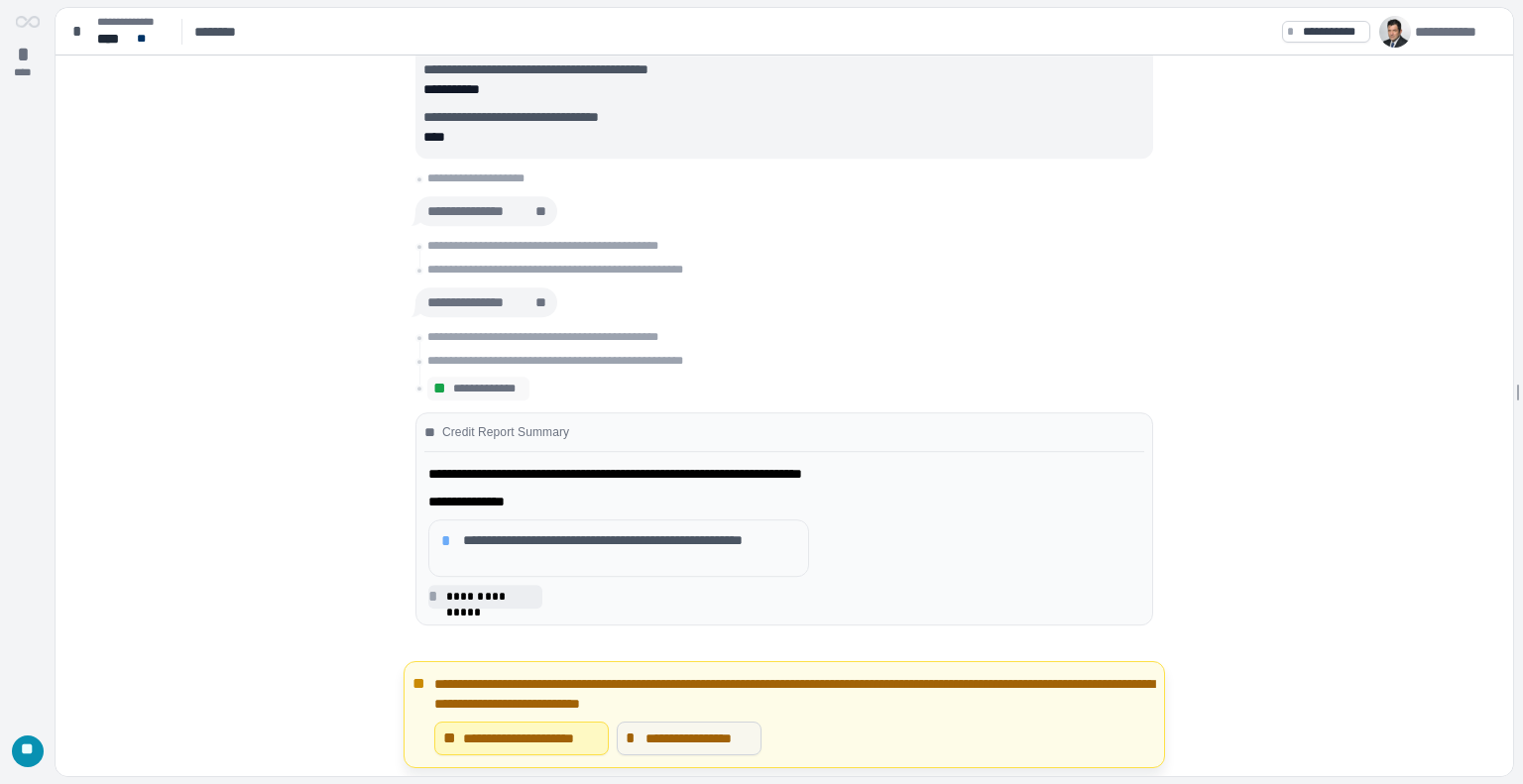 click on "**********" at bounding box center [698, 738] 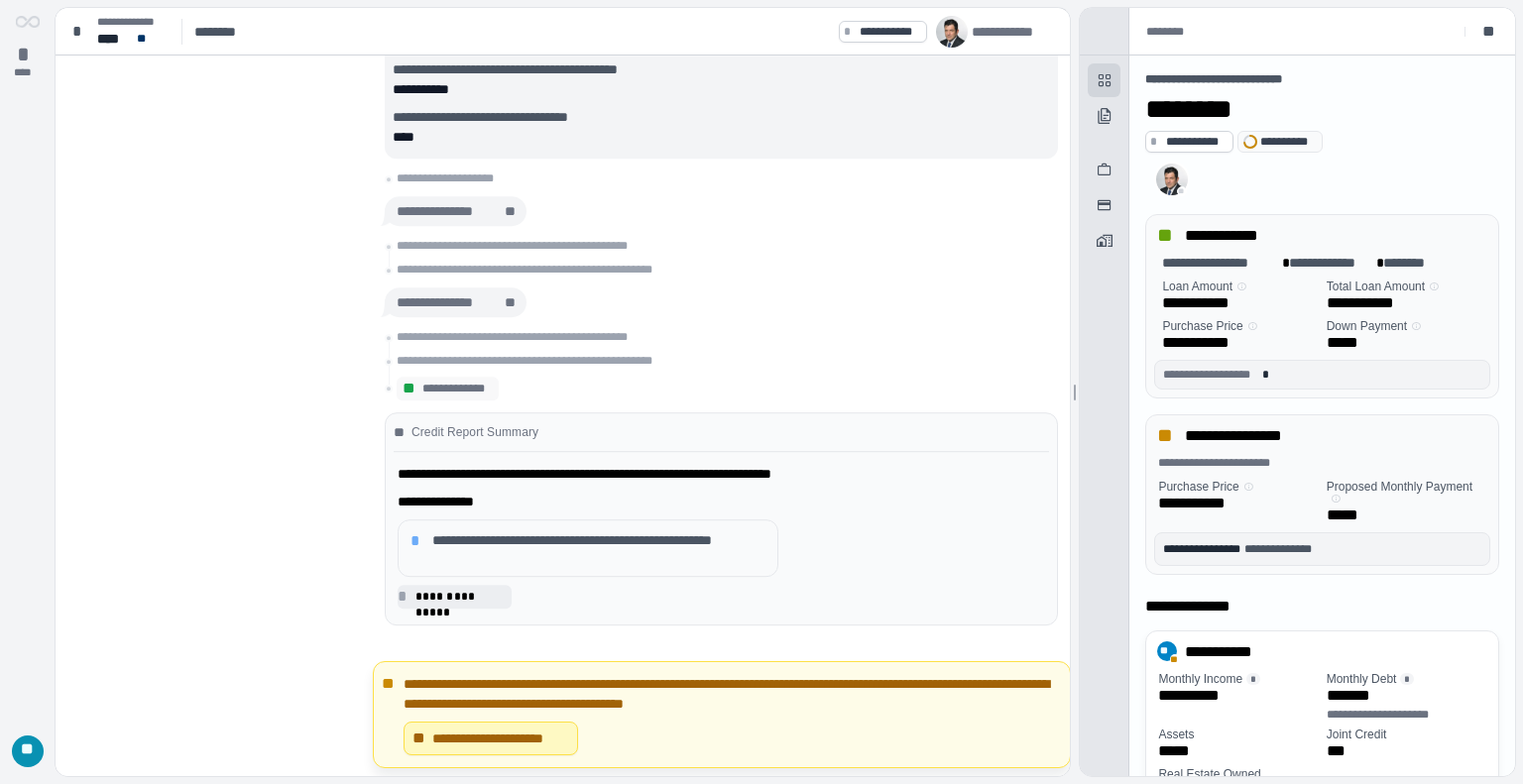 scroll, scrollTop: 385, scrollLeft: 0, axis: vertical 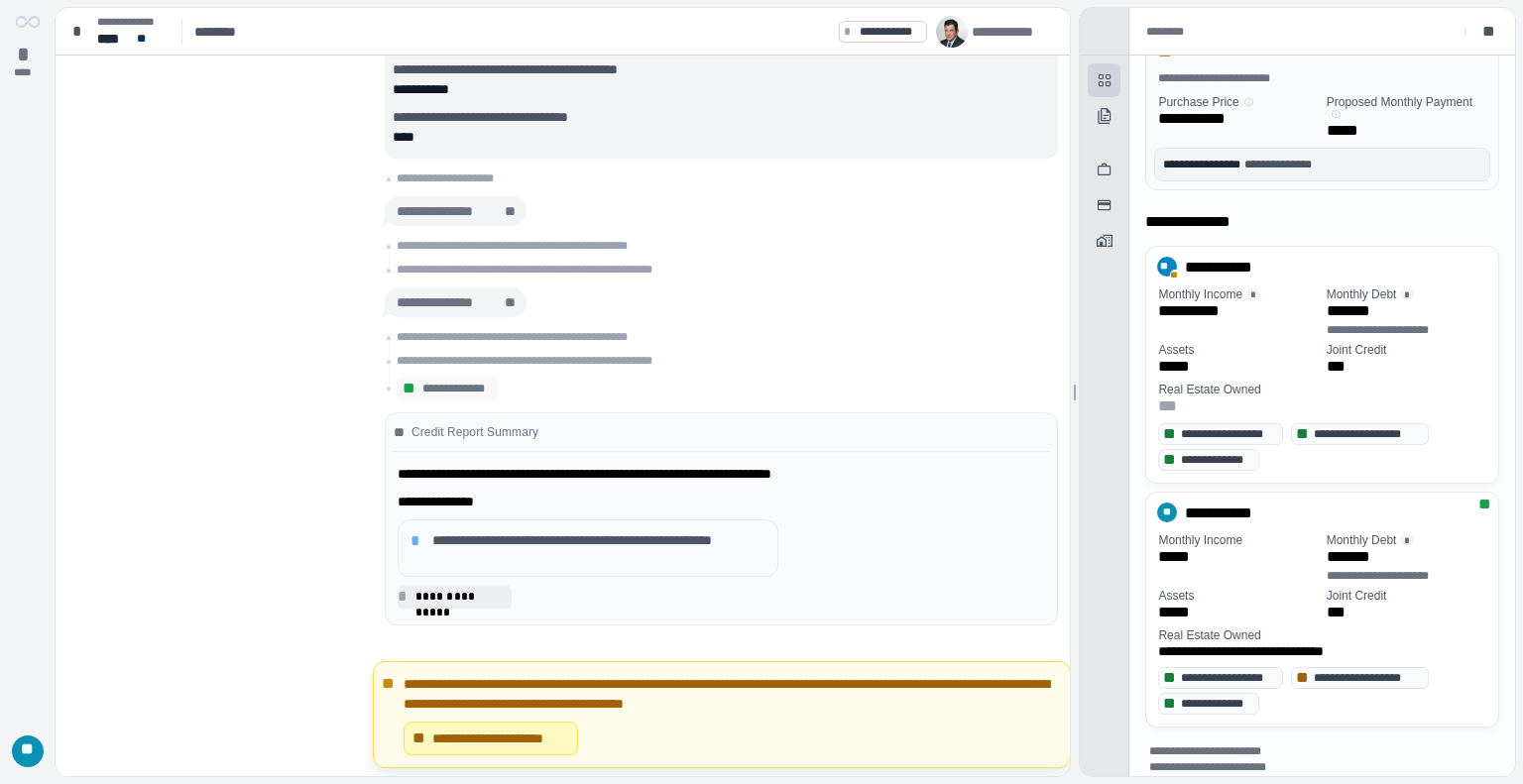 click on "*" at bounding box center (418, 541) 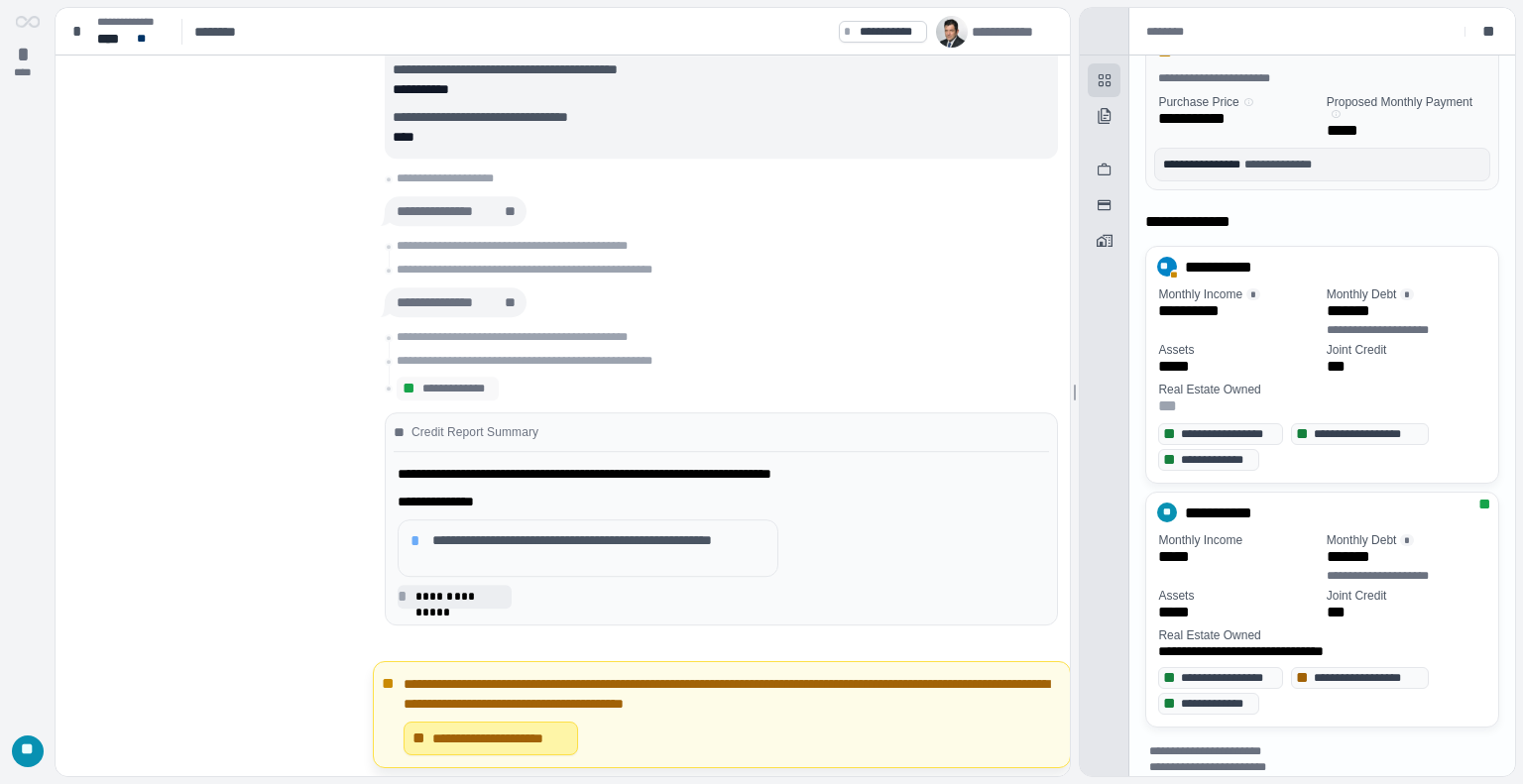 click on "**********" at bounding box center [501, 738] 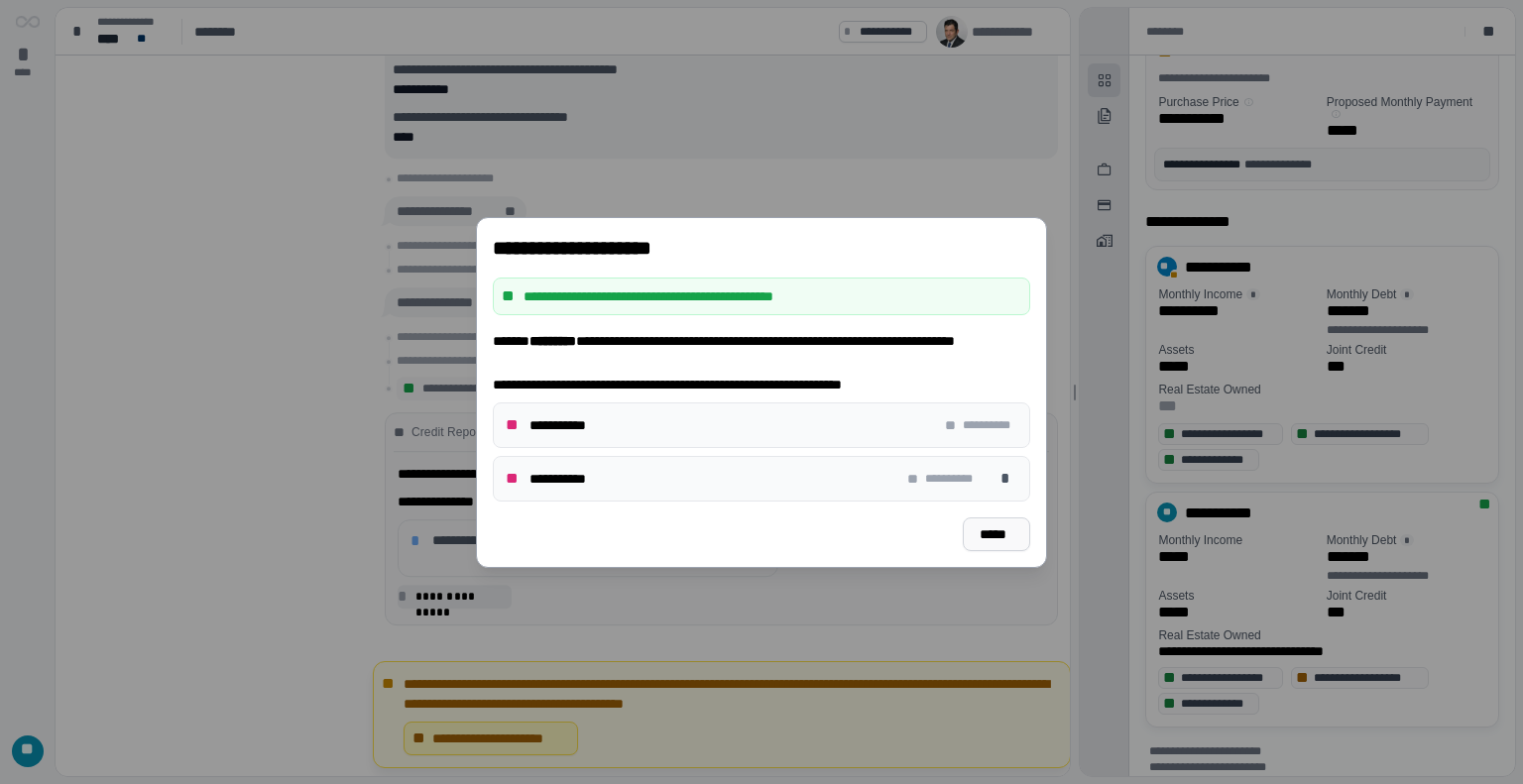 click on "*****" at bounding box center (996, 534) 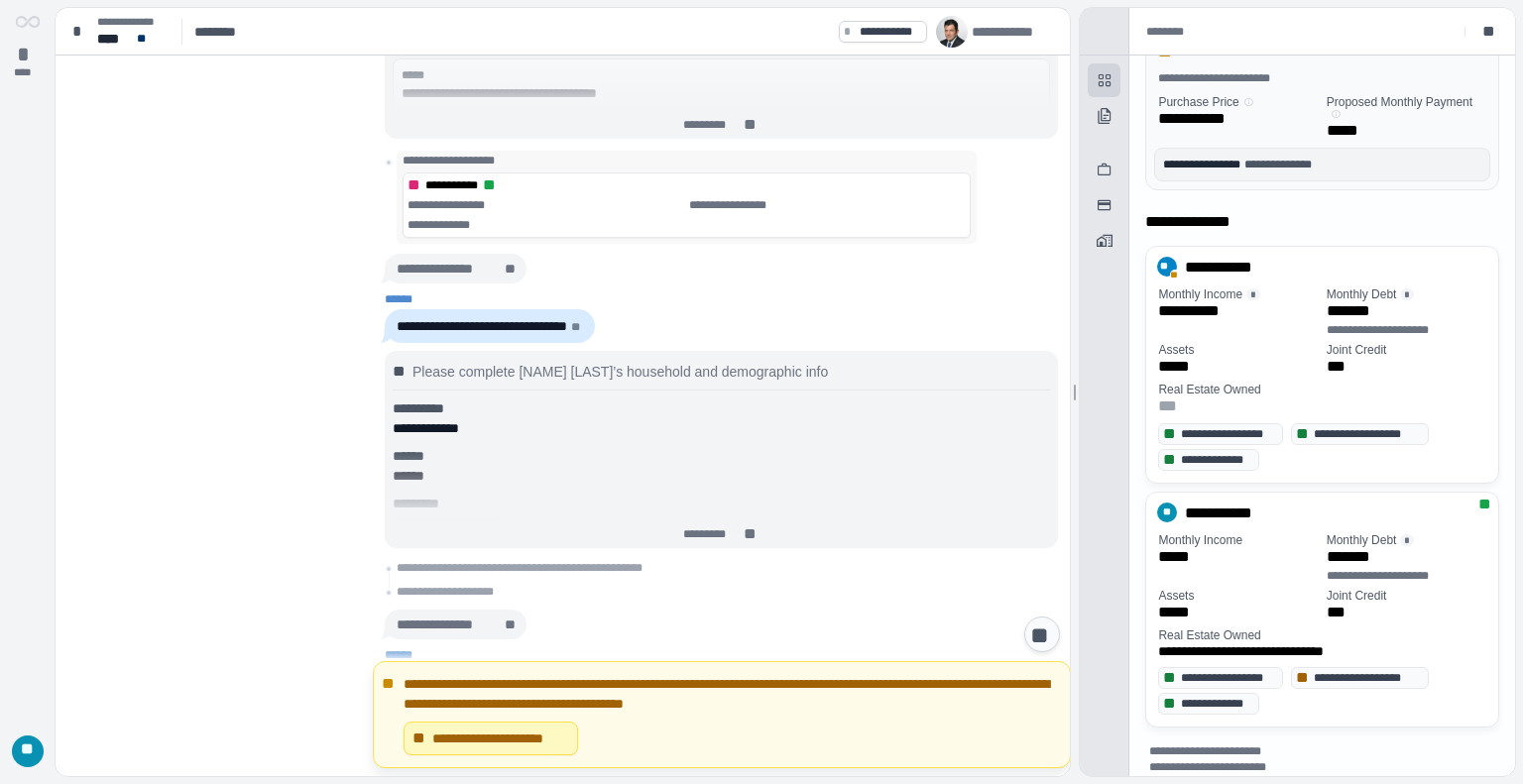 scroll, scrollTop: 730, scrollLeft: 0, axis: vertical 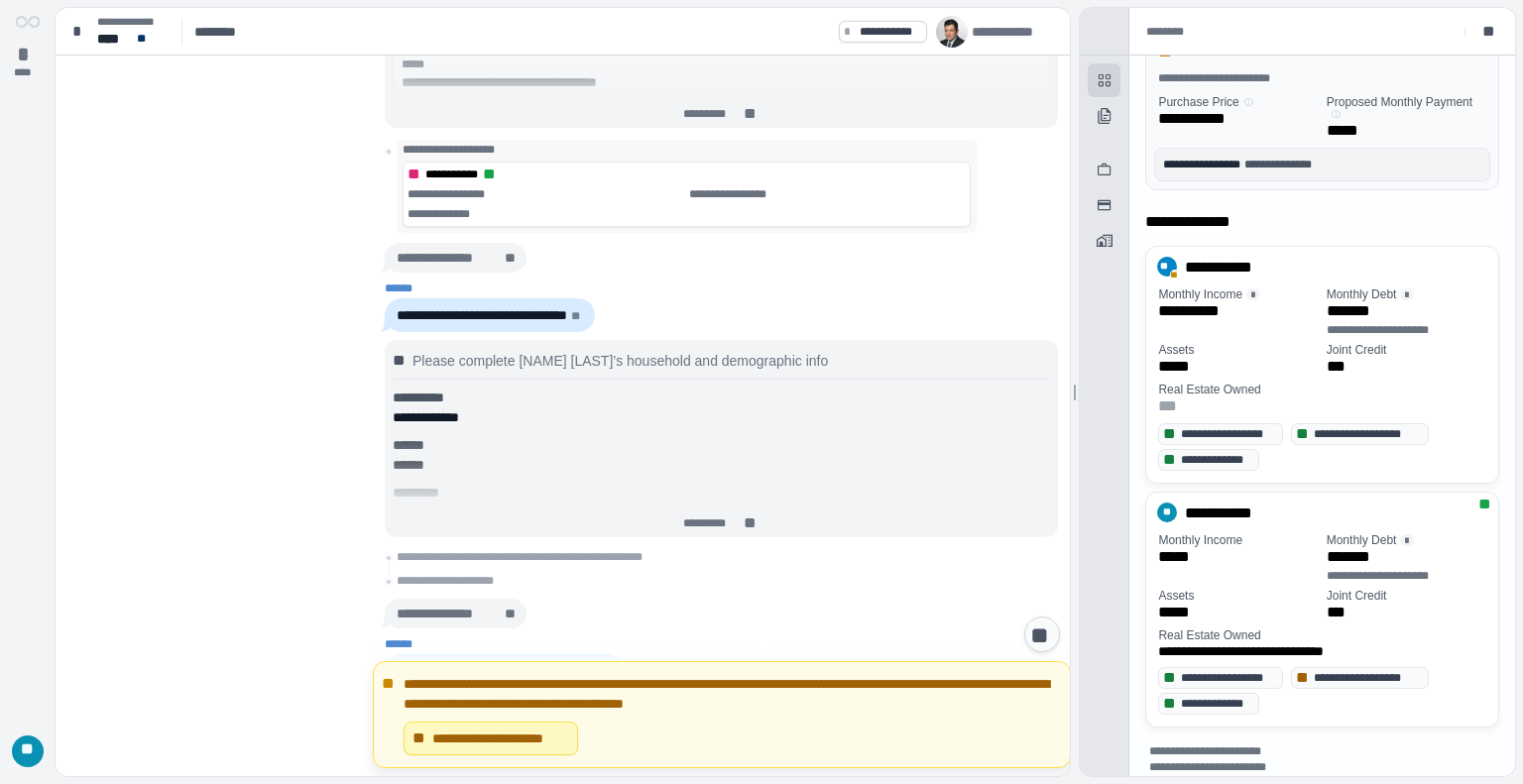 click on "**********" at bounding box center (733, 694) 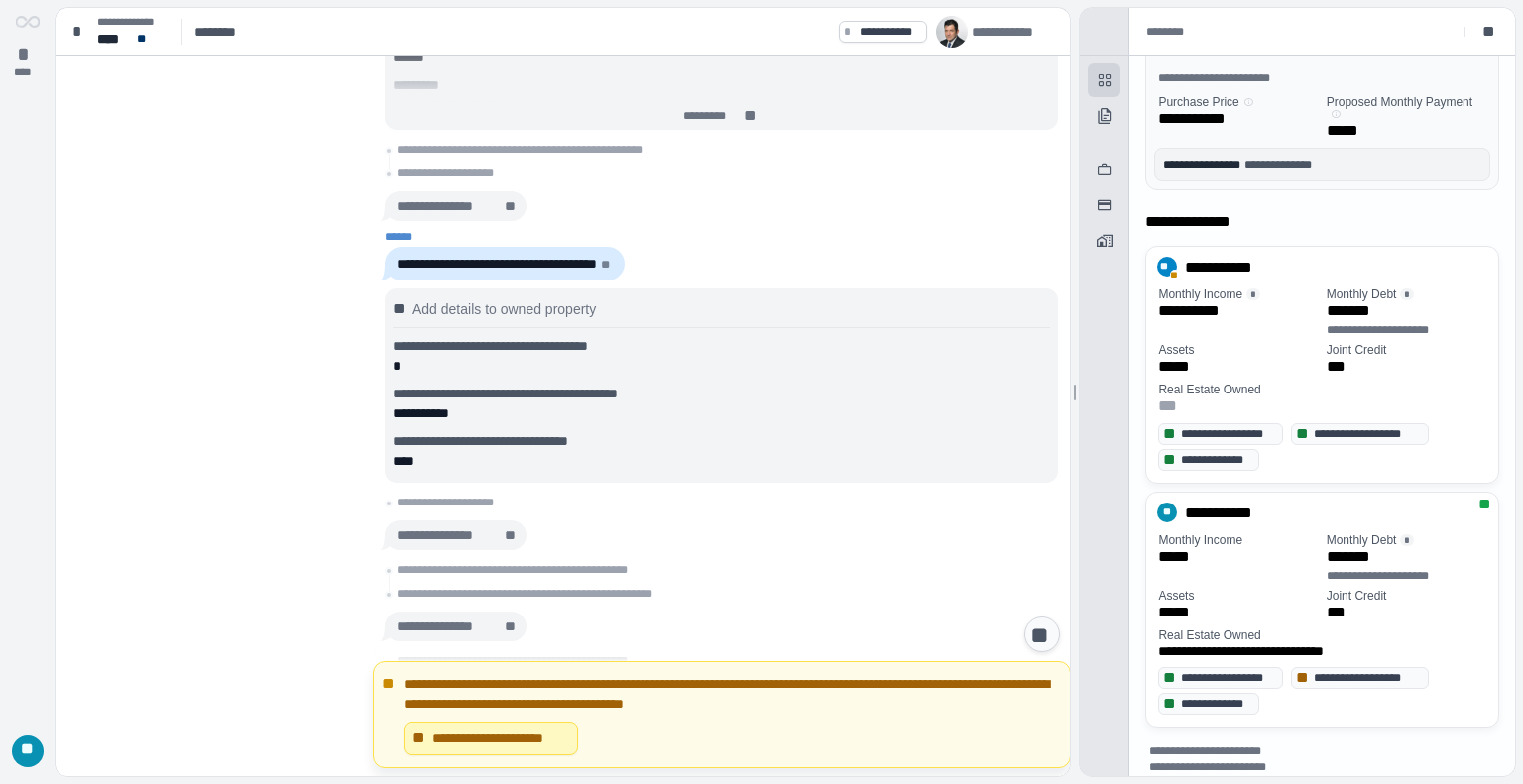 scroll, scrollTop: 1136, scrollLeft: 0, axis: vertical 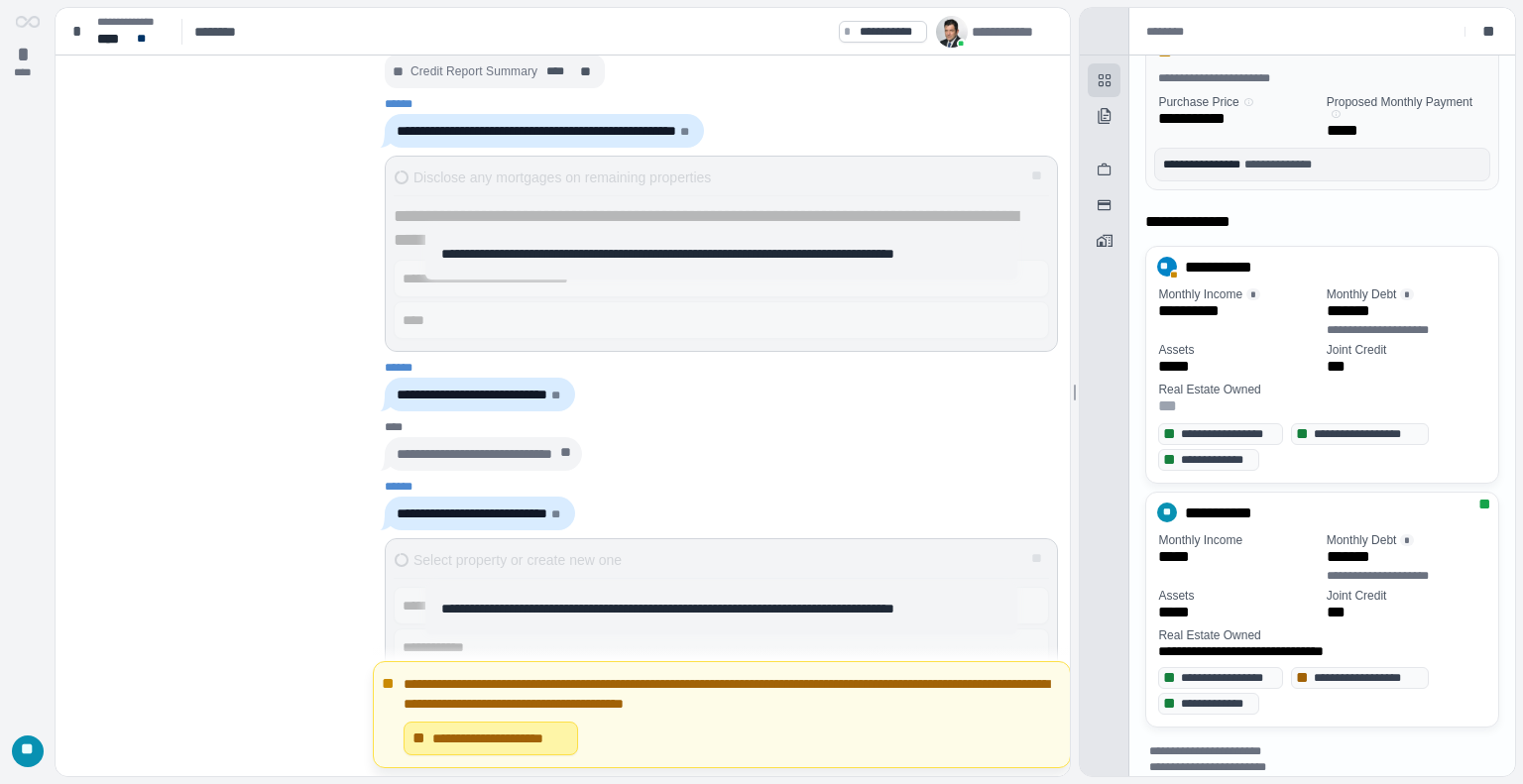 click on "**********" at bounding box center [501, 738] 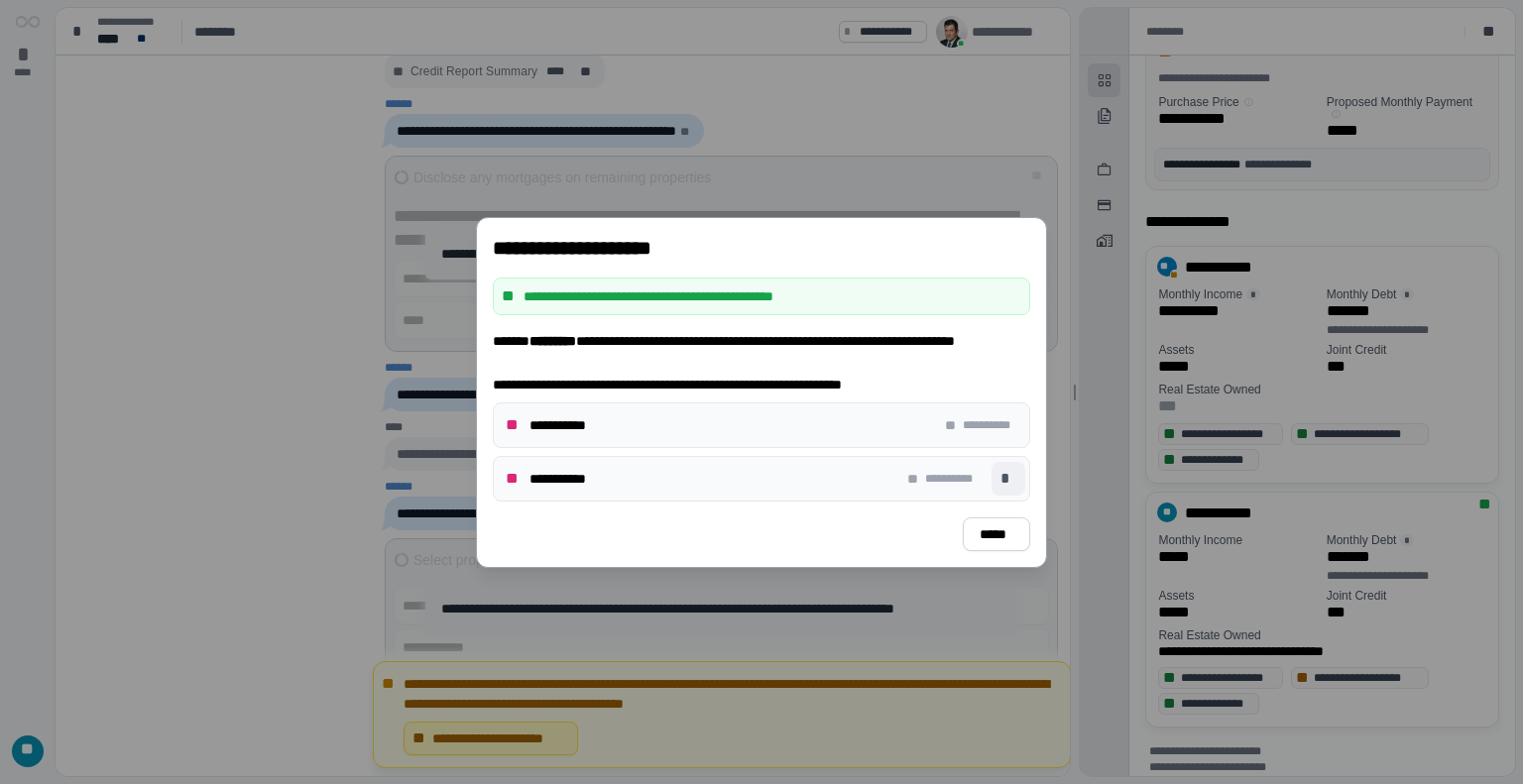 click on "*" at bounding box center (1008, 479) 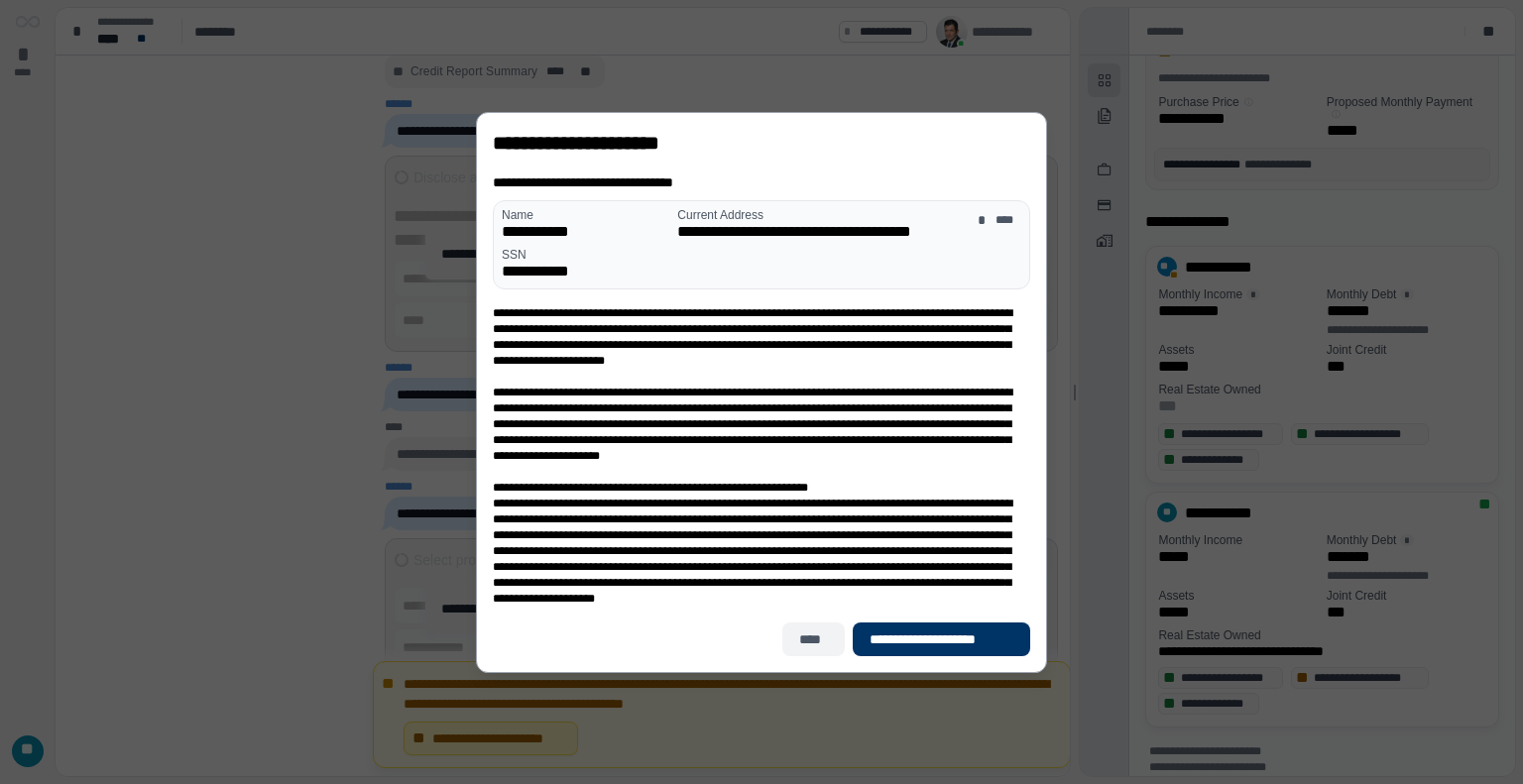 click on "****" at bounding box center [814, 639] 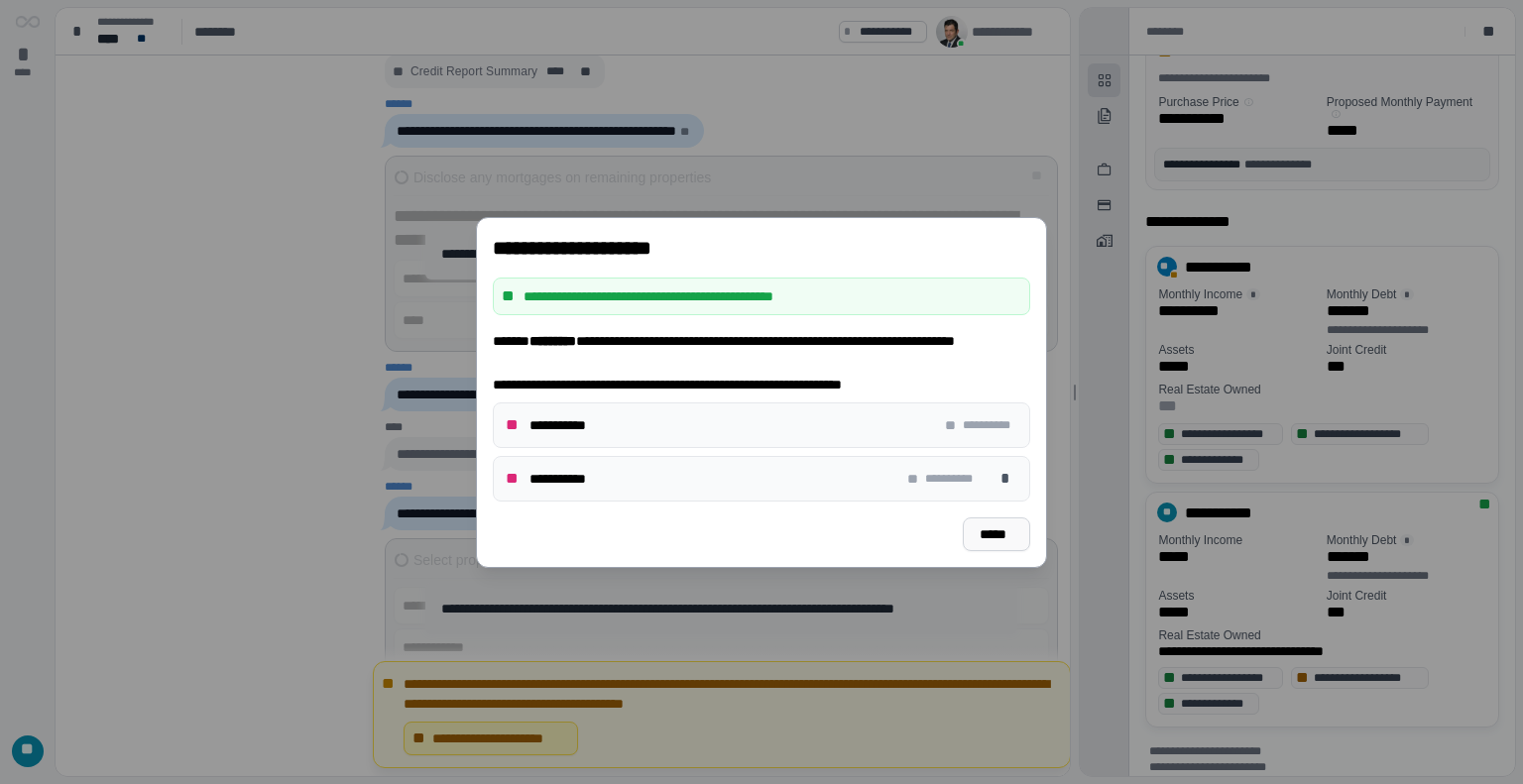 click on "*****" at bounding box center [996, 534] 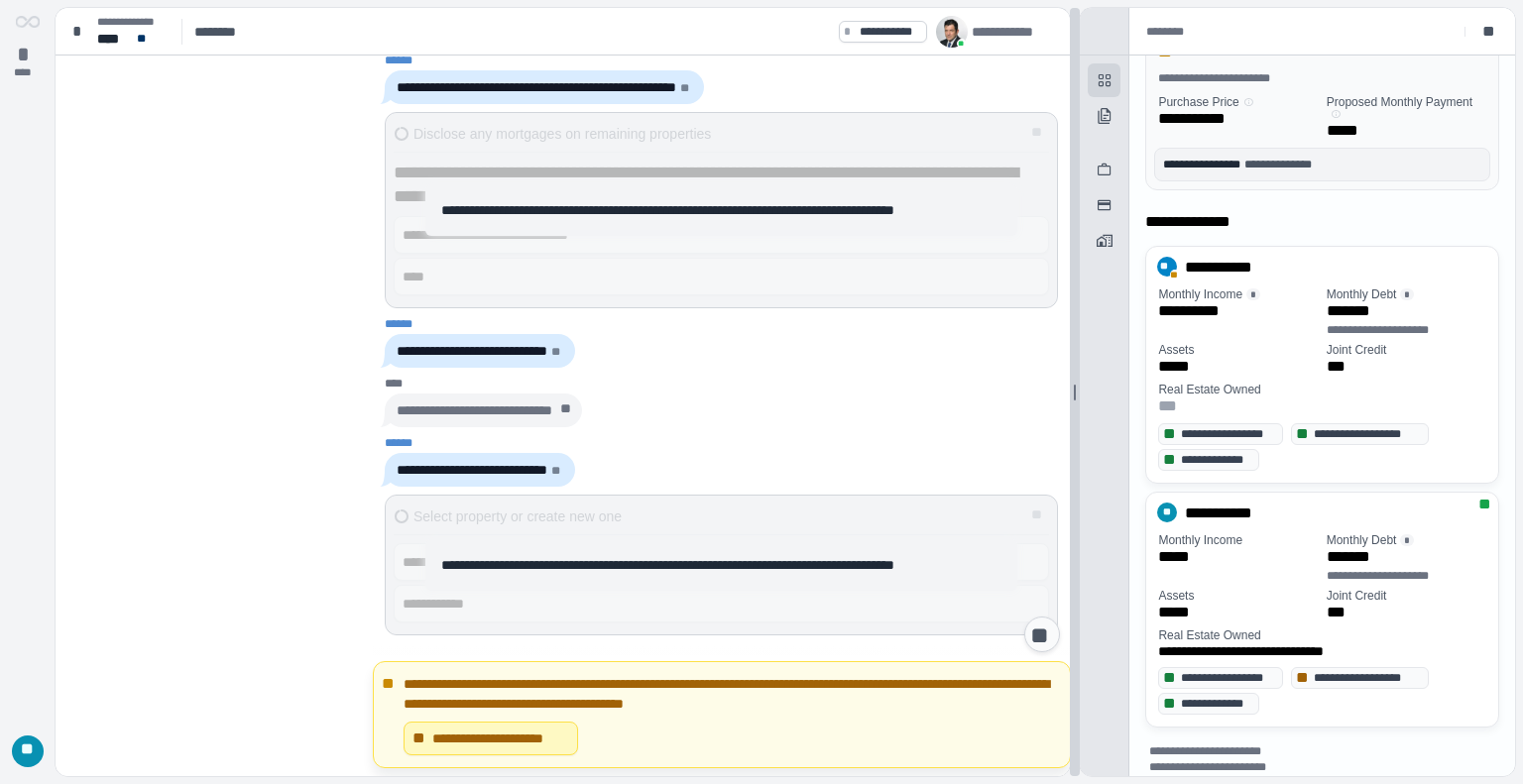 scroll, scrollTop: 0, scrollLeft: 0, axis: both 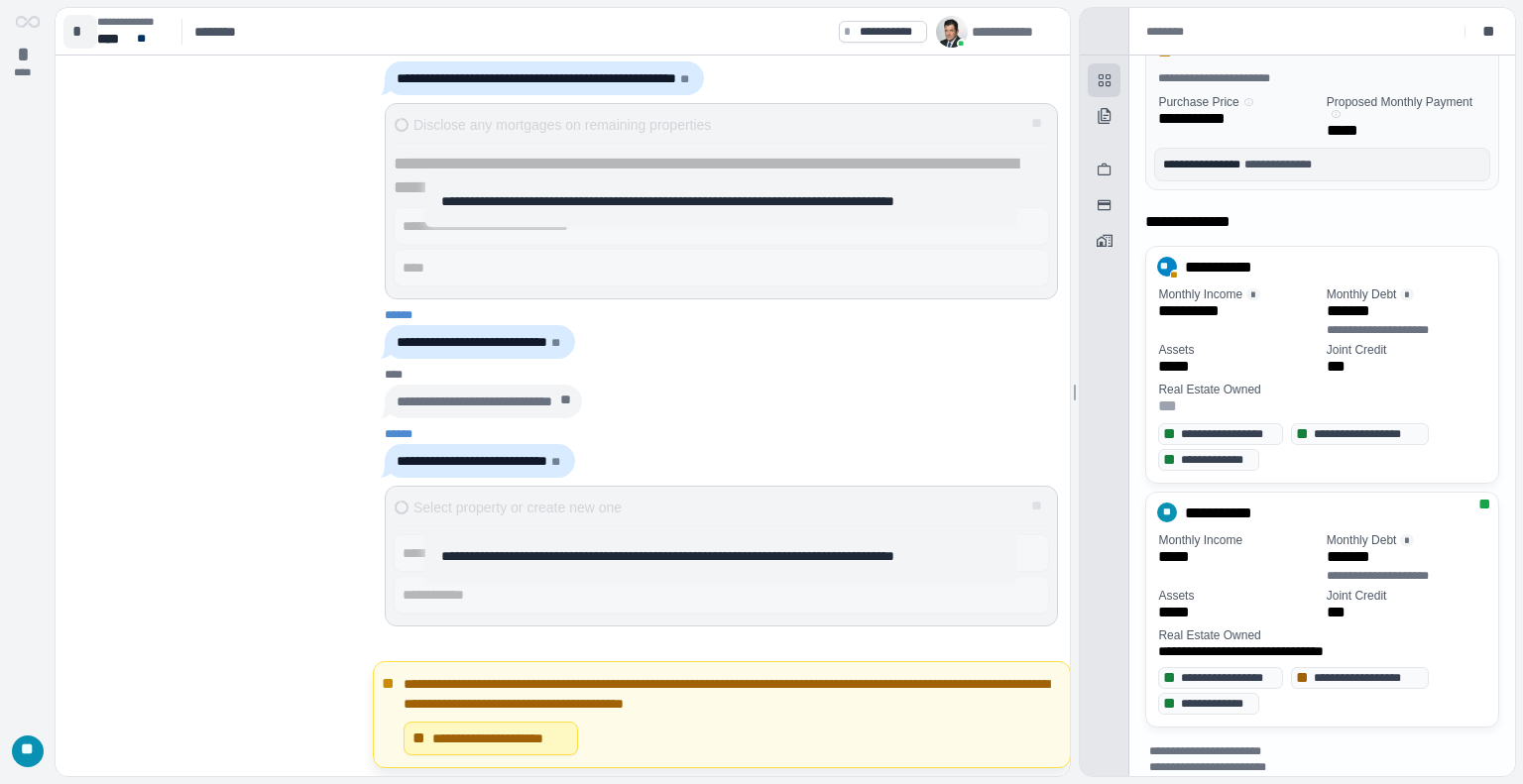 click on "*" at bounding box center [80, 32] 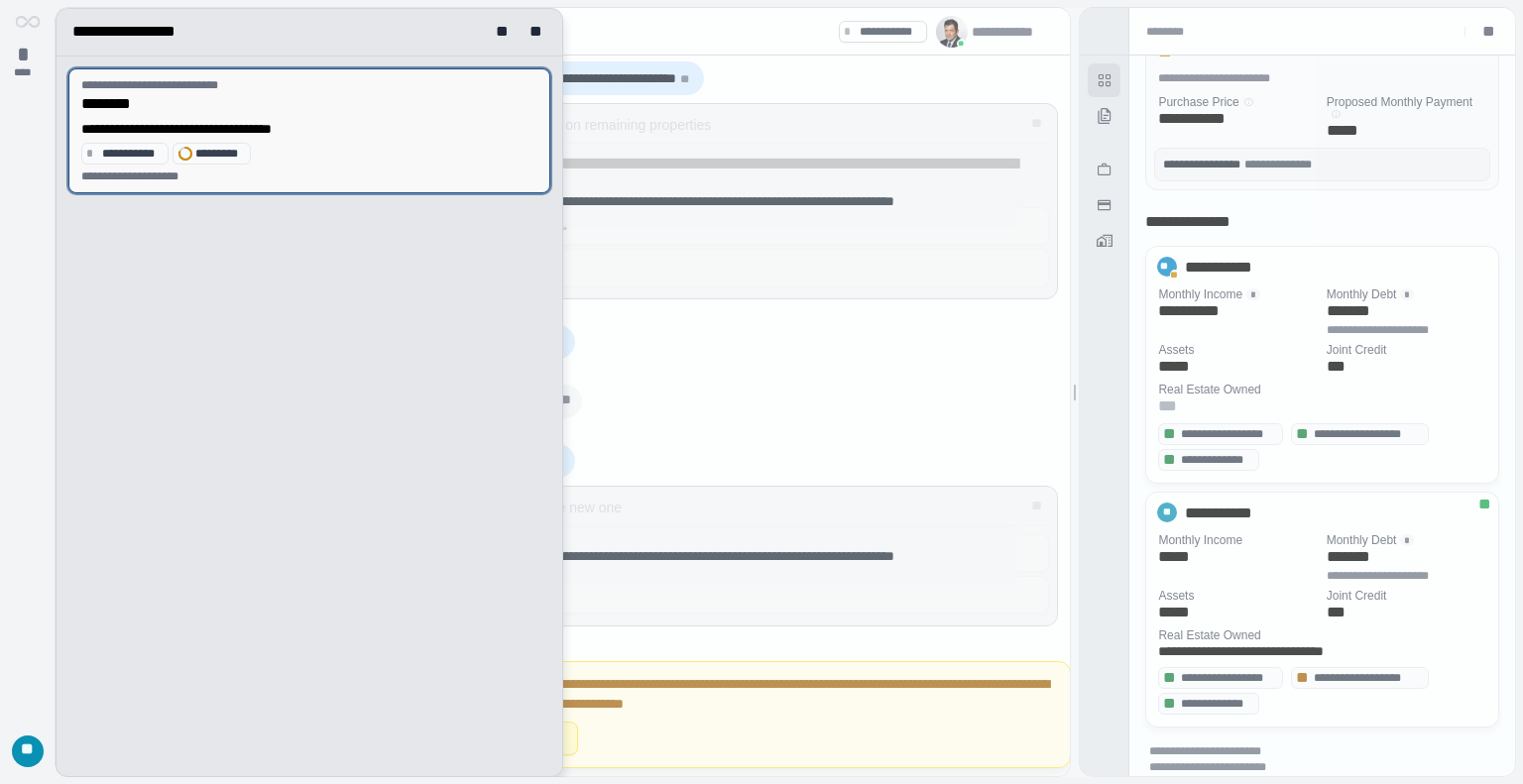 click on "***   *****" at bounding box center (219, 154) 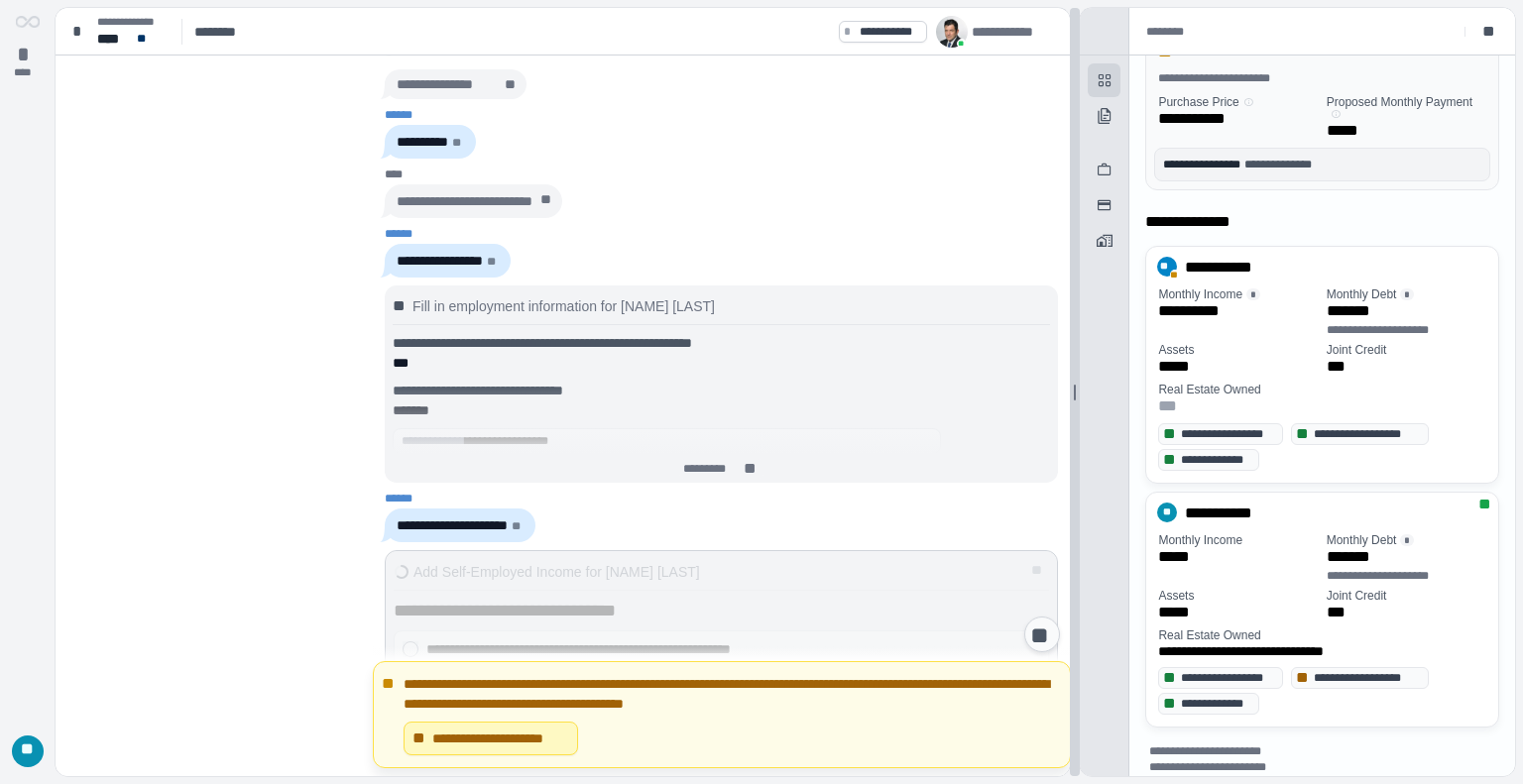scroll, scrollTop: 3108, scrollLeft: 0, axis: vertical 